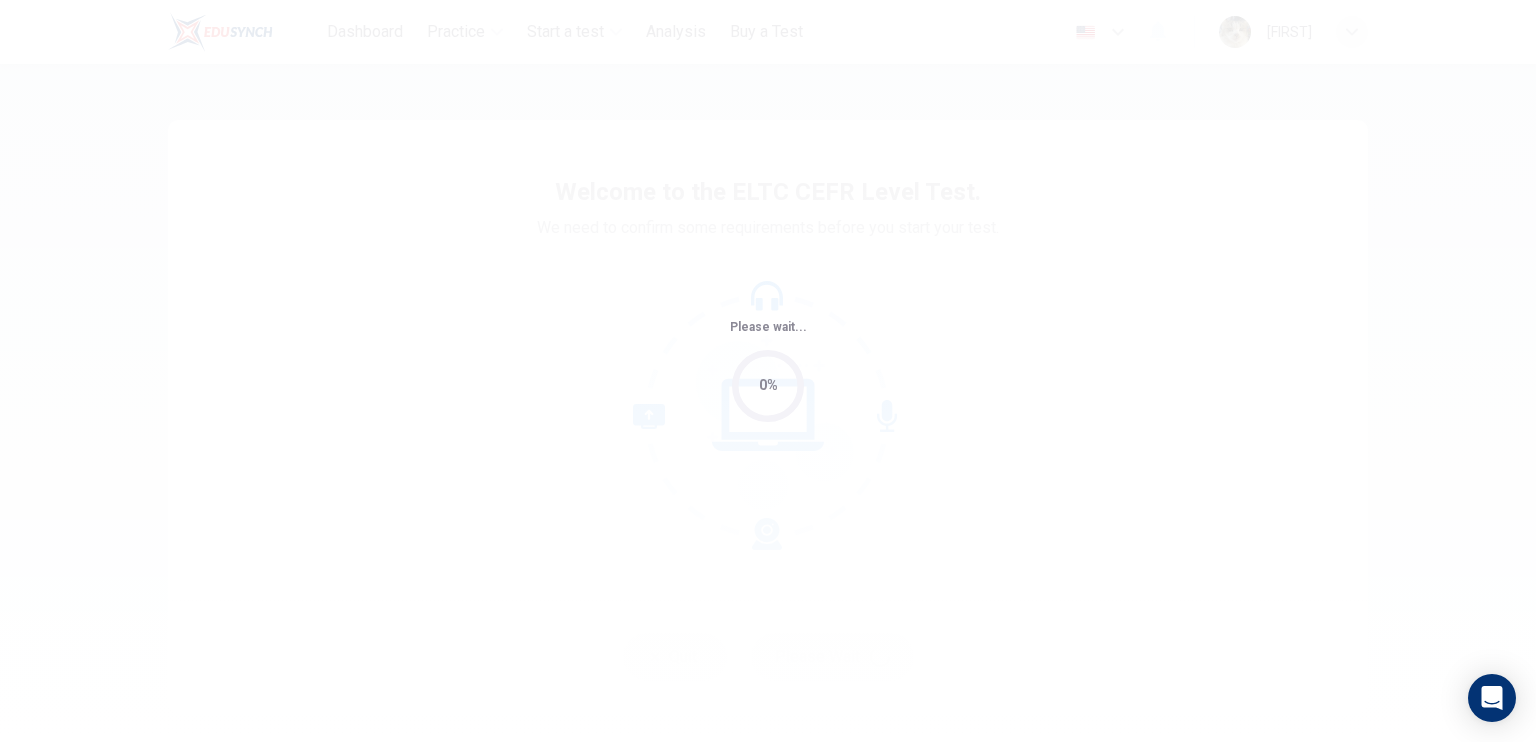 scroll, scrollTop: 0, scrollLeft: 0, axis: both 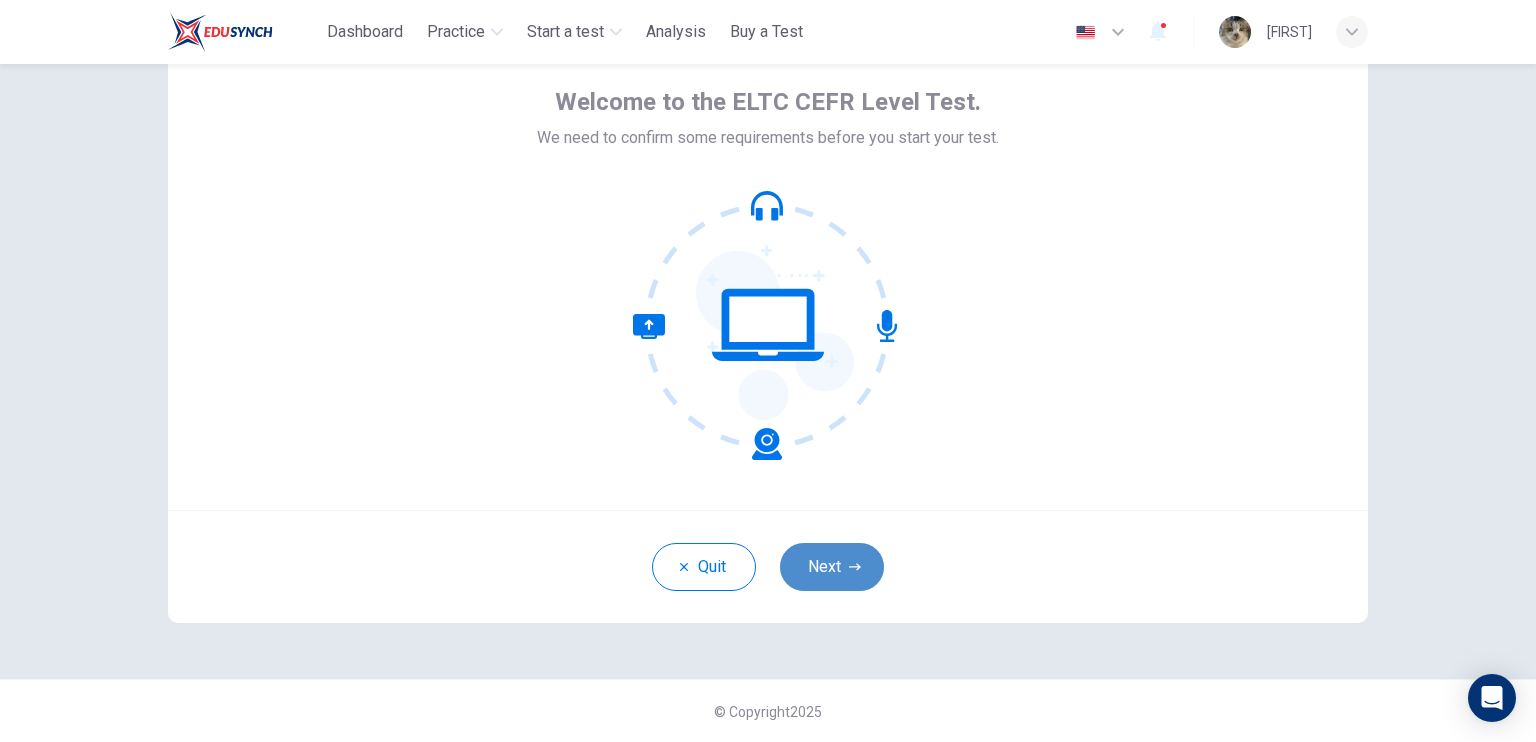 click on "Next" at bounding box center [832, 567] 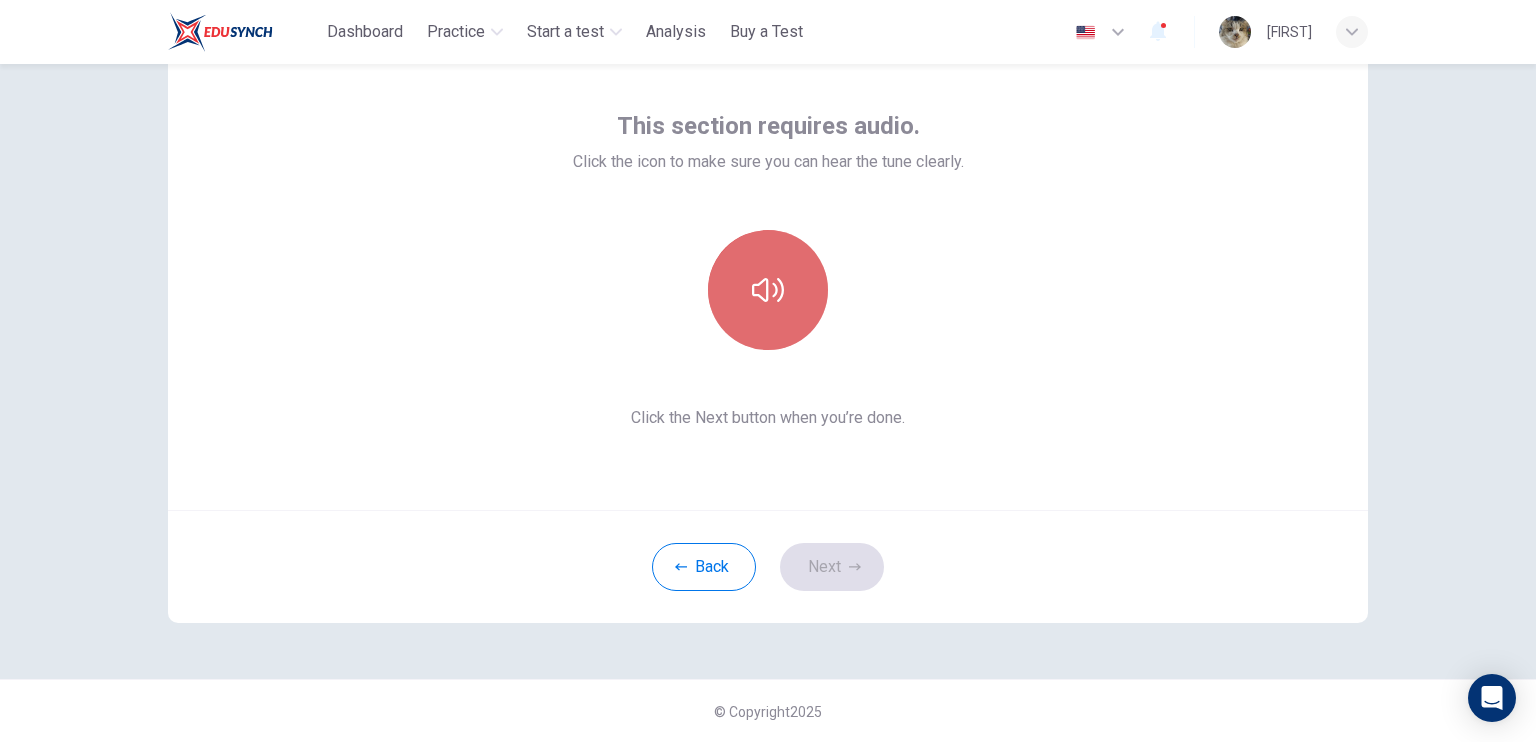 click at bounding box center [768, 290] 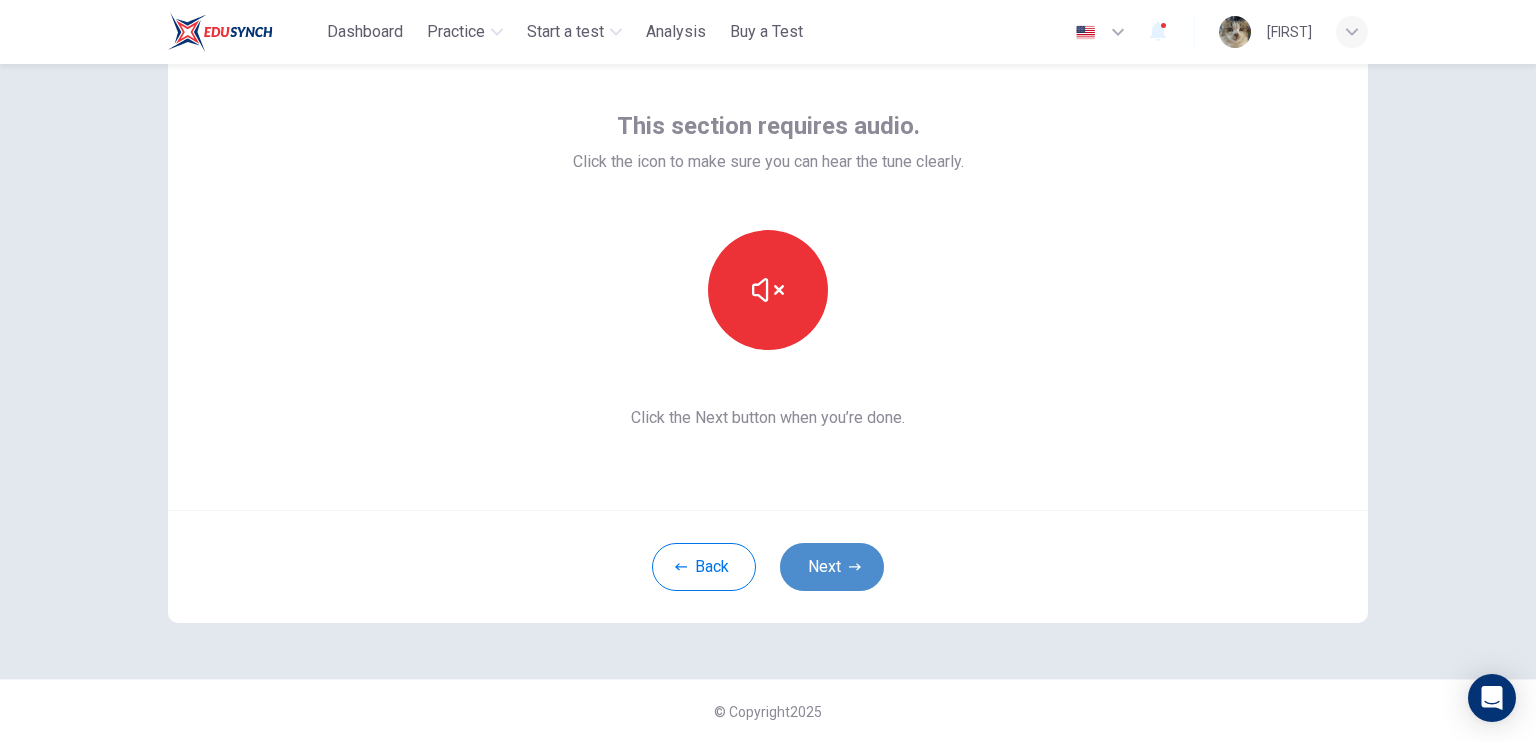 click on "Next" at bounding box center [832, 567] 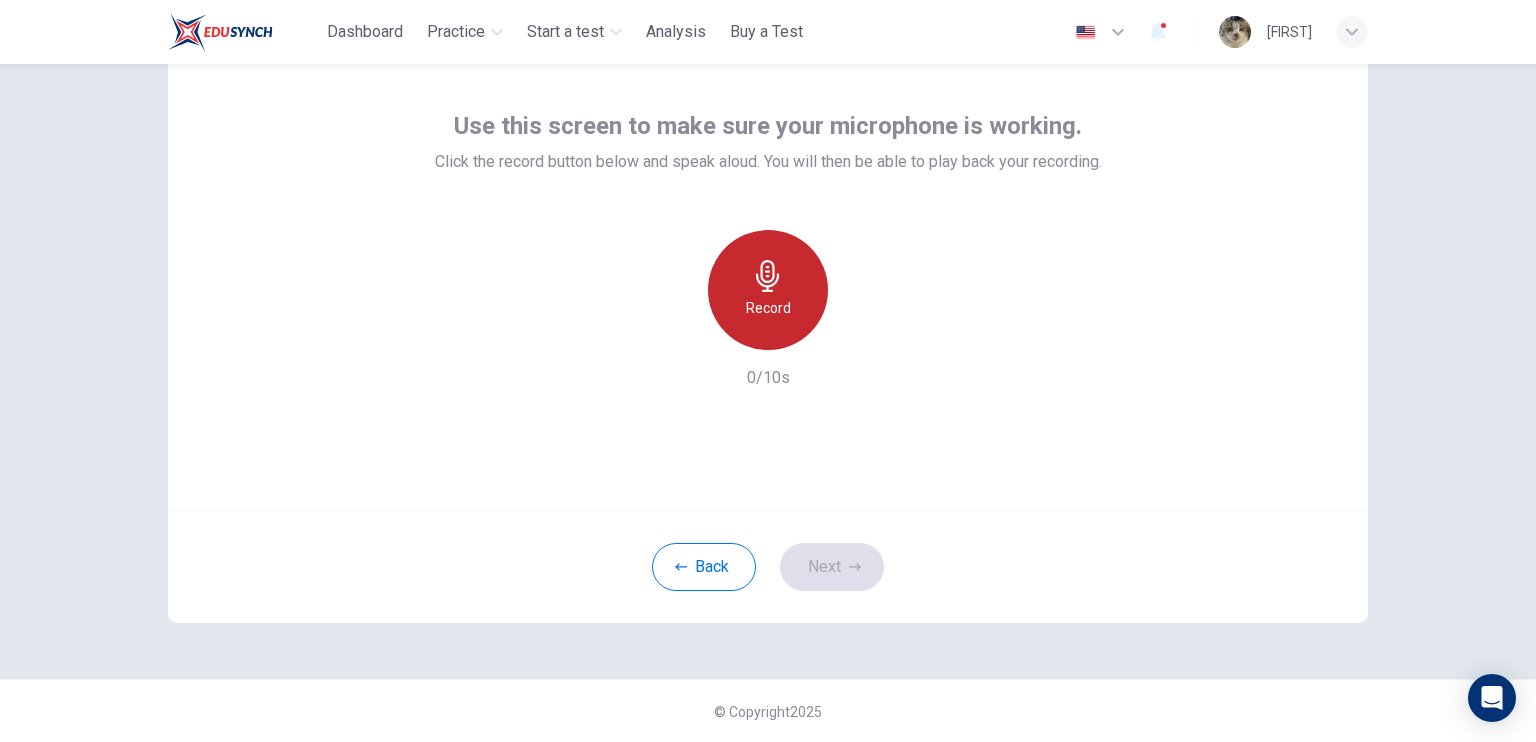 click 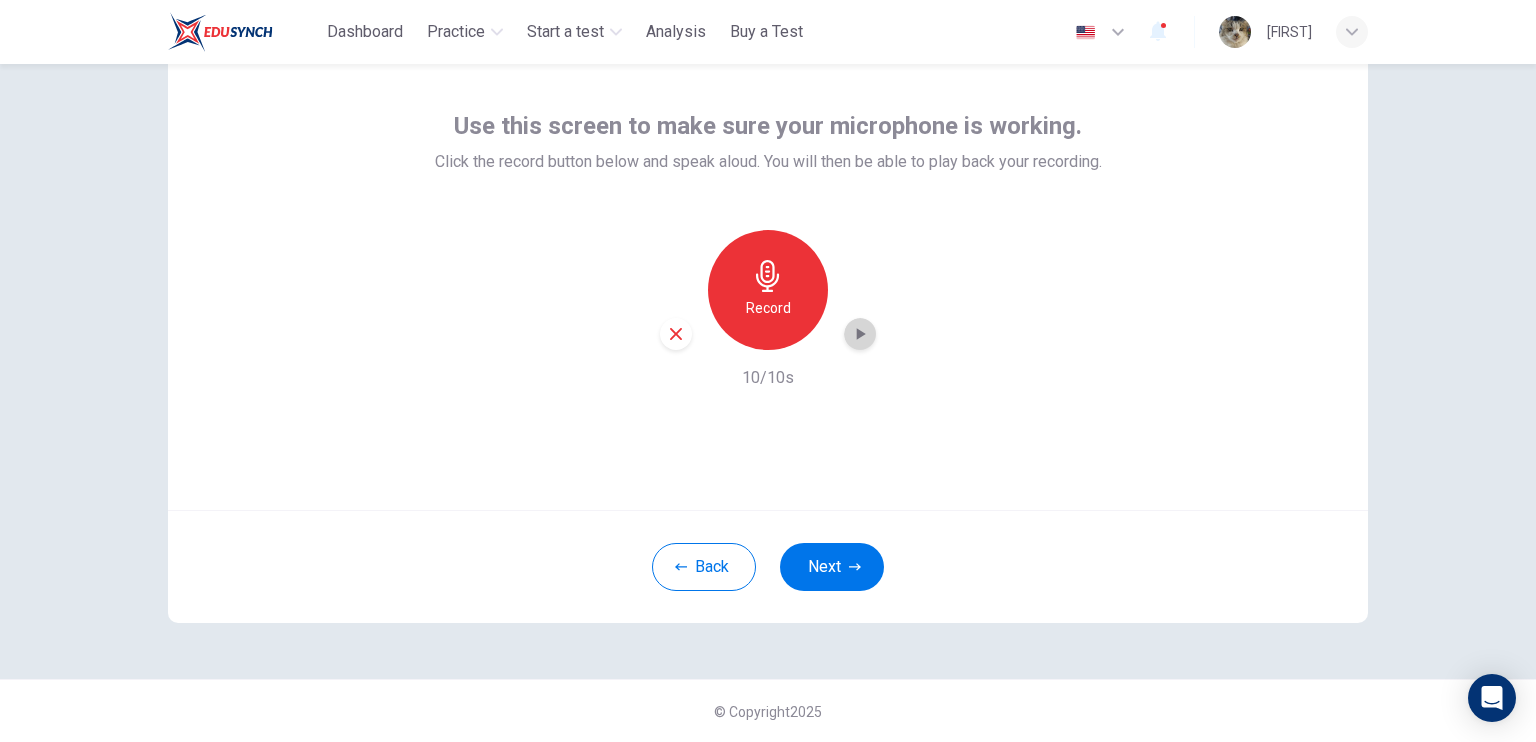 click 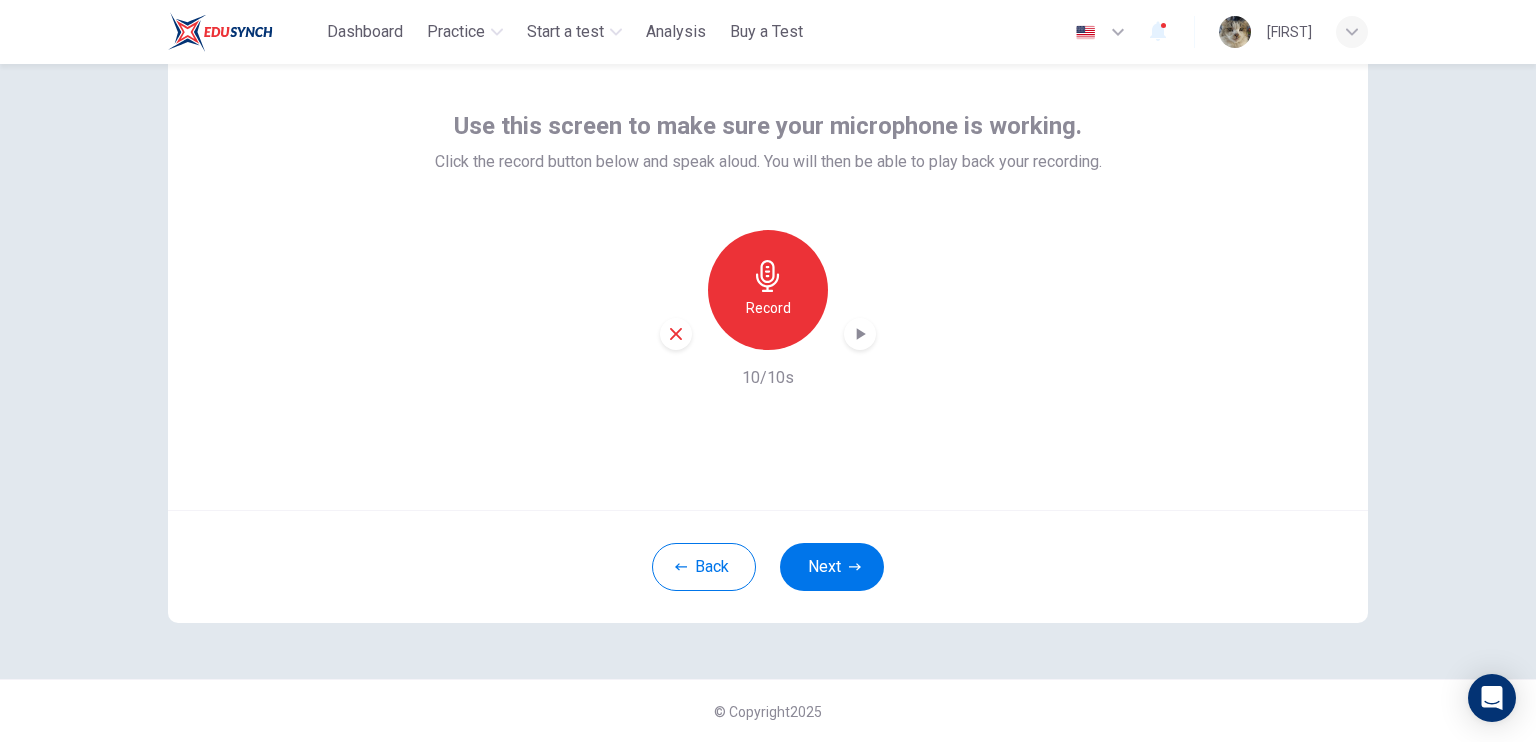 click on "Record" at bounding box center (768, 290) 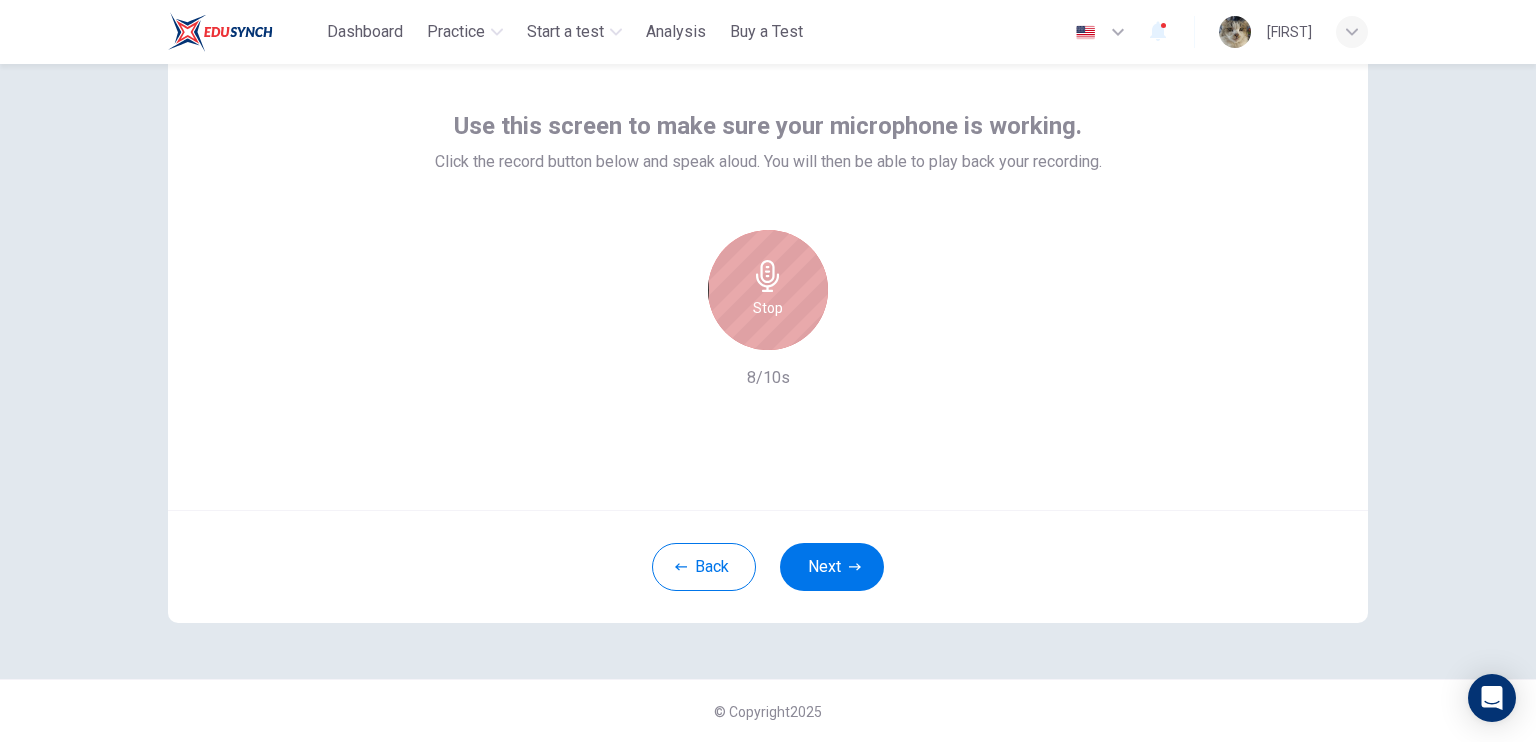 click on "Stop" at bounding box center [768, 290] 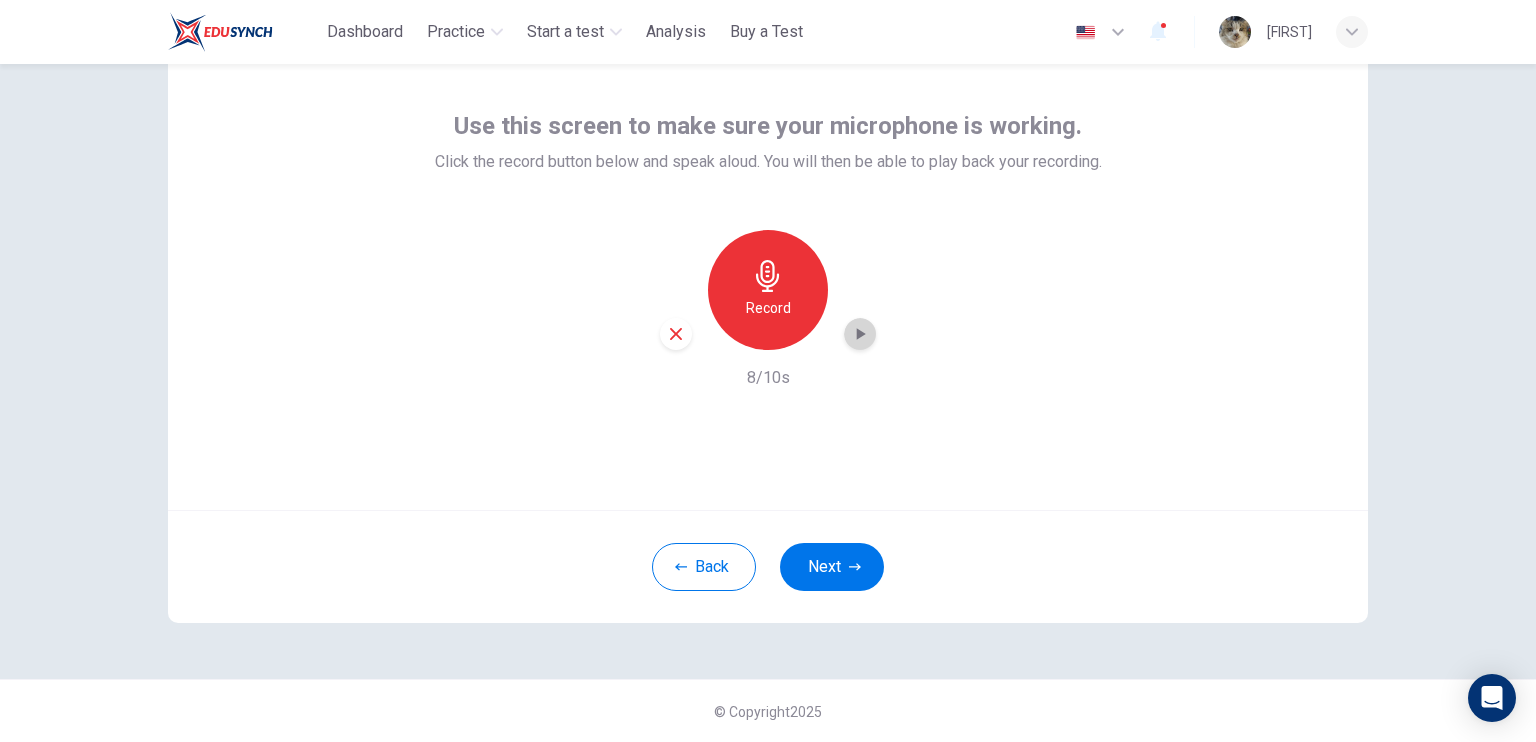 click 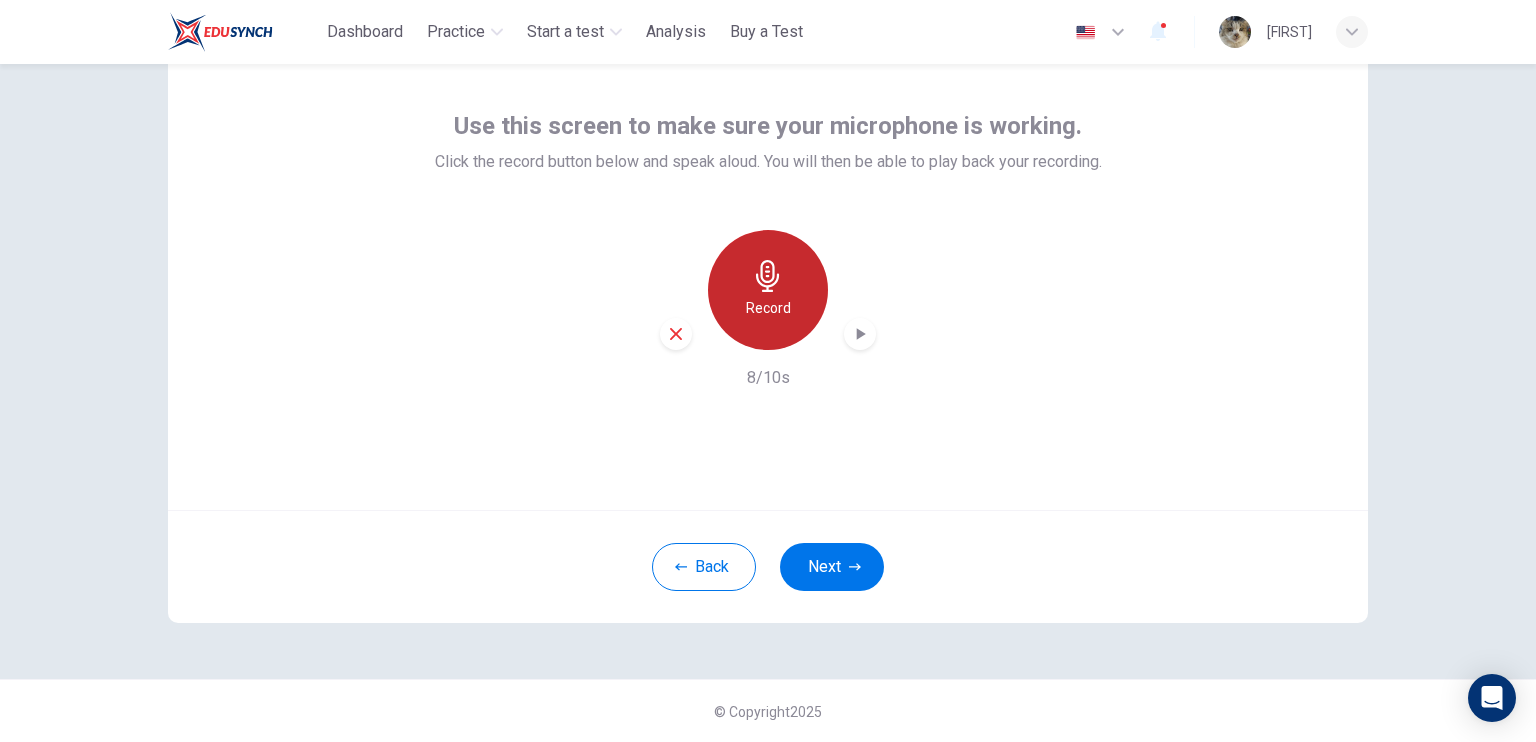click 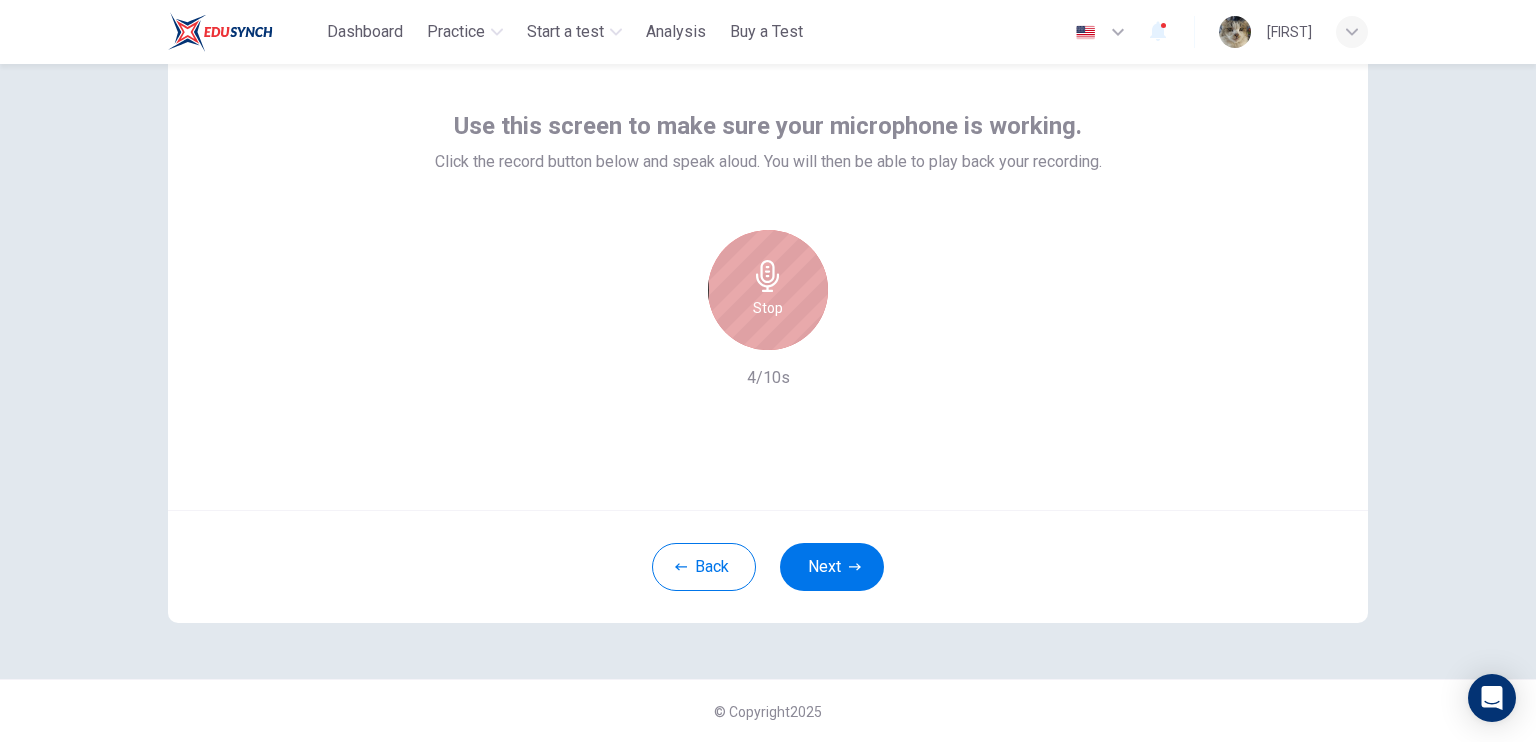 click 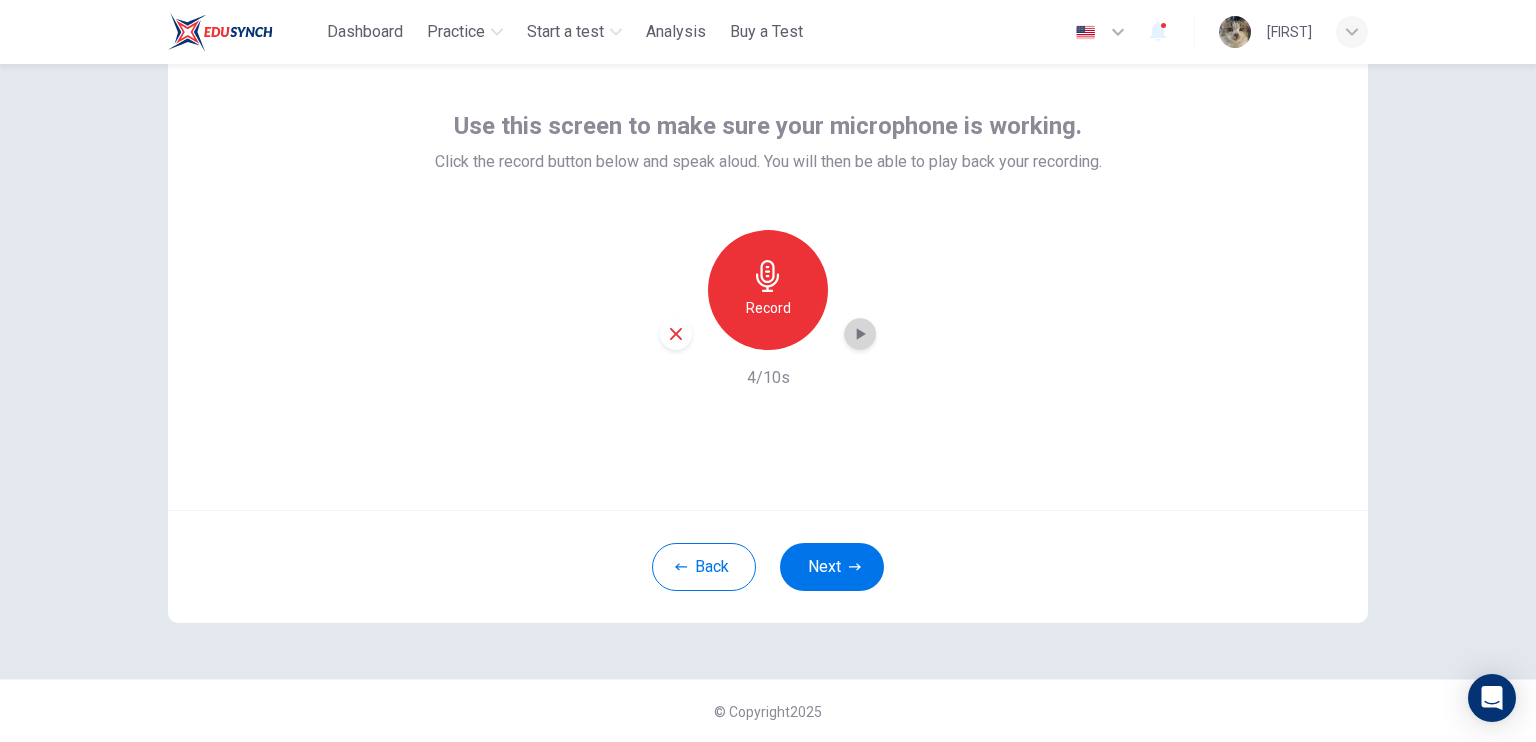 click at bounding box center [860, 334] 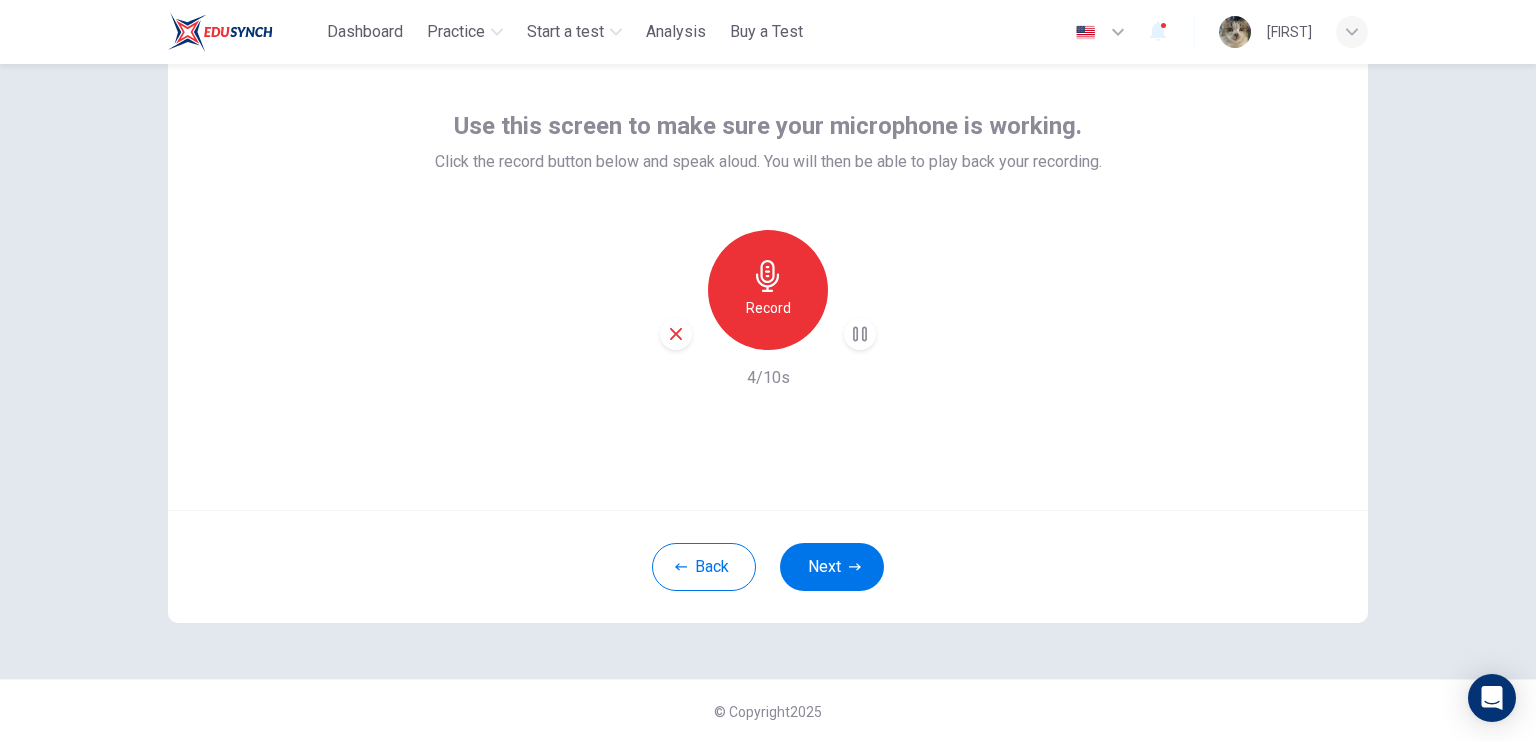 type 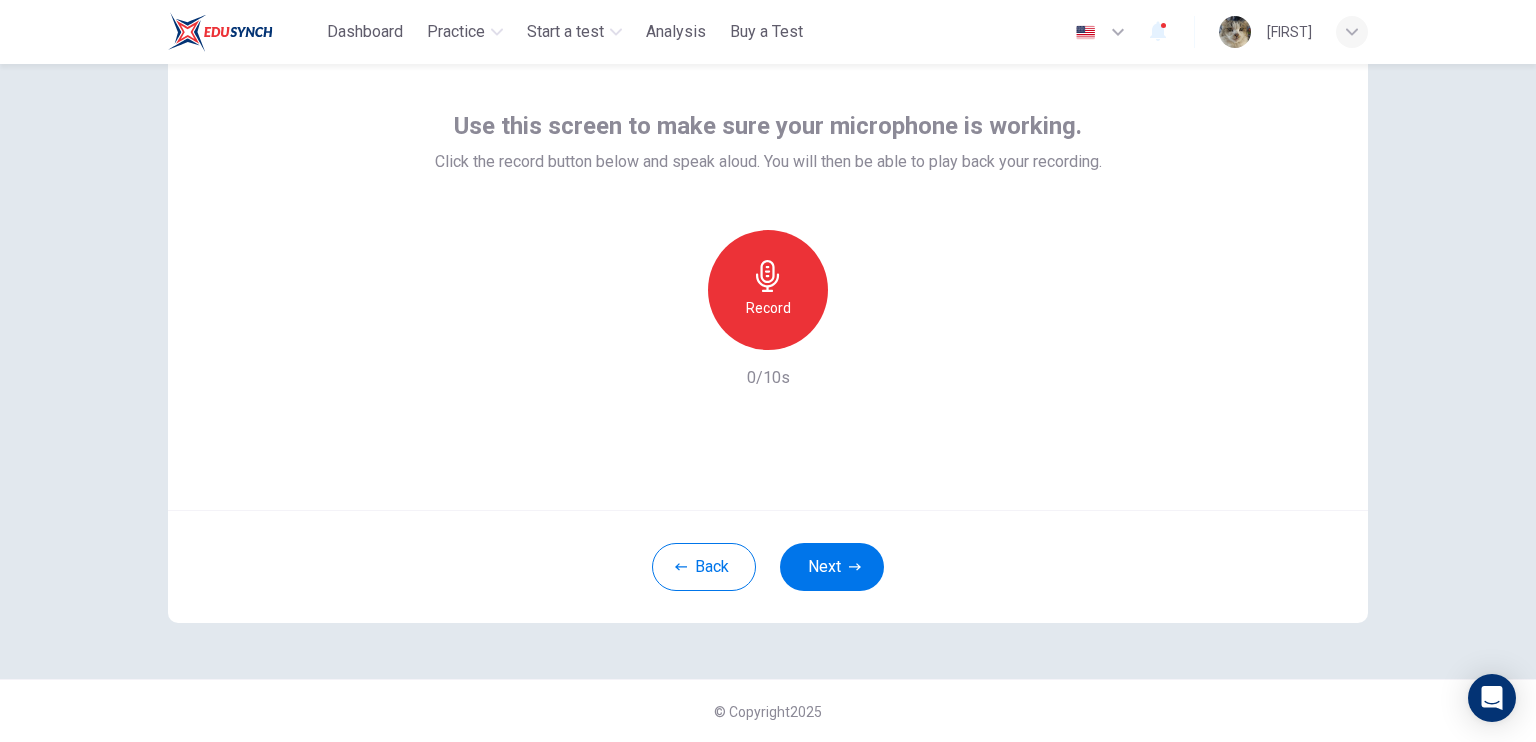 click on "Record" at bounding box center [768, 290] 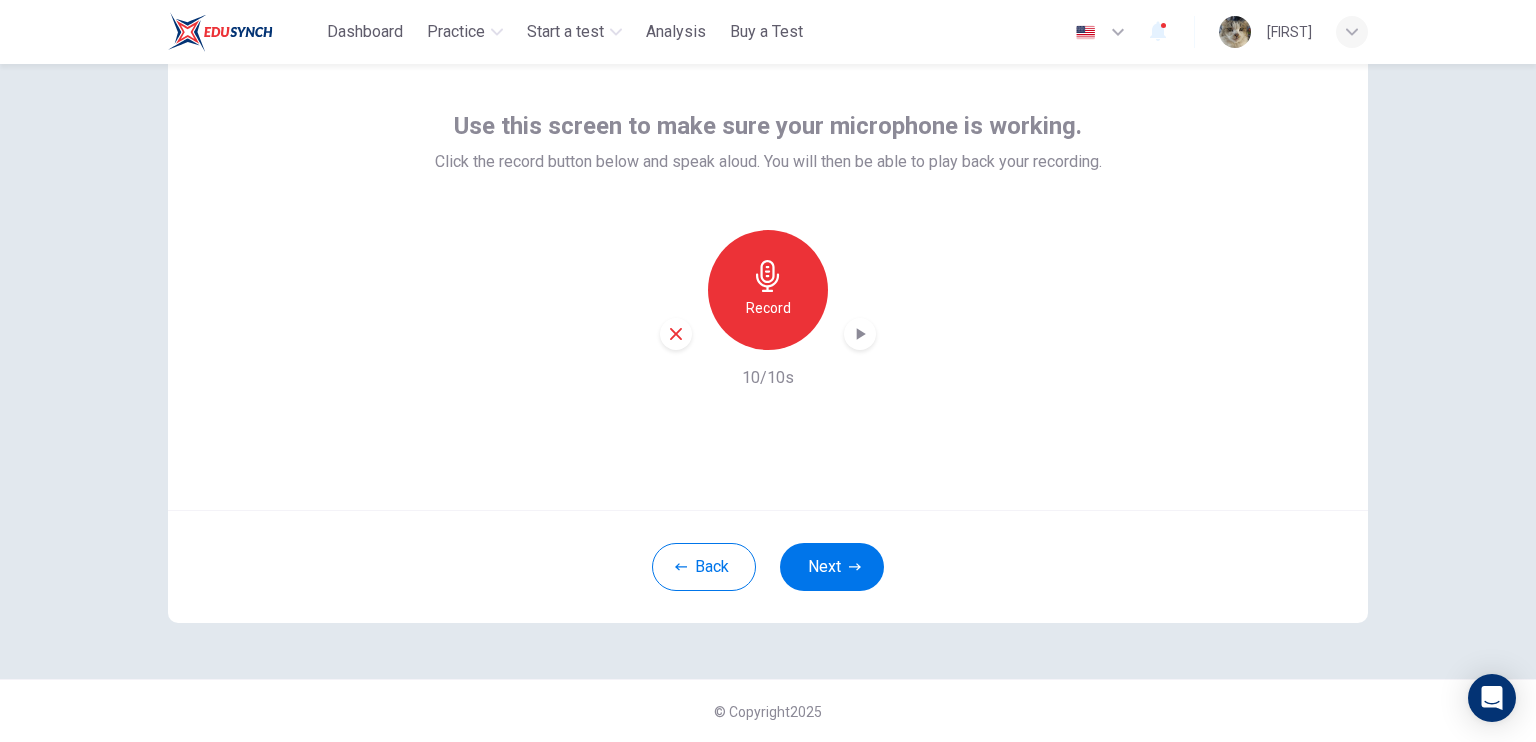 click on "Record 10/10s" at bounding box center (768, 310) 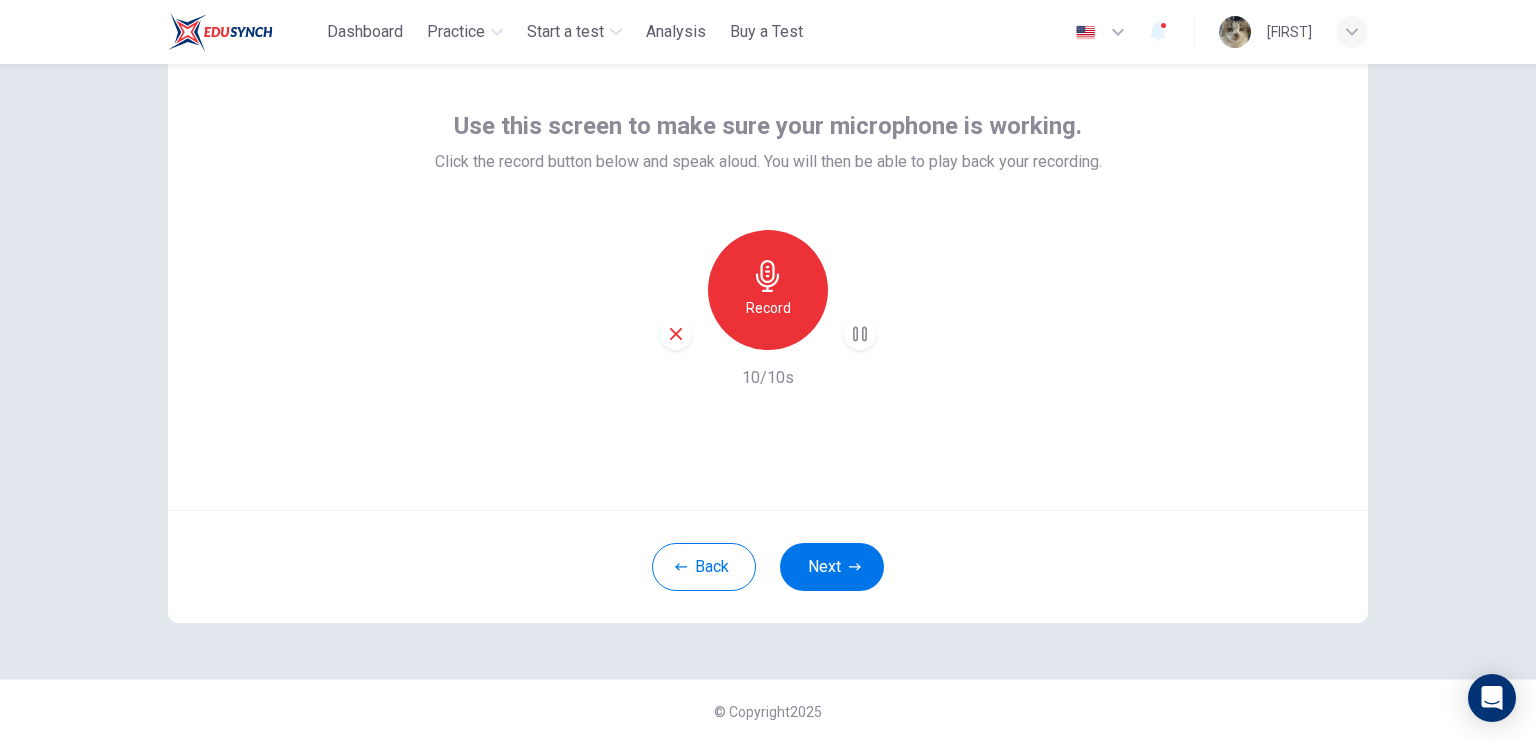 click 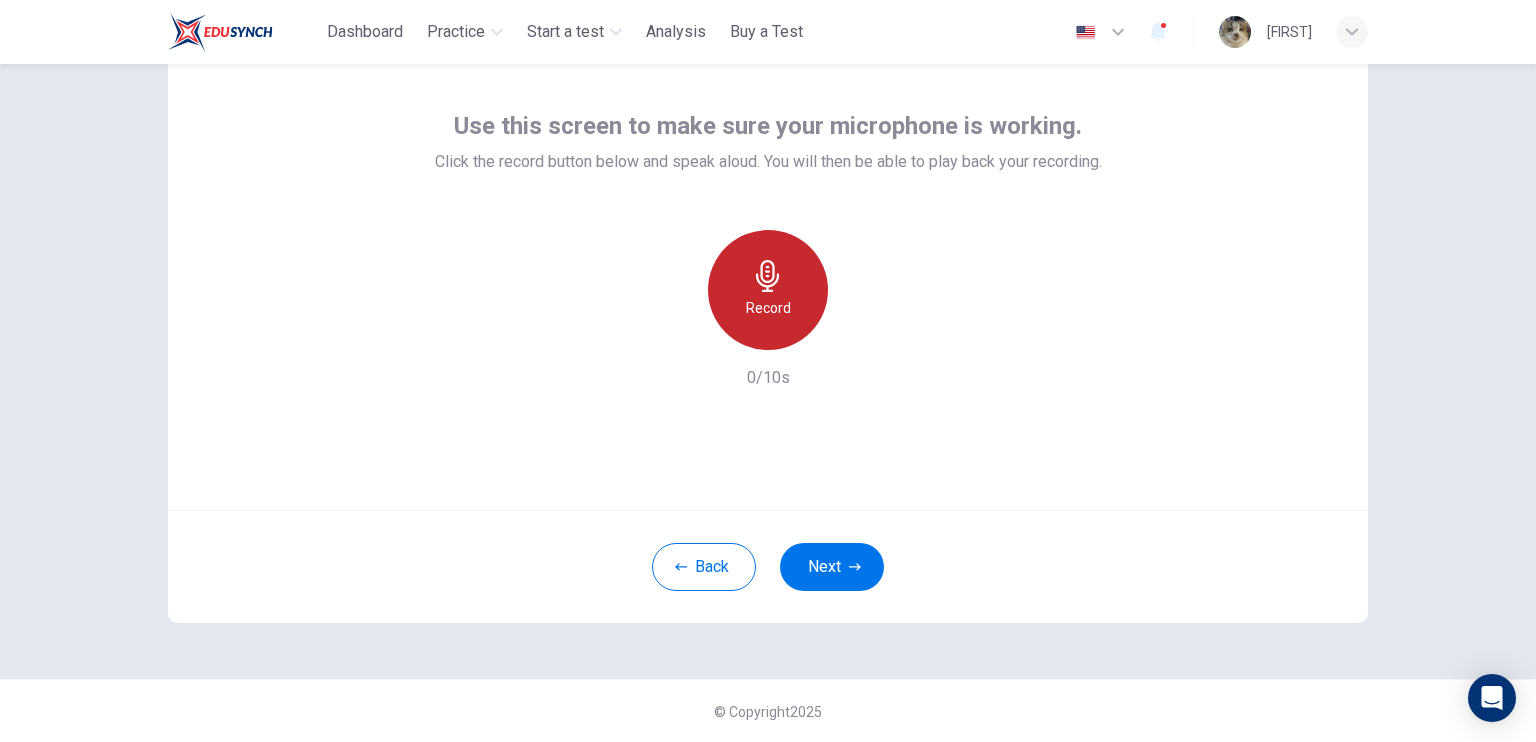 click on "Record" at bounding box center [768, 290] 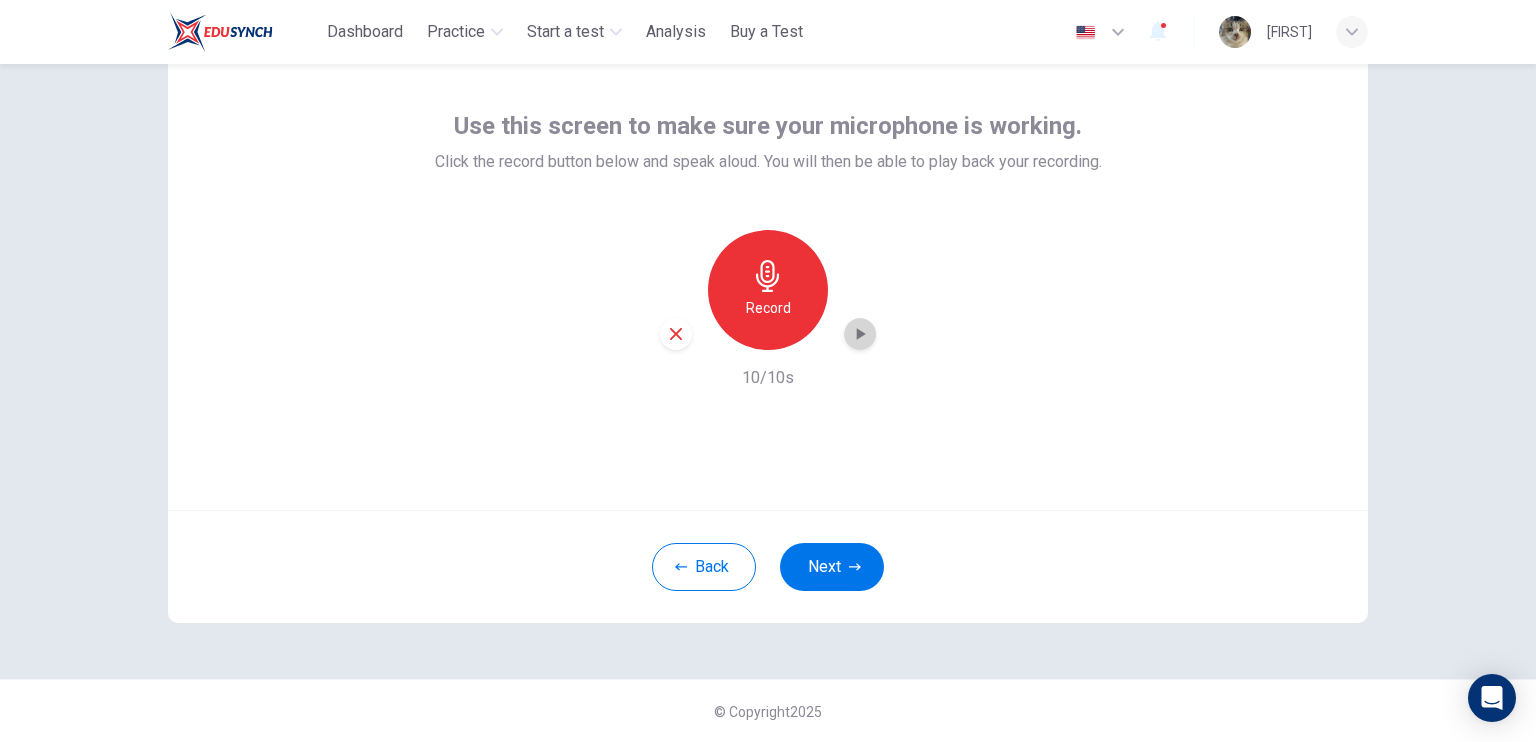 click 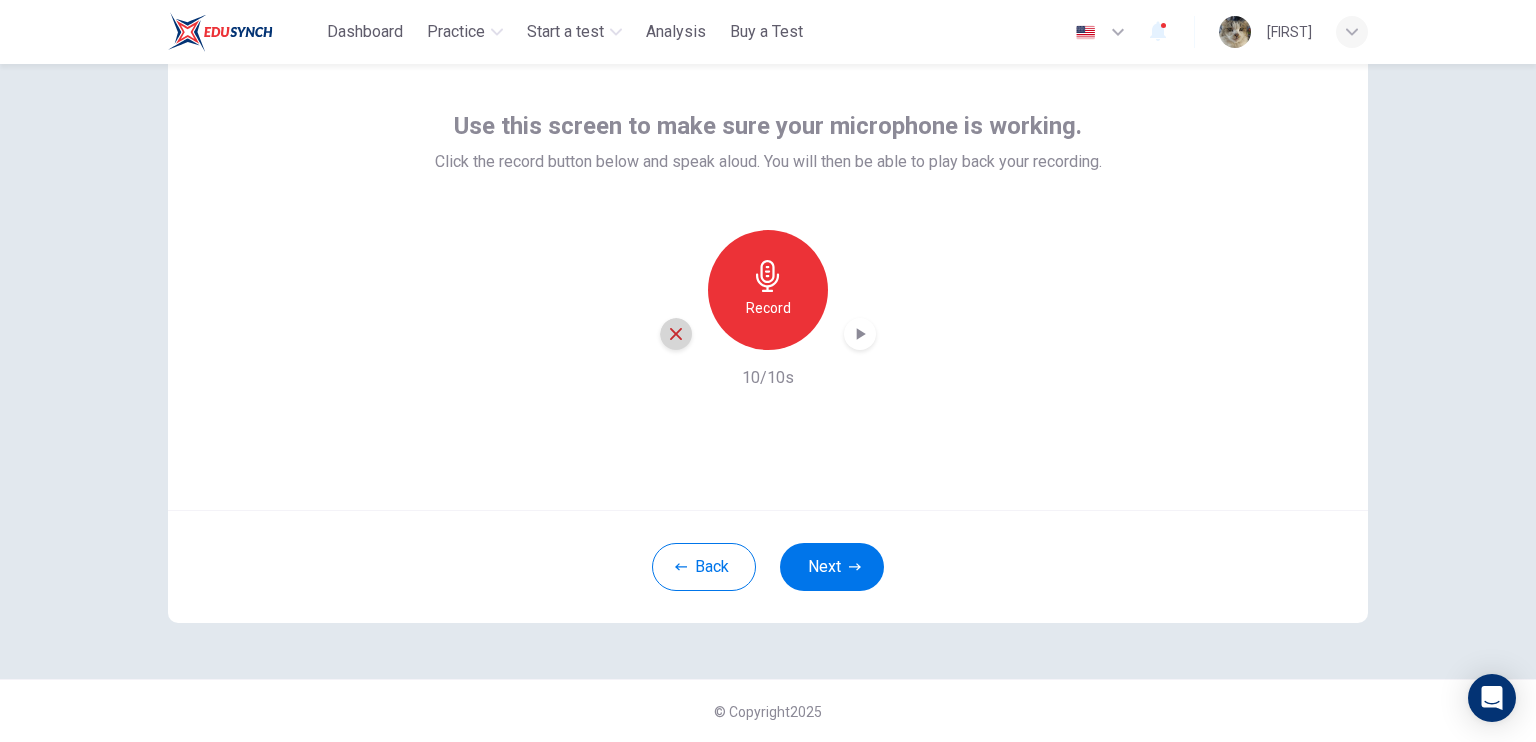 click at bounding box center (676, 334) 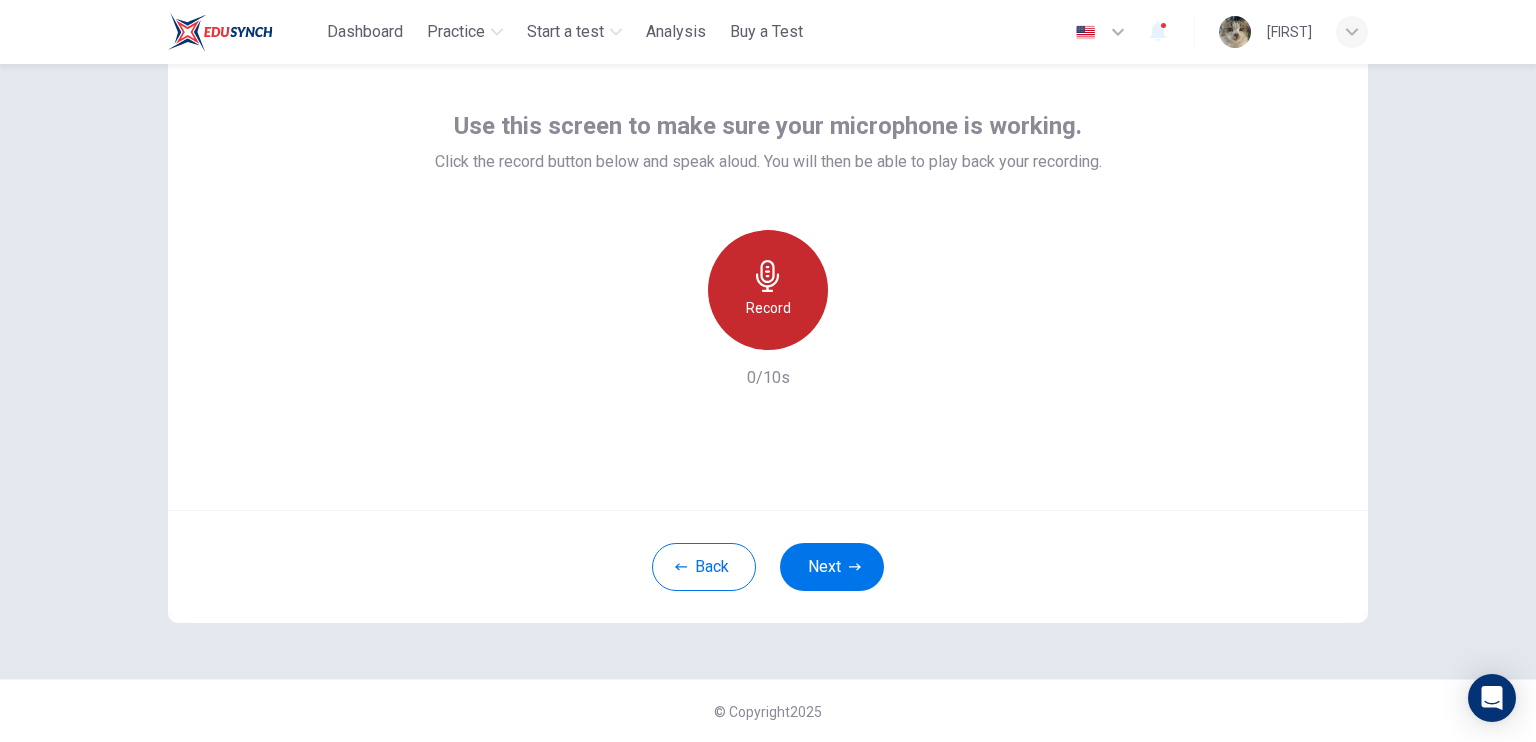 click on "Record" at bounding box center (768, 290) 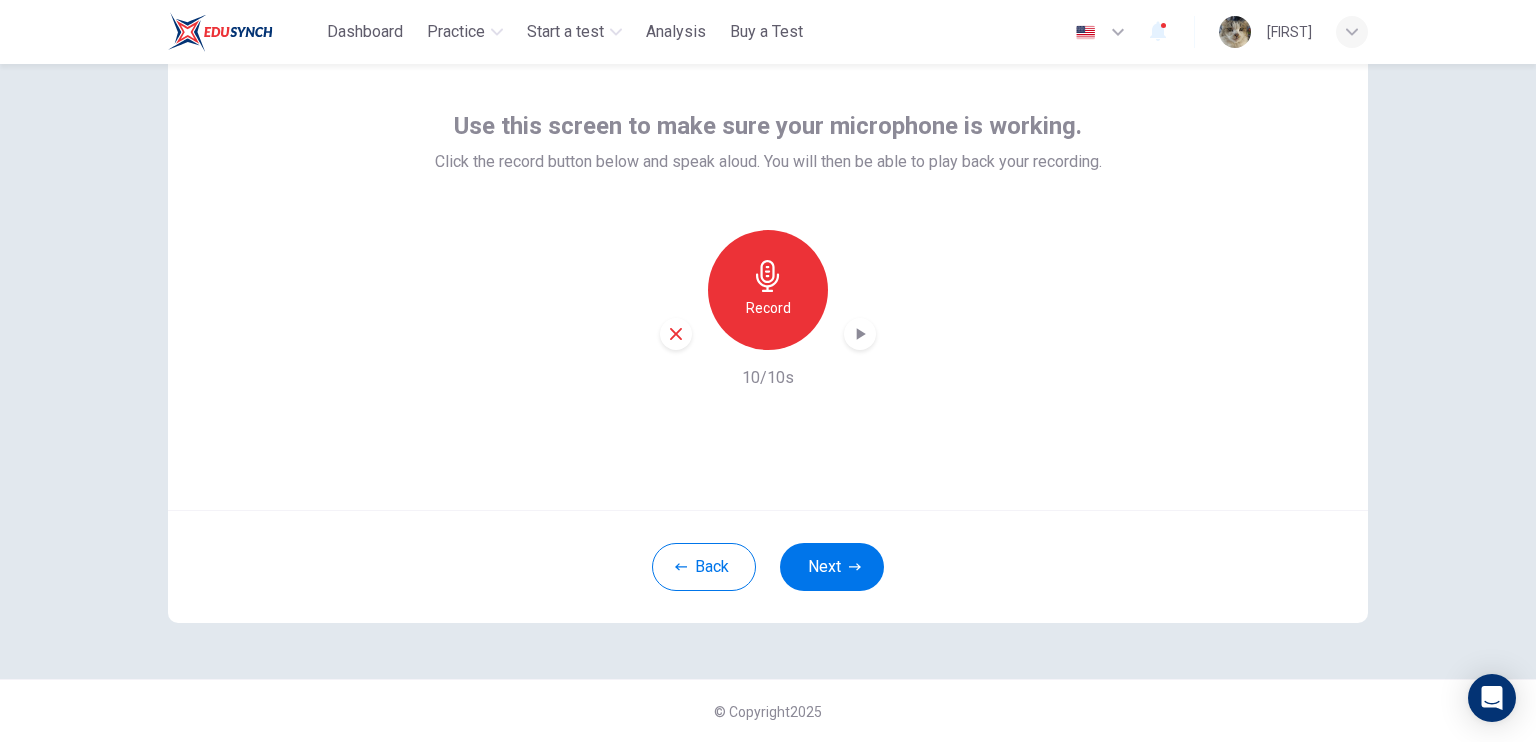 click at bounding box center [860, 334] 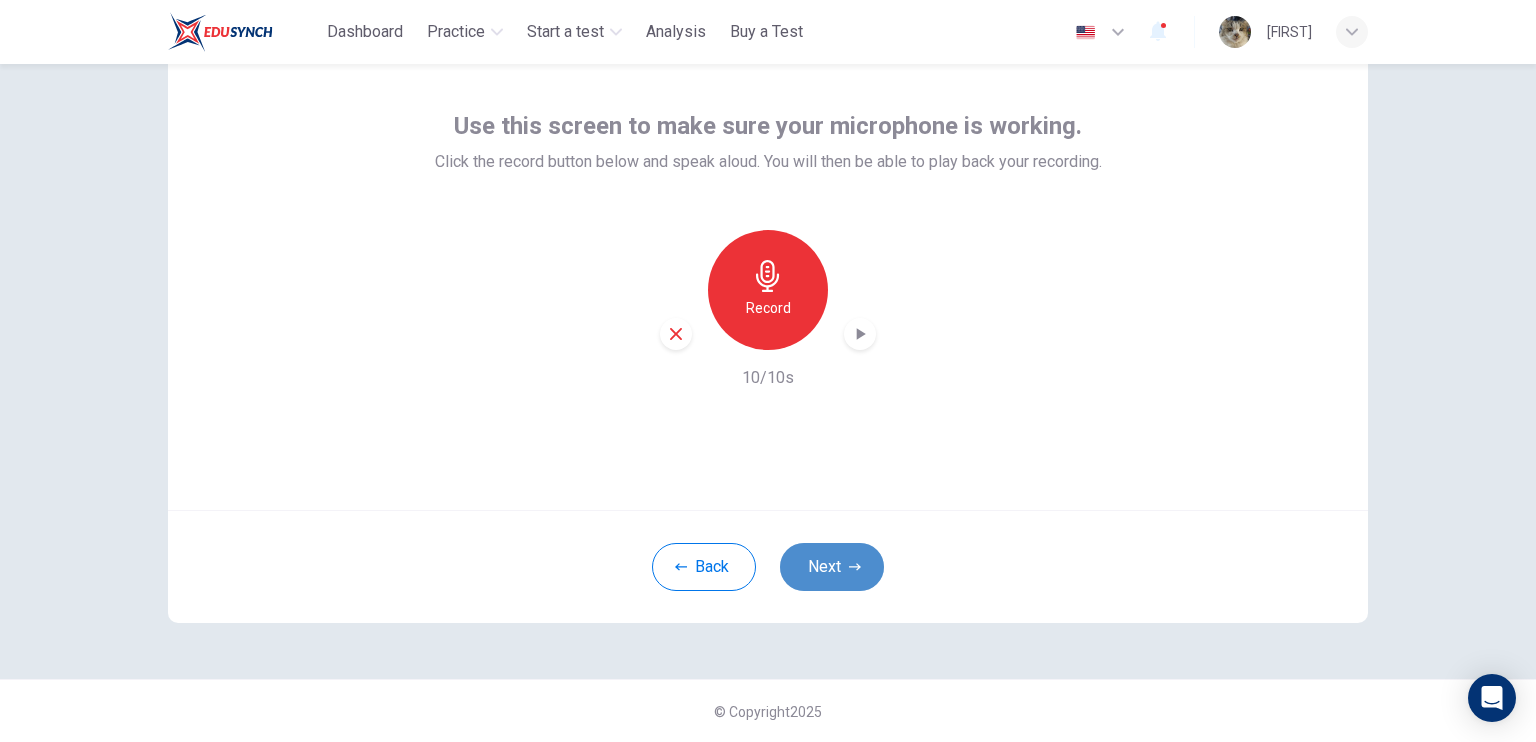 click on "Next" at bounding box center (832, 567) 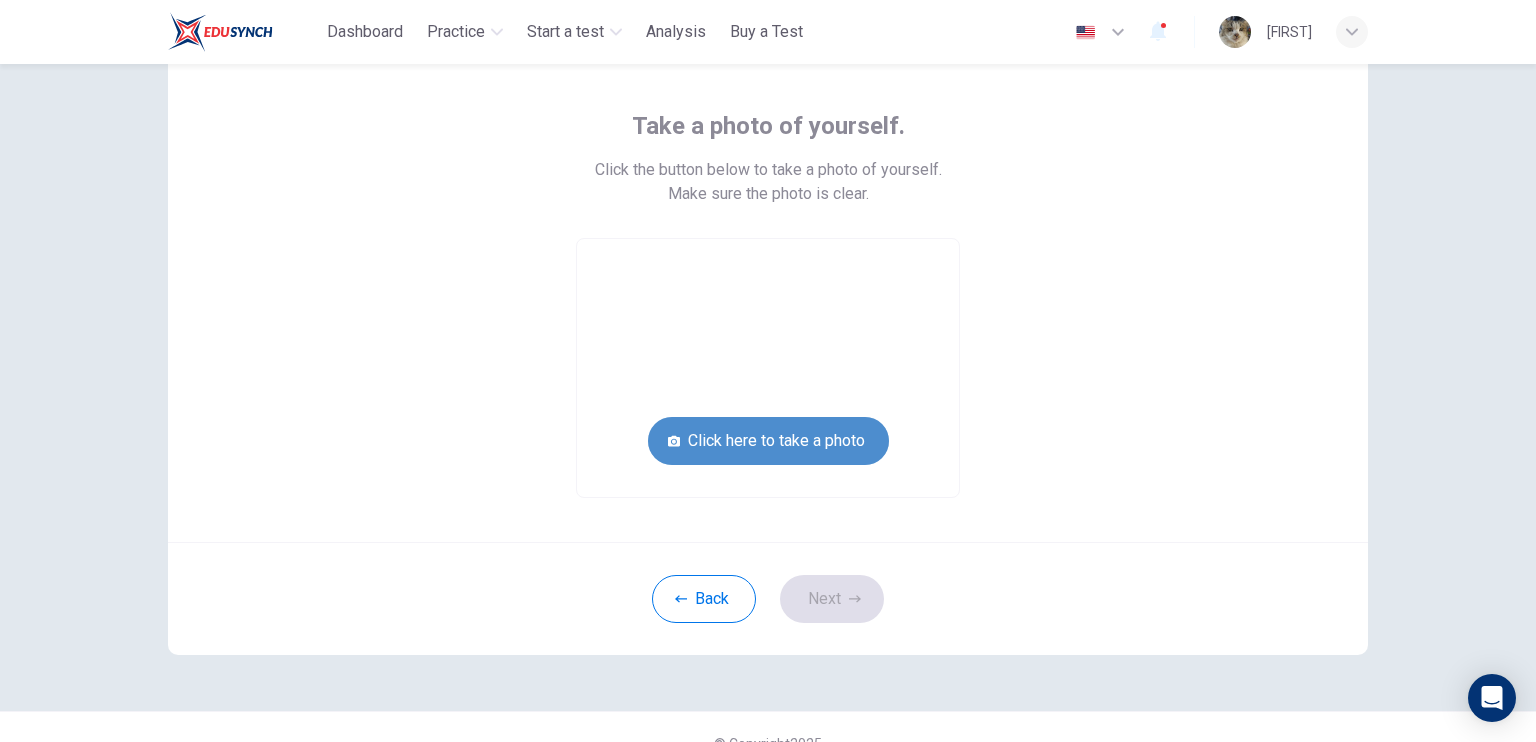 click on "Click here to take a photo" at bounding box center (768, 441) 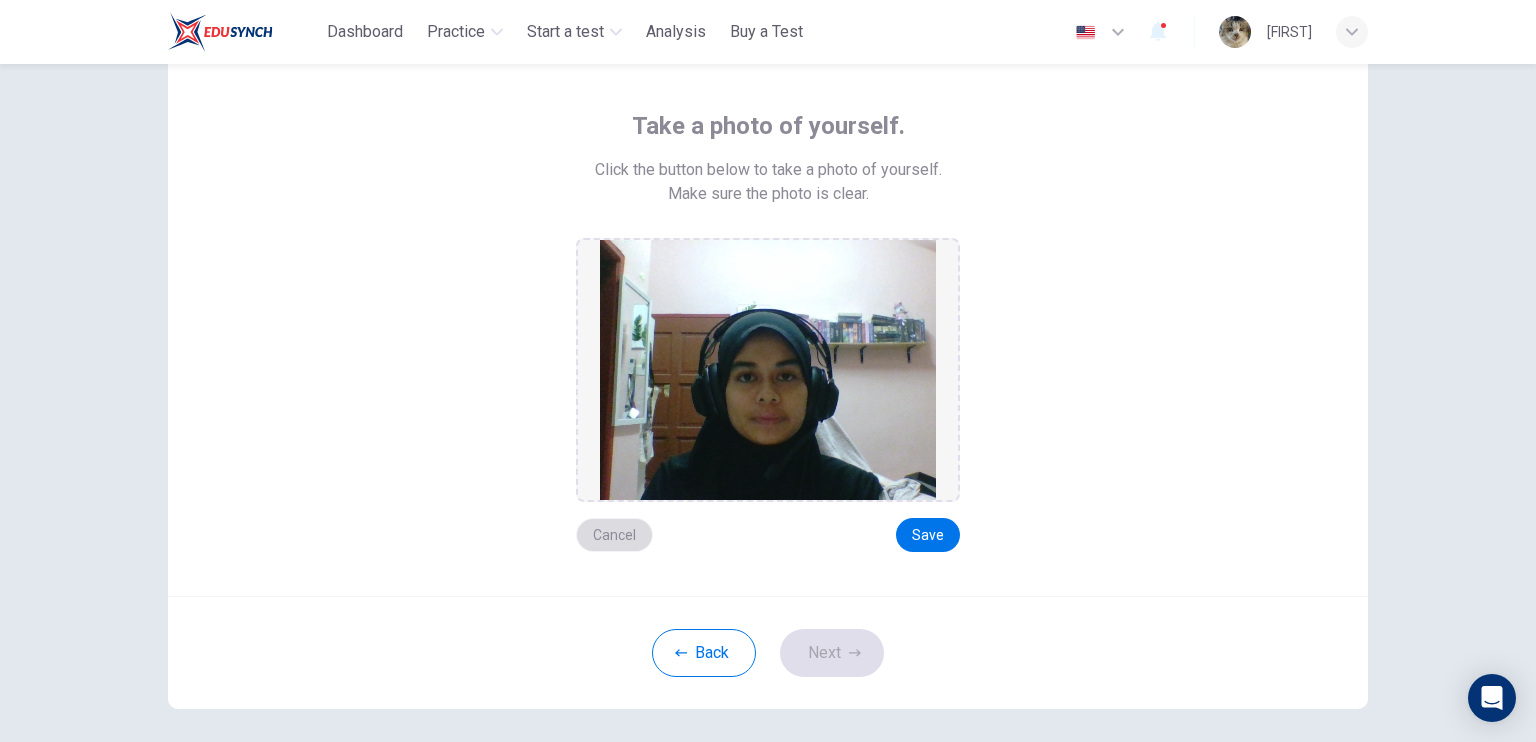click on "Cancel" at bounding box center [614, 535] 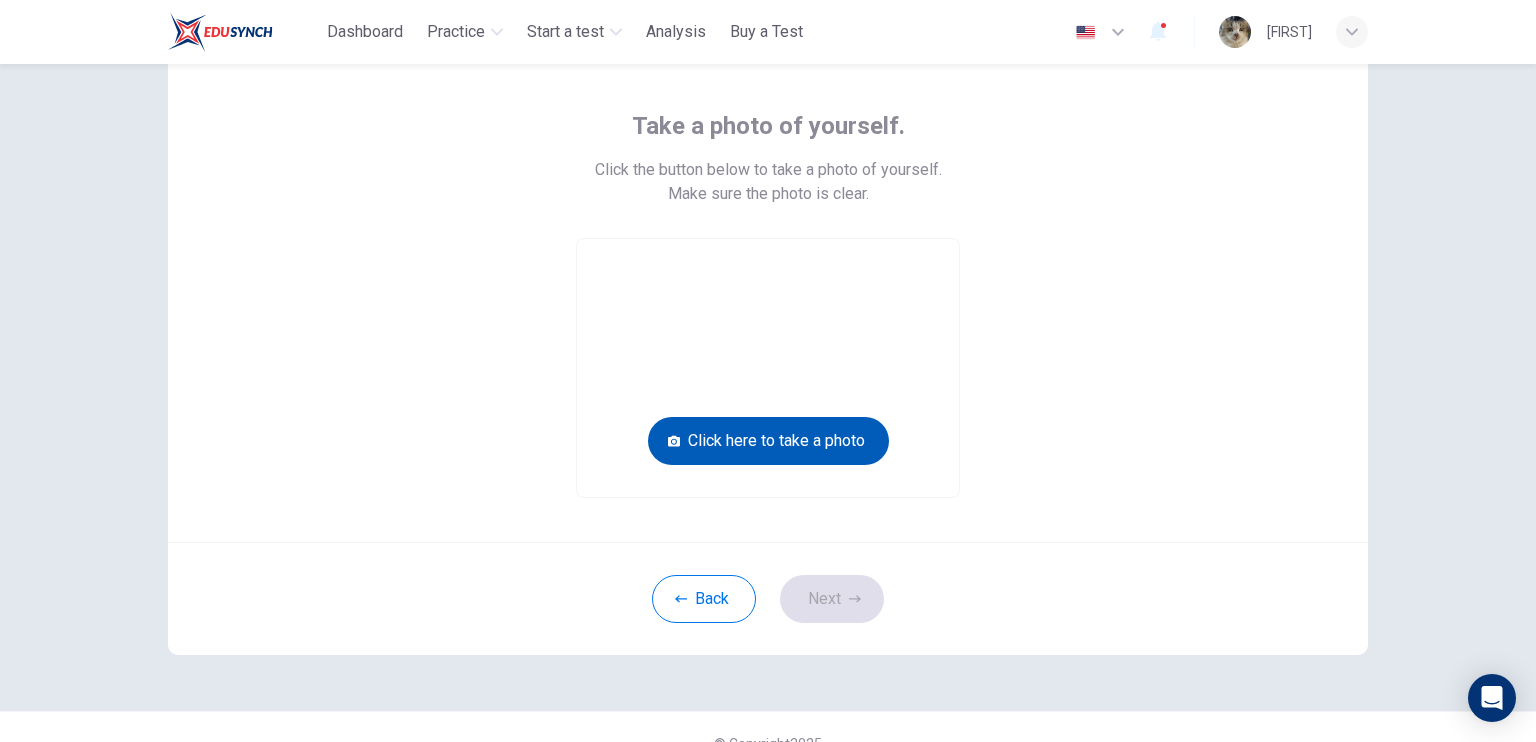 click on "Click here to take a photo" at bounding box center [768, 441] 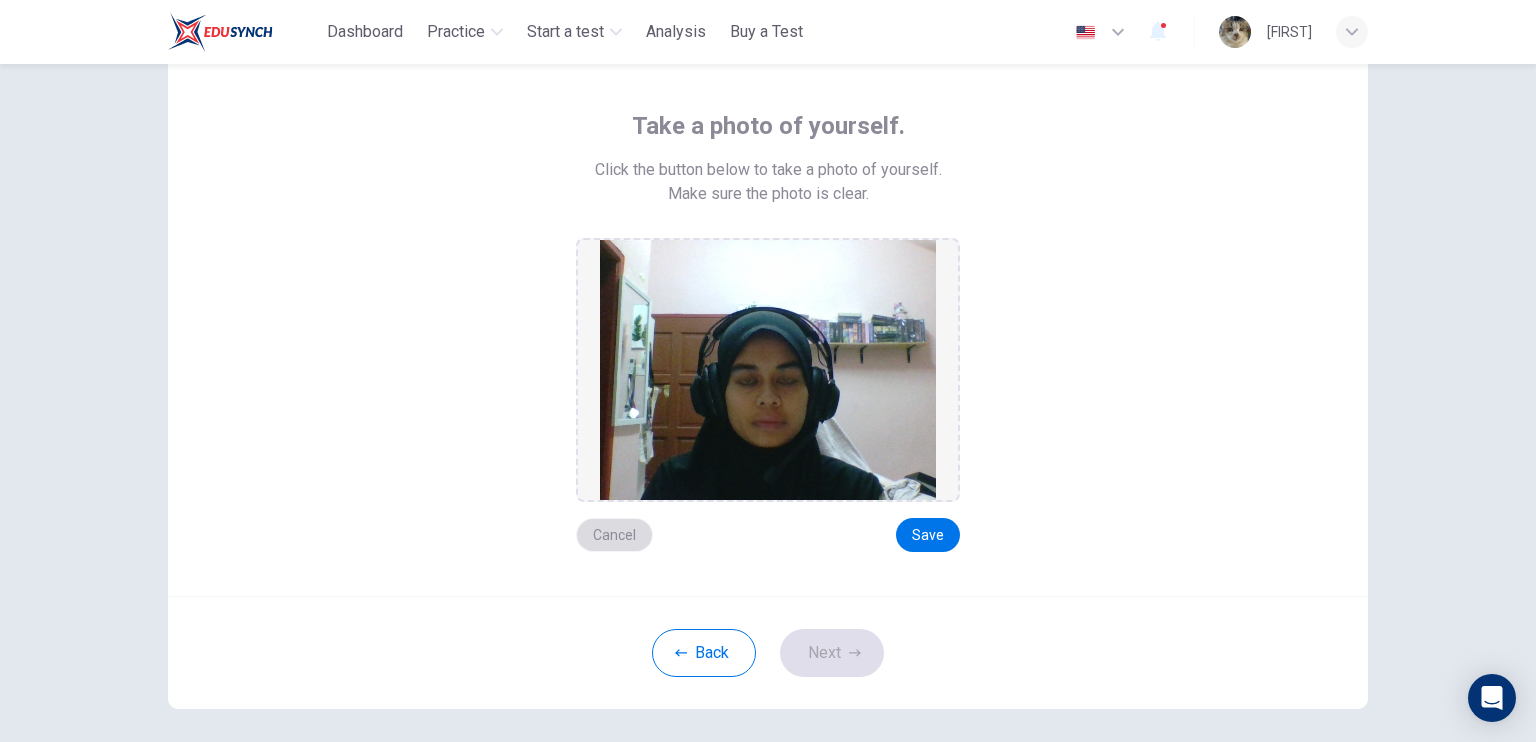 click on "Cancel" at bounding box center (614, 535) 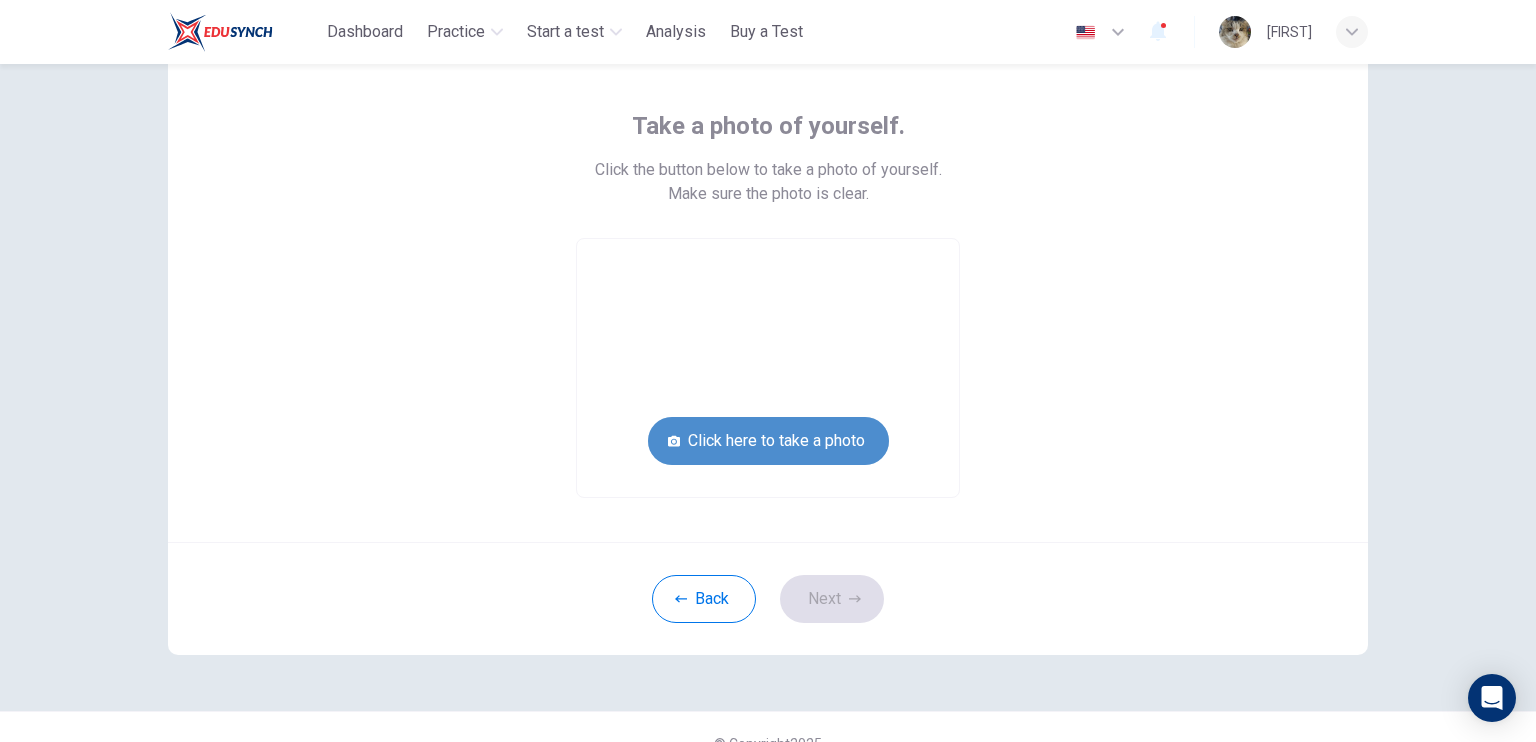 click on "Click here to take a photo" at bounding box center [768, 441] 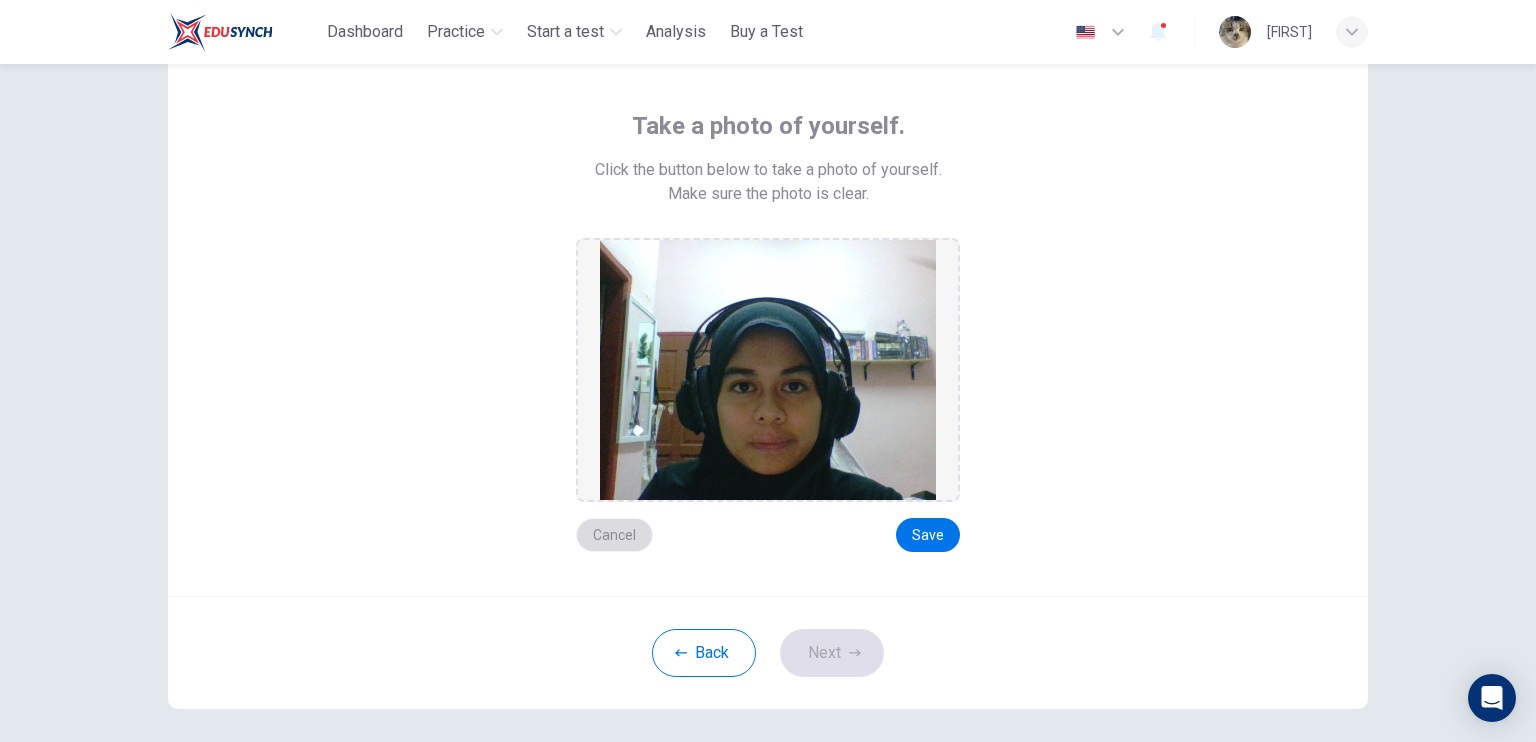 click on "Cancel" at bounding box center (614, 535) 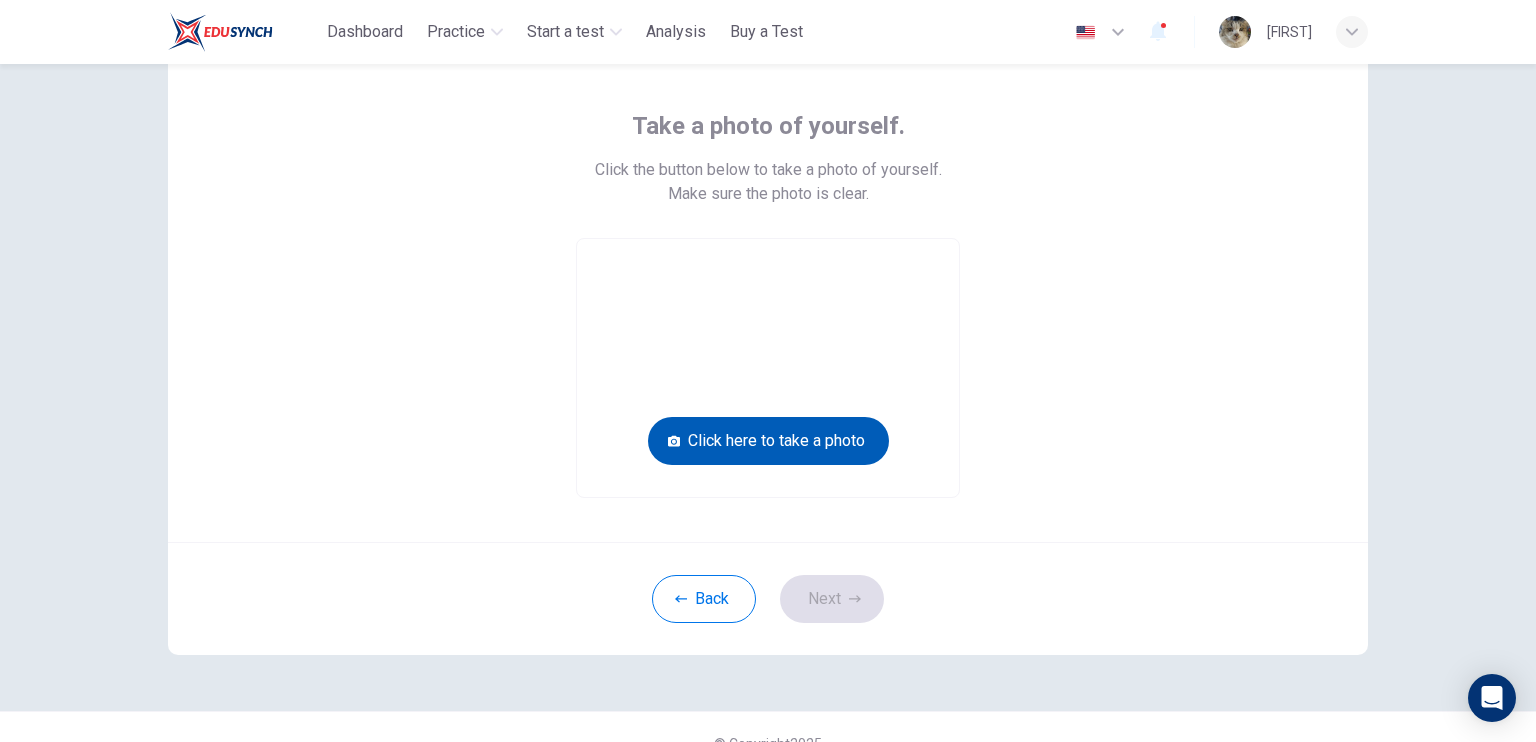 click on "Click here to take a photo" at bounding box center [768, 441] 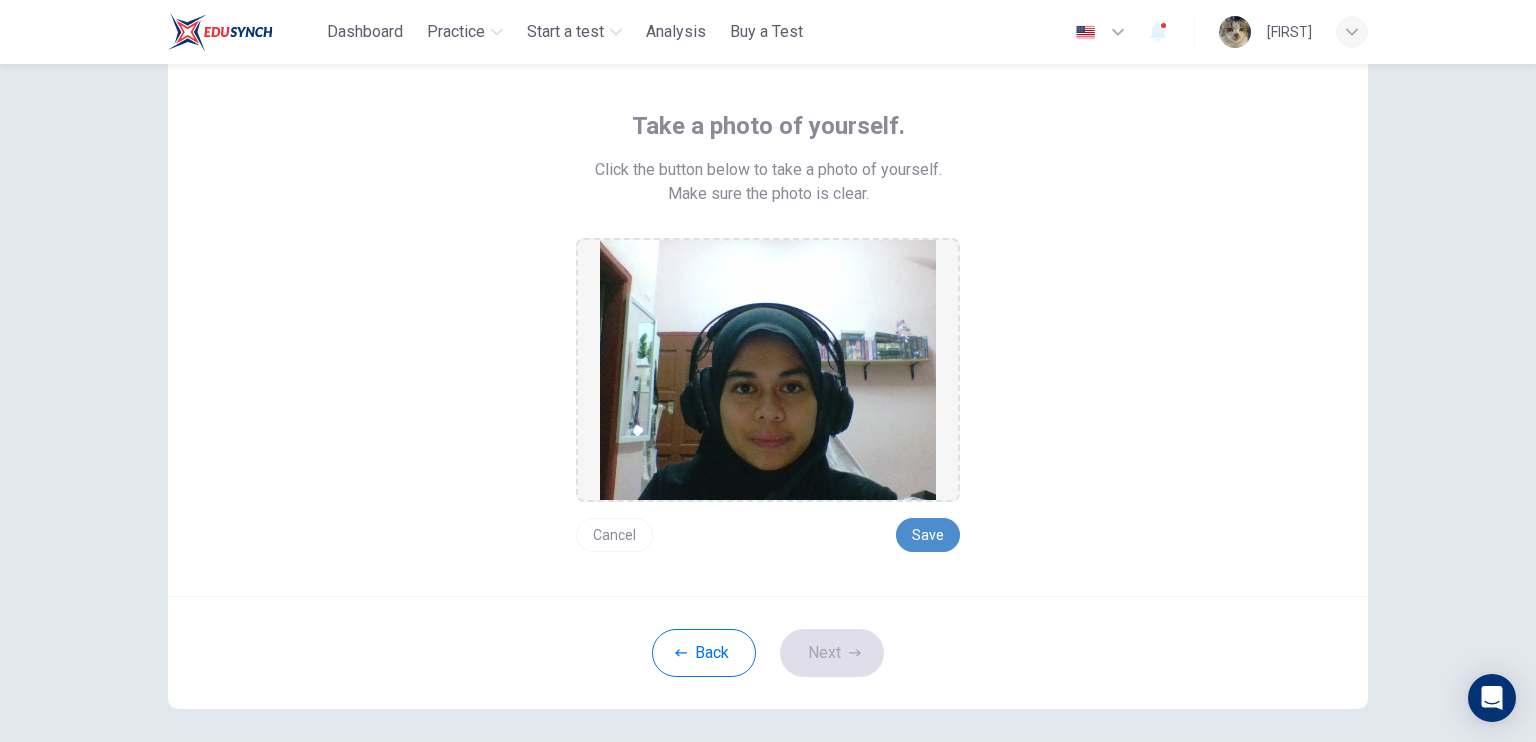 click on "Save" at bounding box center [928, 535] 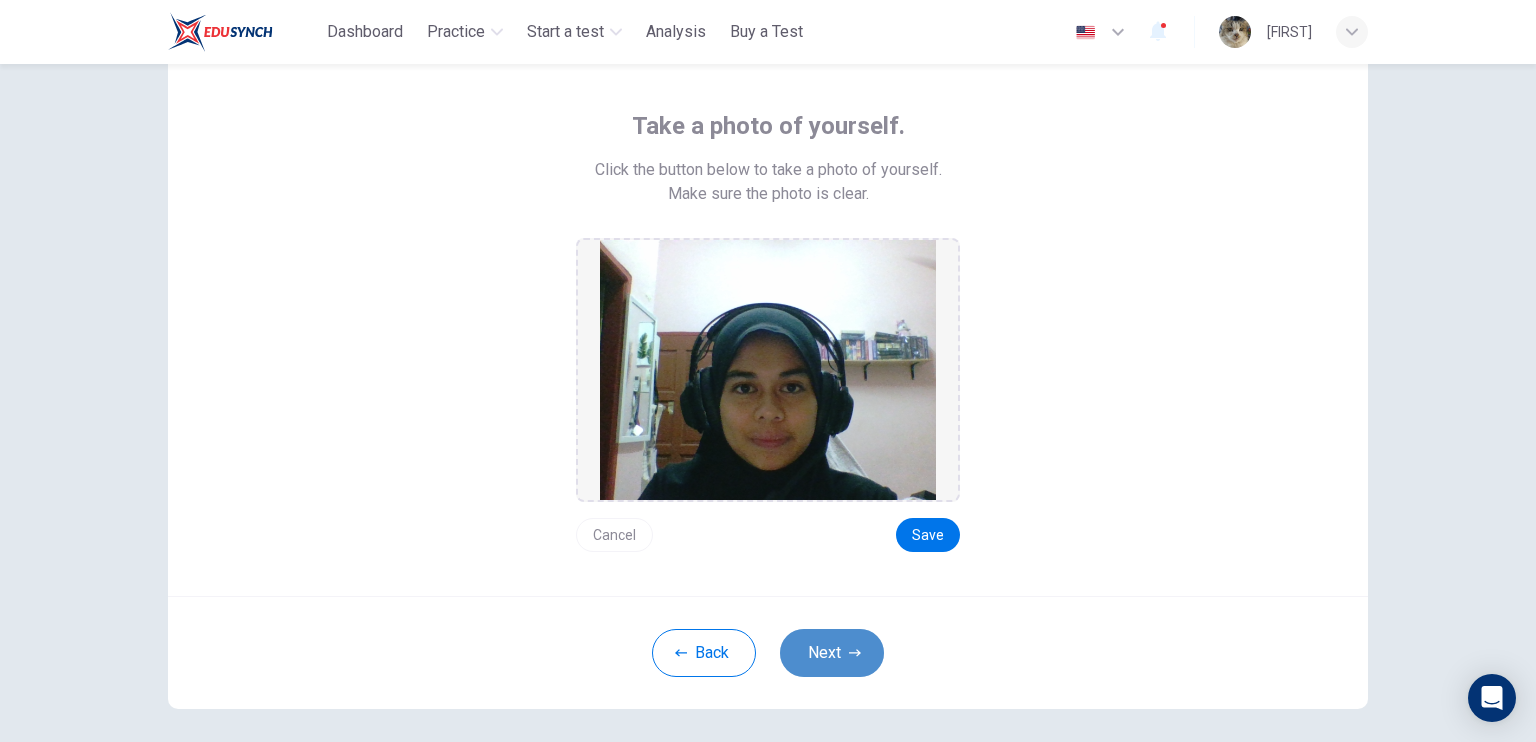 click on "Next" at bounding box center (832, 653) 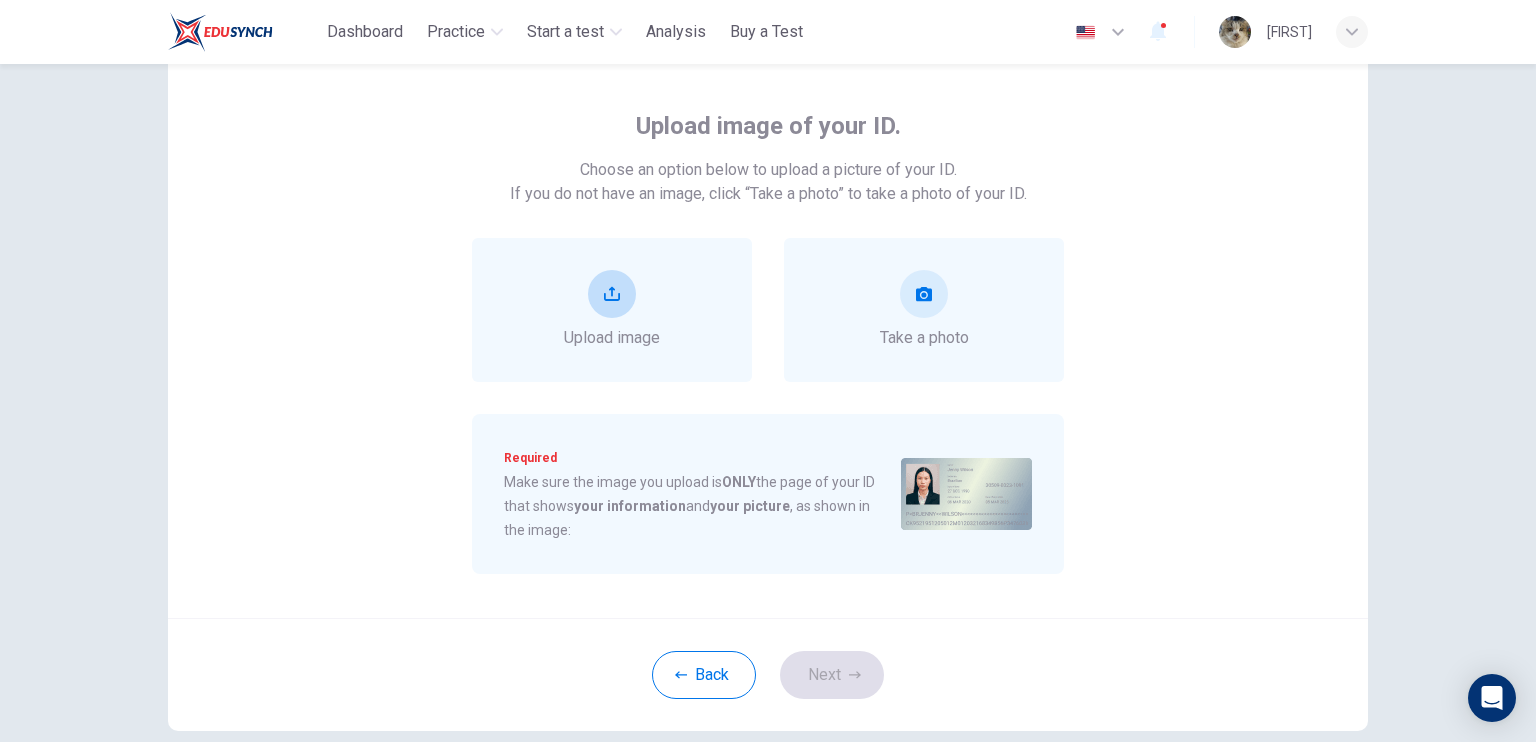 click on "Upload image" at bounding box center (612, 310) 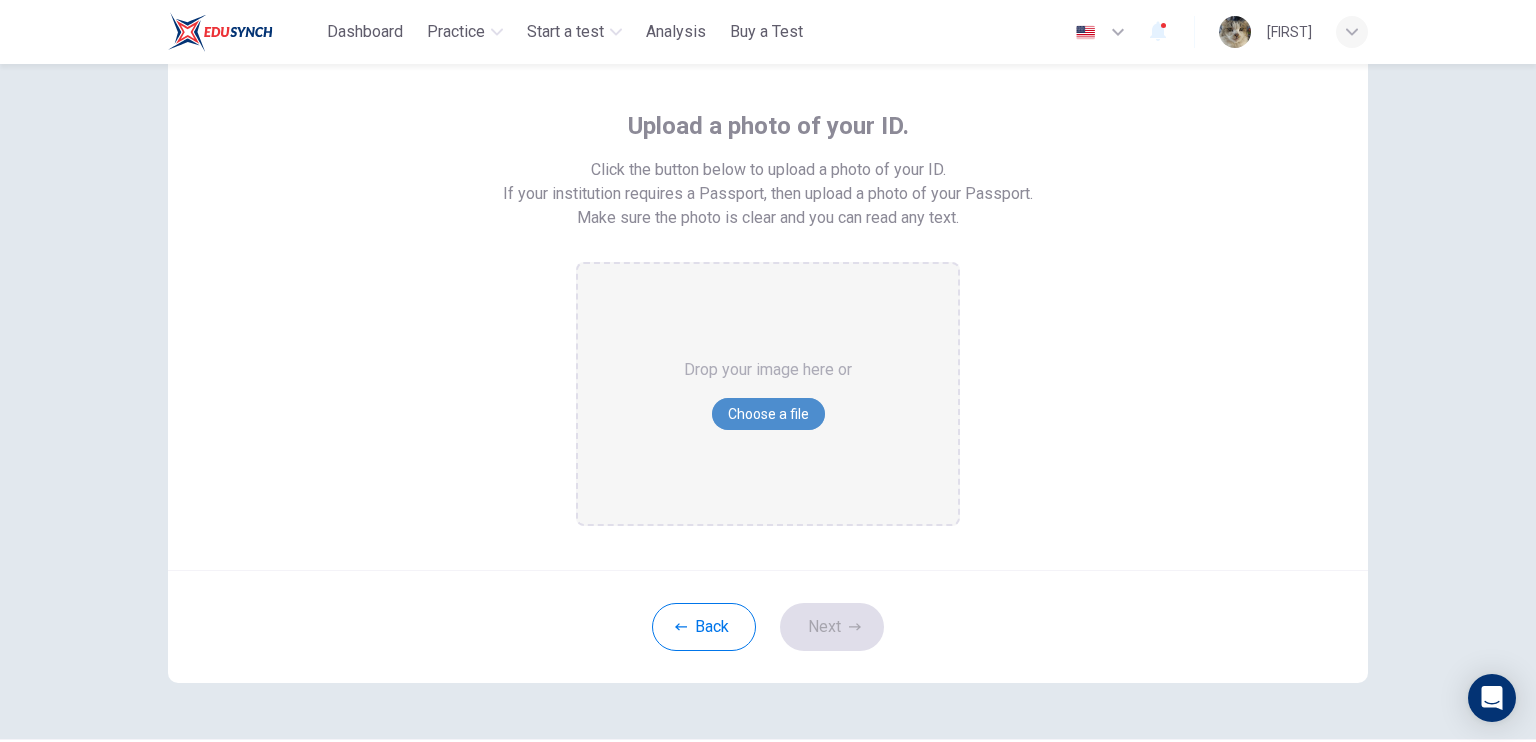click on "Choose a file" at bounding box center [768, 414] 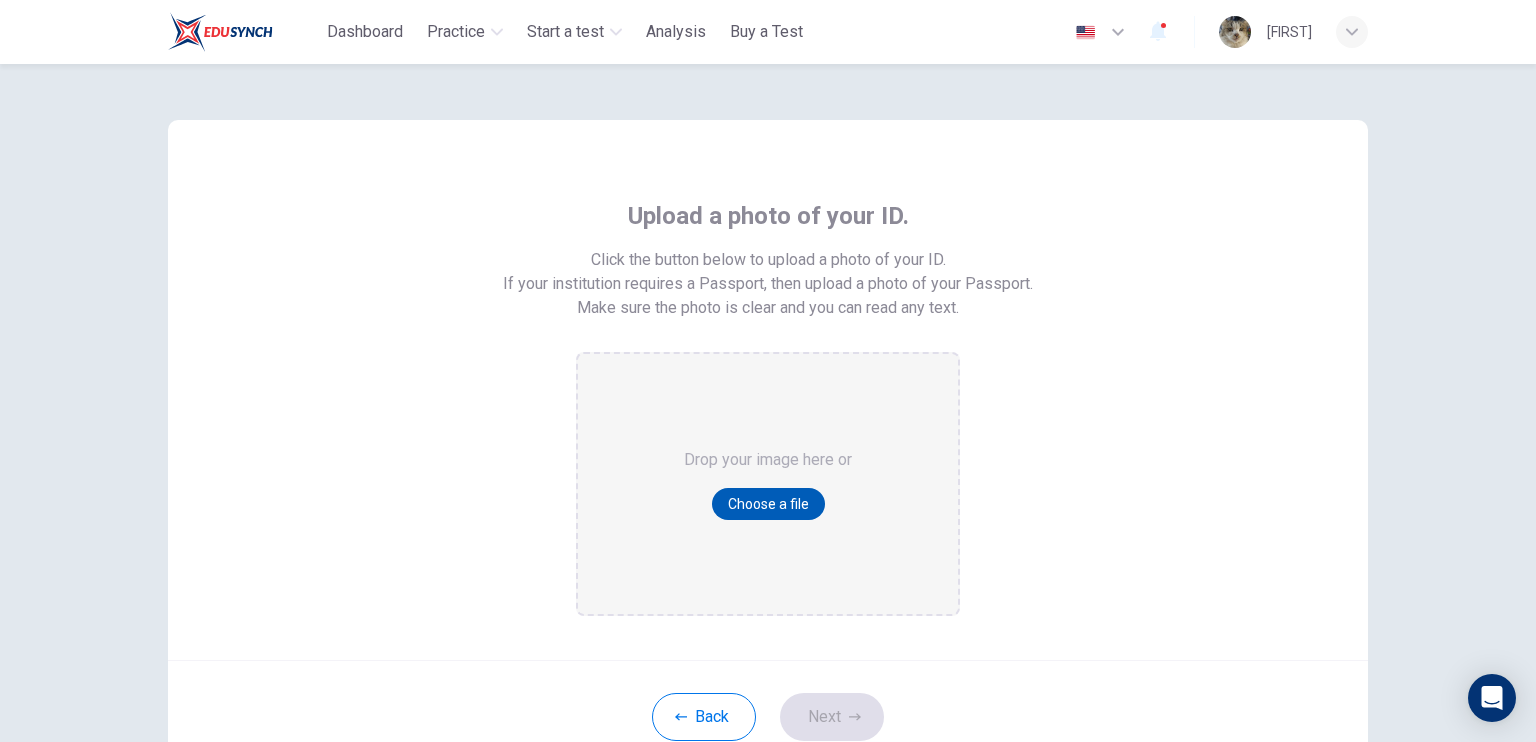 scroll, scrollTop: 130, scrollLeft: 0, axis: vertical 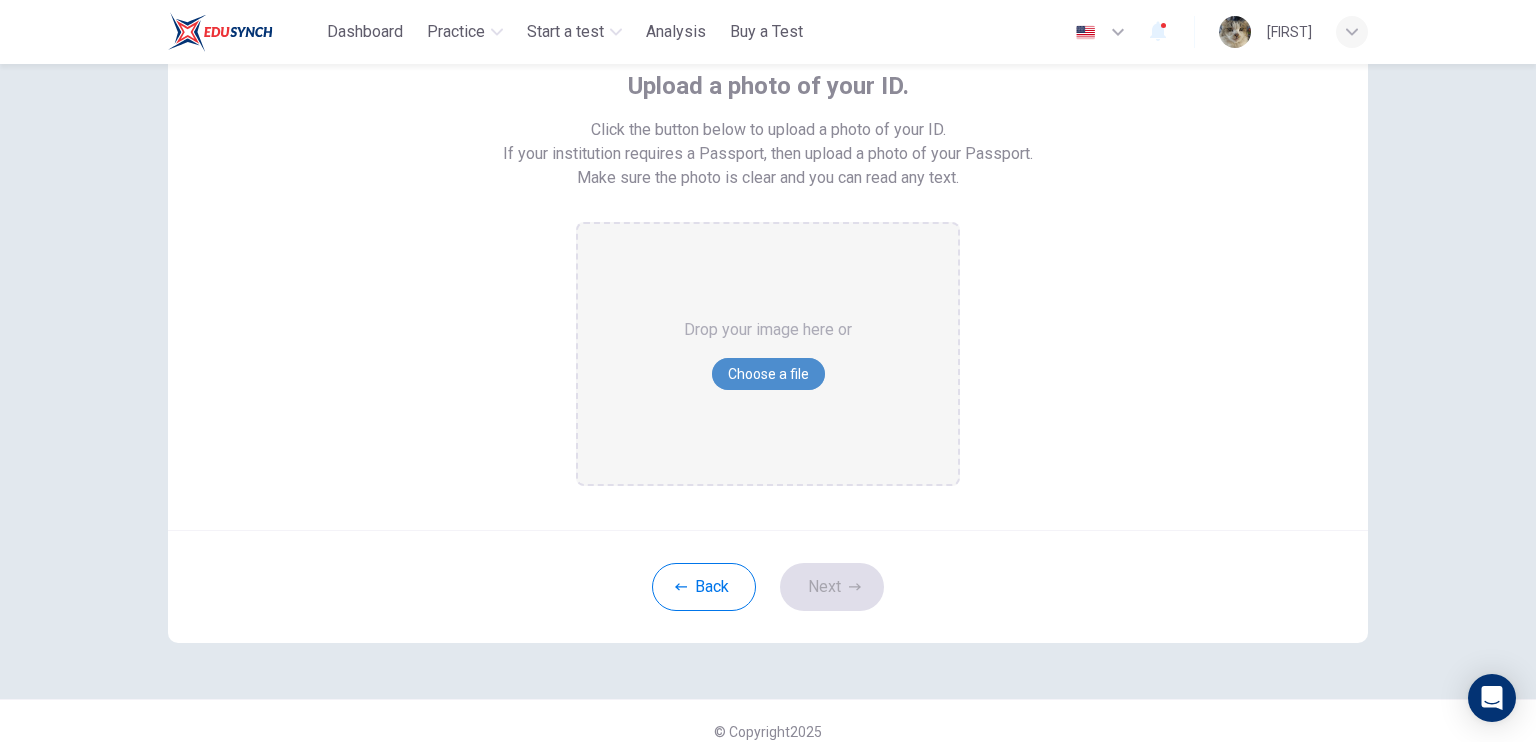 click on "Choose a file" at bounding box center [768, 374] 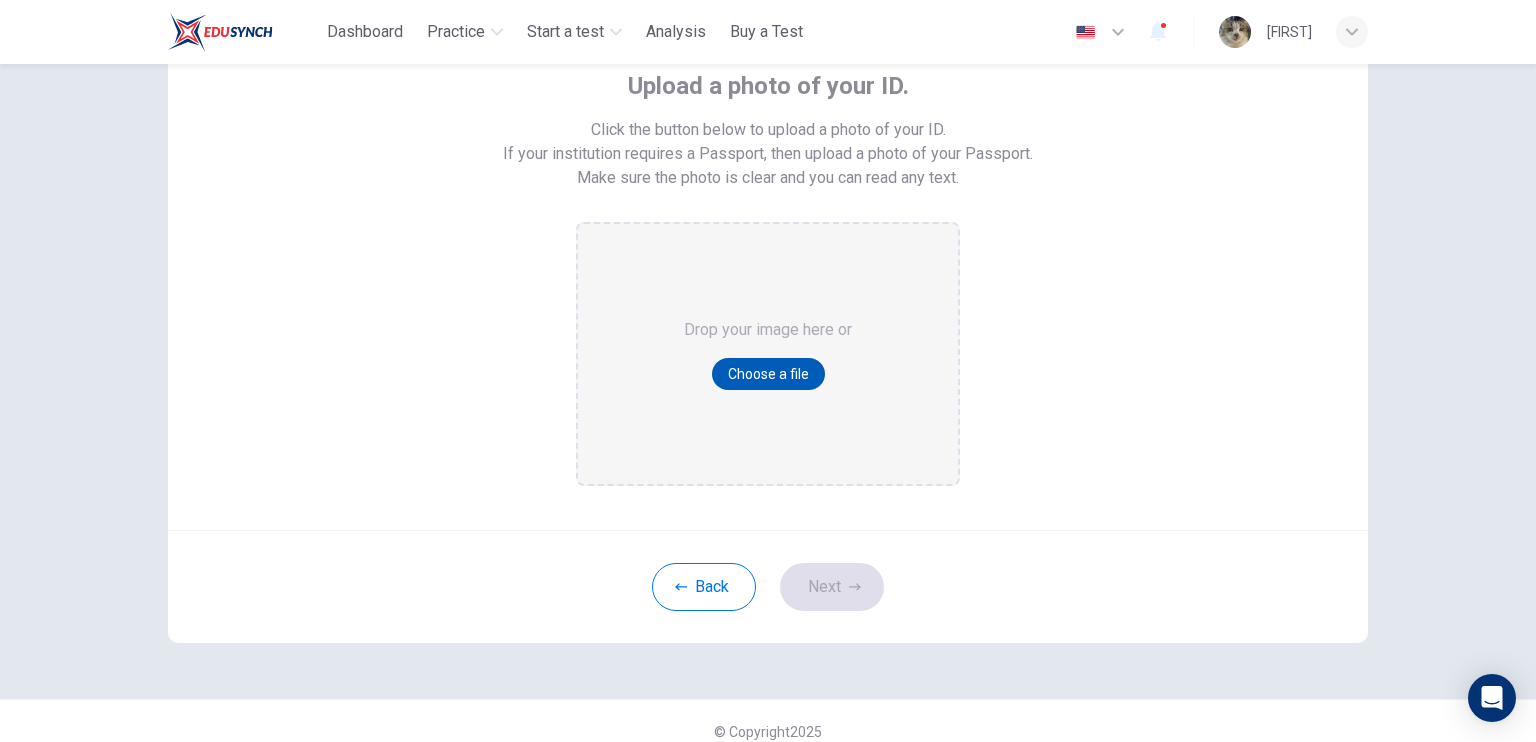 click on "Choose a file" at bounding box center [768, 374] 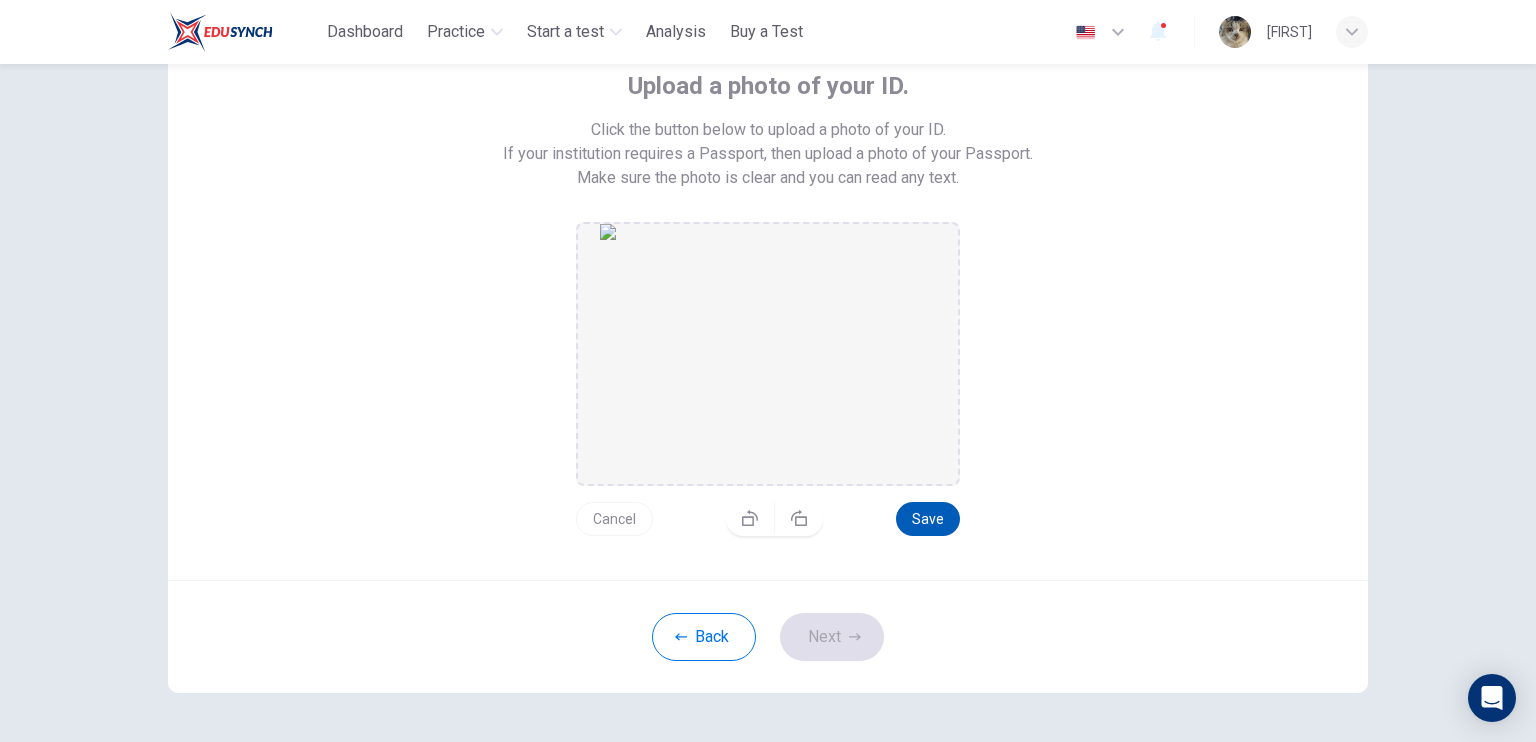 click on "Save" at bounding box center [928, 519] 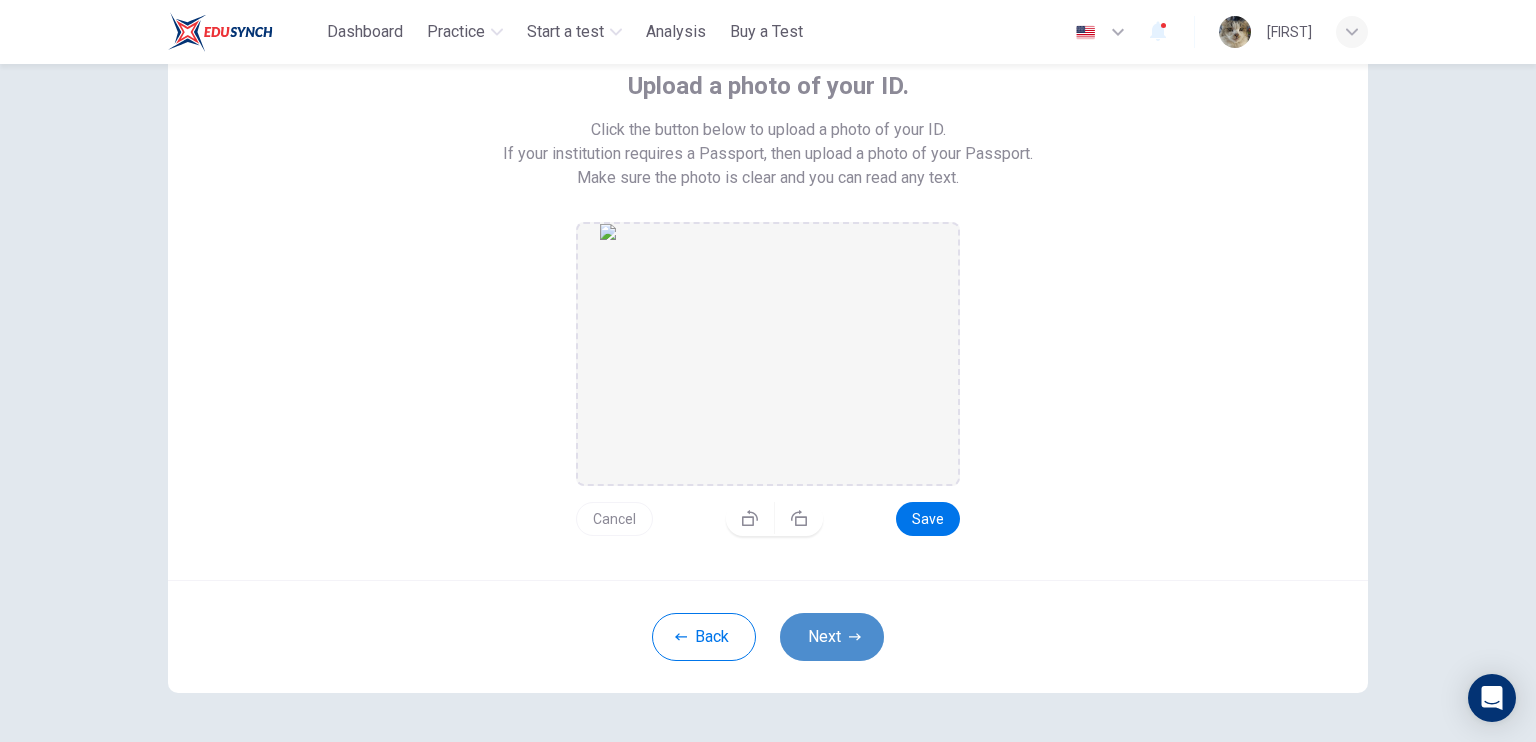 click on "Next" at bounding box center [832, 637] 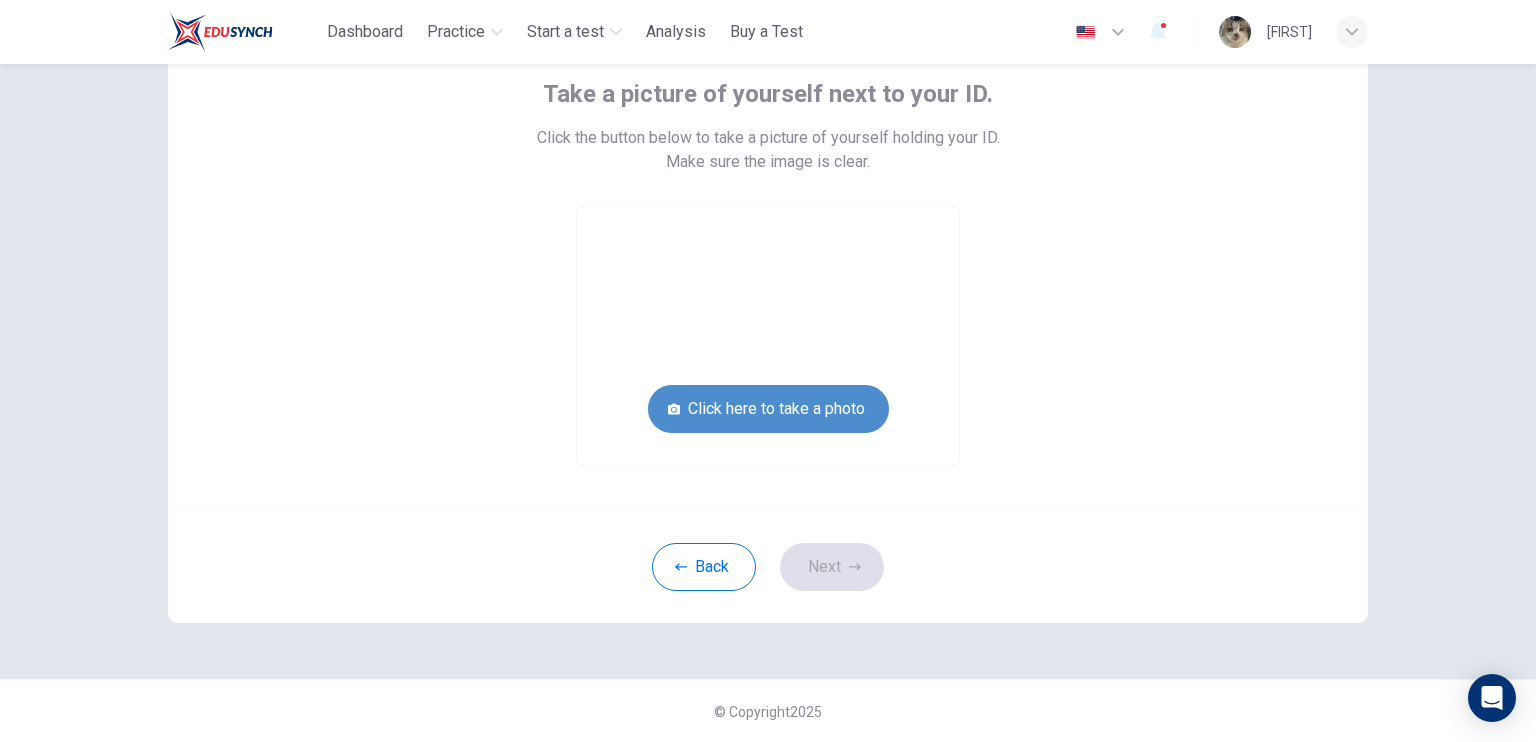 click on "Click here to take a photo" at bounding box center [768, 409] 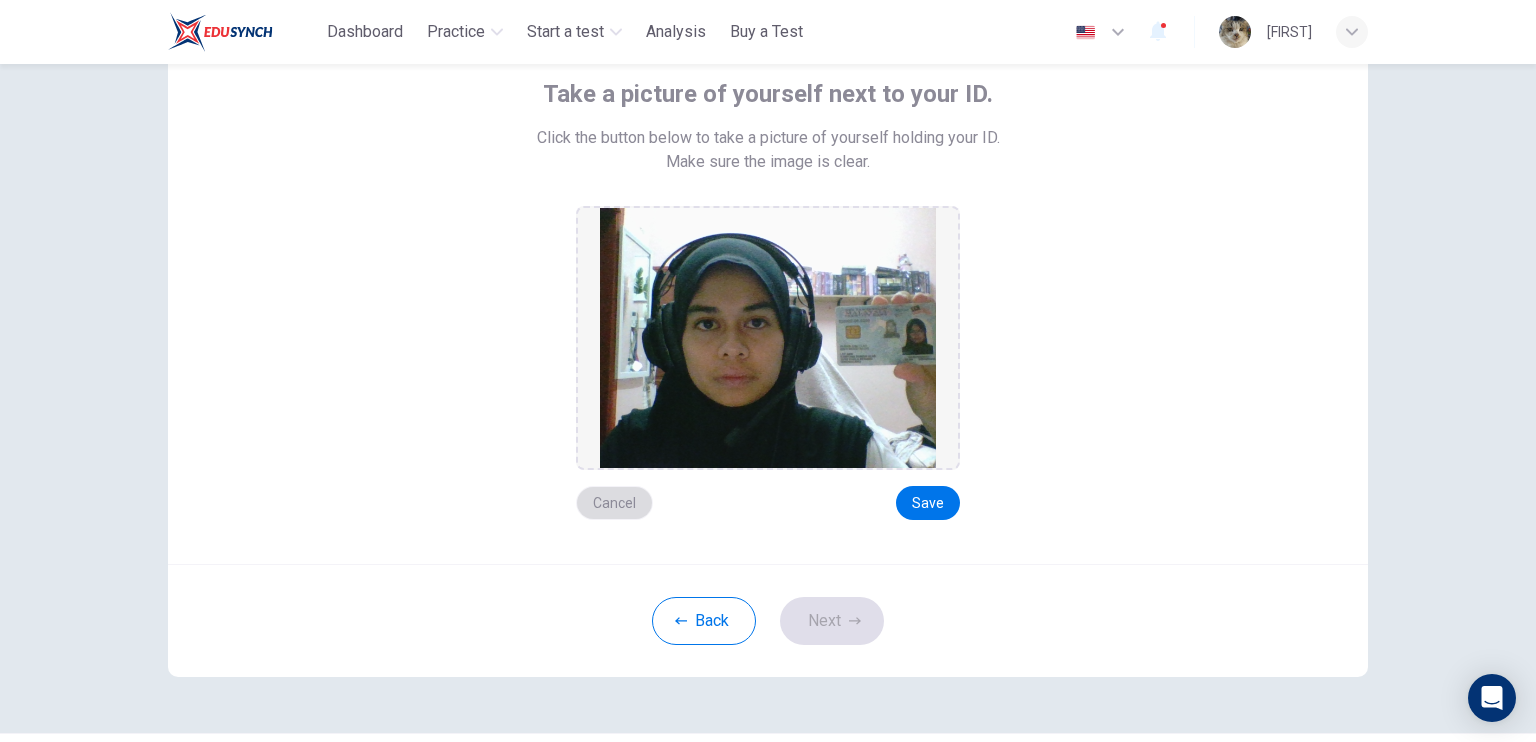 click on "Cancel" at bounding box center (614, 503) 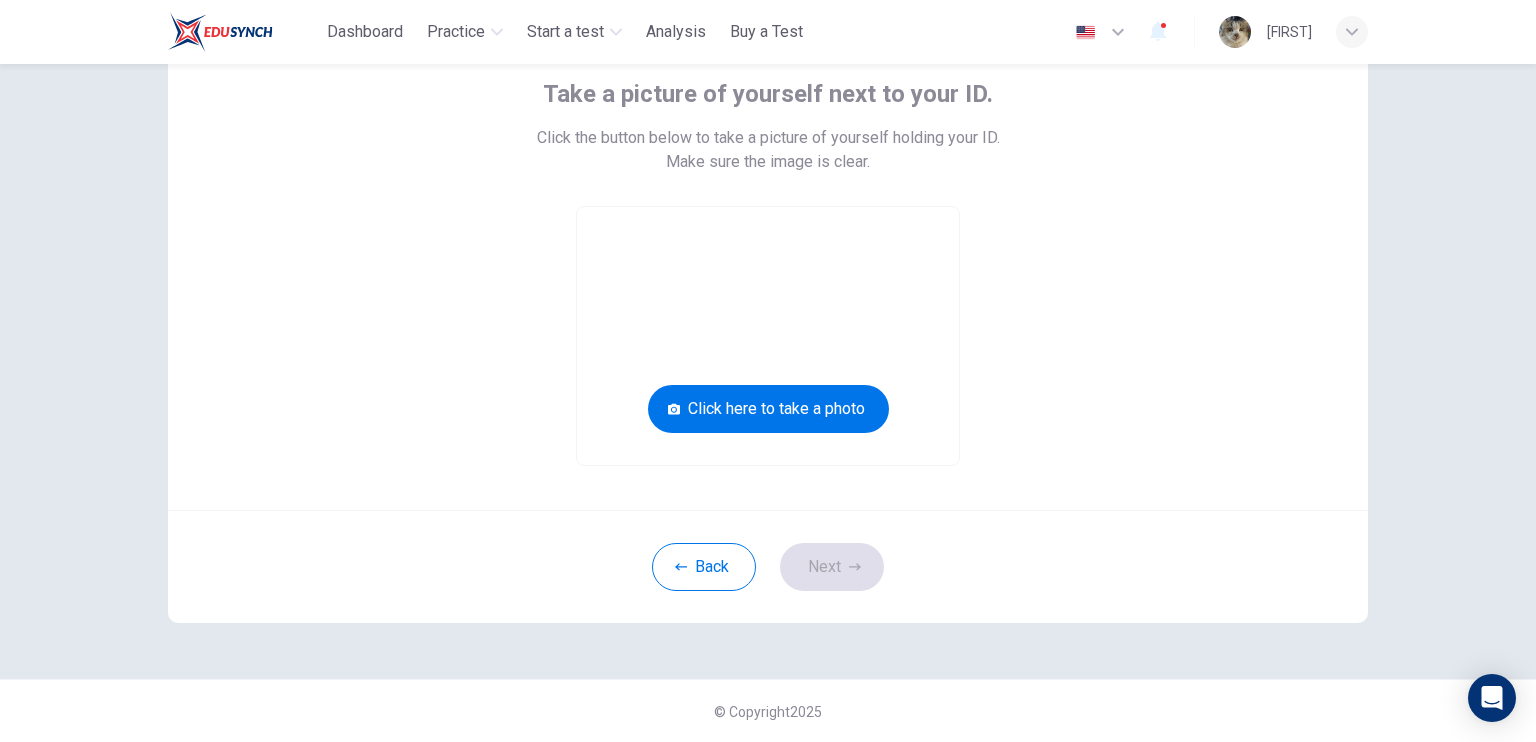 click at bounding box center (768, 336) 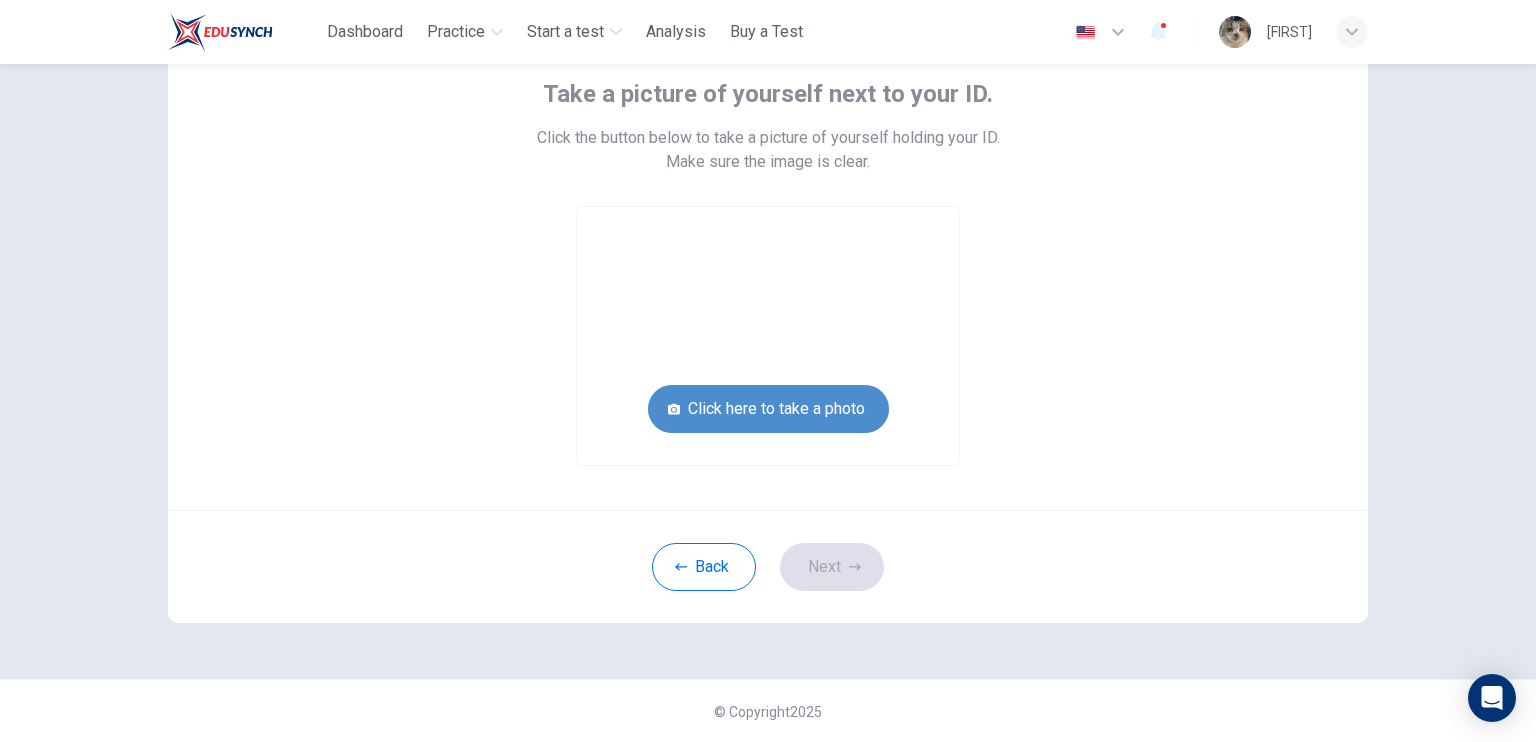 click on "Click here to take a photo" at bounding box center [768, 409] 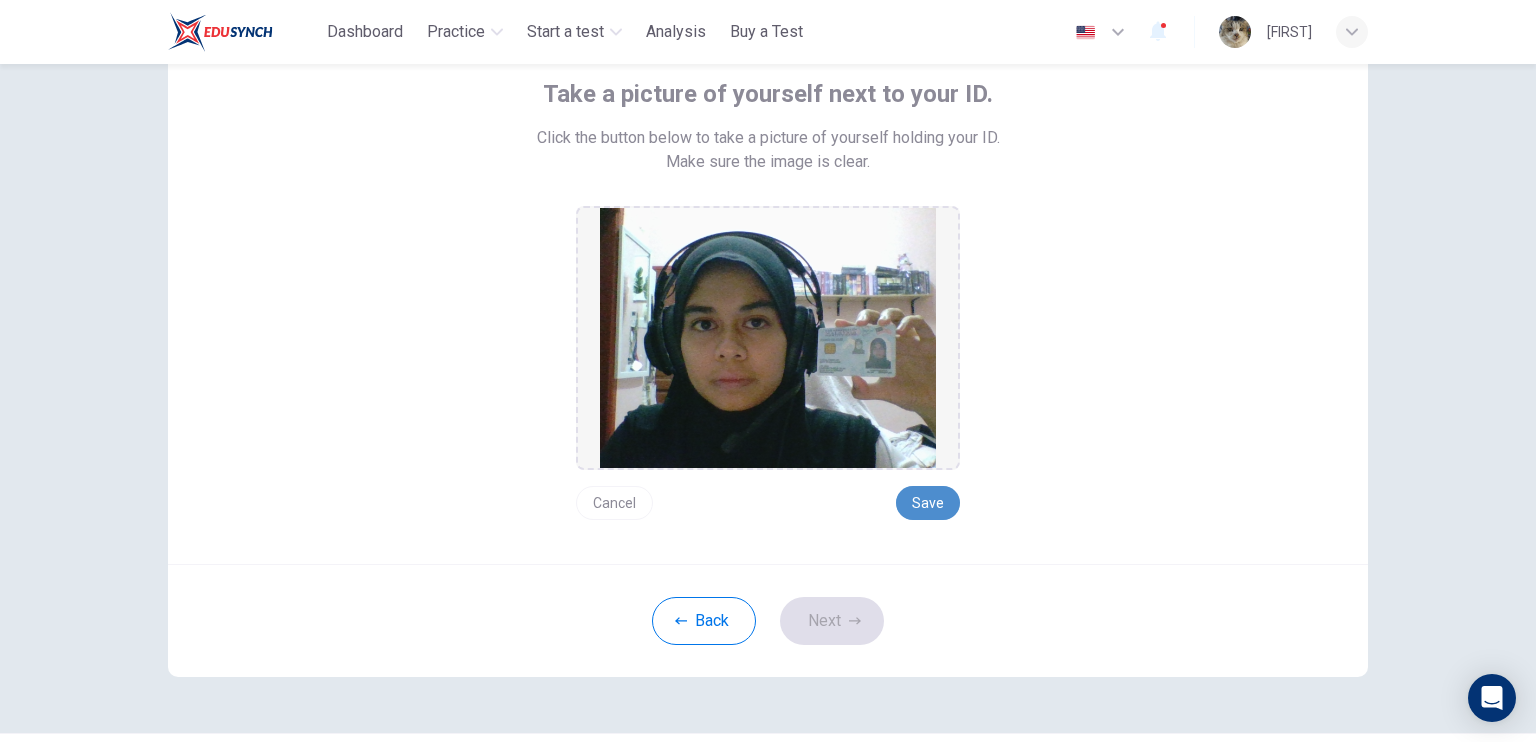 click on "Save" at bounding box center [928, 503] 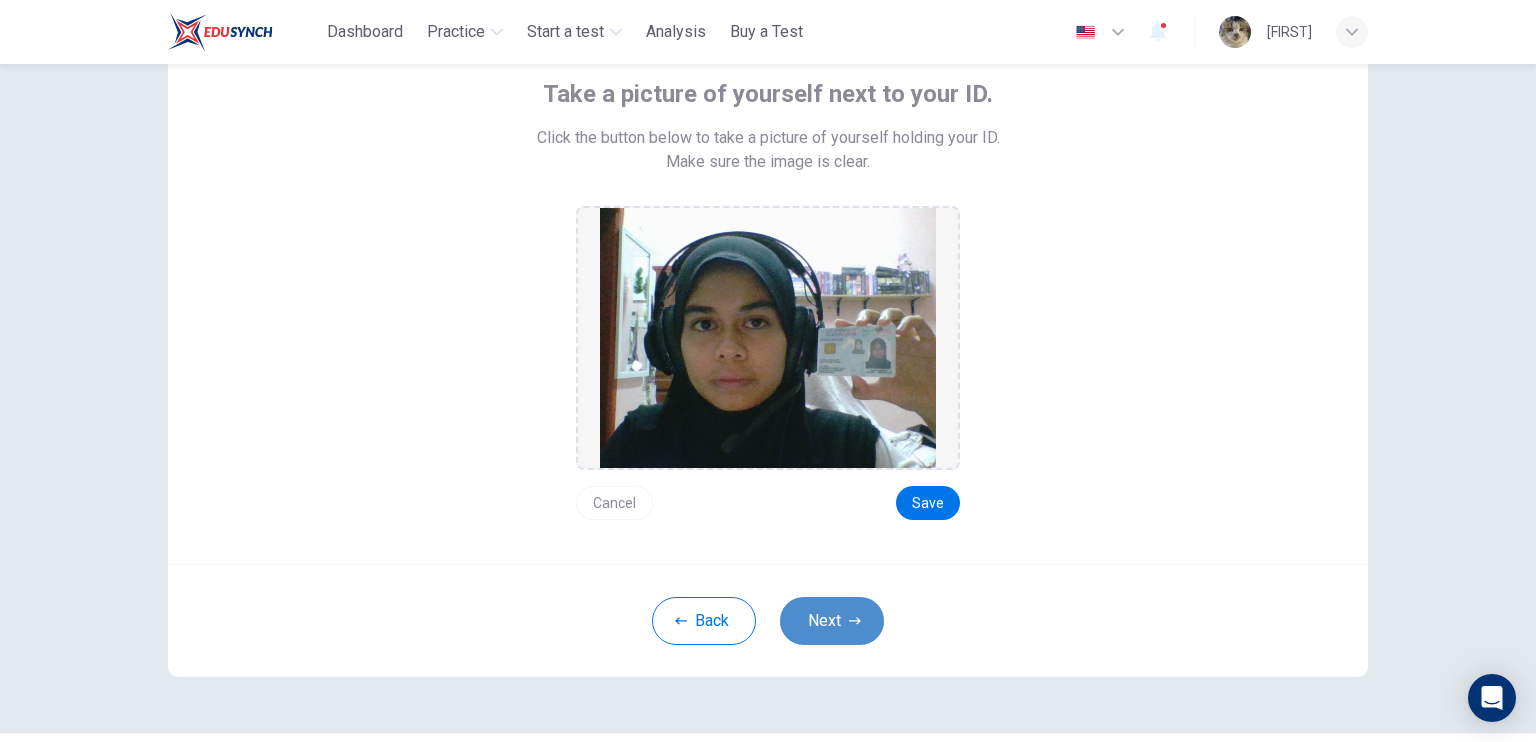 click on "Next" at bounding box center (832, 621) 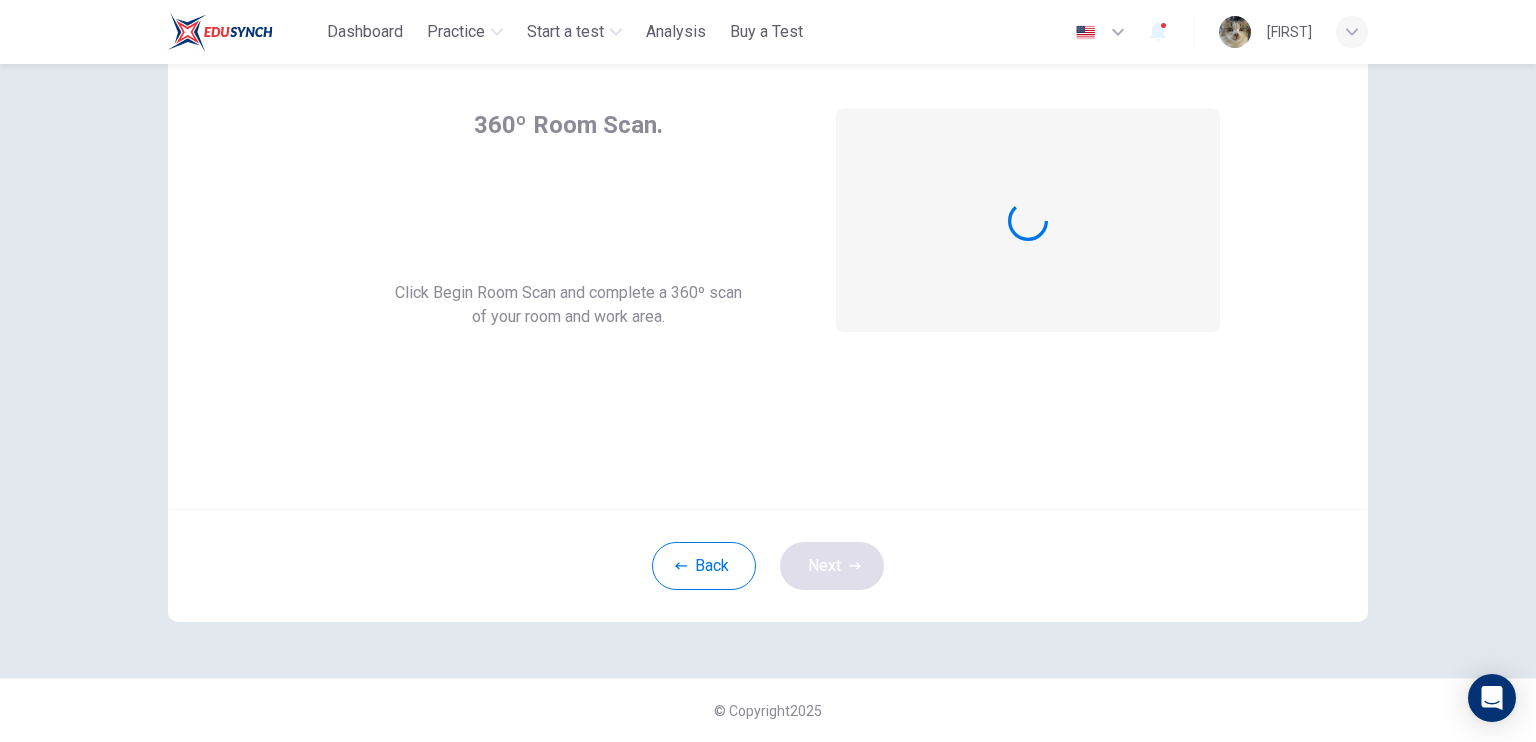 scroll, scrollTop: 90, scrollLeft: 0, axis: vertical 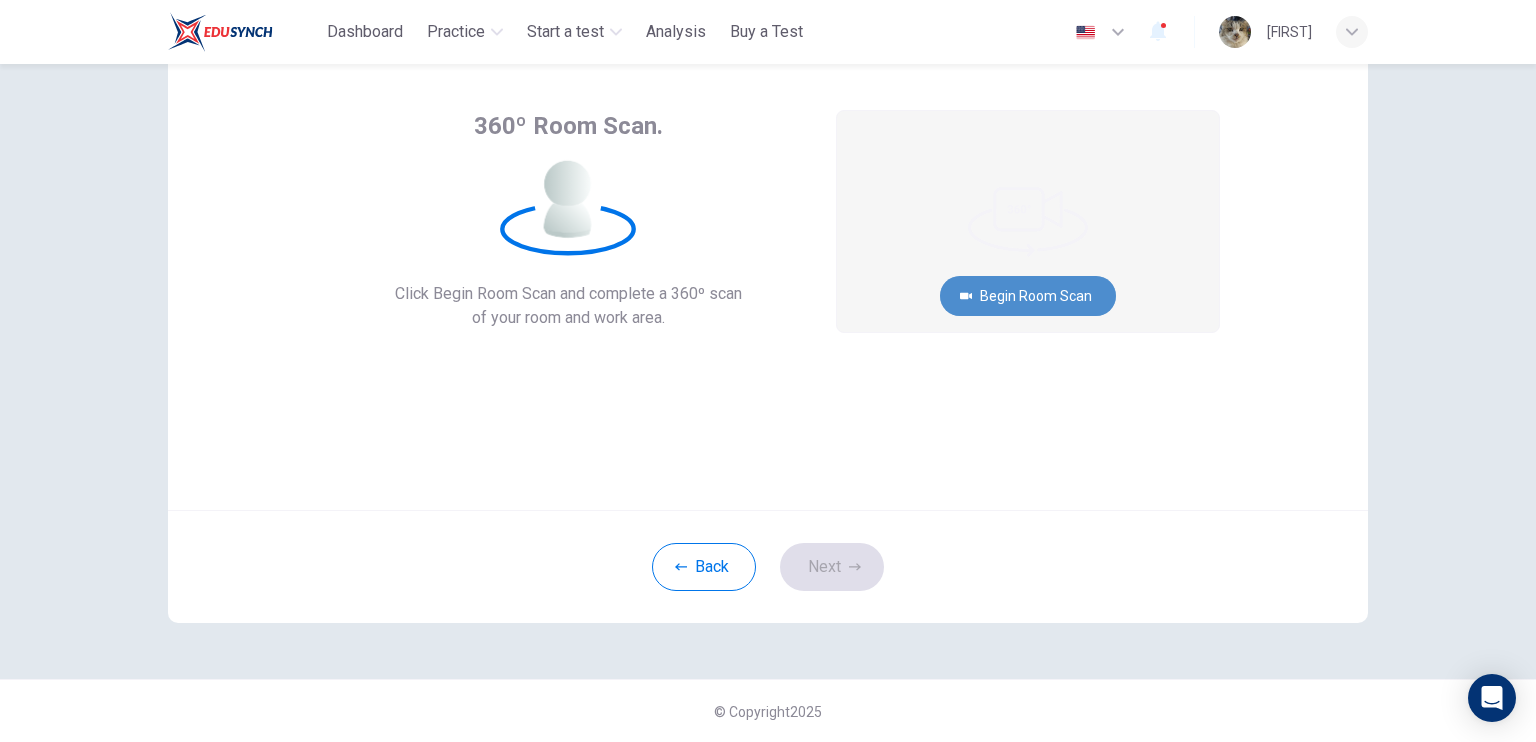 click on "Begin Room Scan" at bounding box center (1028, 296) 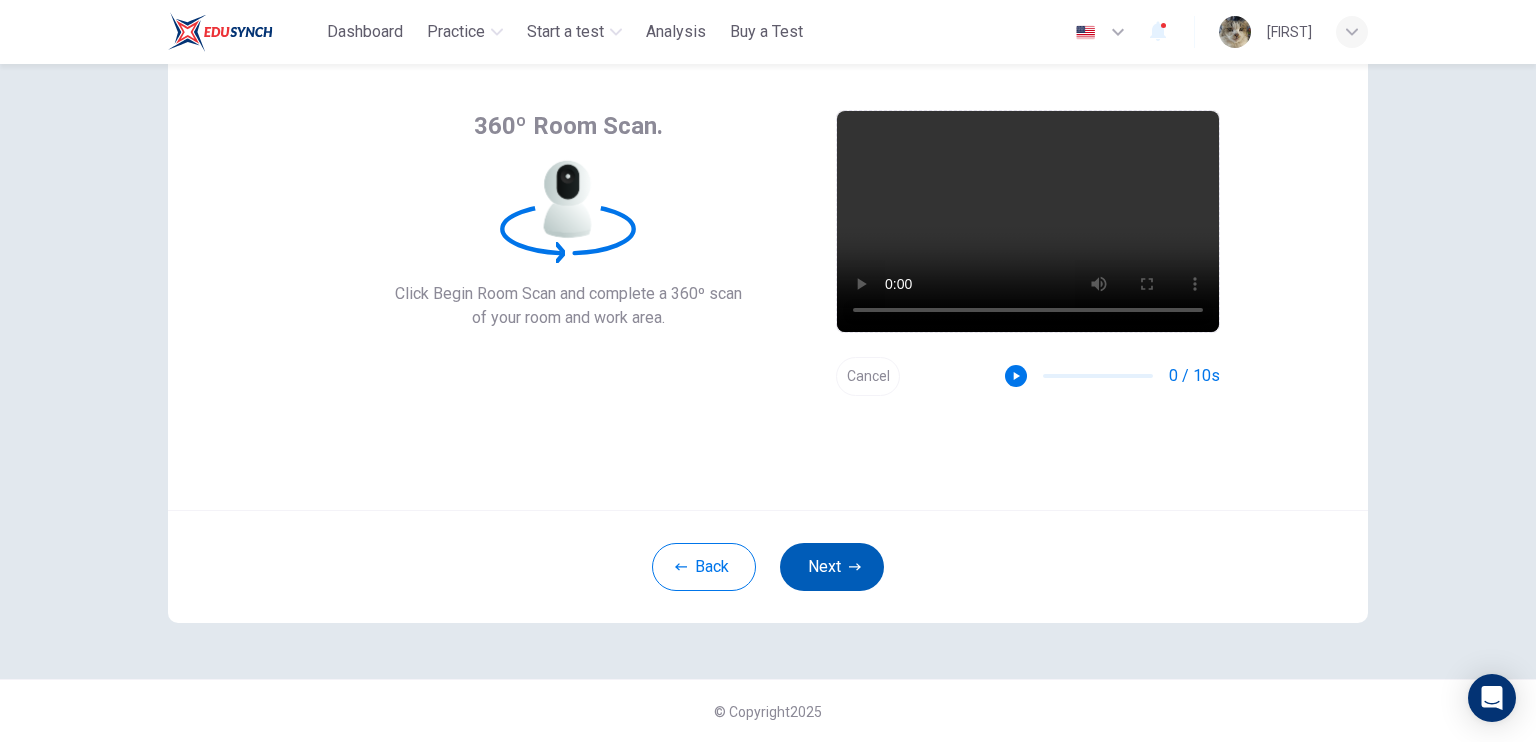 click on "Next" at bounding box center (832, 567) 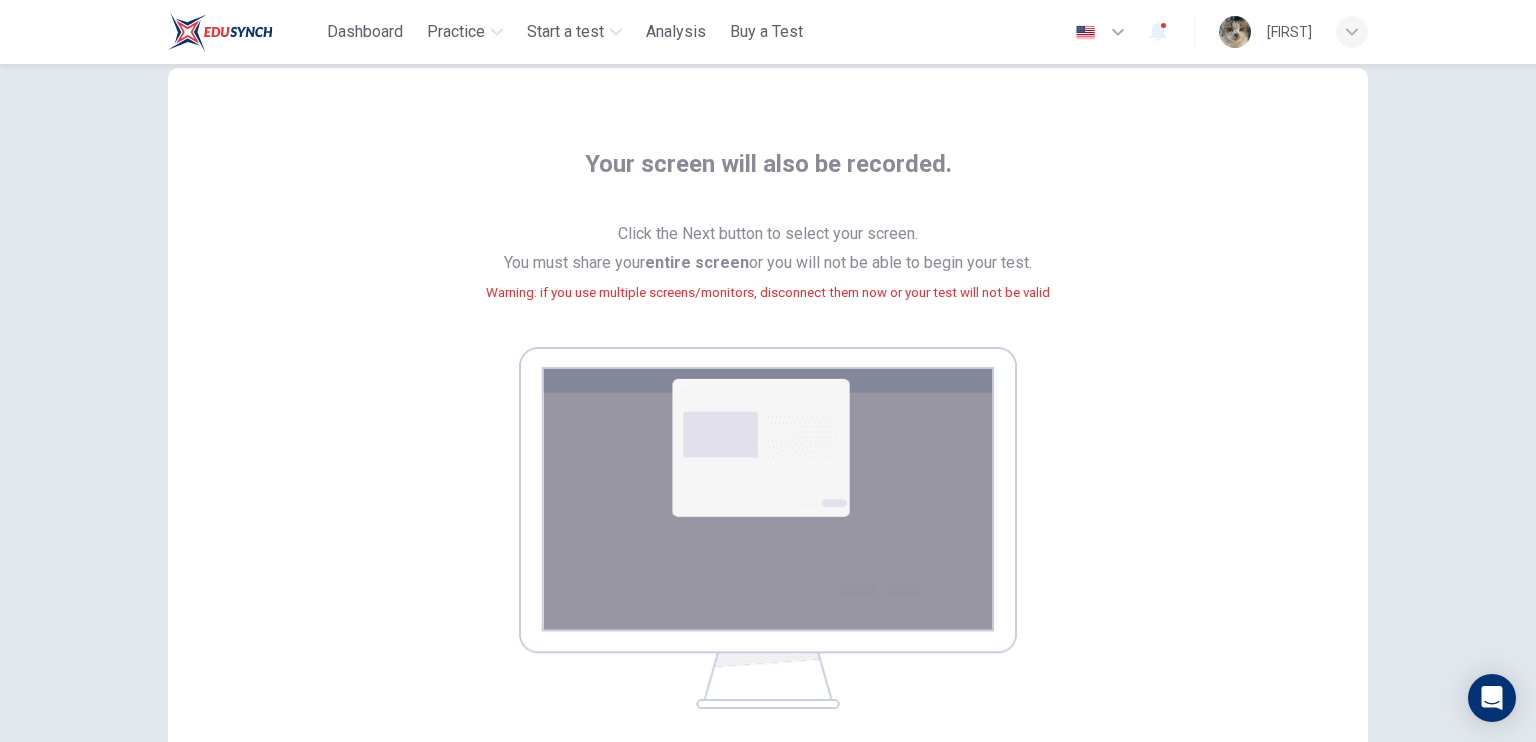 scroll, scrollTop: 7, scrollLeft: 0, axis: vertical 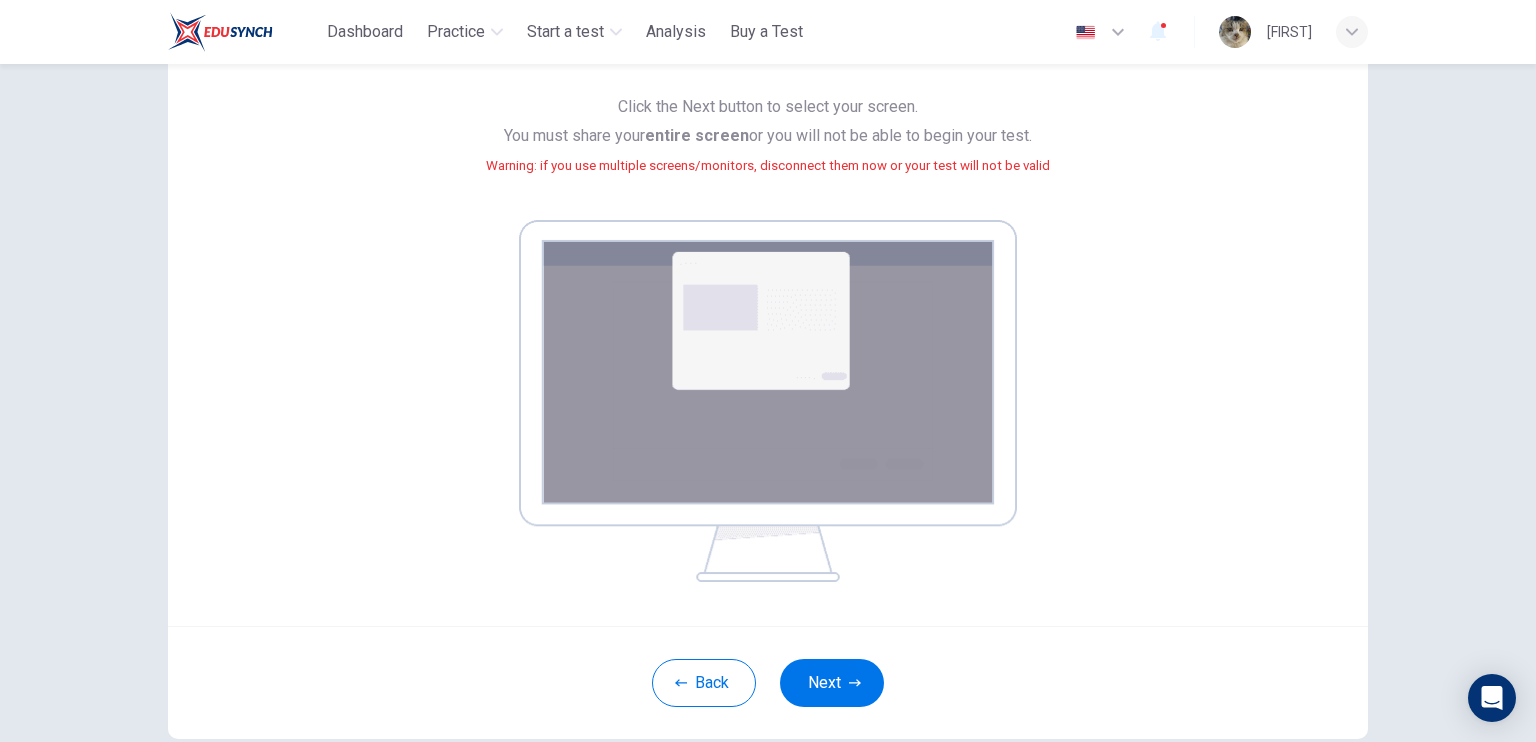 click at bounding box center [768, 401] 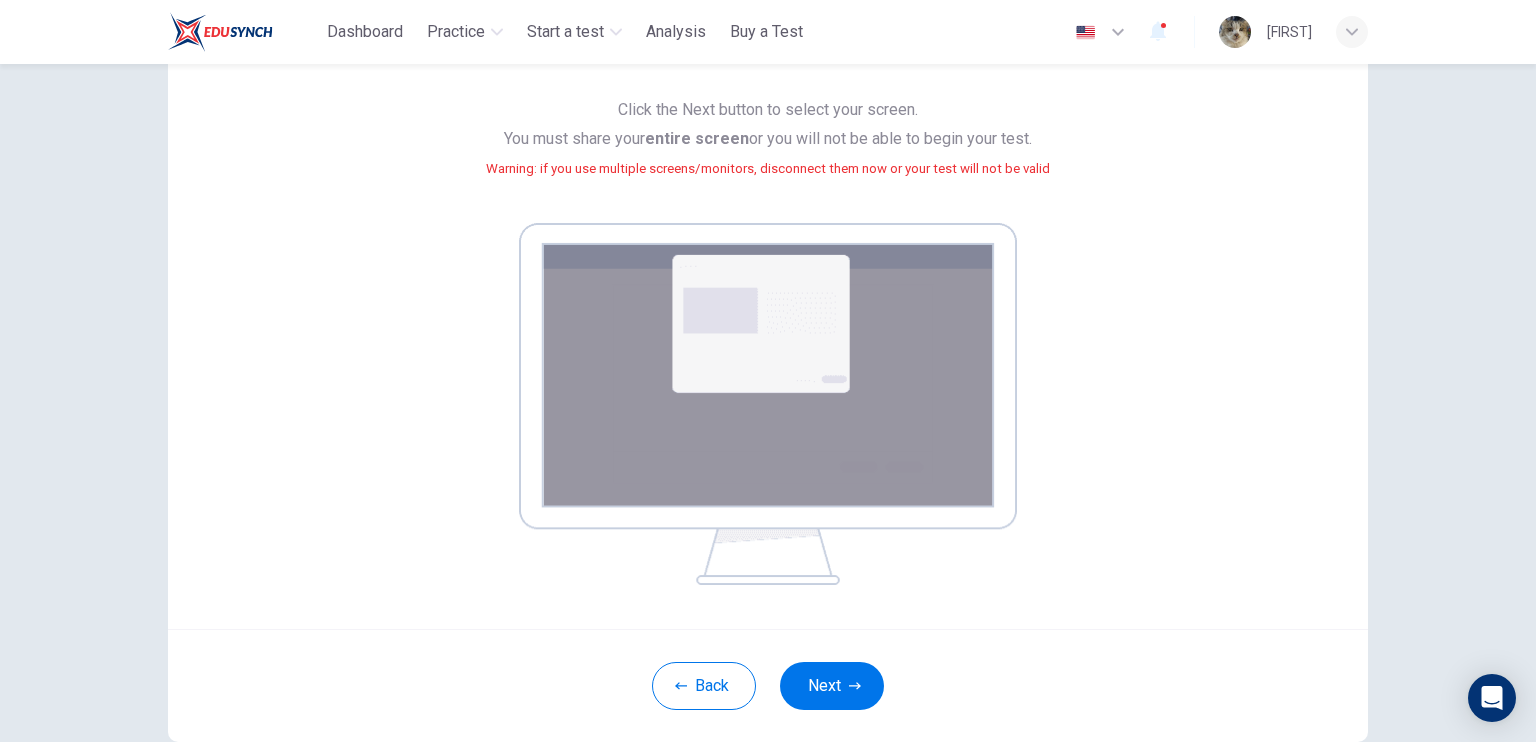 scroll, scrollTop: 268, scrollLeft: 0, axis: vertical 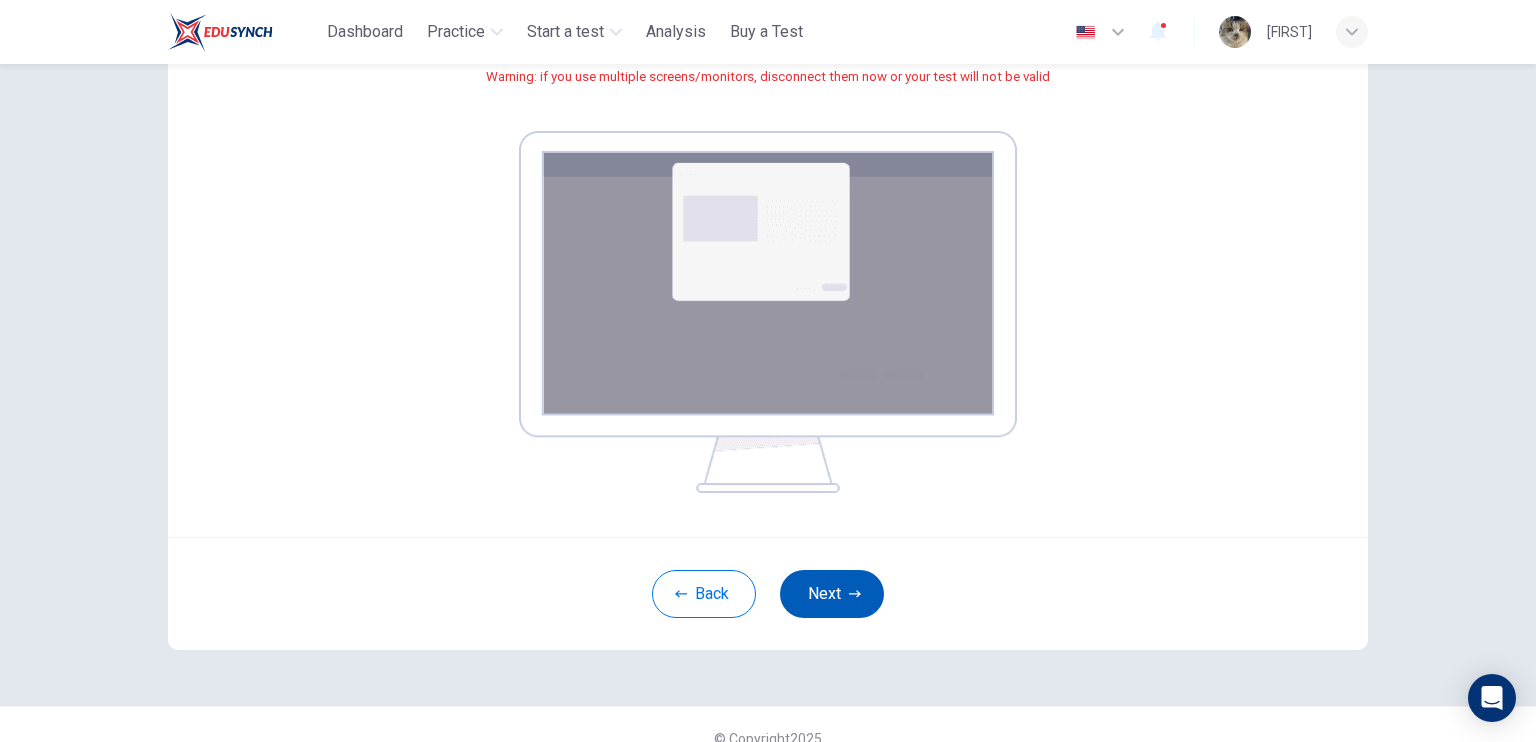 click on "Next" at bounding box center [832, 594] 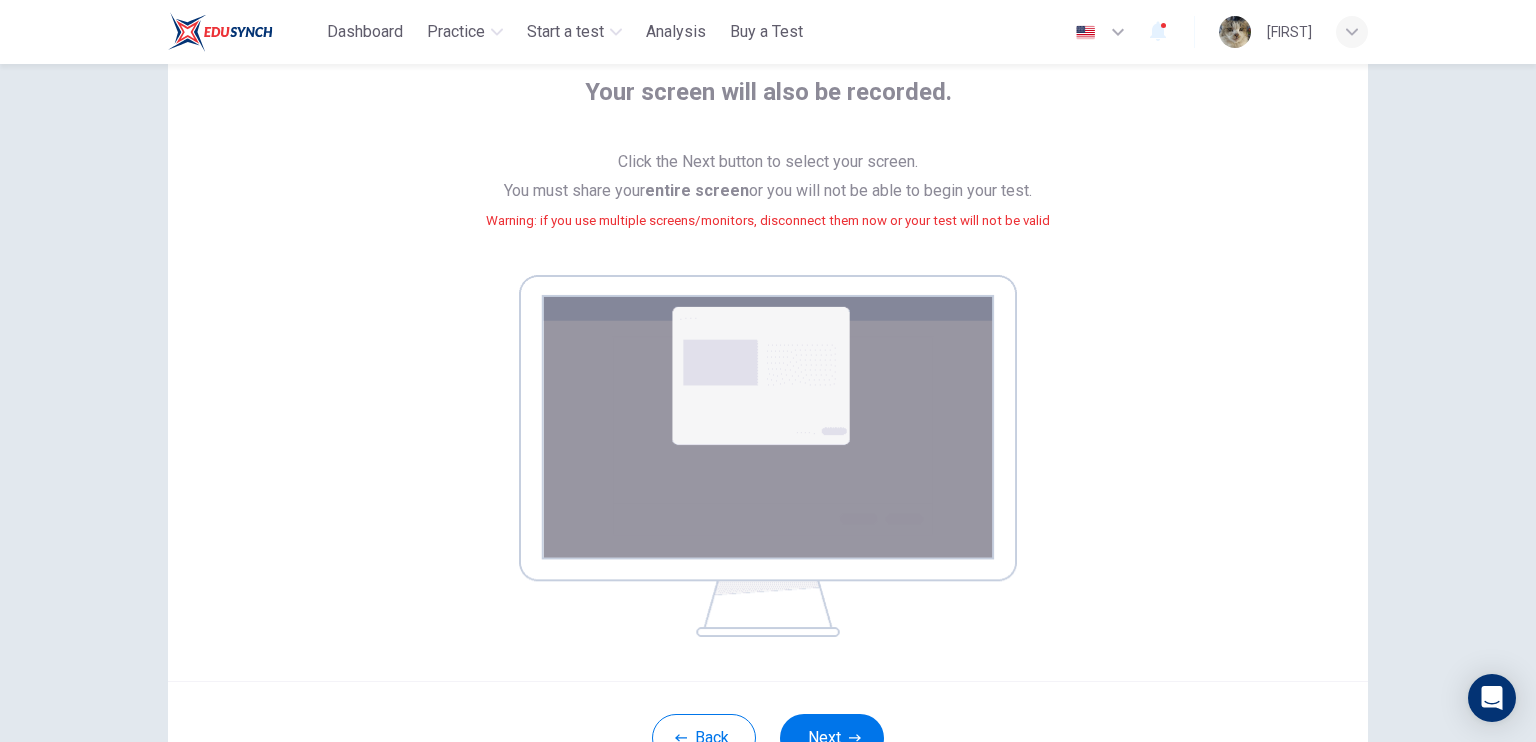 scroll, scrollTop: 296, scrollLeft: 0, axis: vertical 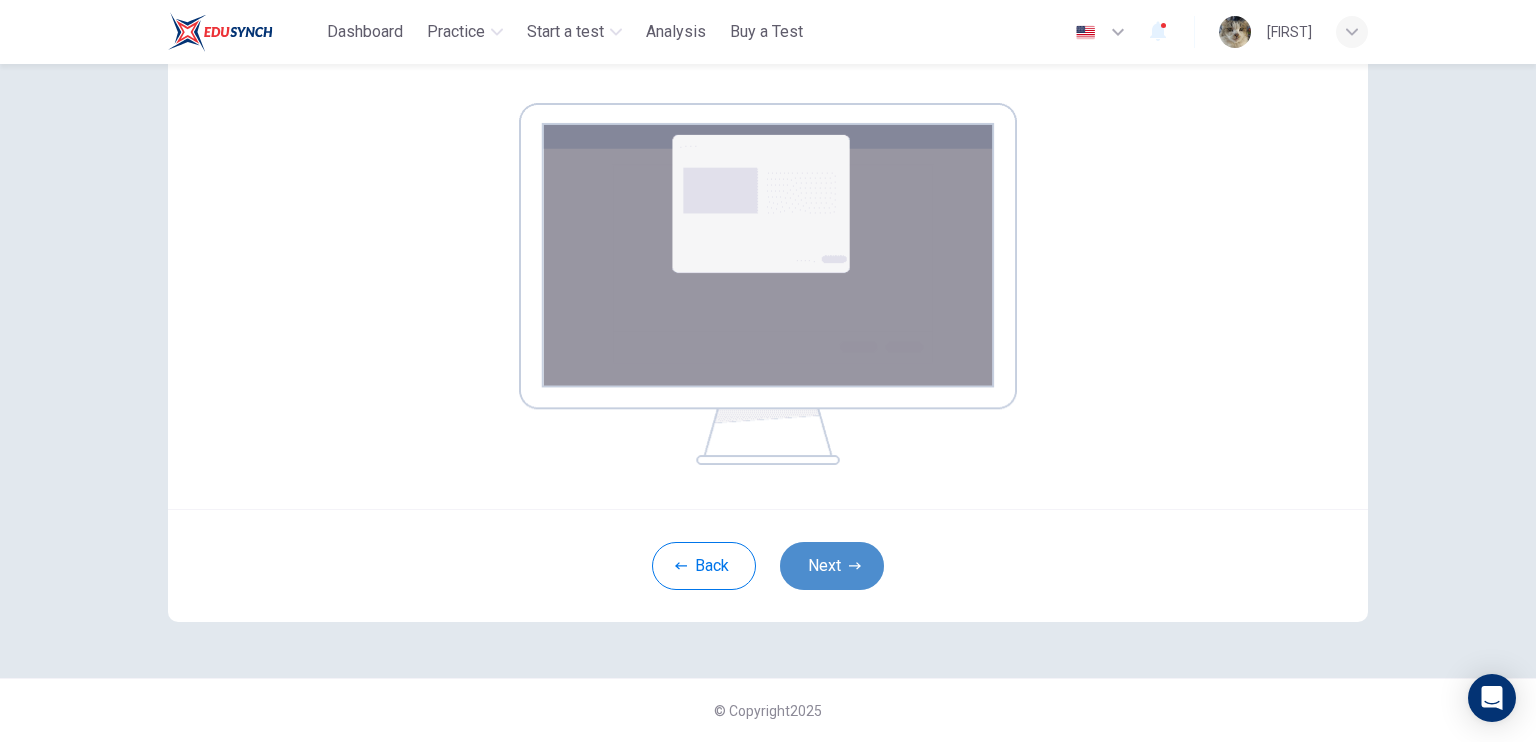 click on "Next" at bounding box center (832, 566) 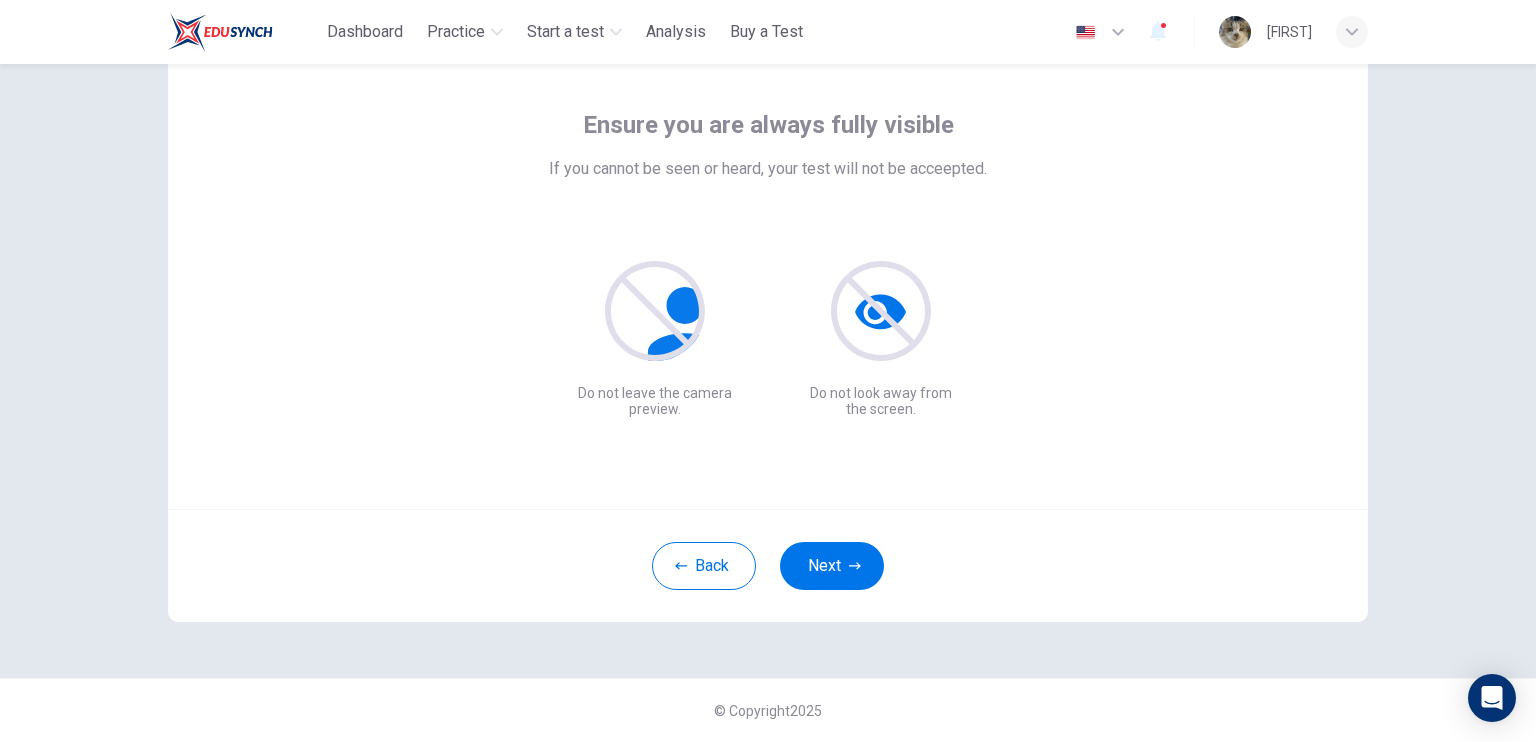 scroll, scrollTop: 90, scrollLeft: 0, axis: vertical 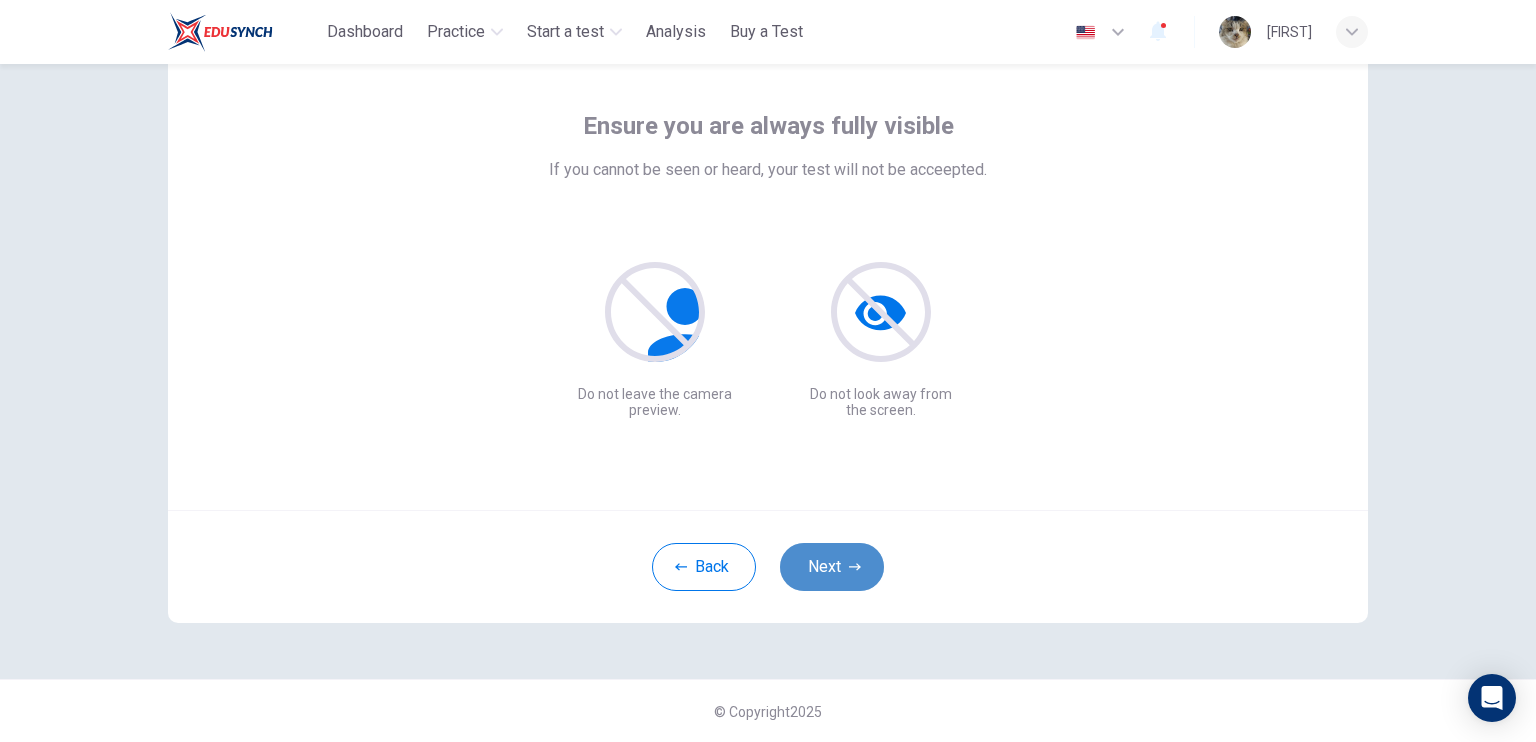 click on "Next" at bounding box center (832, 567) 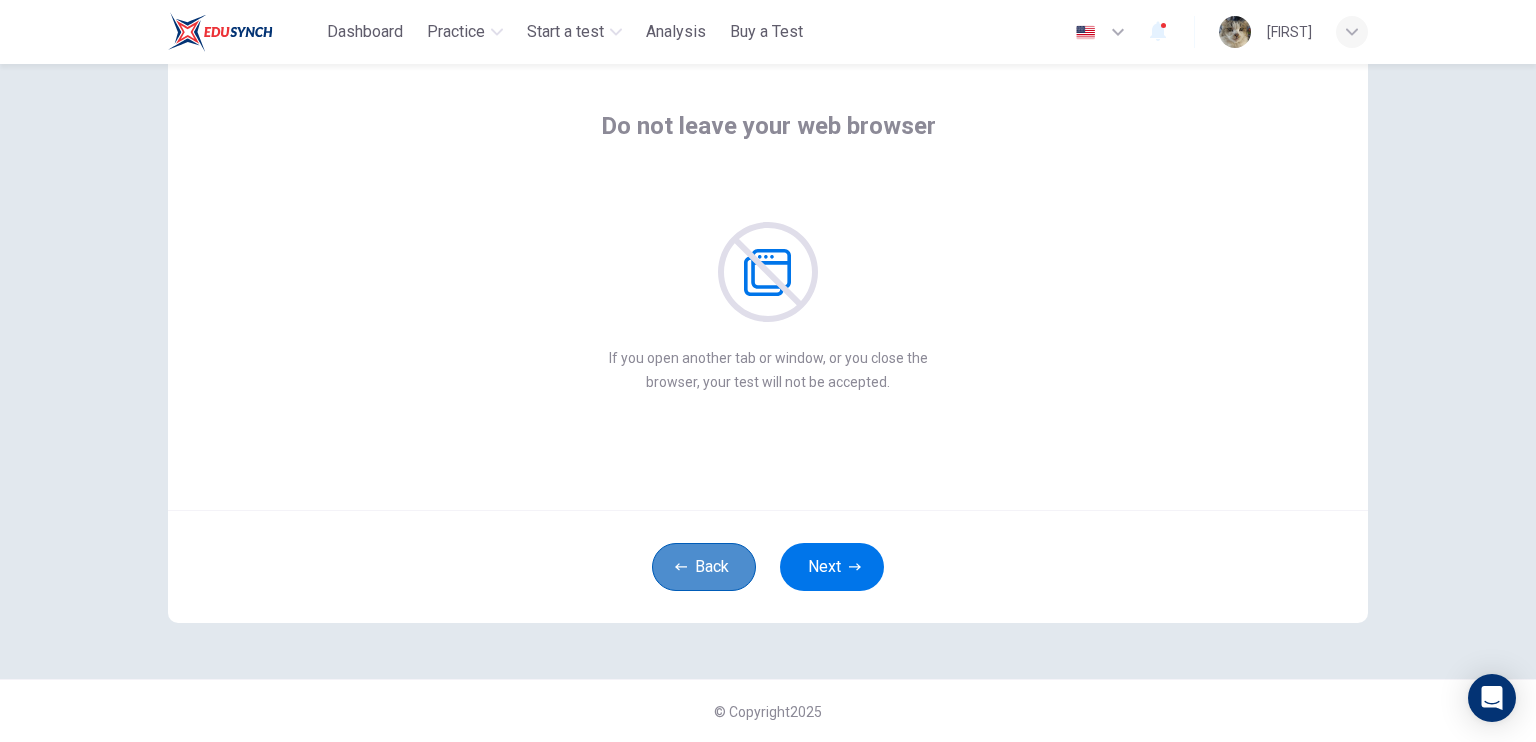 click on "Back" at bounding box center (704, 567) 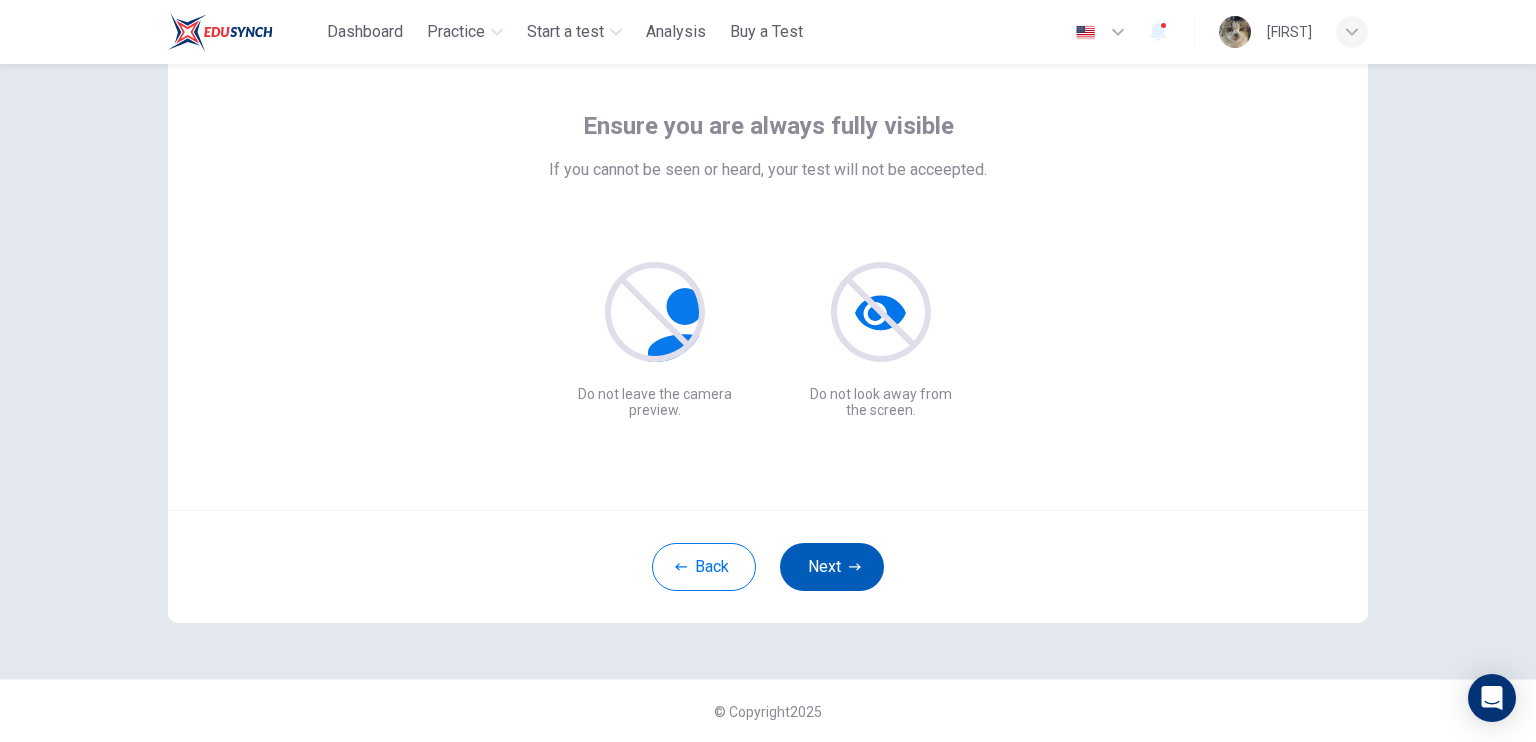 click on "Next" at bounding box center [832, 567] 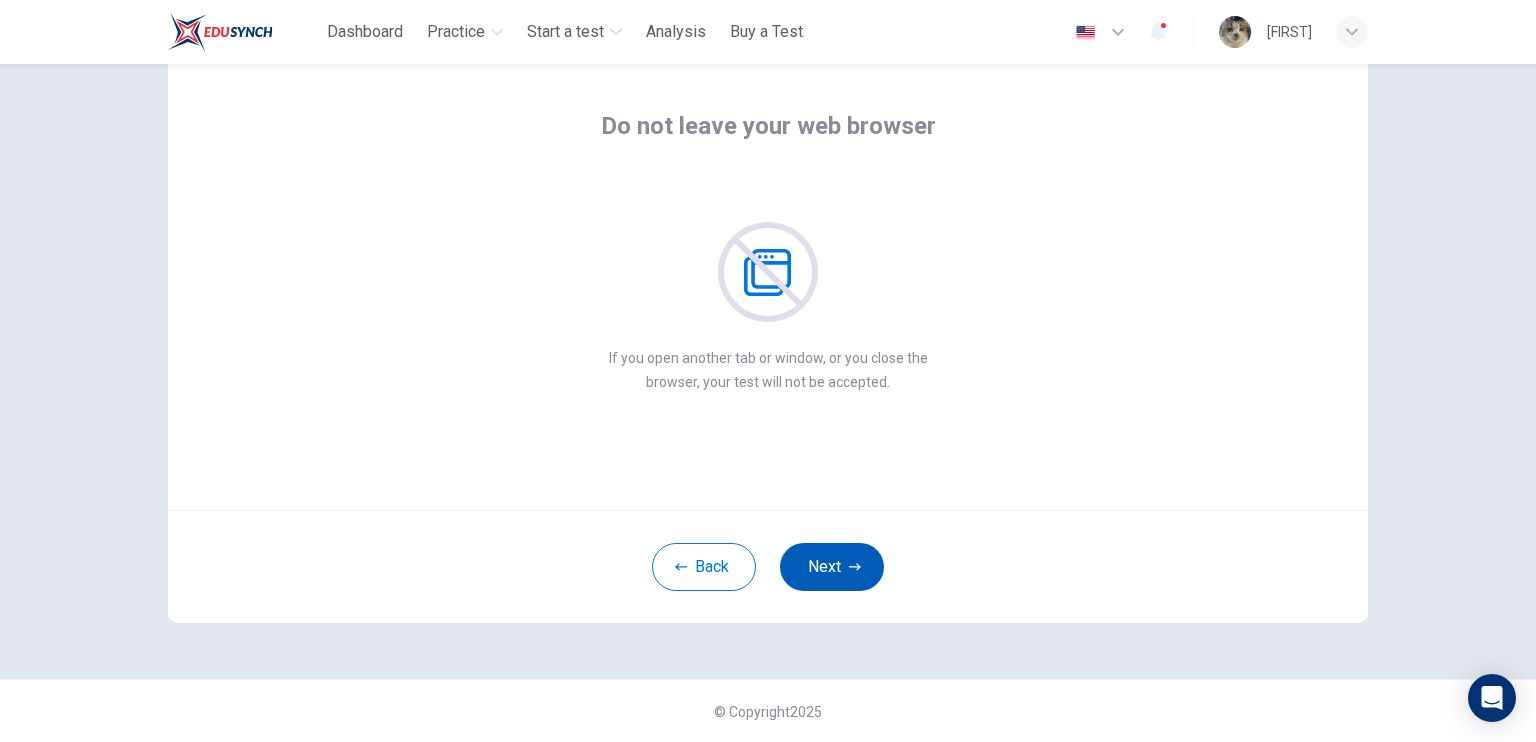 click on "Next" at bounding box center [832, 567] 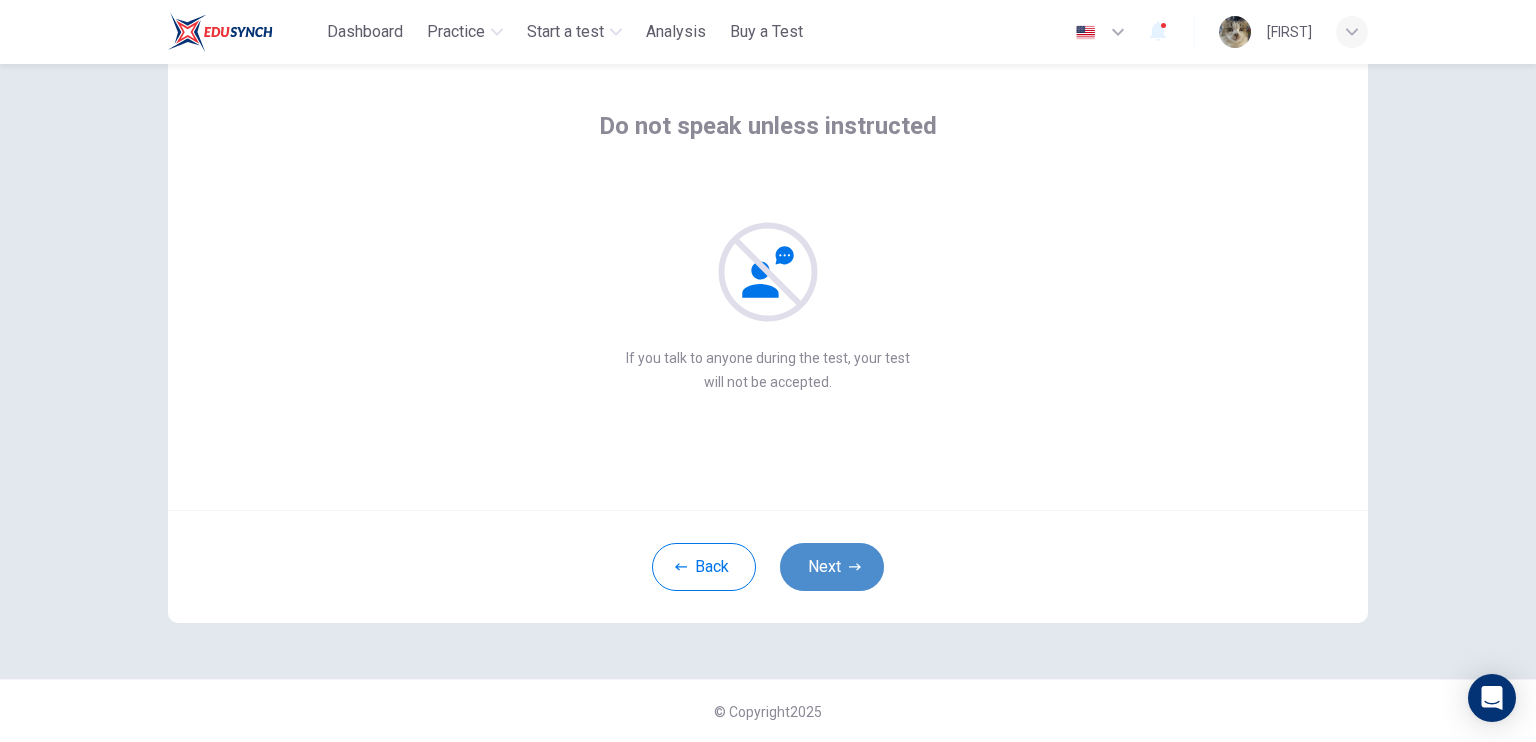 click on "Next" at bounding box center (832, 567) 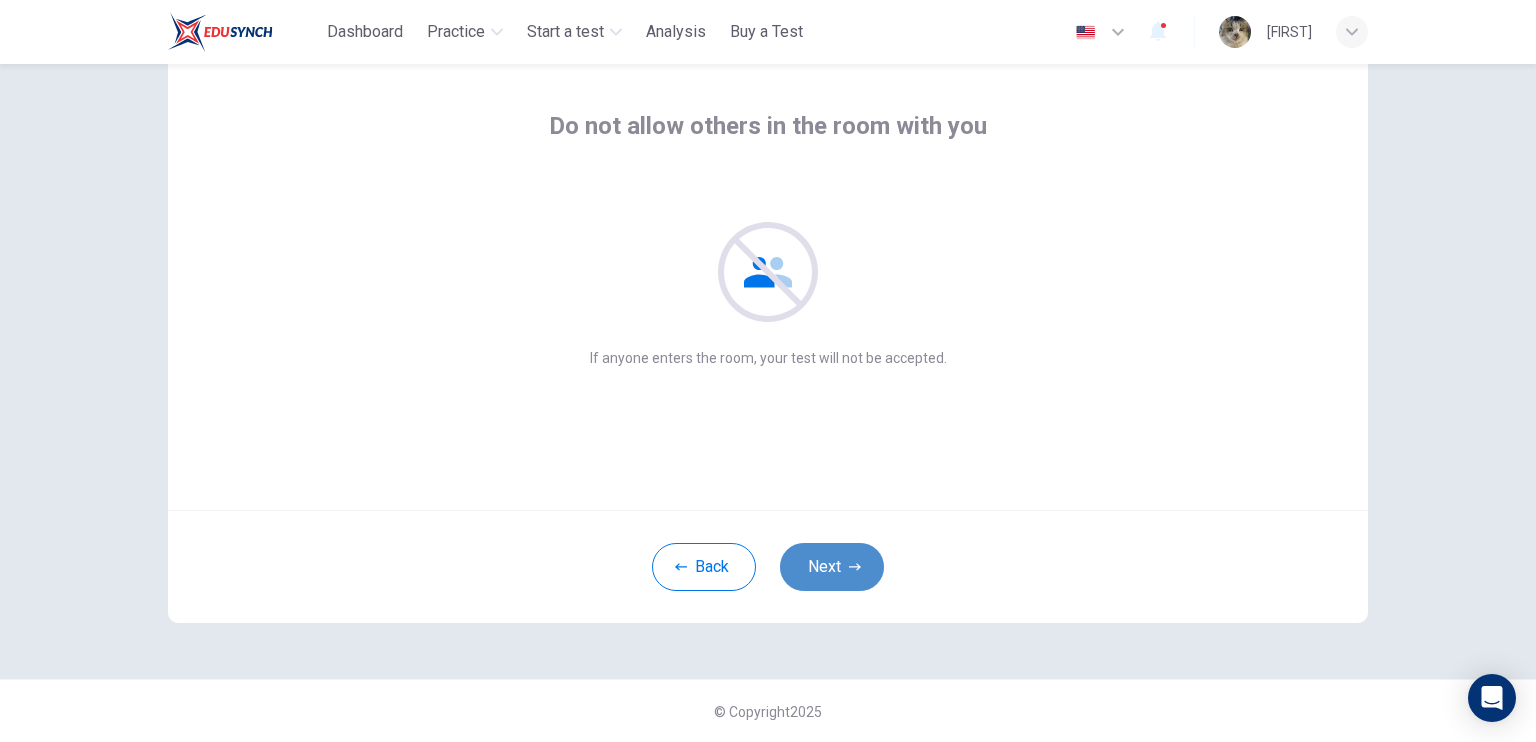 click on "Next" at bounding box center [832, 567] 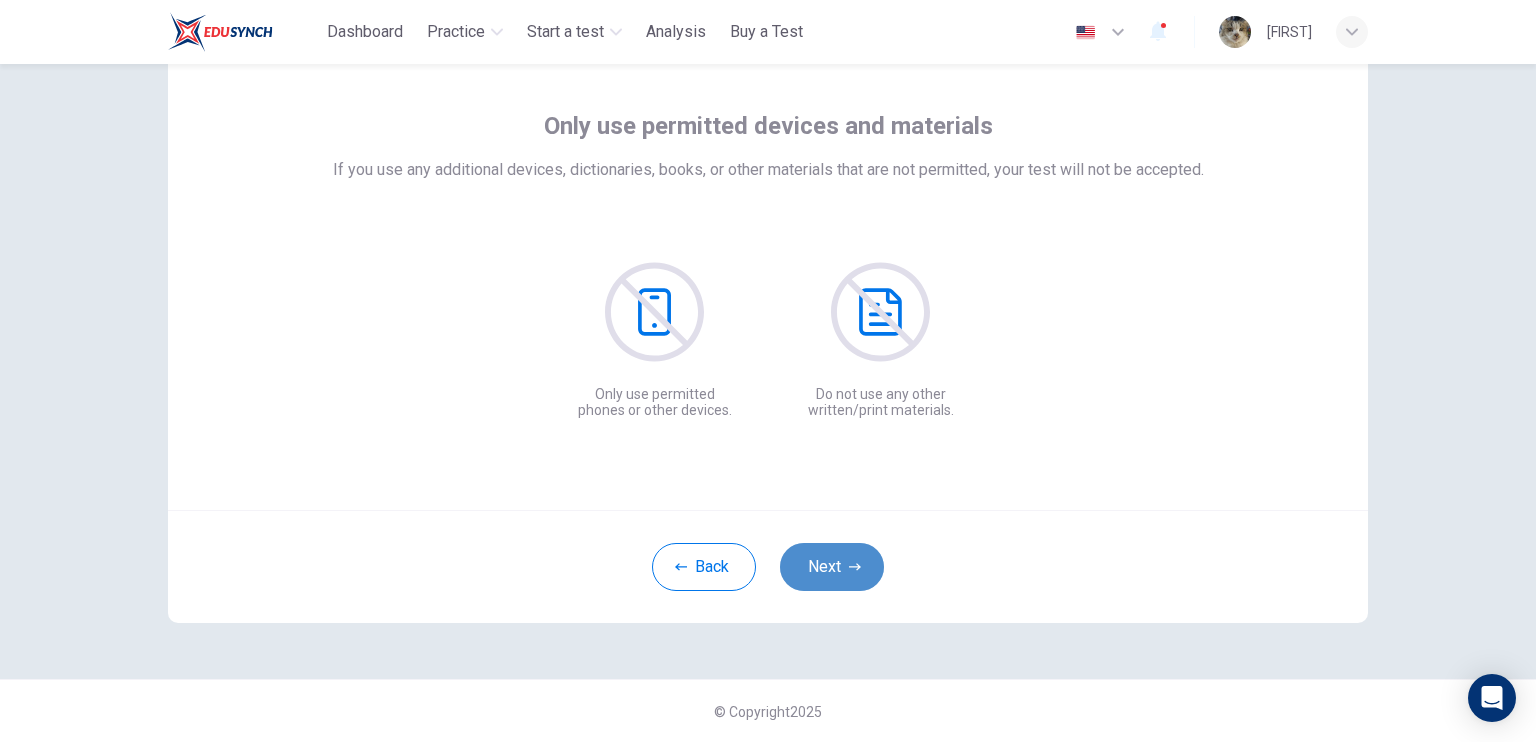 click on "Next" at bounding box center [832, 567] 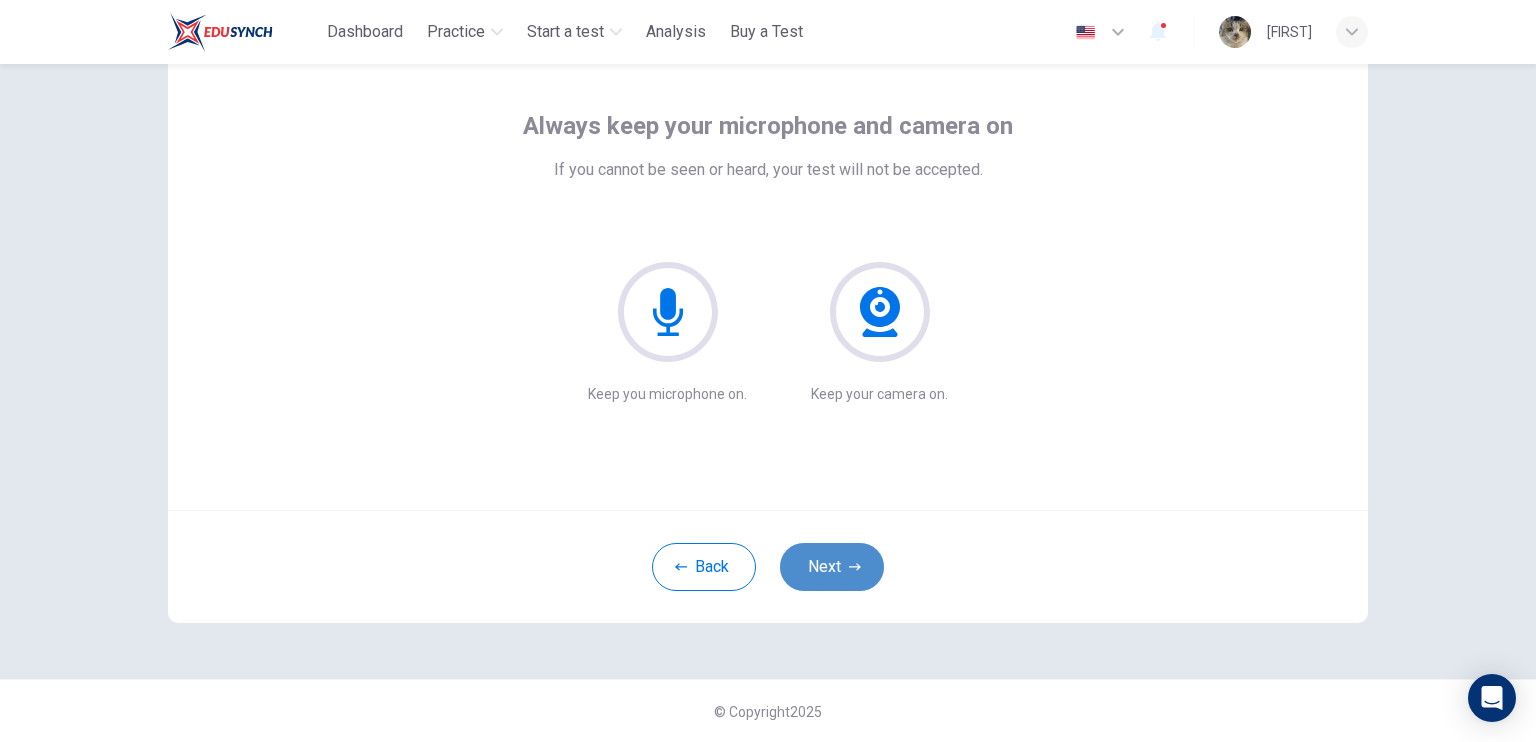 click on "Next" at bounding box center (832, 567) 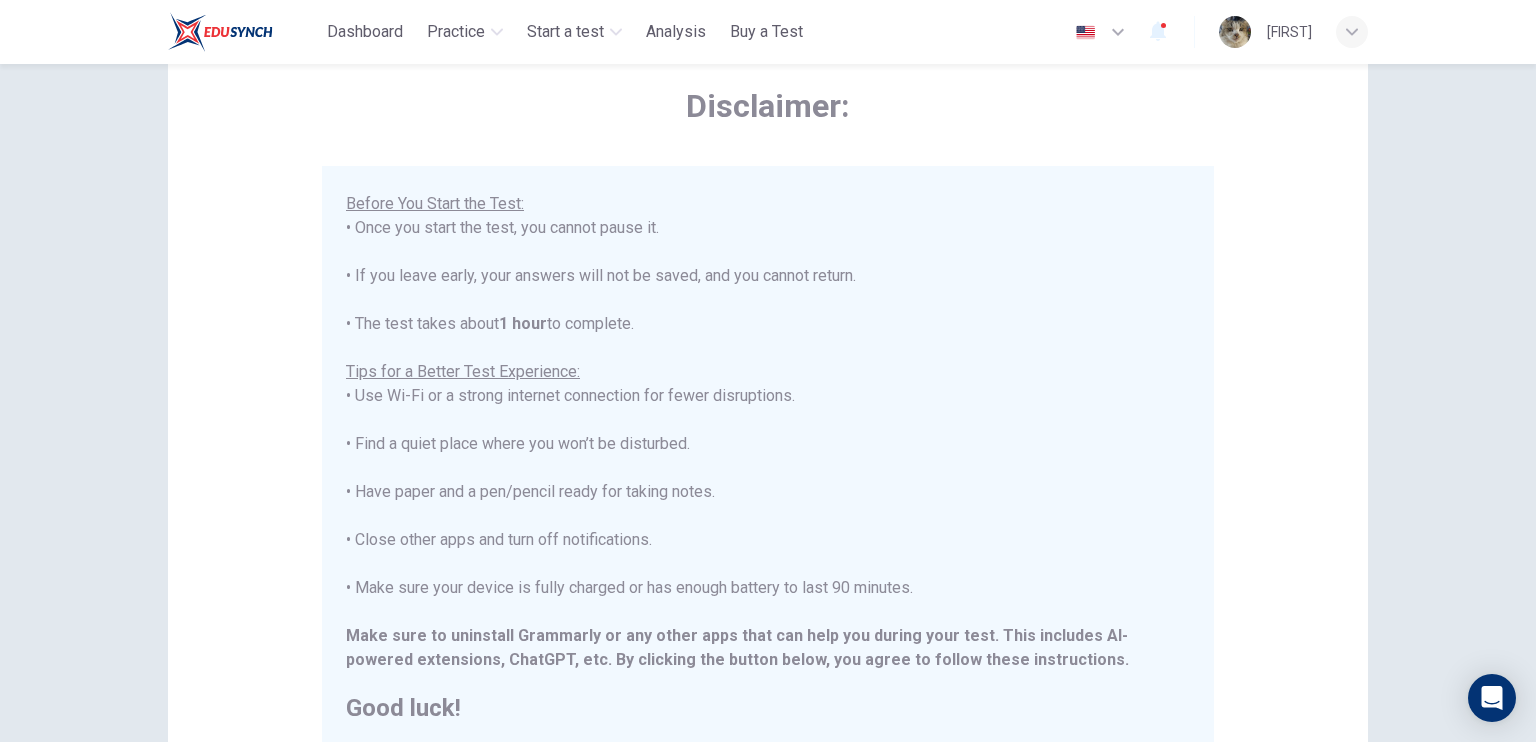 scroll, scrollTop: 191, scrollLeft: 0, axis: vertical 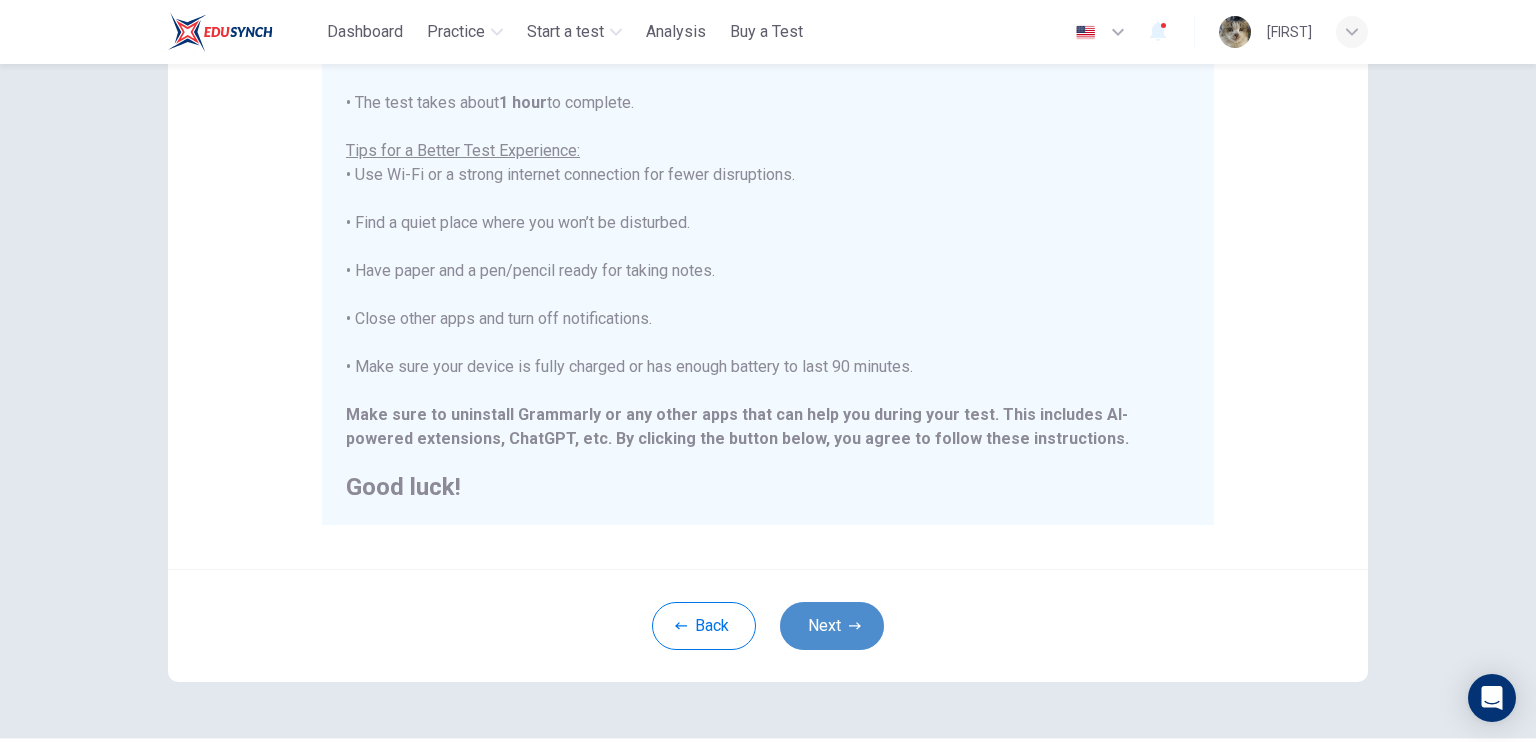 click on "Next" at bounding box center (832, 626) 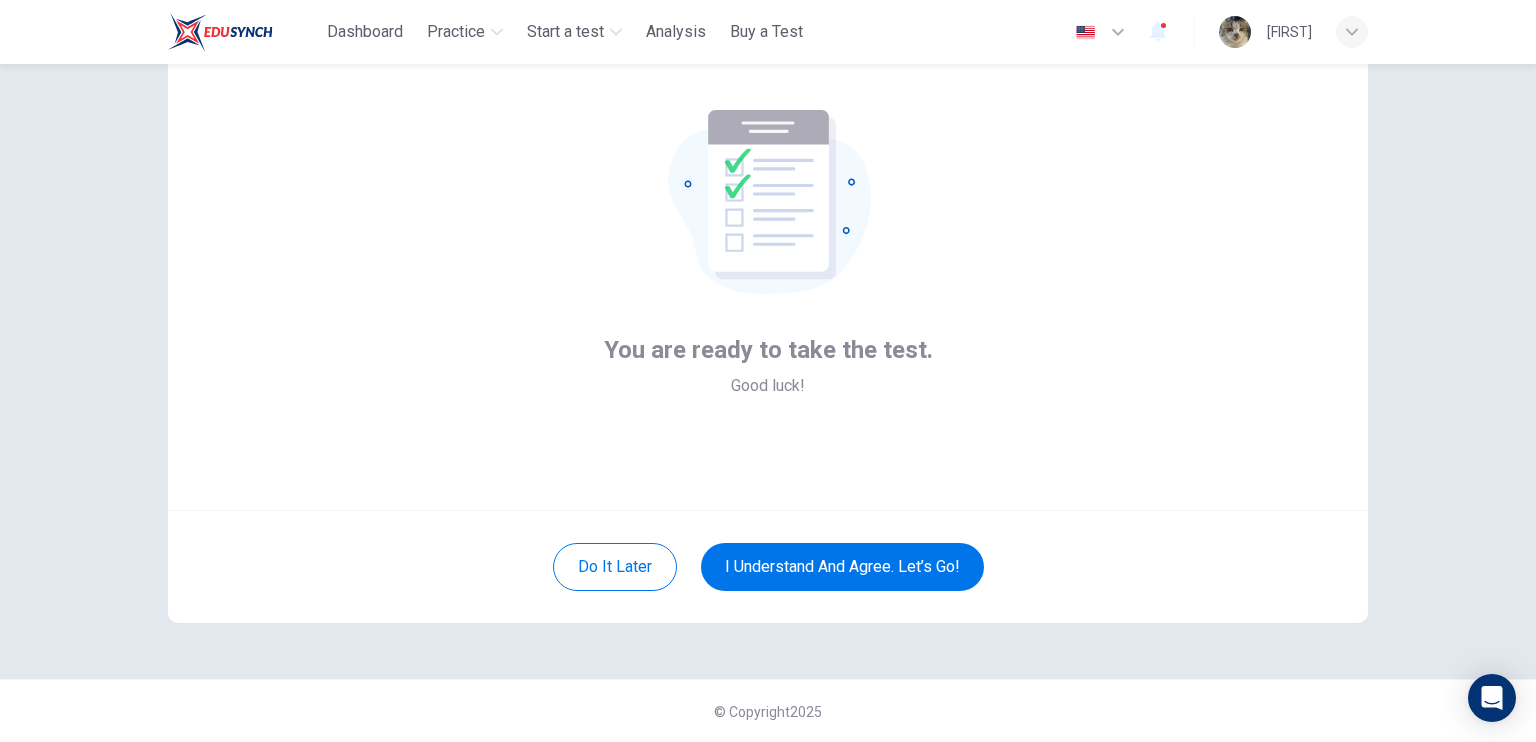 scroll, scrollTop: 22, scrollLeft: 0, axis: vertical 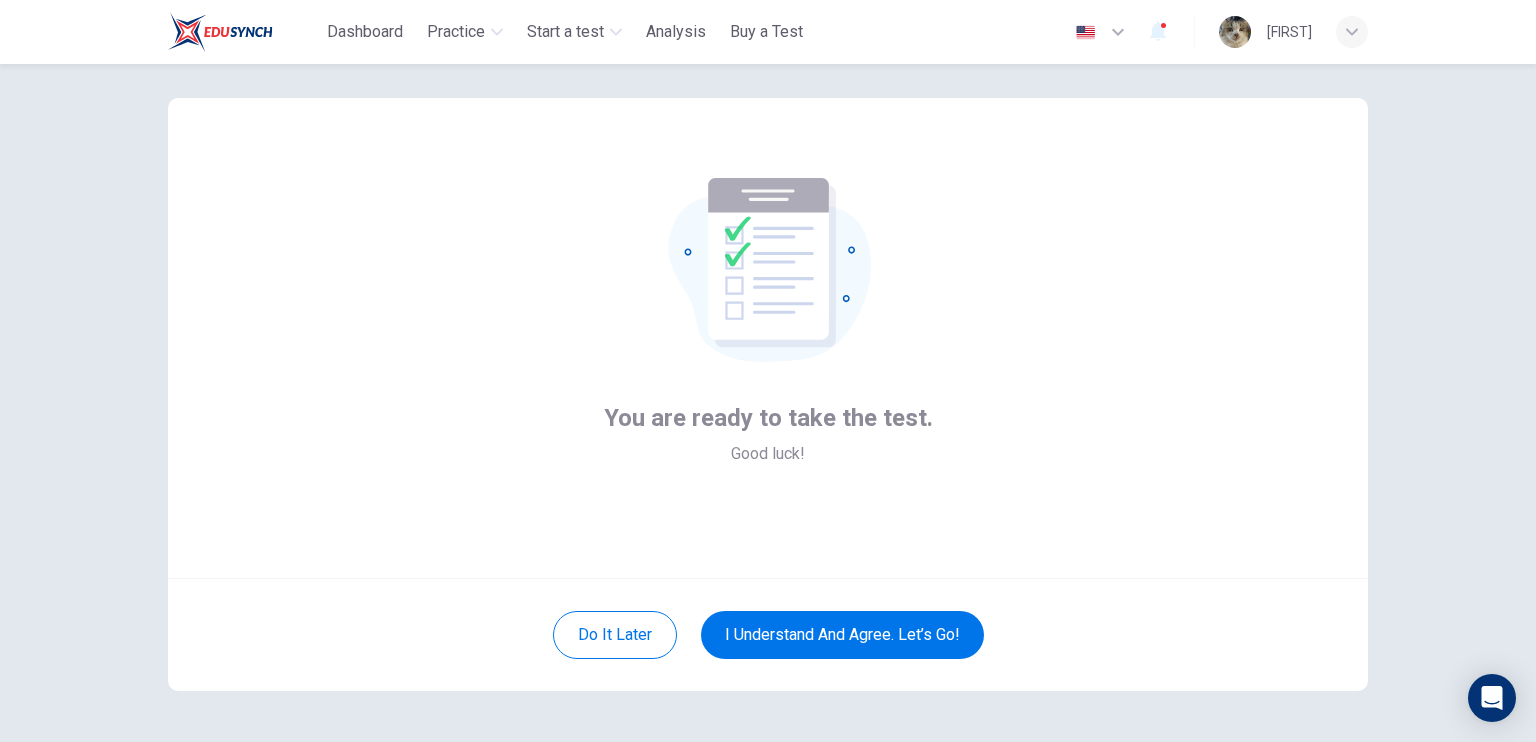 drag, startPoint x: 1285, startPoint y: 4, endPoint x: 827, endPoint y: 489, distance: 667.07495 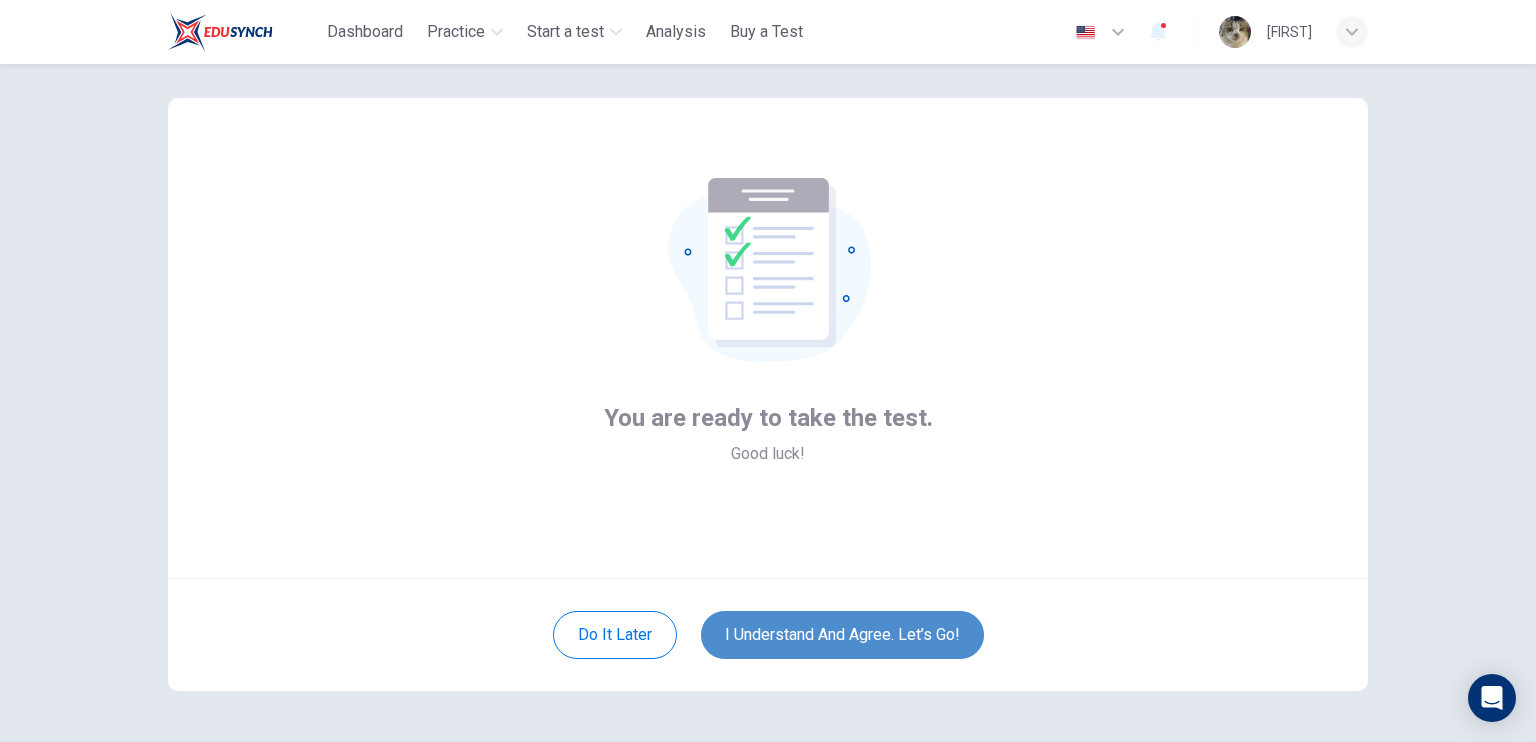 click on "I understand and agree. Let’s go!" at bounding box center [842, 635] 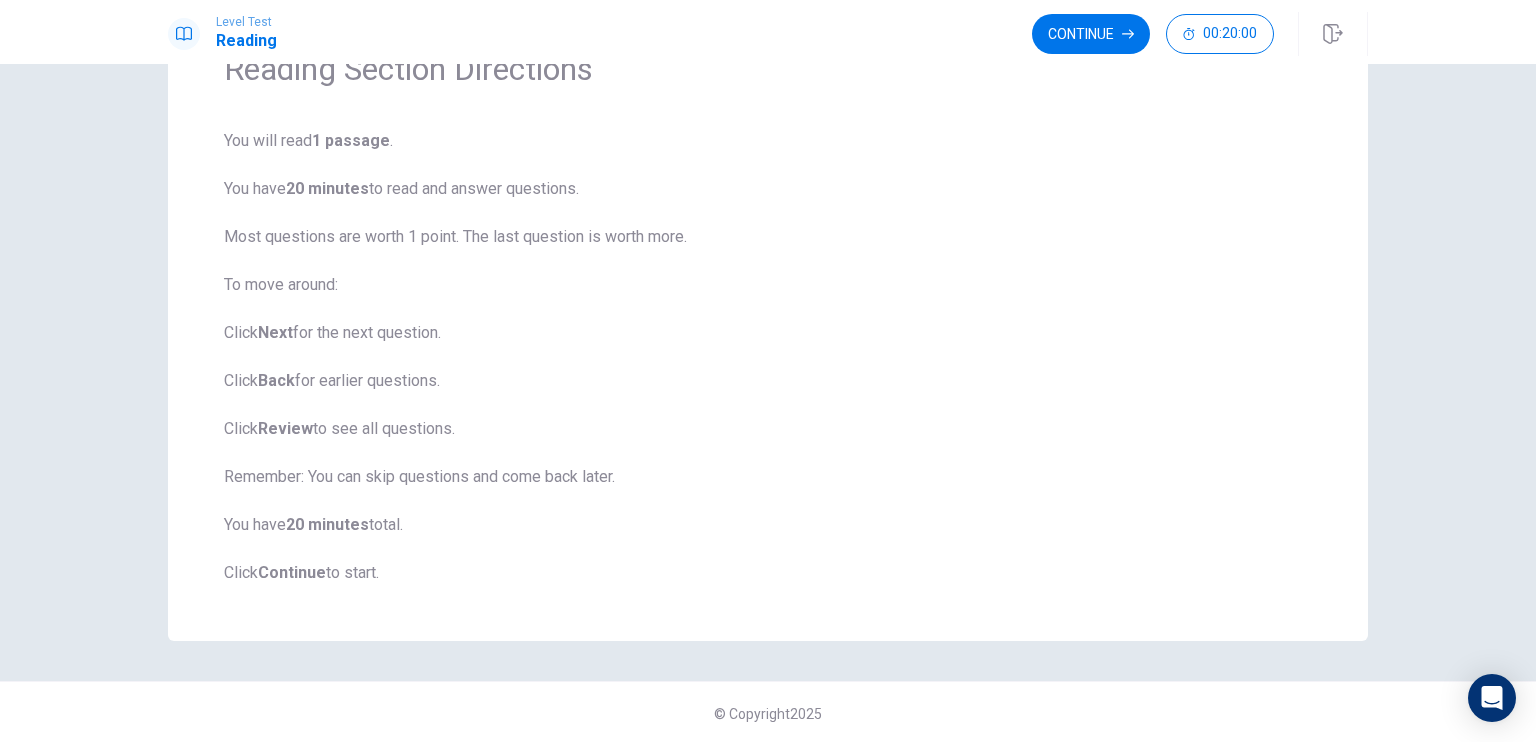 scroll, scrollTop: 0, scrollLeft: 0, axis: both 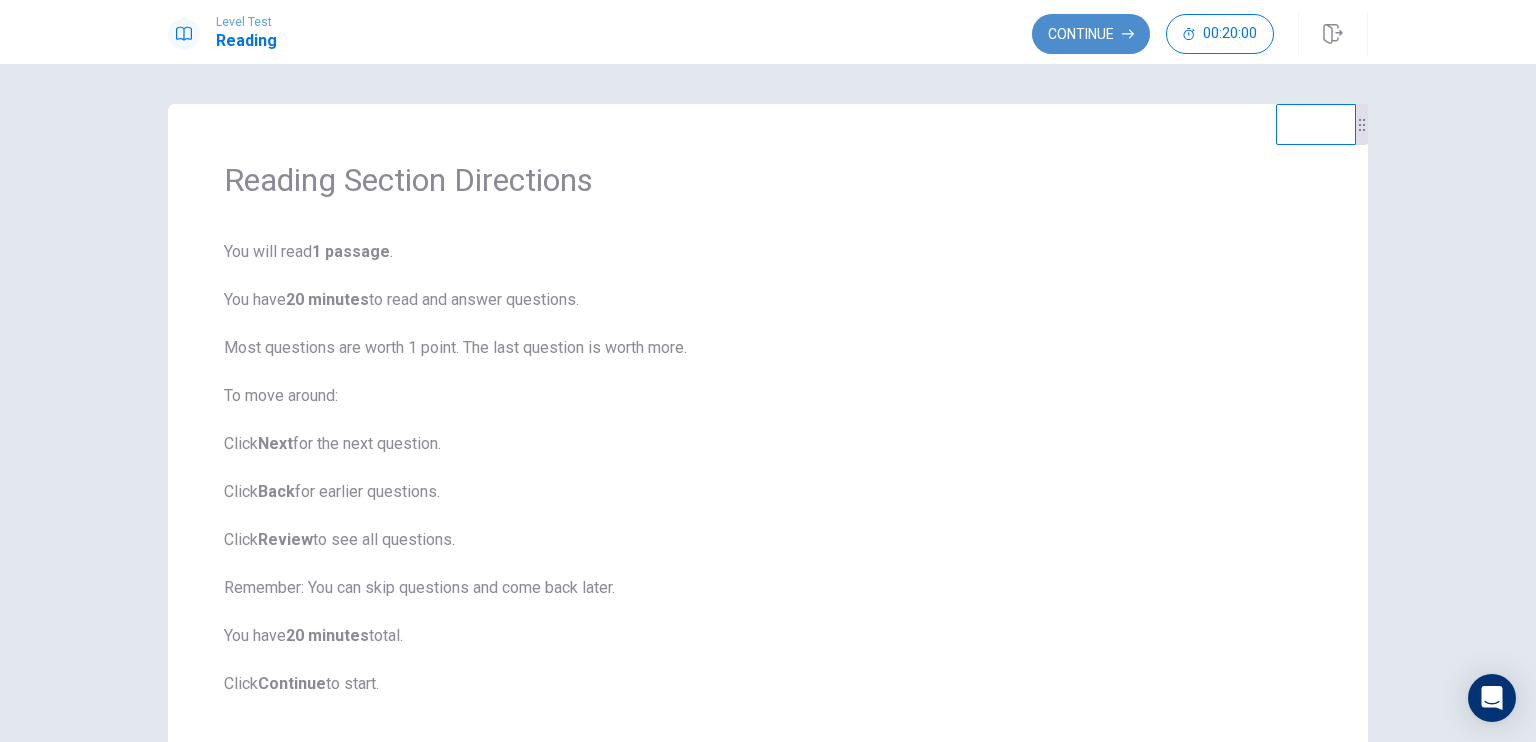 click on "Continue" at bounding box center (1091, 34) 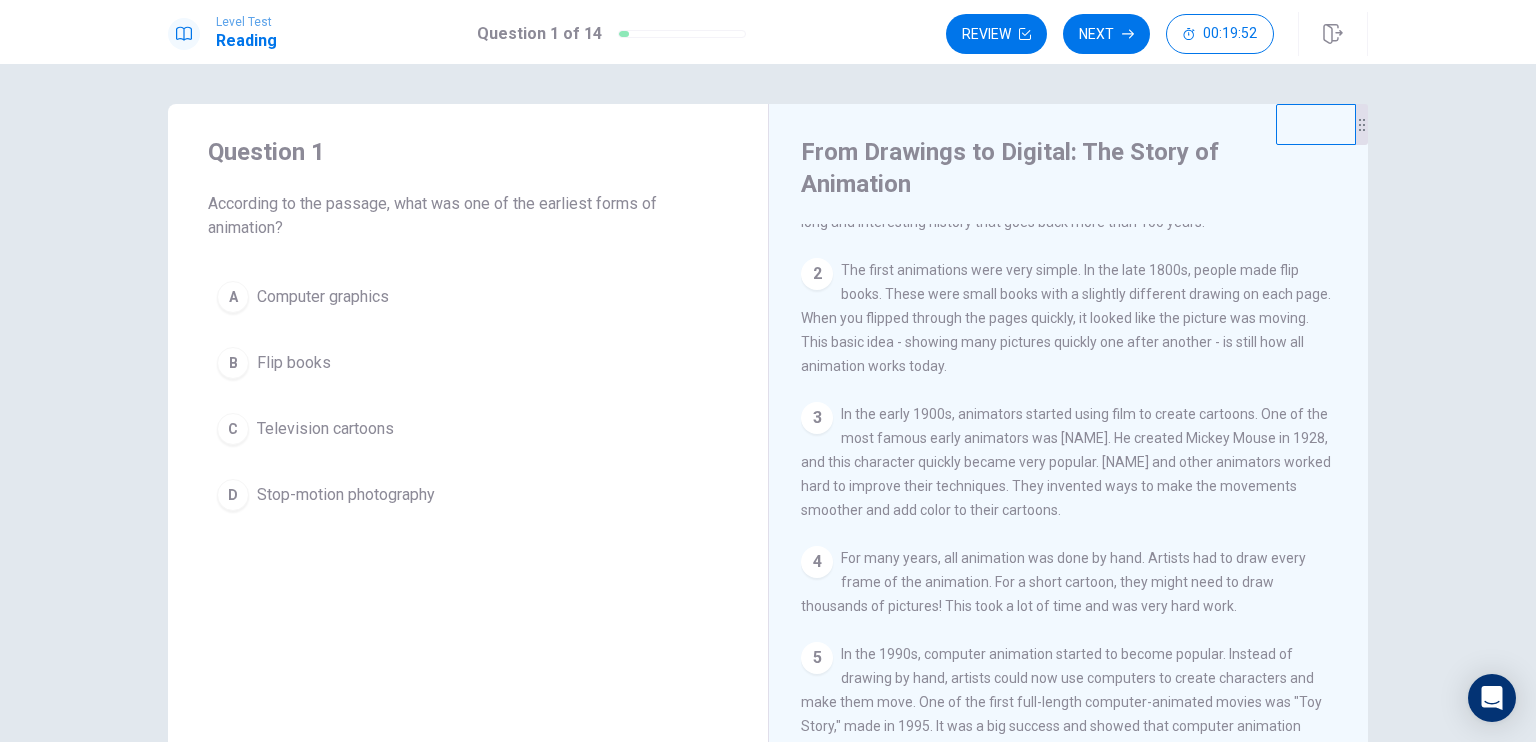 scroll, scrollTop: 0, scrollLeft: 0, axis: both 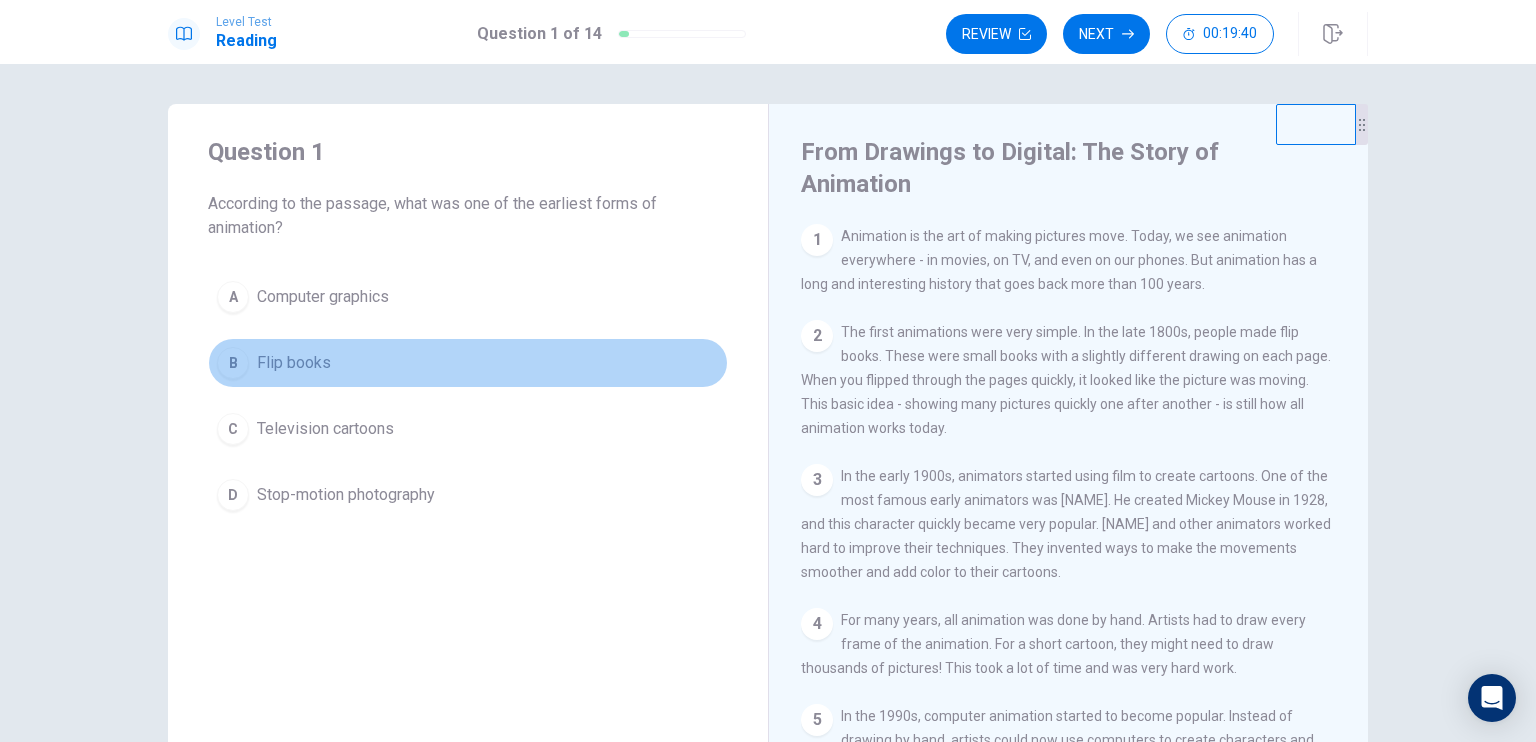 click on "Flip books" at bounding box center [294, 363] 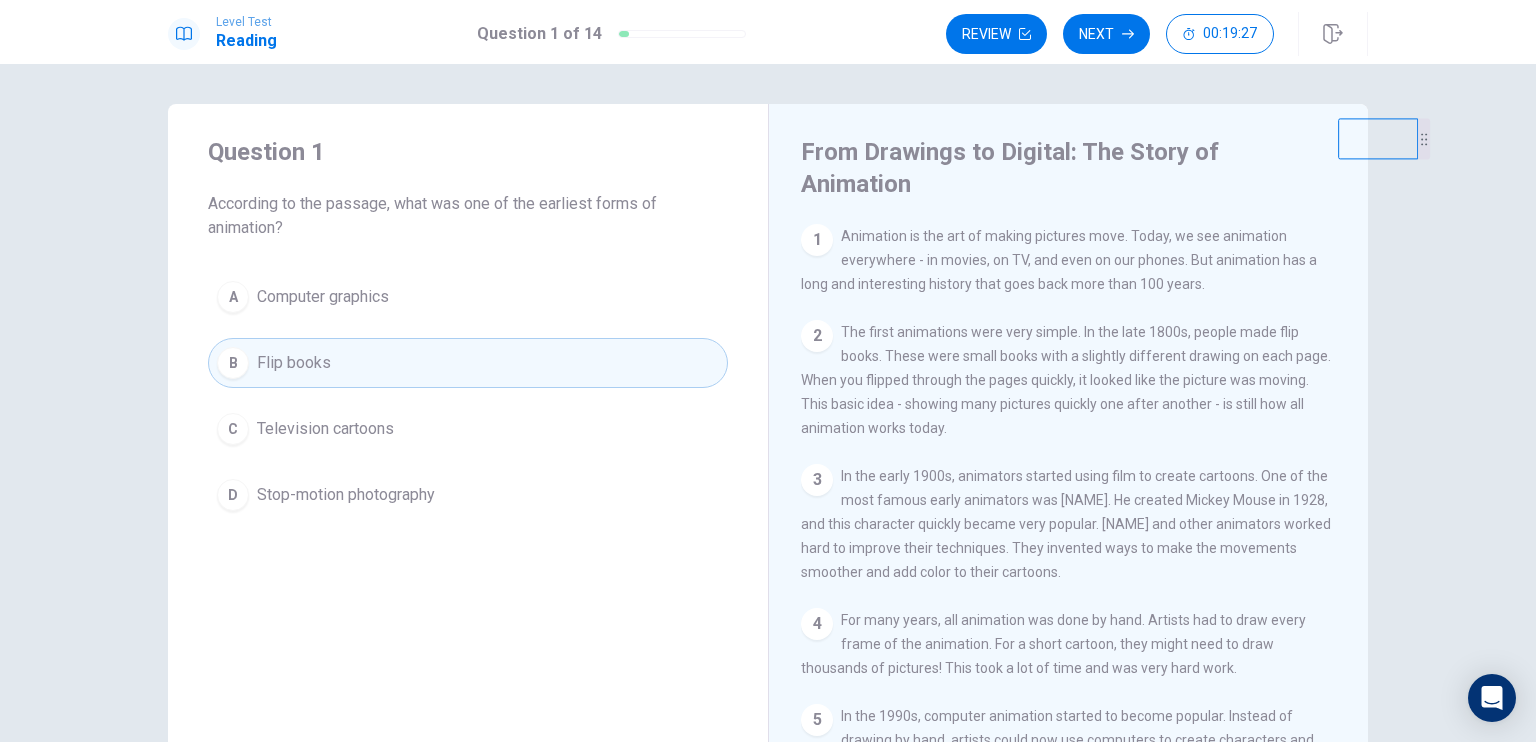 drag, startPoint x: 1357, startPoint y: 130, endPoint x: 1535, endPoint y: 144, distance: 178.54971 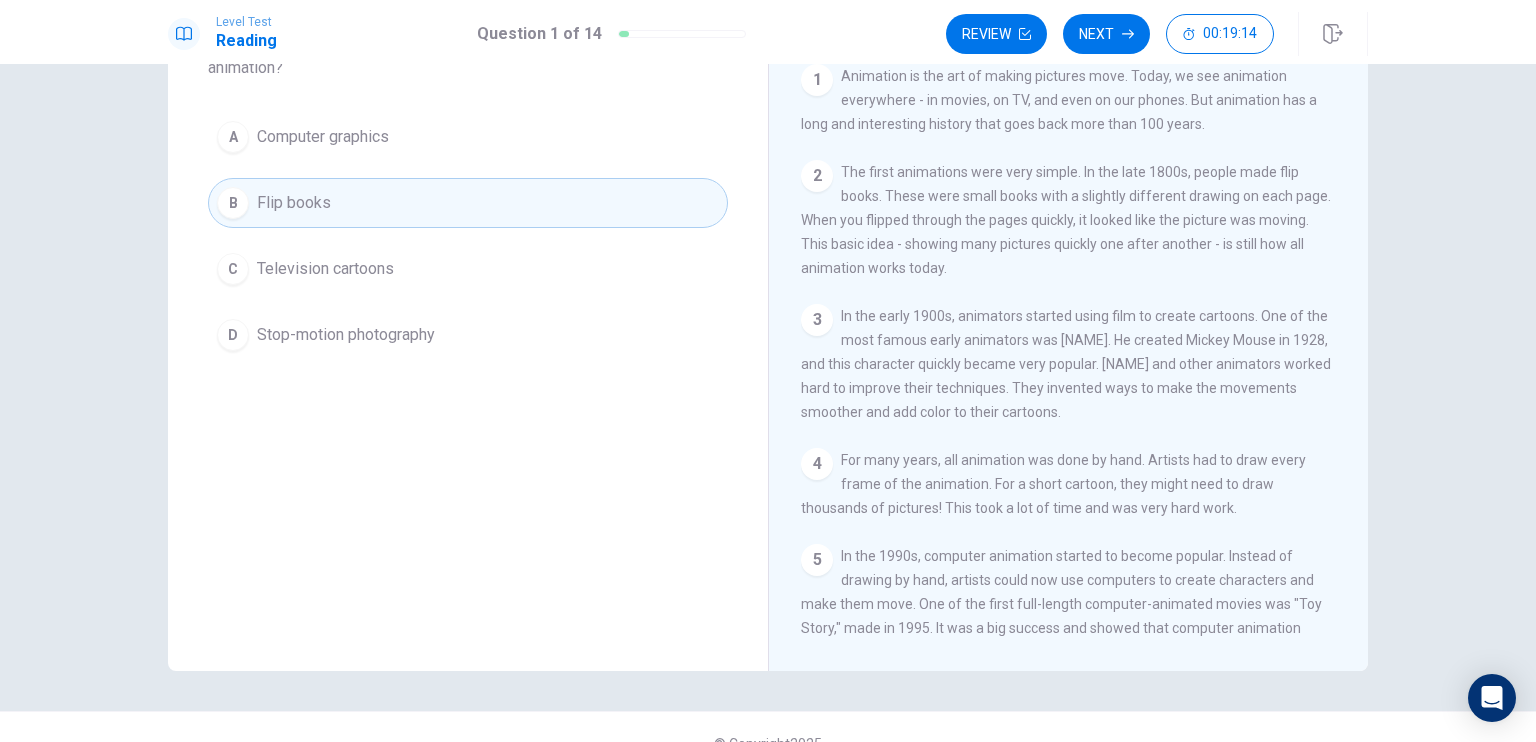 scroll, scrollTop: 0, scrollLeft: 0, axis: both 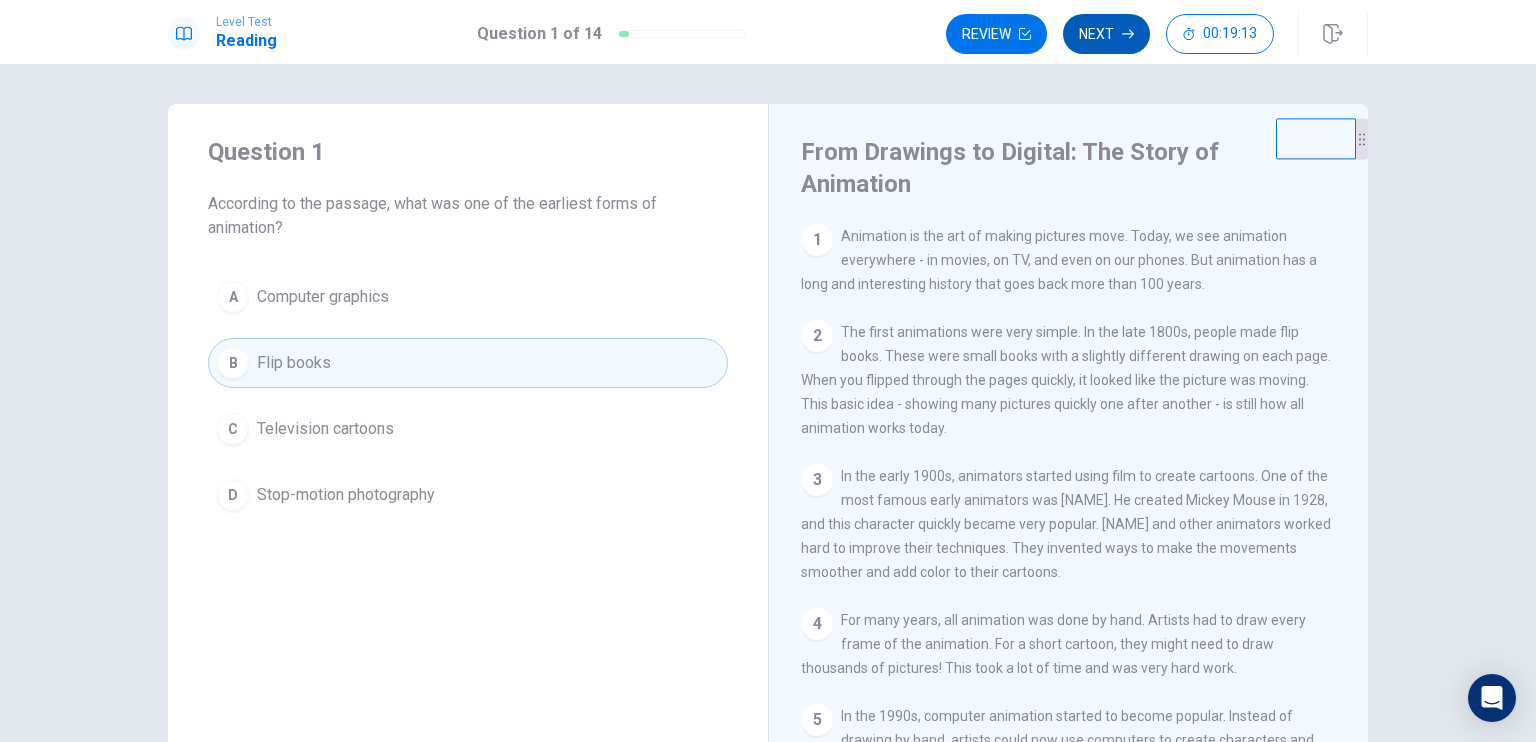 click on "Next" at bounding box center (1106, 34) 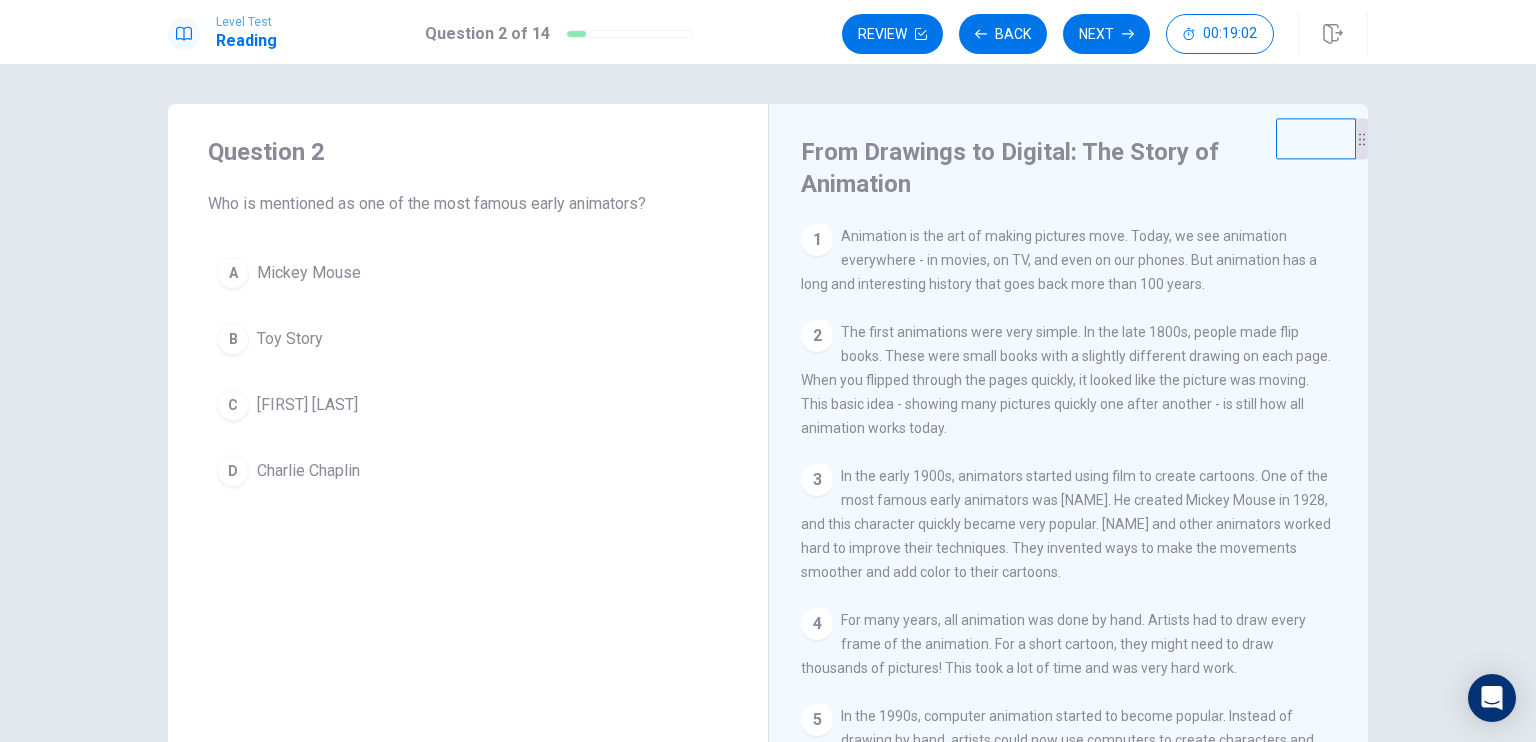 click on "A Mickey Mouse B Toy Story C Walt Disney D Charlie Chaplin" at bounding box center [468, 372] 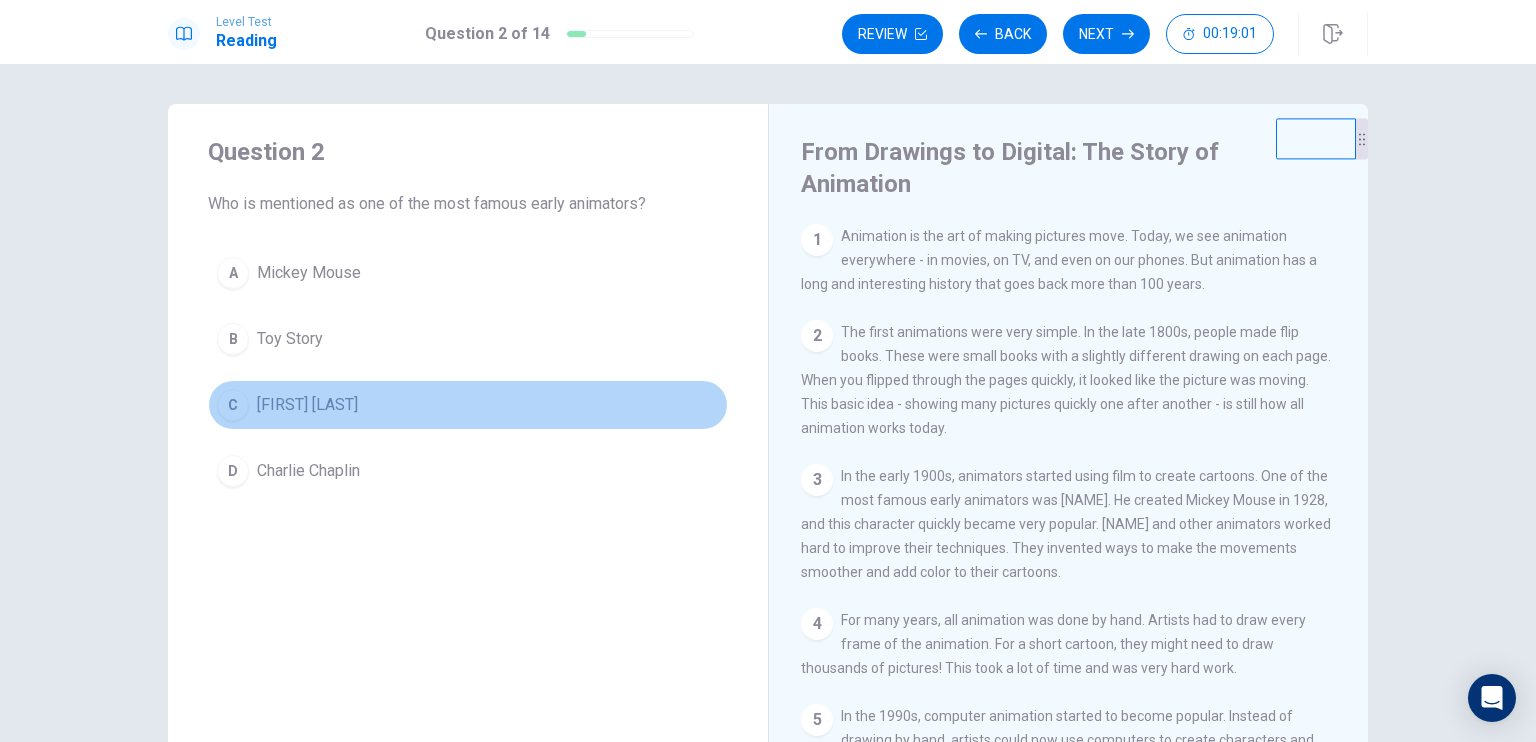 click on "C [LAST]" at bounding box center (468, 405) 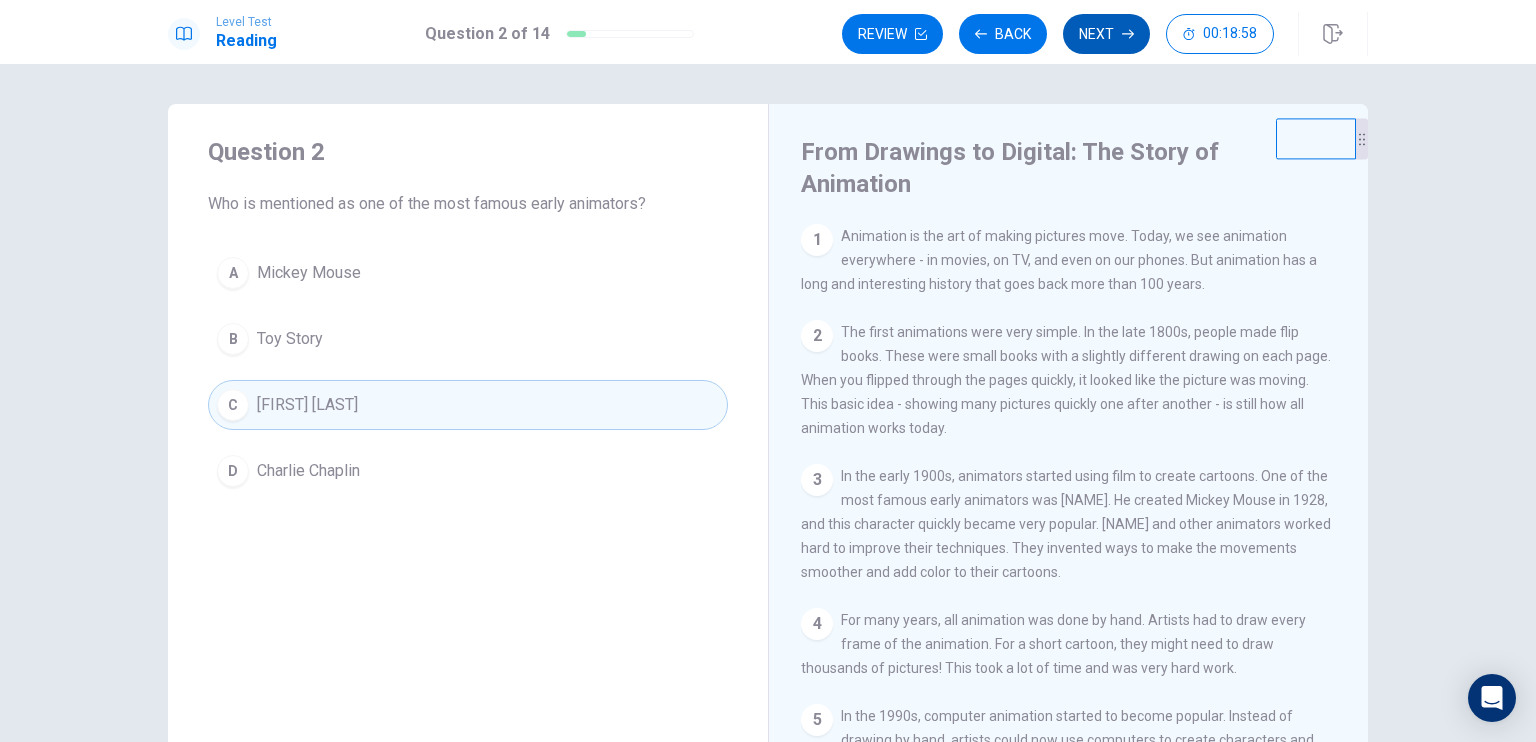 click on "Next" at bounding box center [1106, 34] 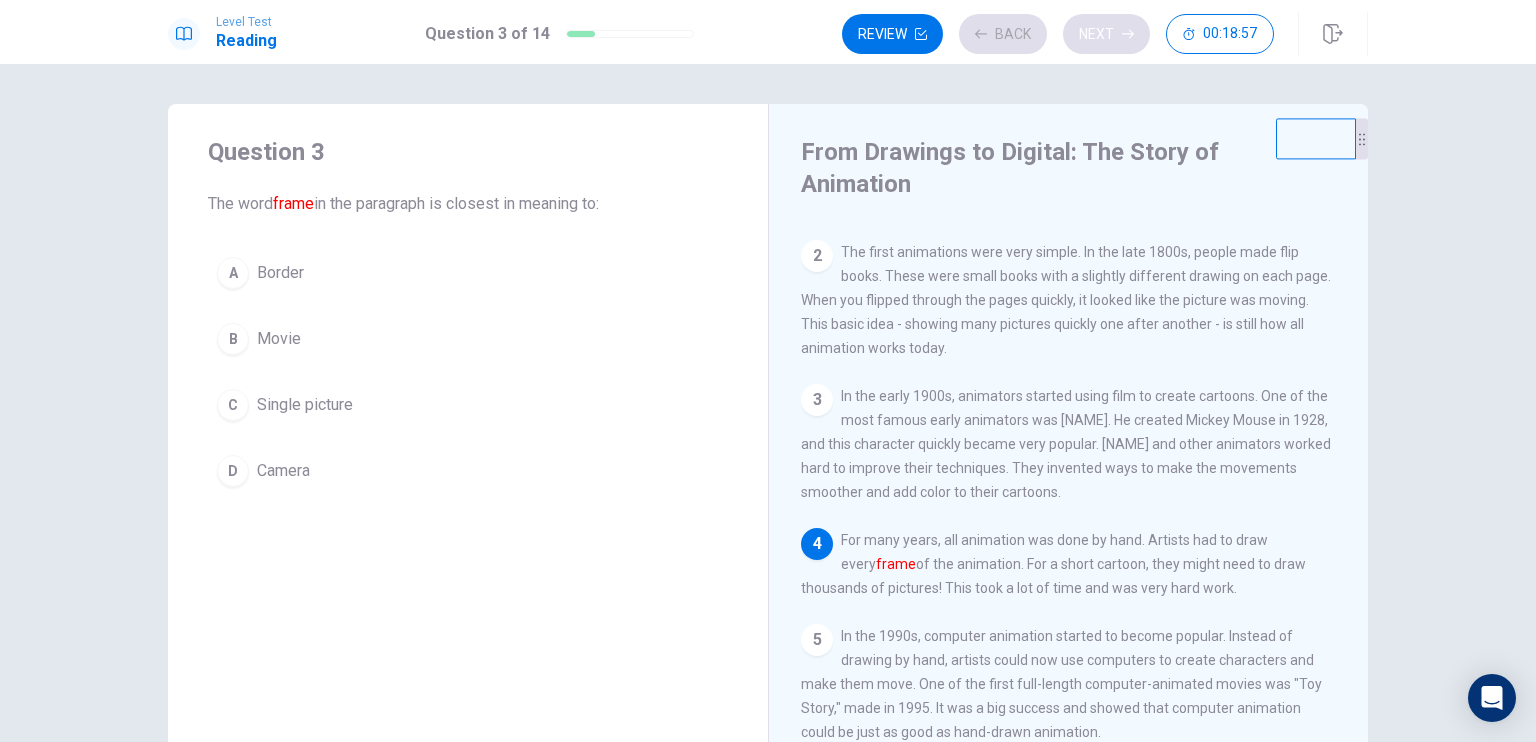 scroll, scrollTop: 93, scrollLeft: 0, axis: vertical 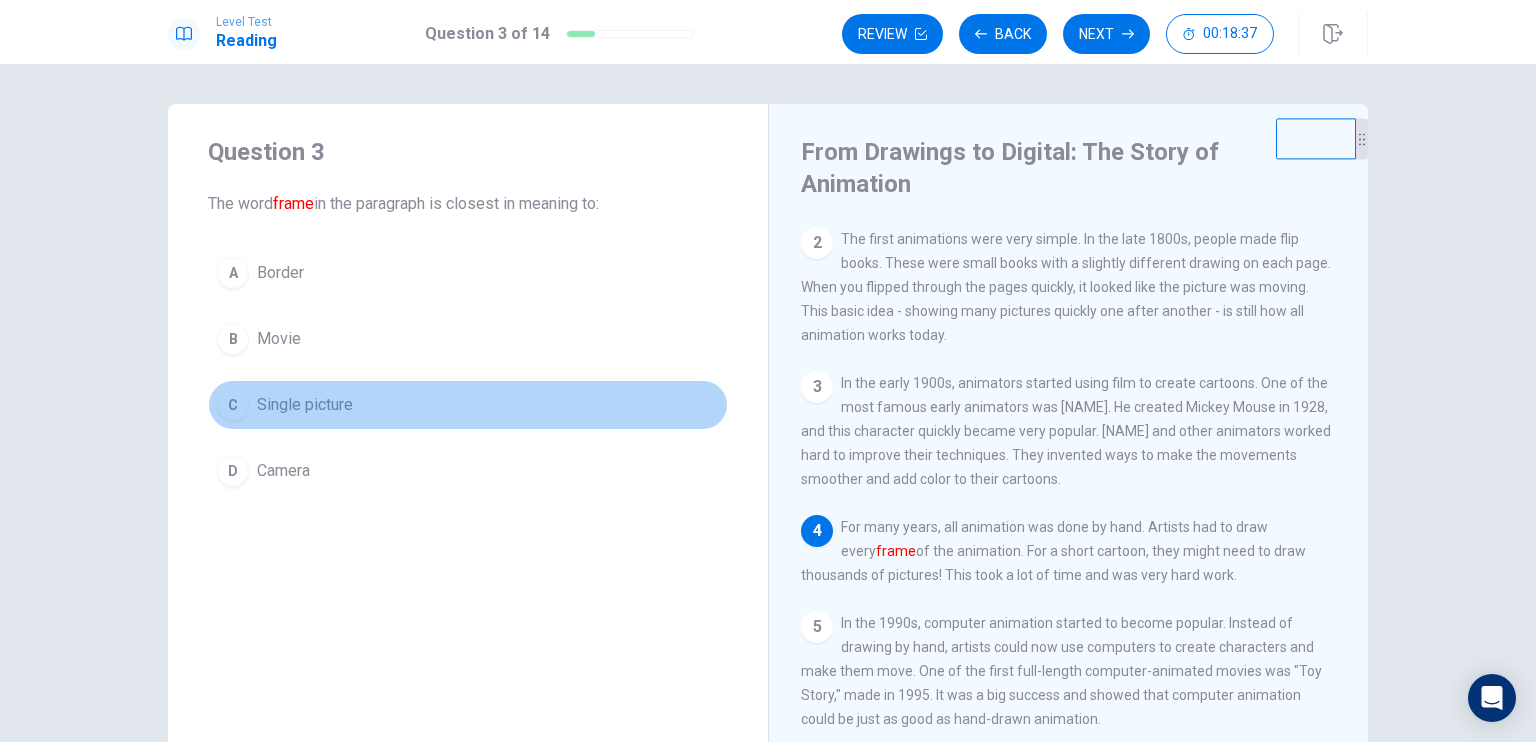click on "Single picture" at bounding box center [305, 405] 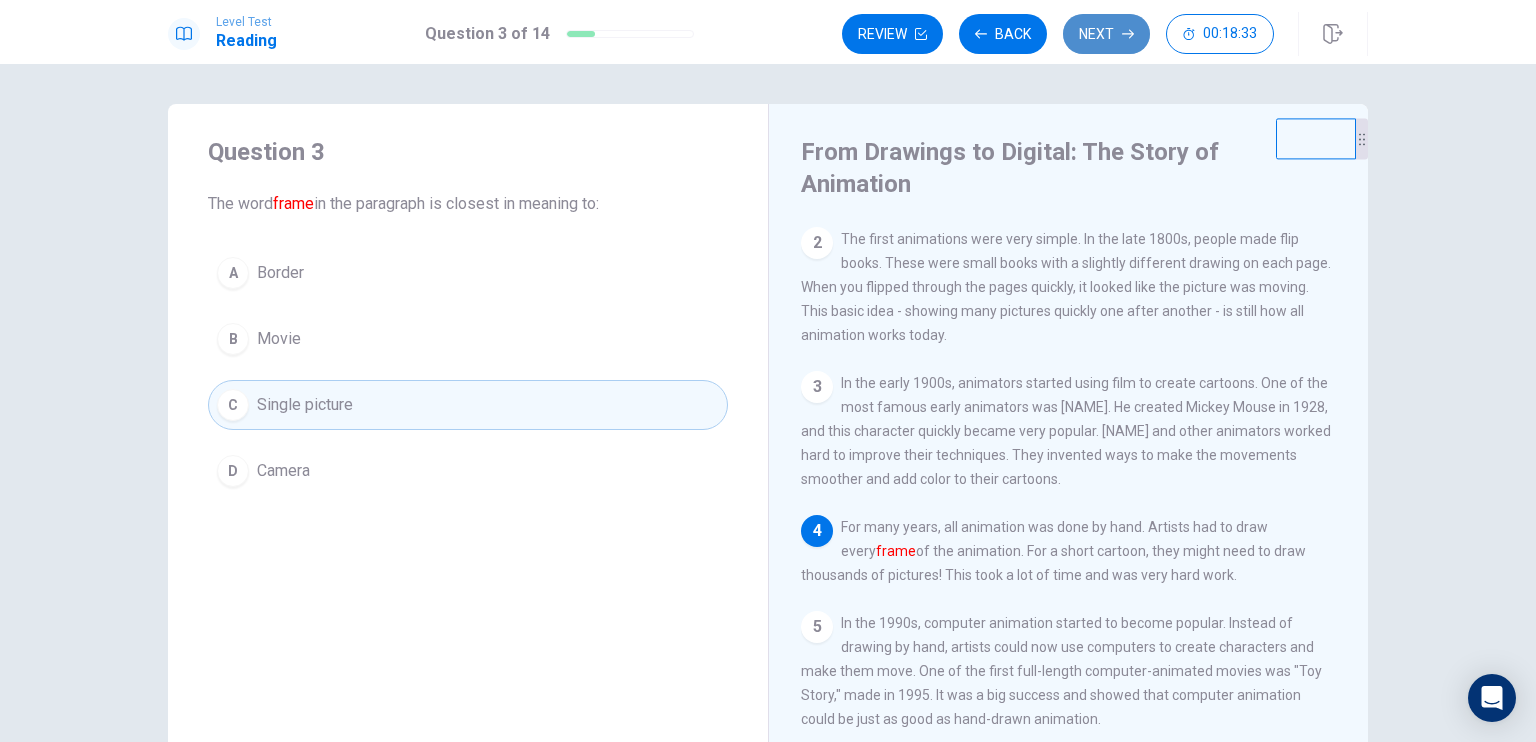 click on "Next" at bounding box center (1106, 34) 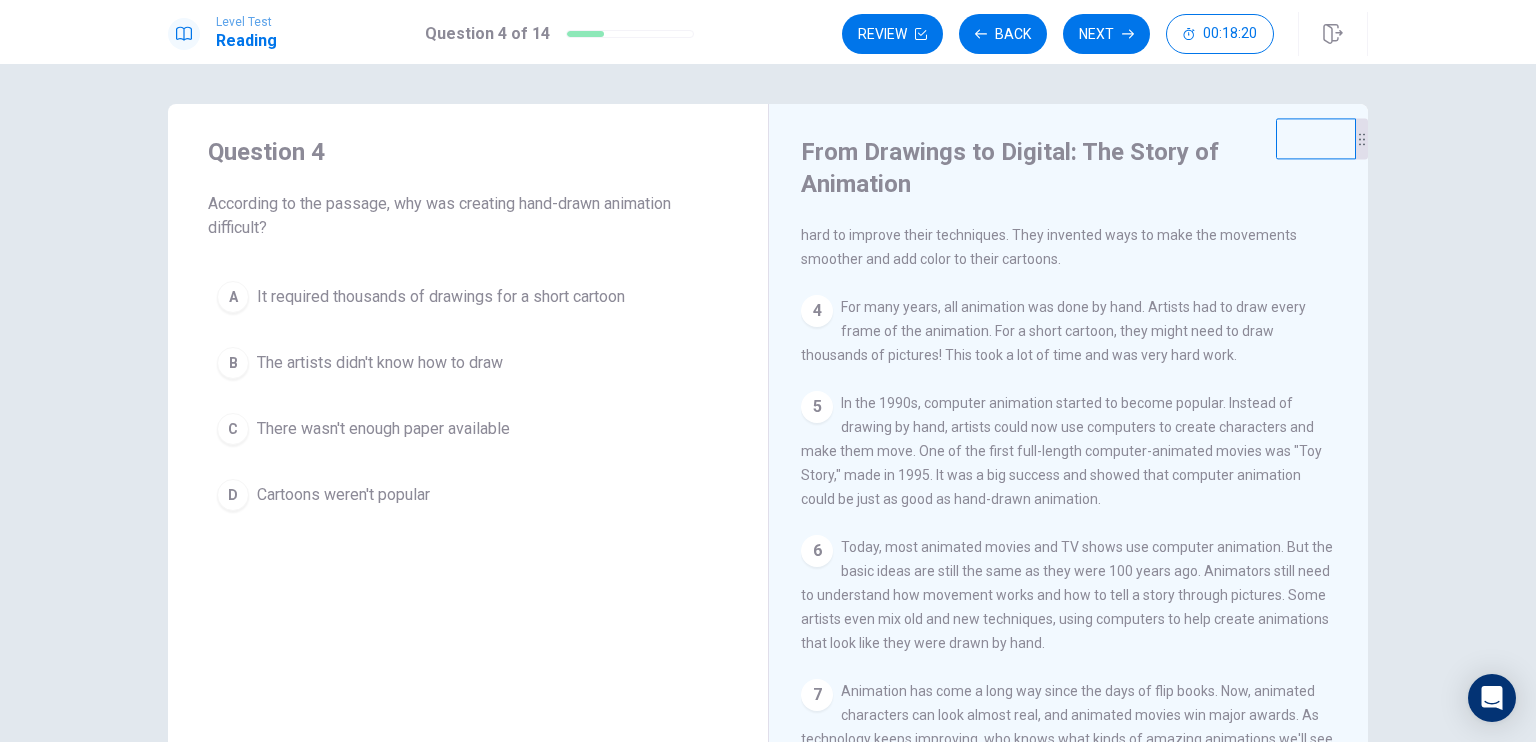 scroll, scrollTop: 336, scrollLeft: 0, axis: vertical 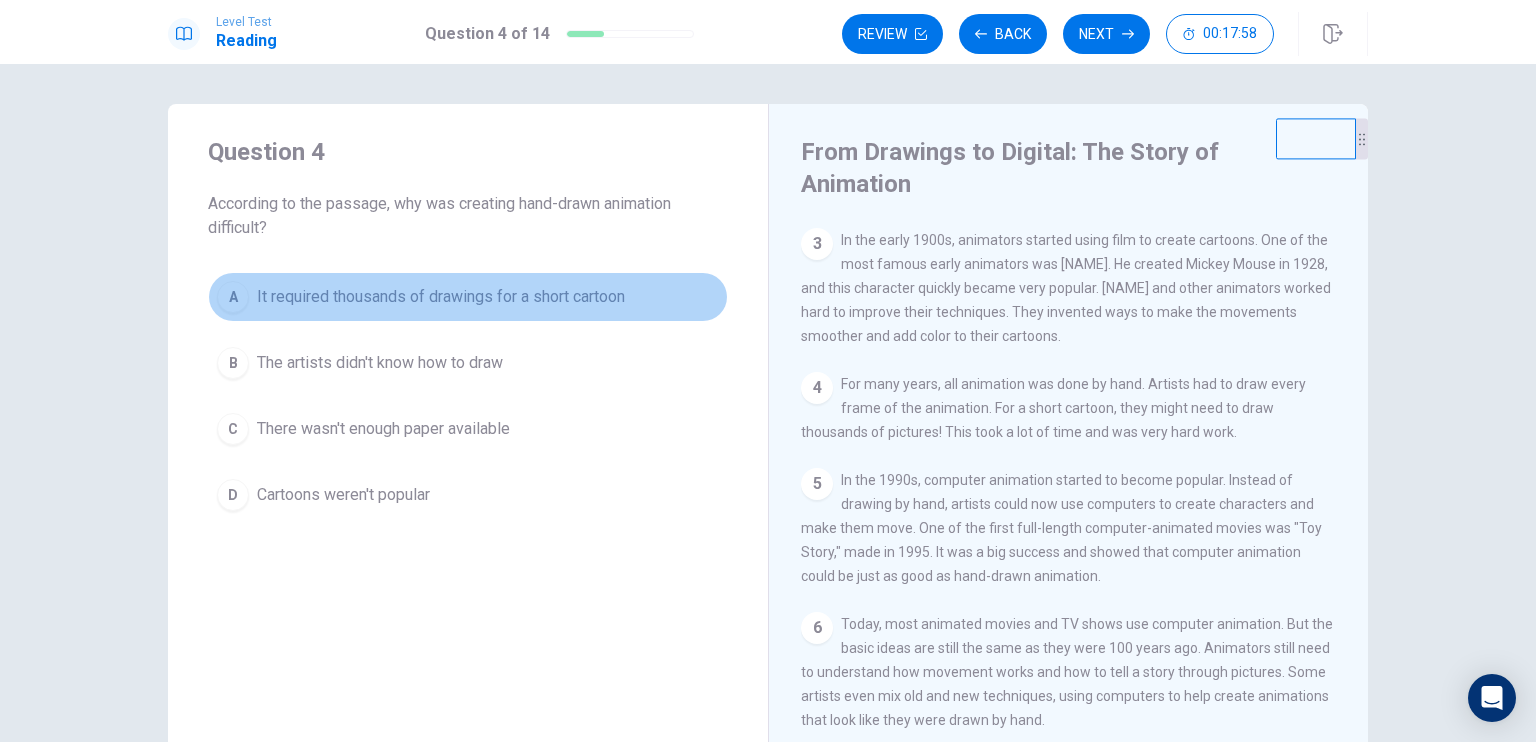 click on "A It required thousands of drawings for a short cartoon" at bounding box center [468, 297] 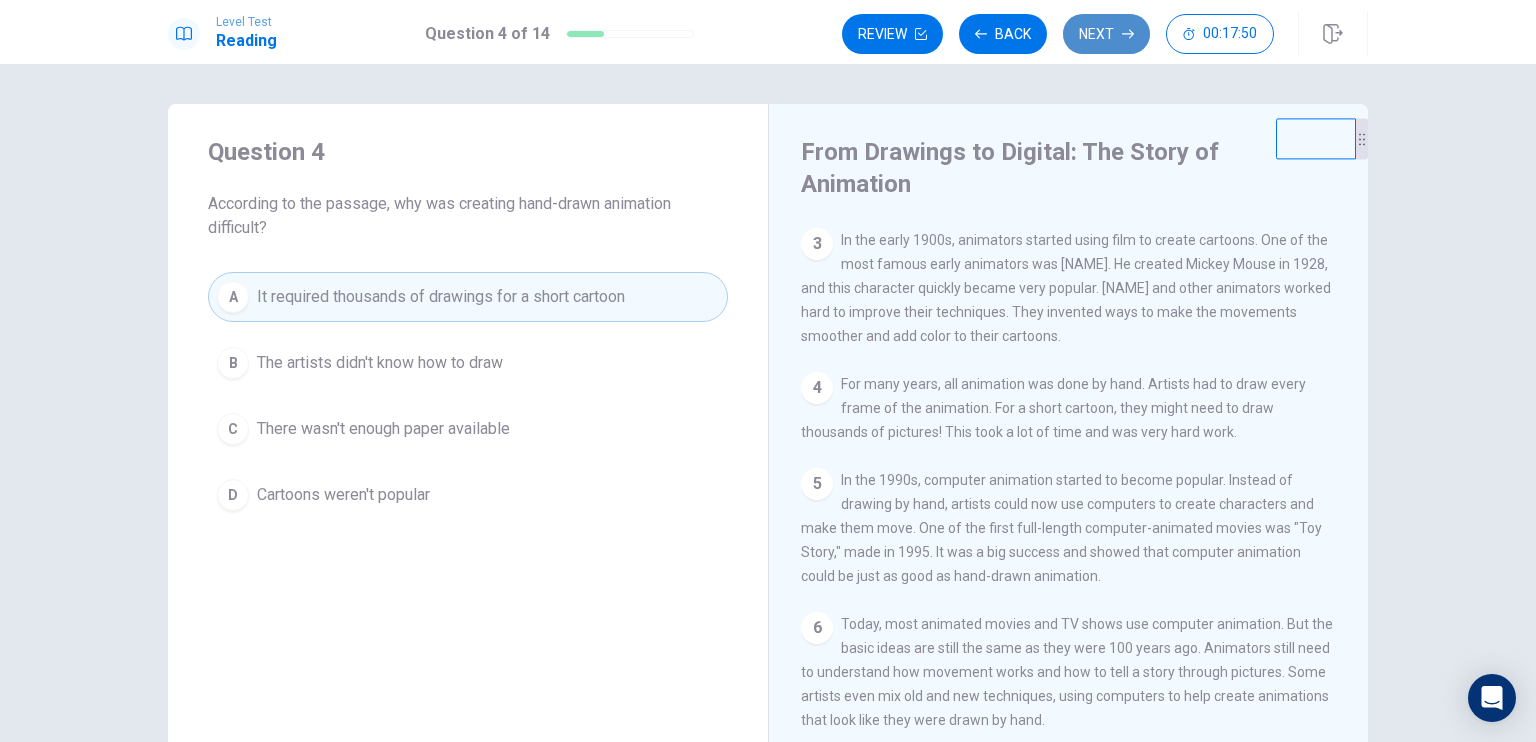 click on "Next" at bounding box center [1106, 34] 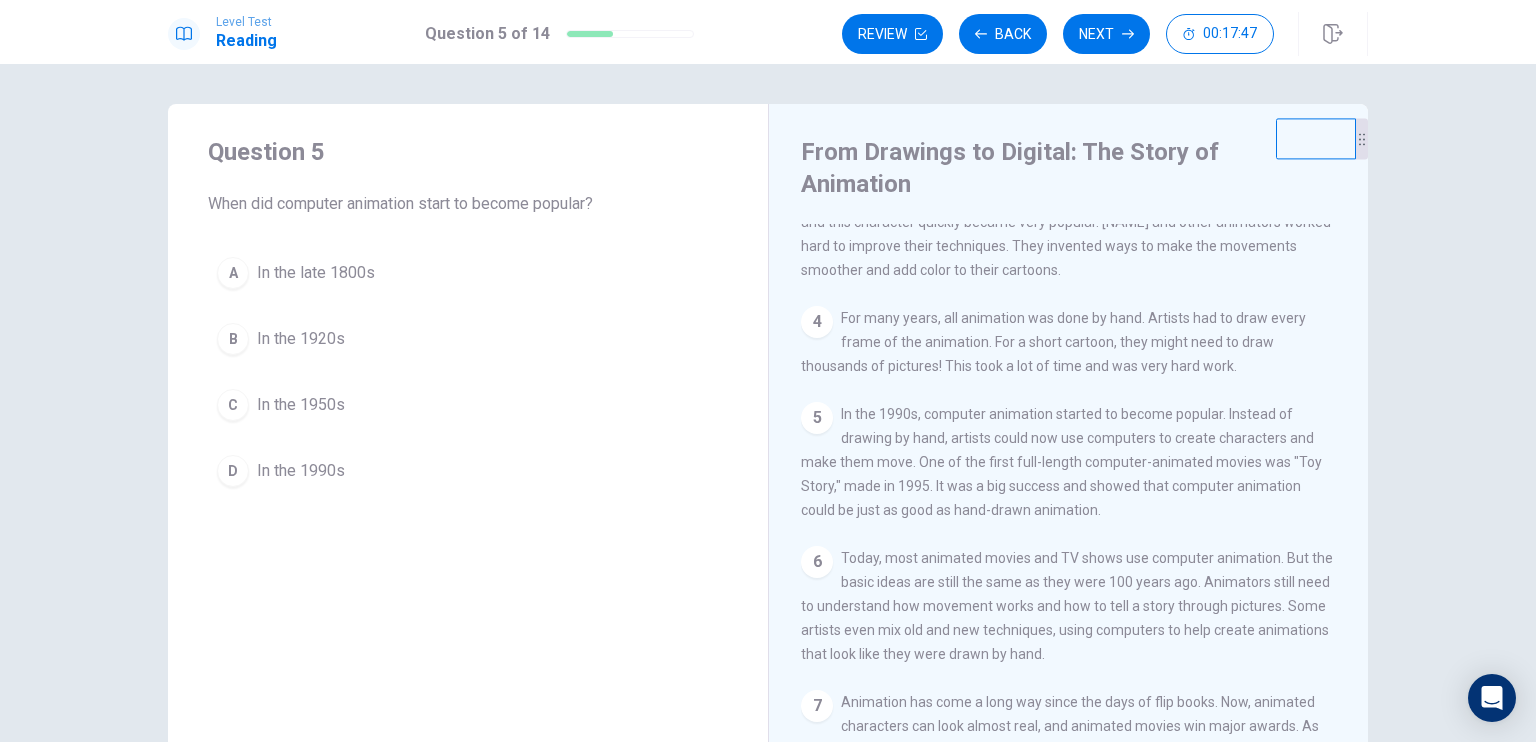 scroll, scrollTop: 336, scrollLeft: 0, axis: vertical 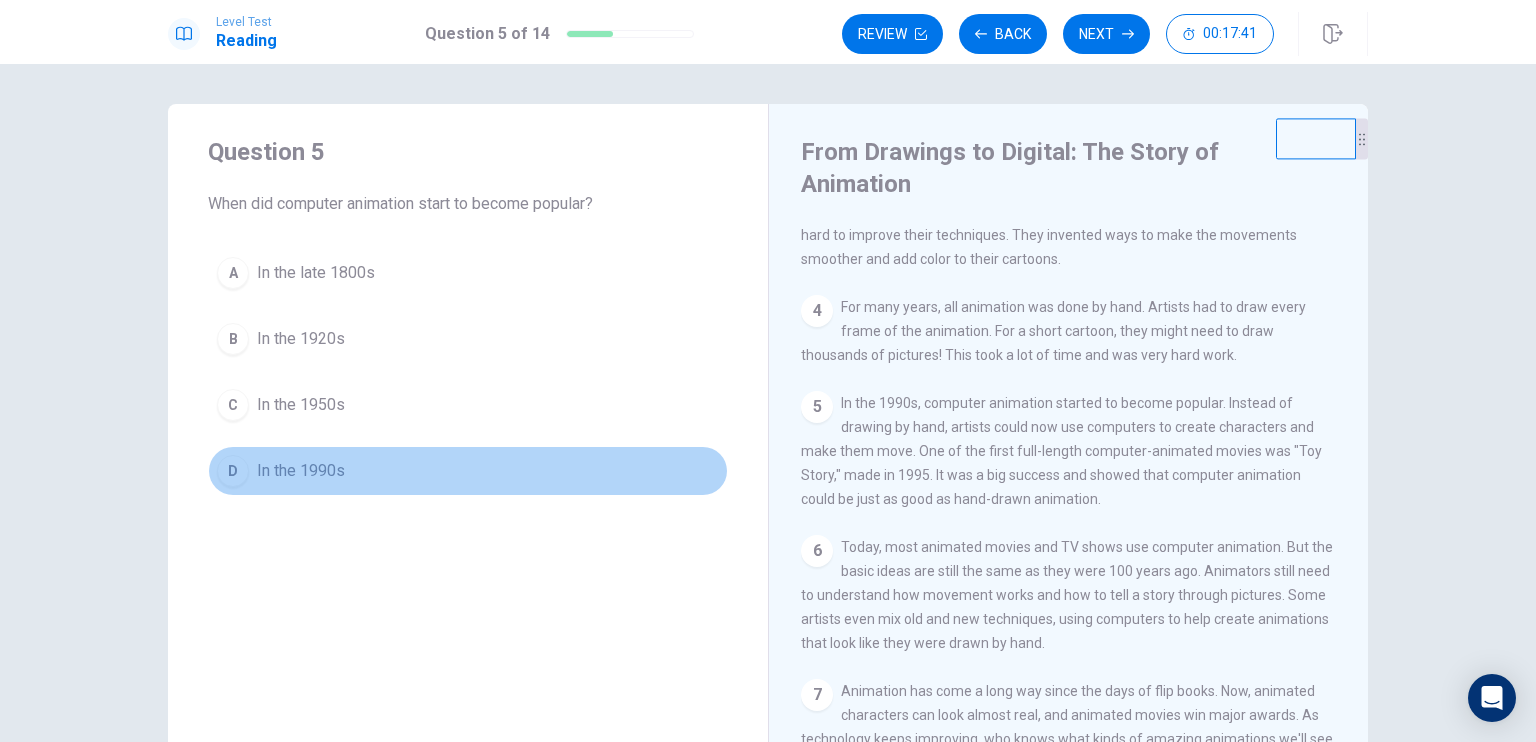 click on "D In the 1990s" at bounding box center (468, 471) 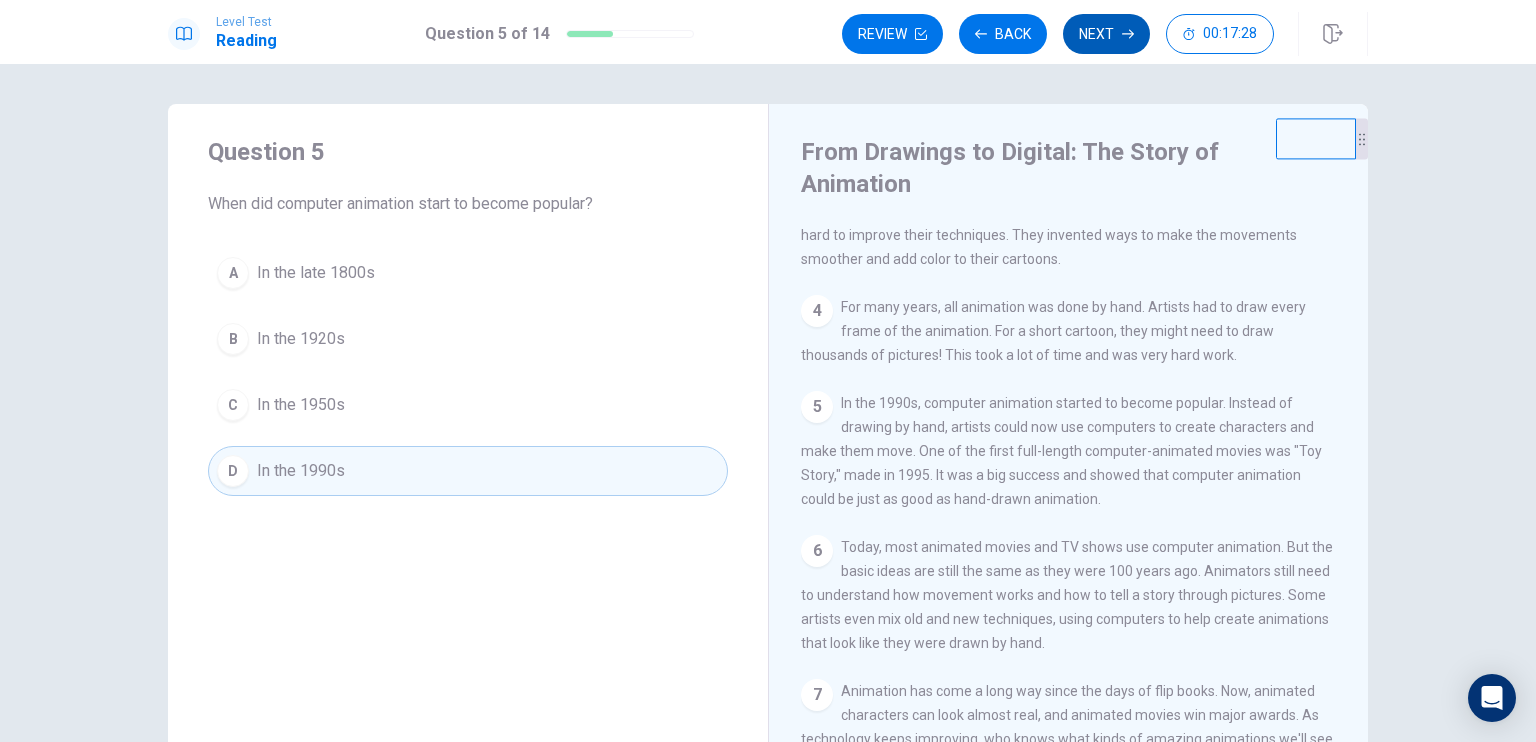 click on "Next" at bounding box center [1106, 34] 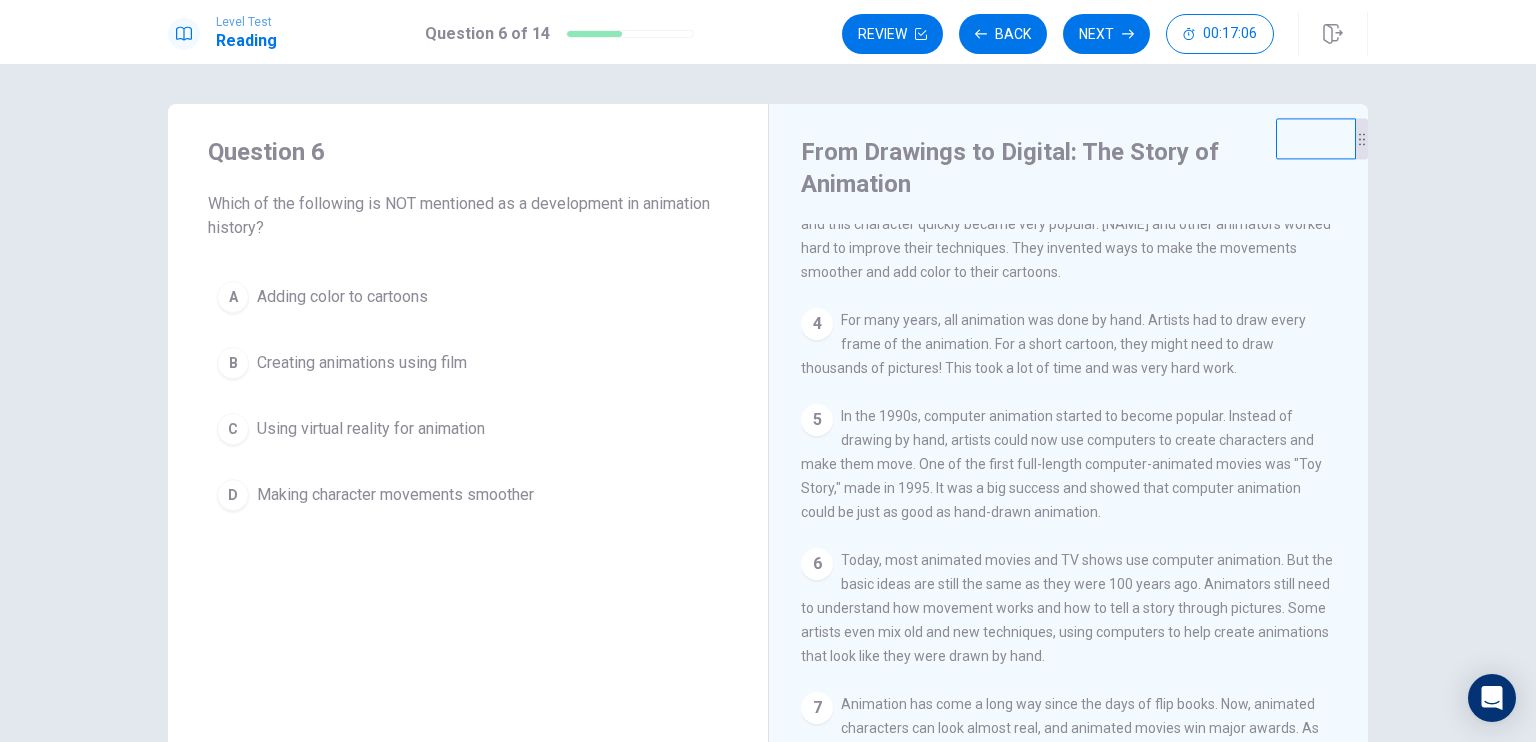 scroll, scrollTop: 336, scrollLeft: 0, axis: vertical 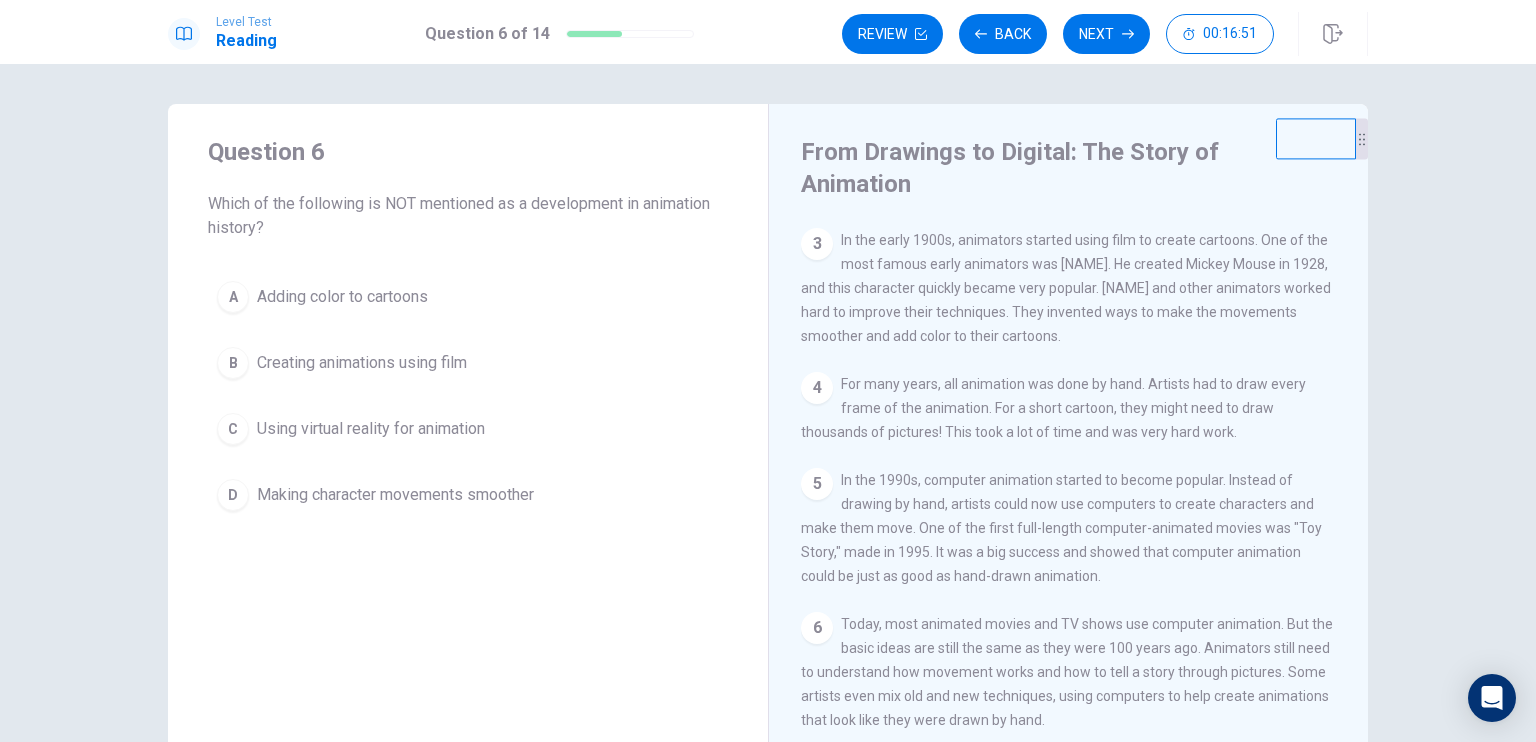 click on "C" at bounding box center [233, 429] 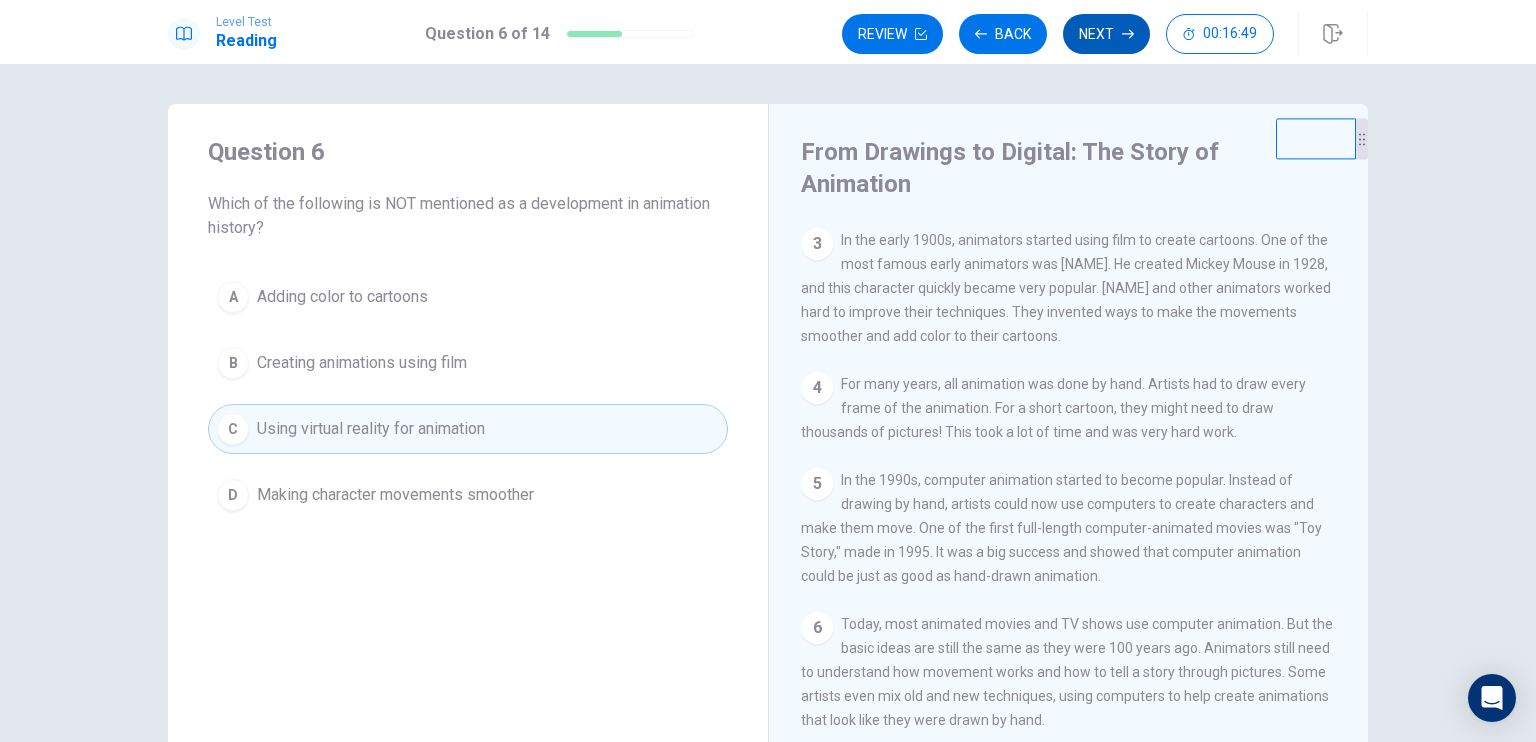 click on "Next" at bounding box center [1106, 34] 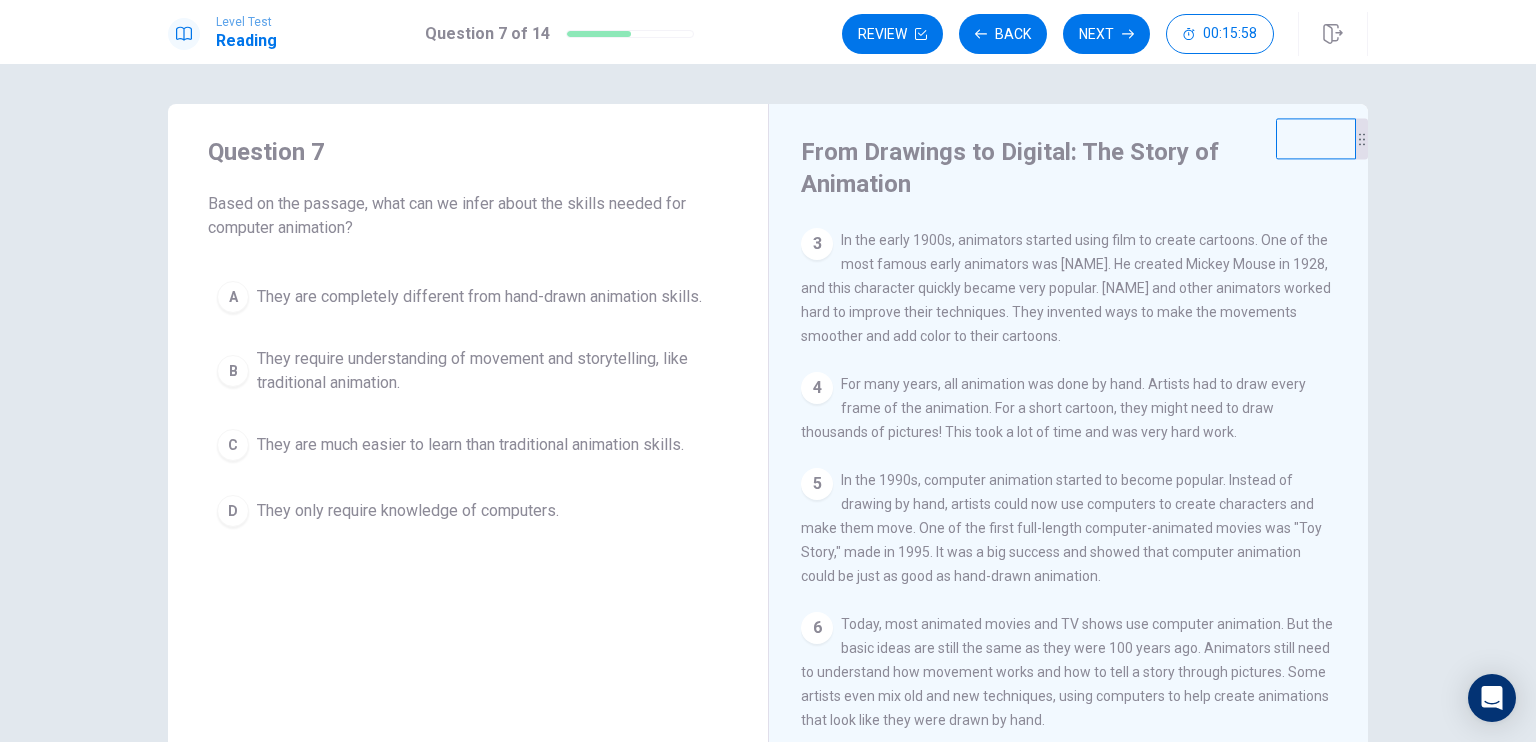 click on "They require understanding of movement and storytelling, like traditional animation." at bounding box center (488, 371) 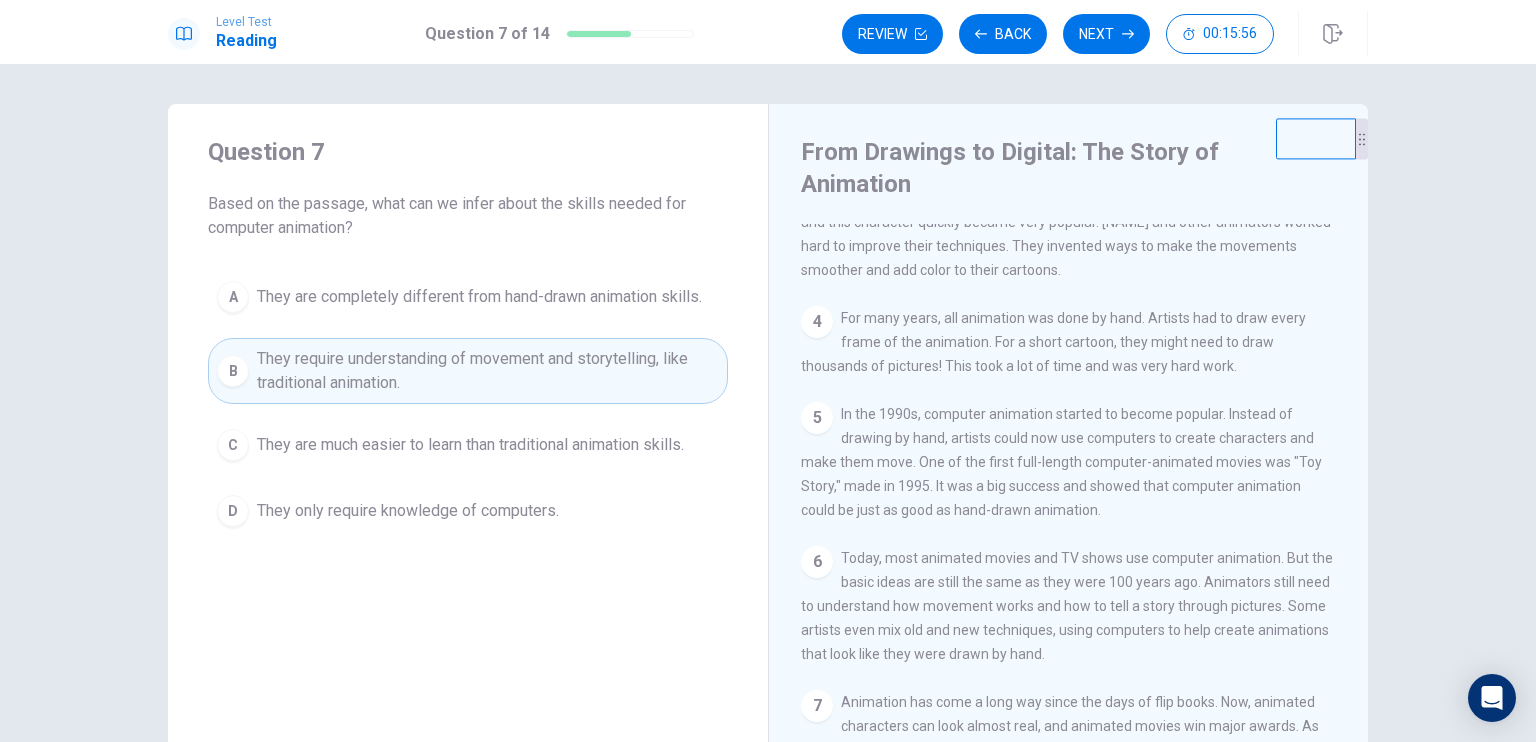 scroll, scrollTop: 336, scrollLeft: 0, axis: vertical 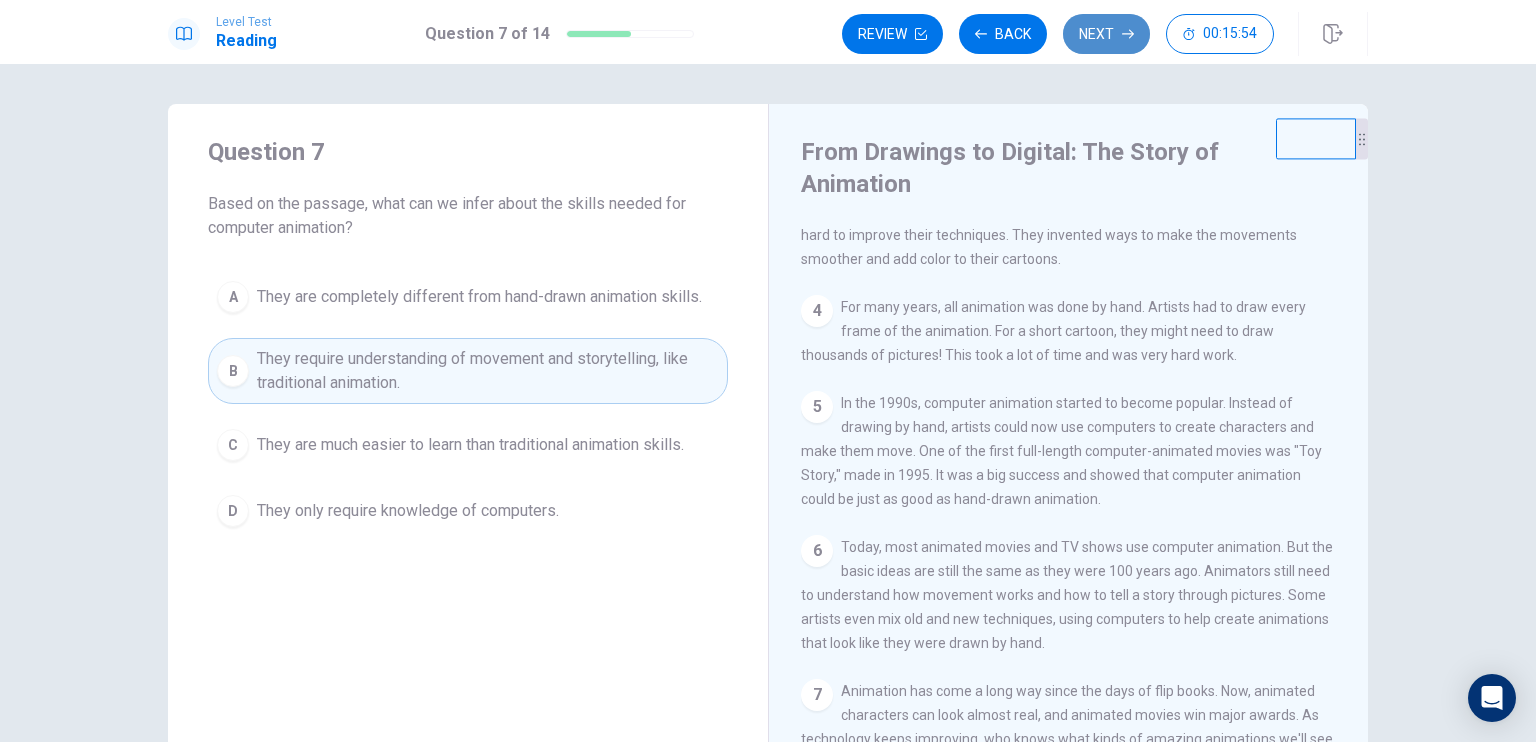 click on "Next" at bounding box center (1106, 34) 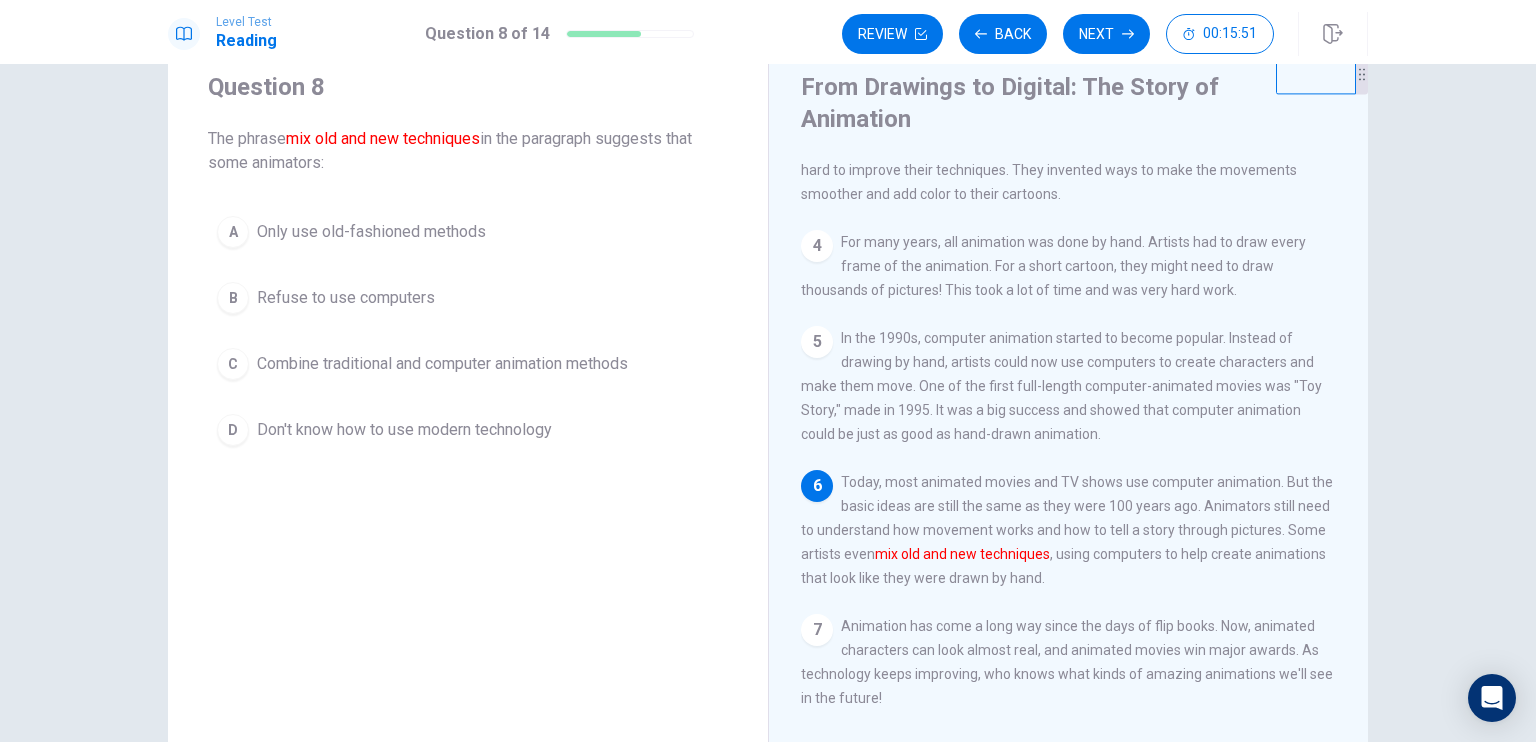 scroll, scrollTop: 100, scrollLeft: 0, axis: vertical 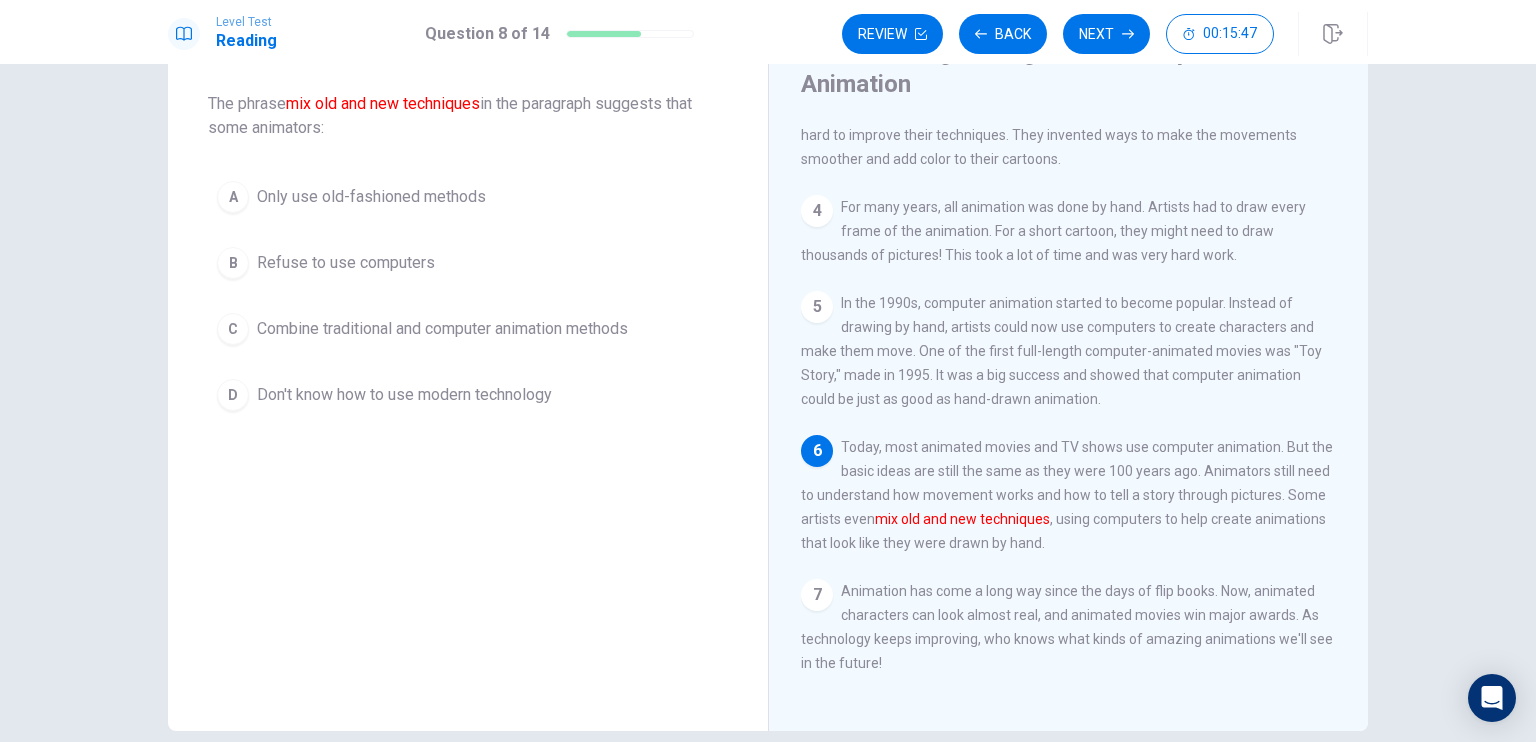 click on "Combine traditional and computer animation methods" at bounding box center [442, 329] 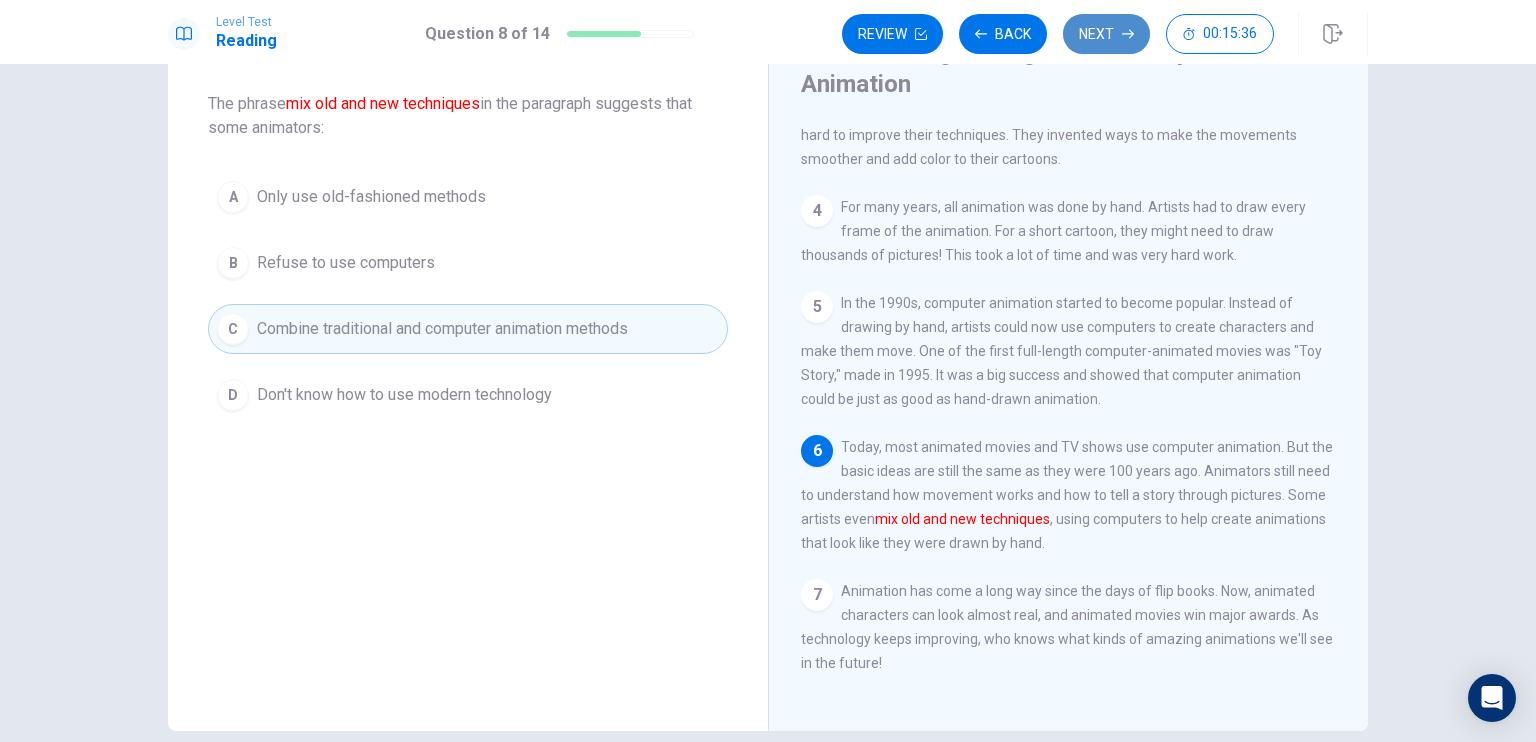 click on "Next" at bounding box center (1106, 34) 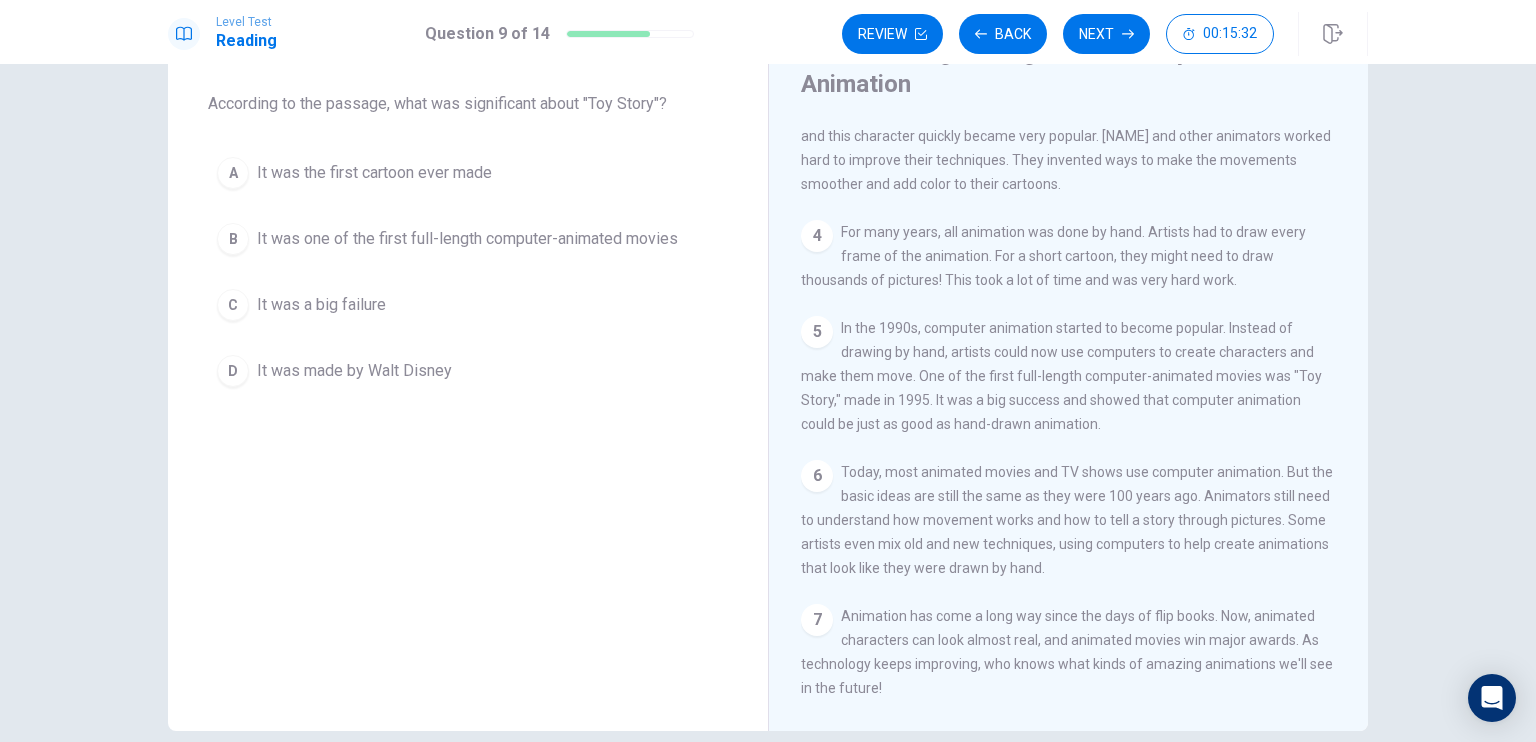 scroll, scrollTop: 336, scrollLeft: 0, axis: vertical 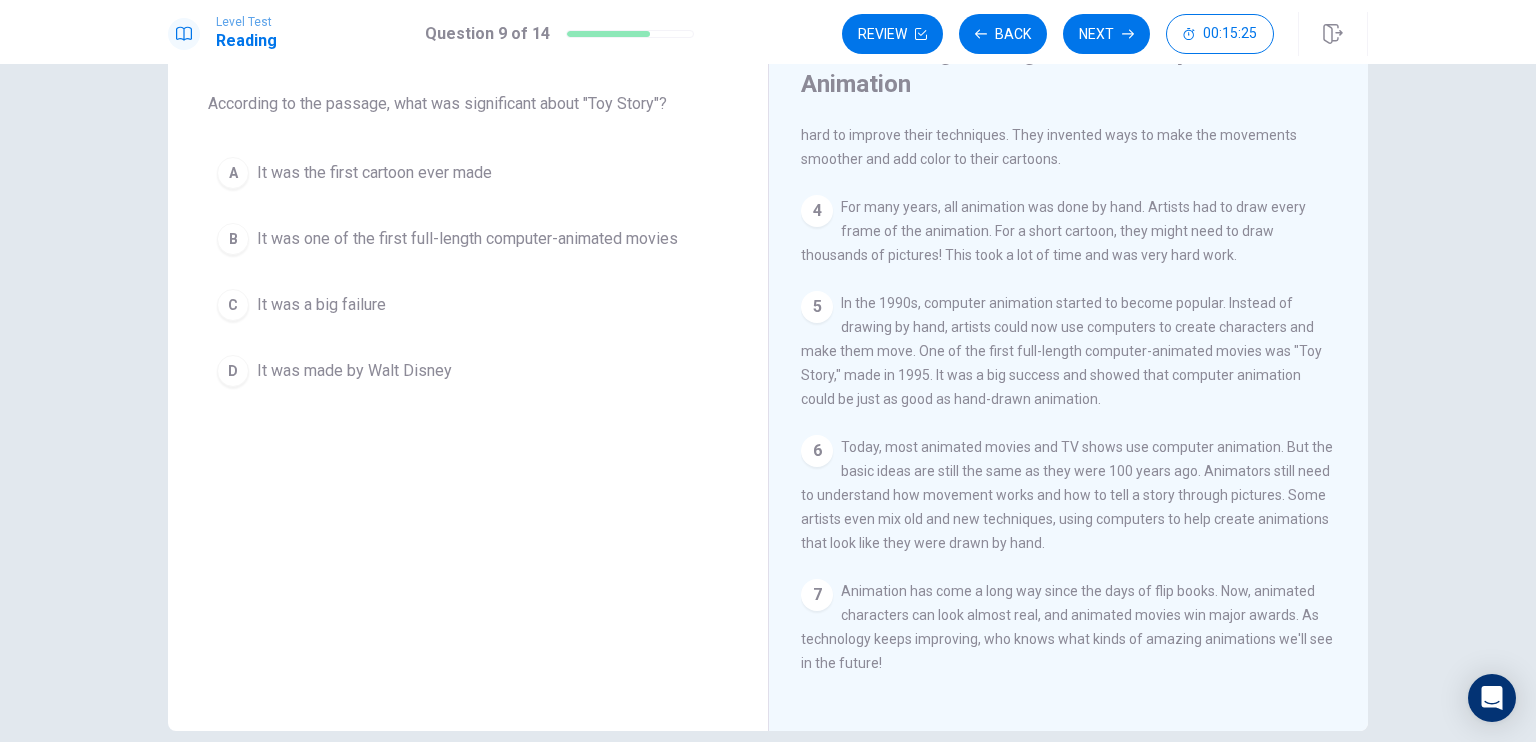 click on "It was one of the first full-length computer-animated movies" at bounding box center (467, 239) 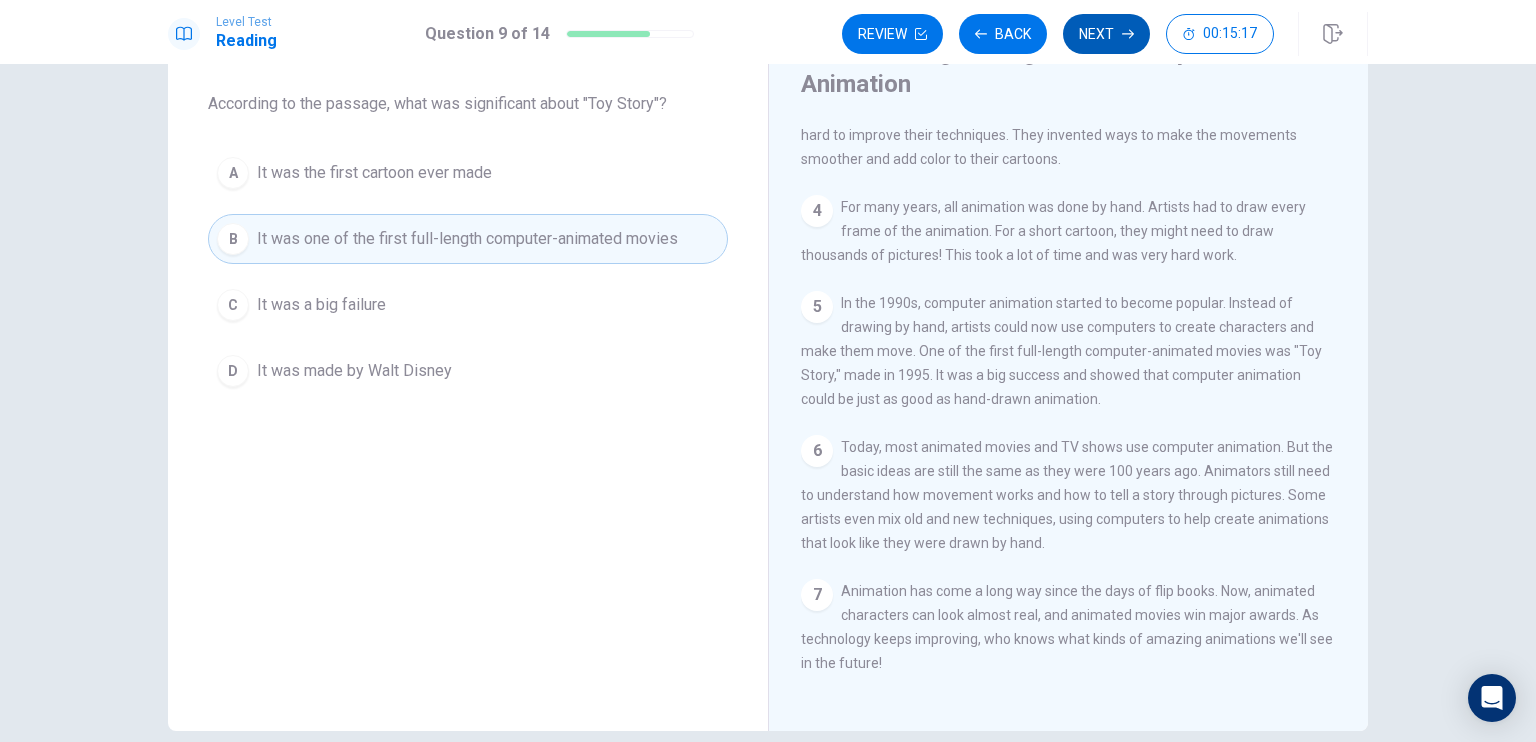 click on "Next" at bounding box center (1106, 34) 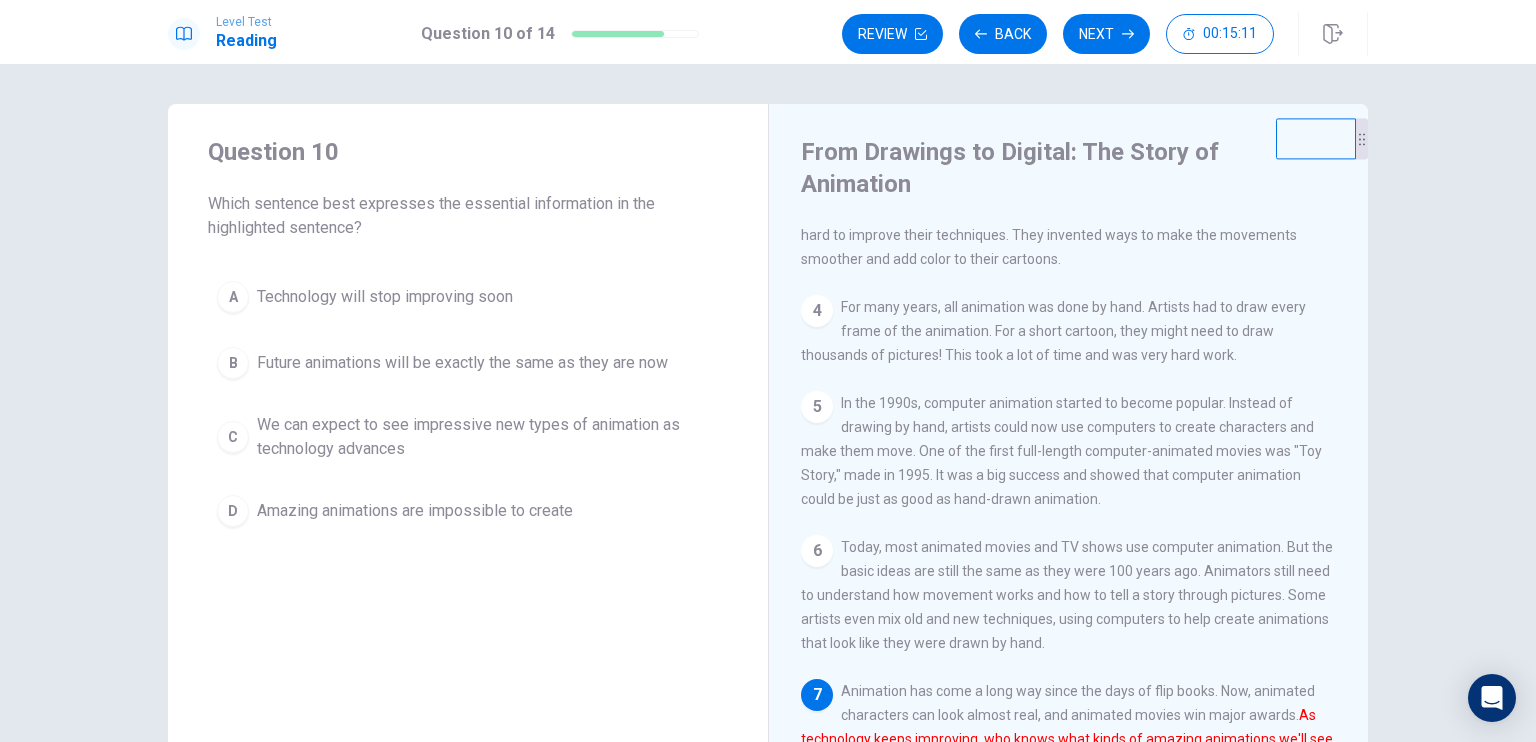 scroll, scrollTop: 100, scrollLeft: 0, axis: vertical 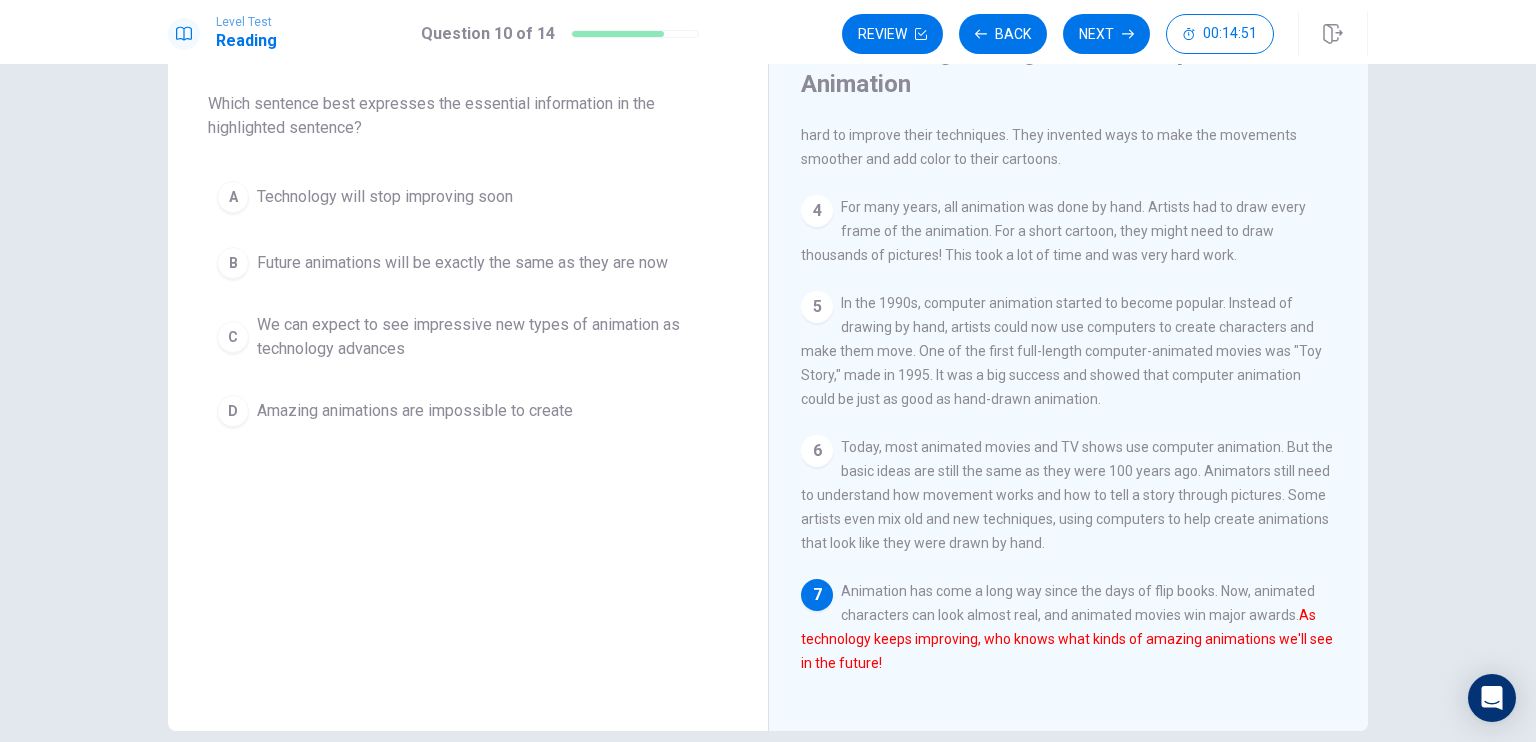 click on "We can expect to see impressive new types of animation as technology advances" at bounding box center [488, 337] 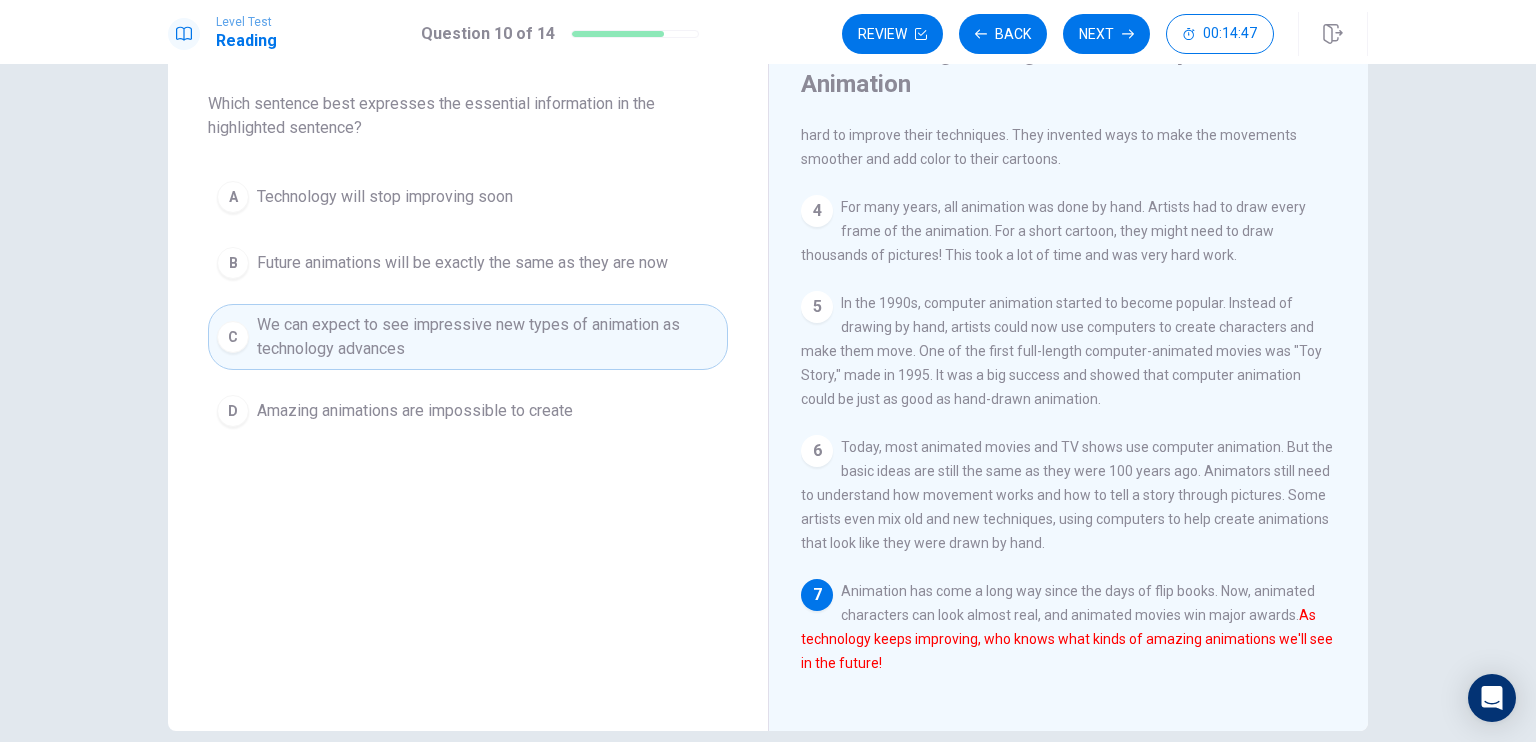 scroll, scrollTop: 0, scrollLeft: 0, axis: both 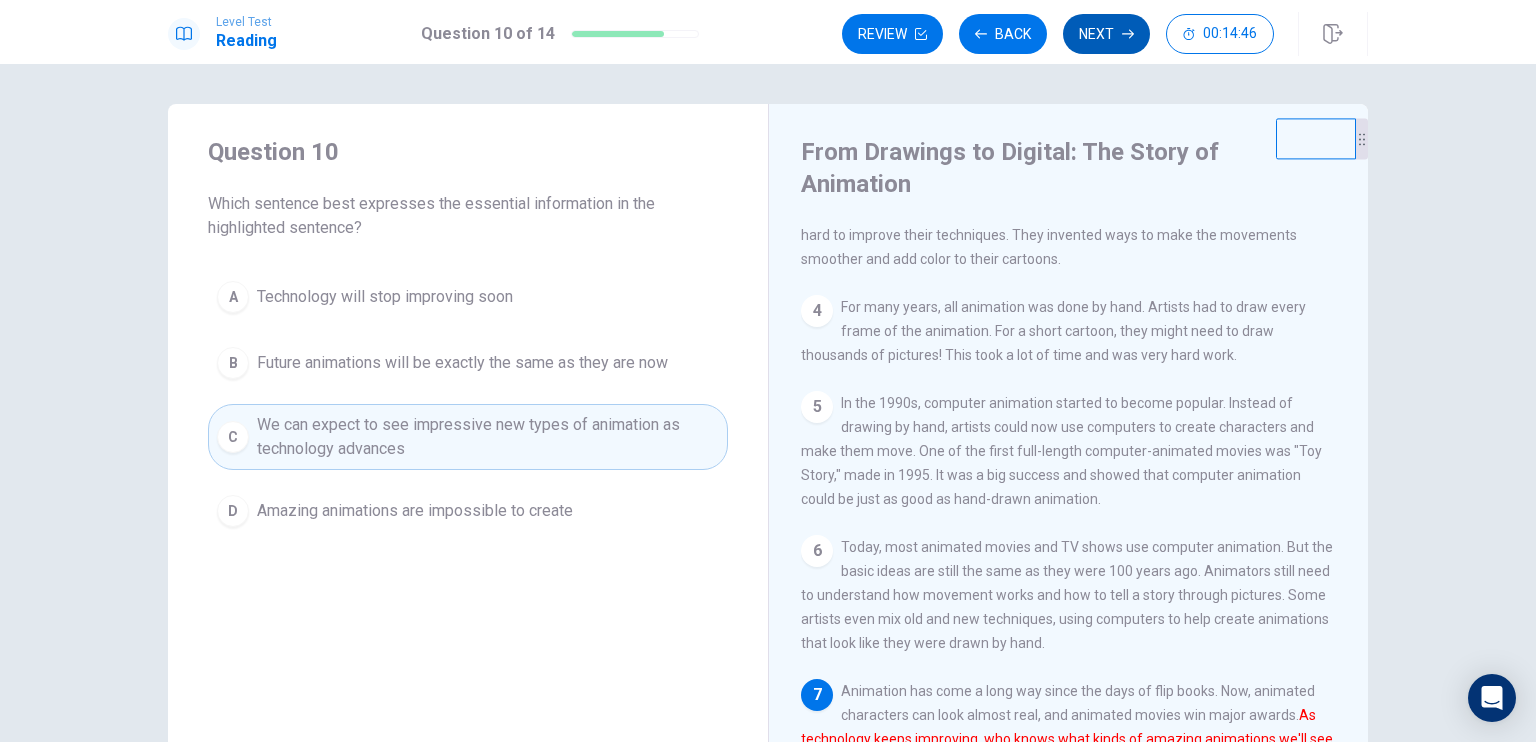 click on "Next" at bounding box center (1106, 34) 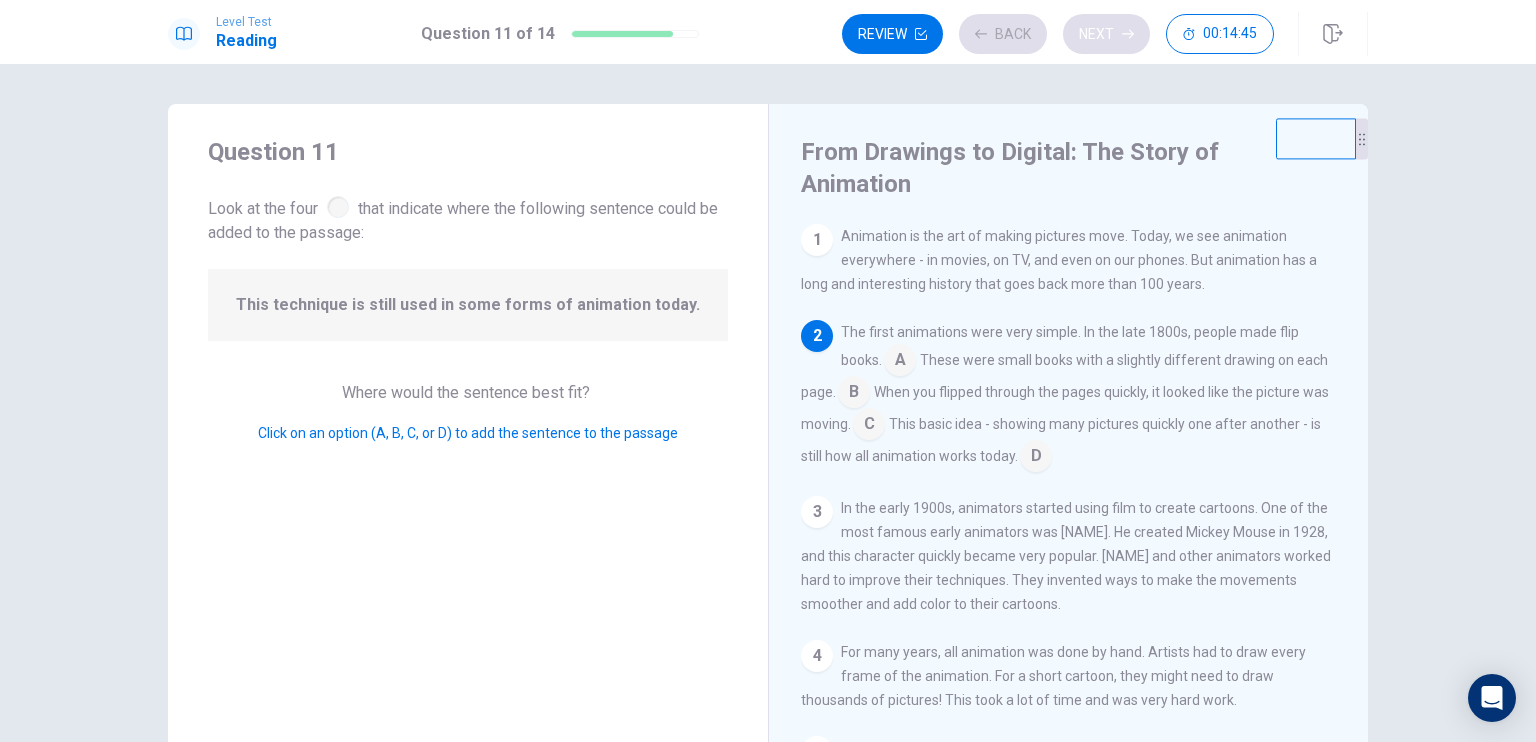 scroll, scrollTop: 98, scrollLeft: 0, axis: vertical 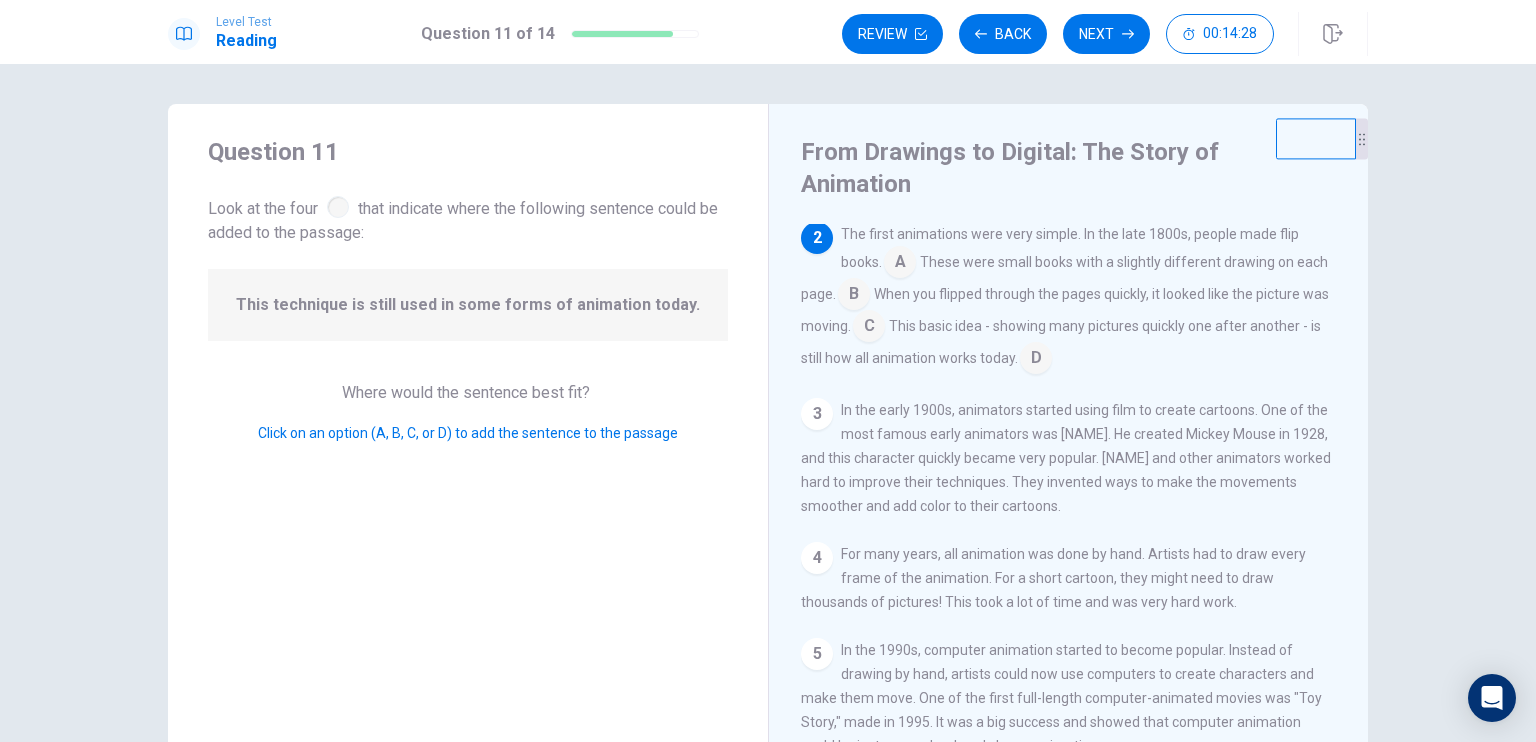 click at bounding box center (1036, 360) 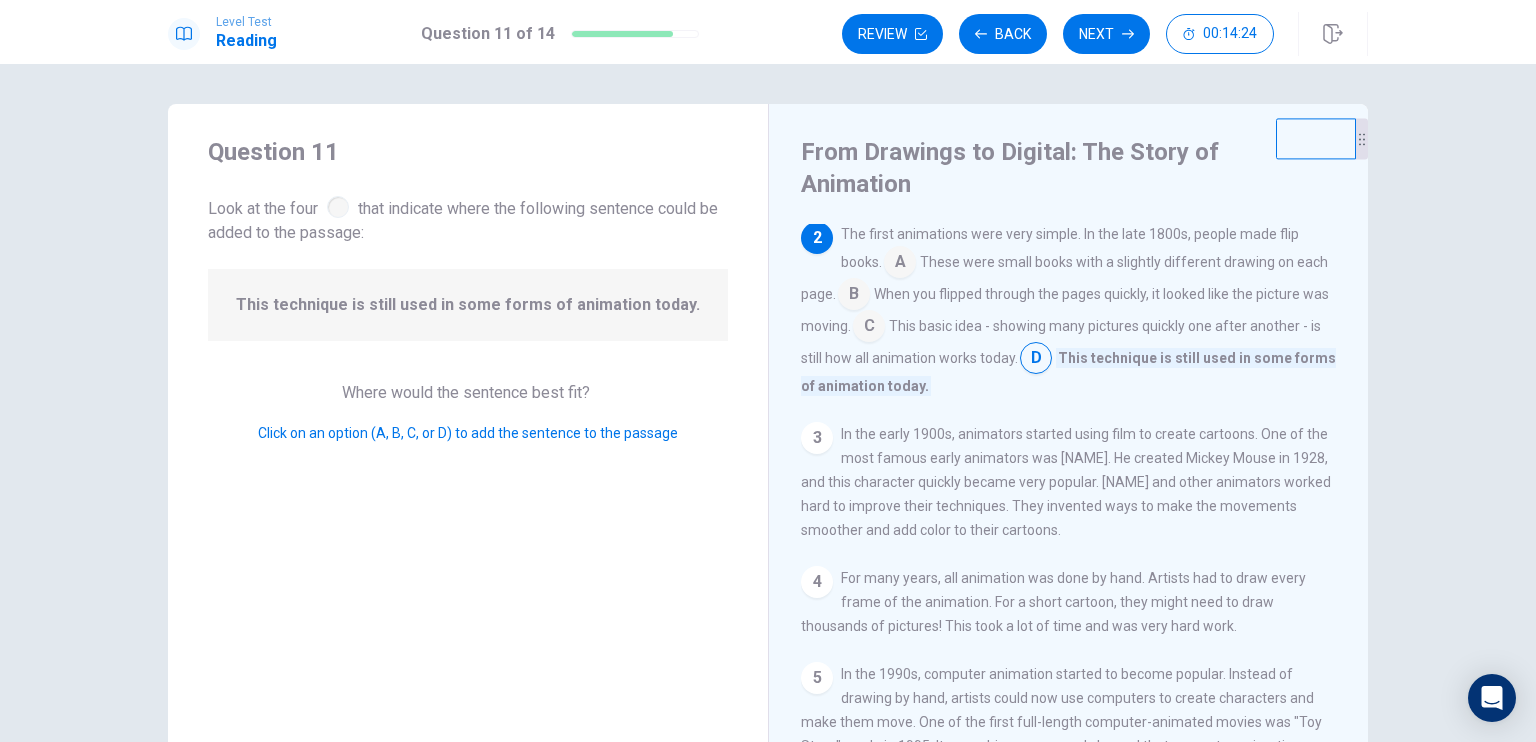 click at bounding box center (869, 328) 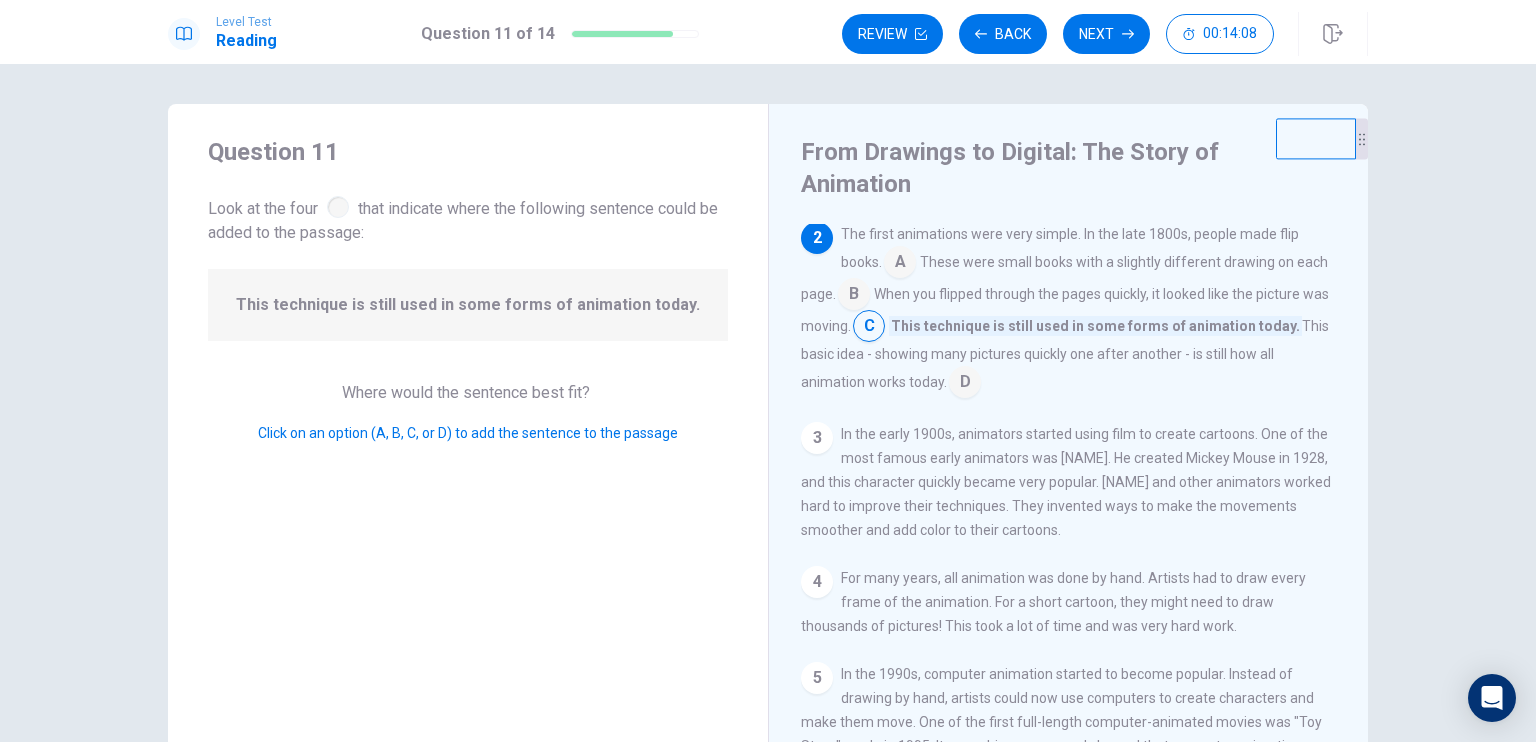 click at bounding box center [965, 384] 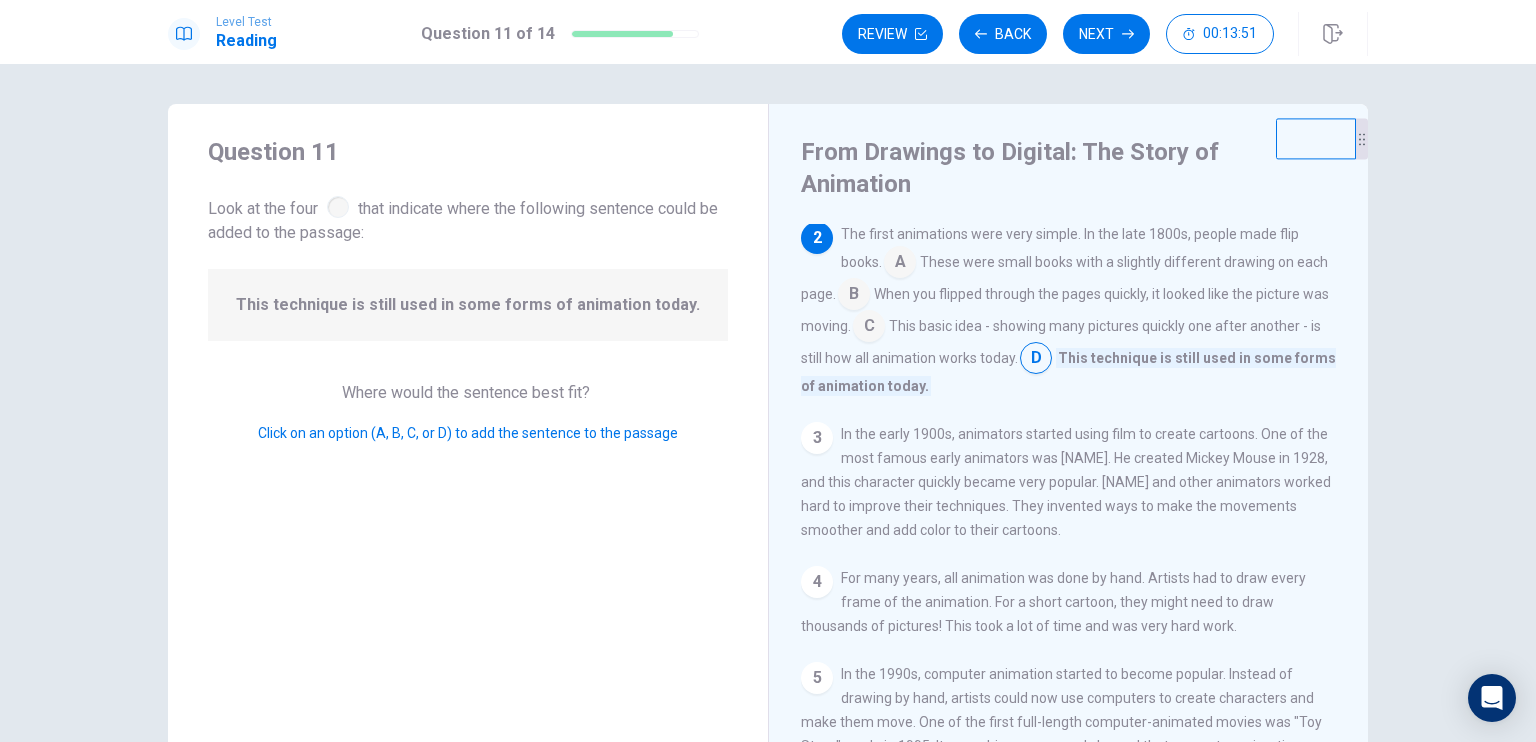 click at bounding box center [869, 328] 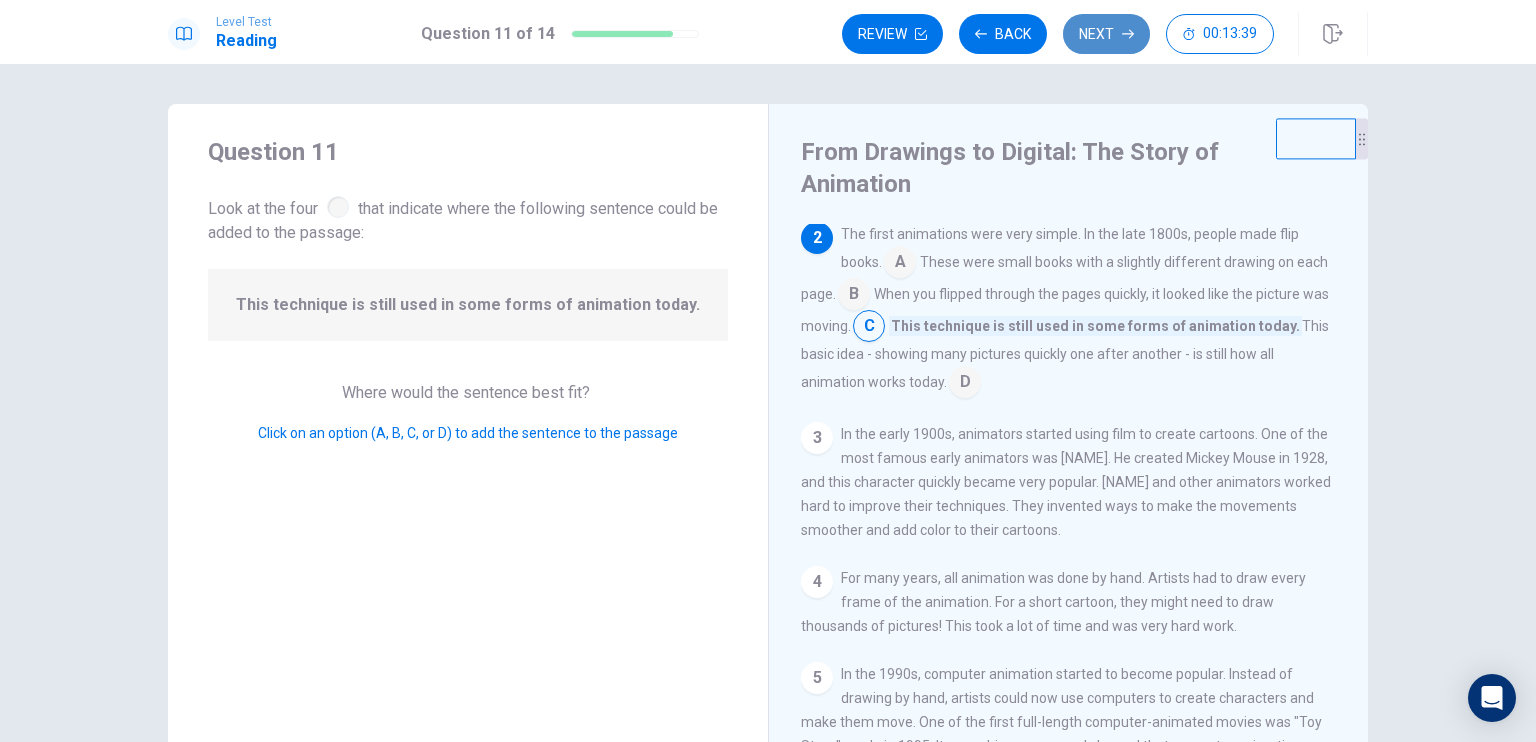 click on "Next" at bounding box center [1106, 34] 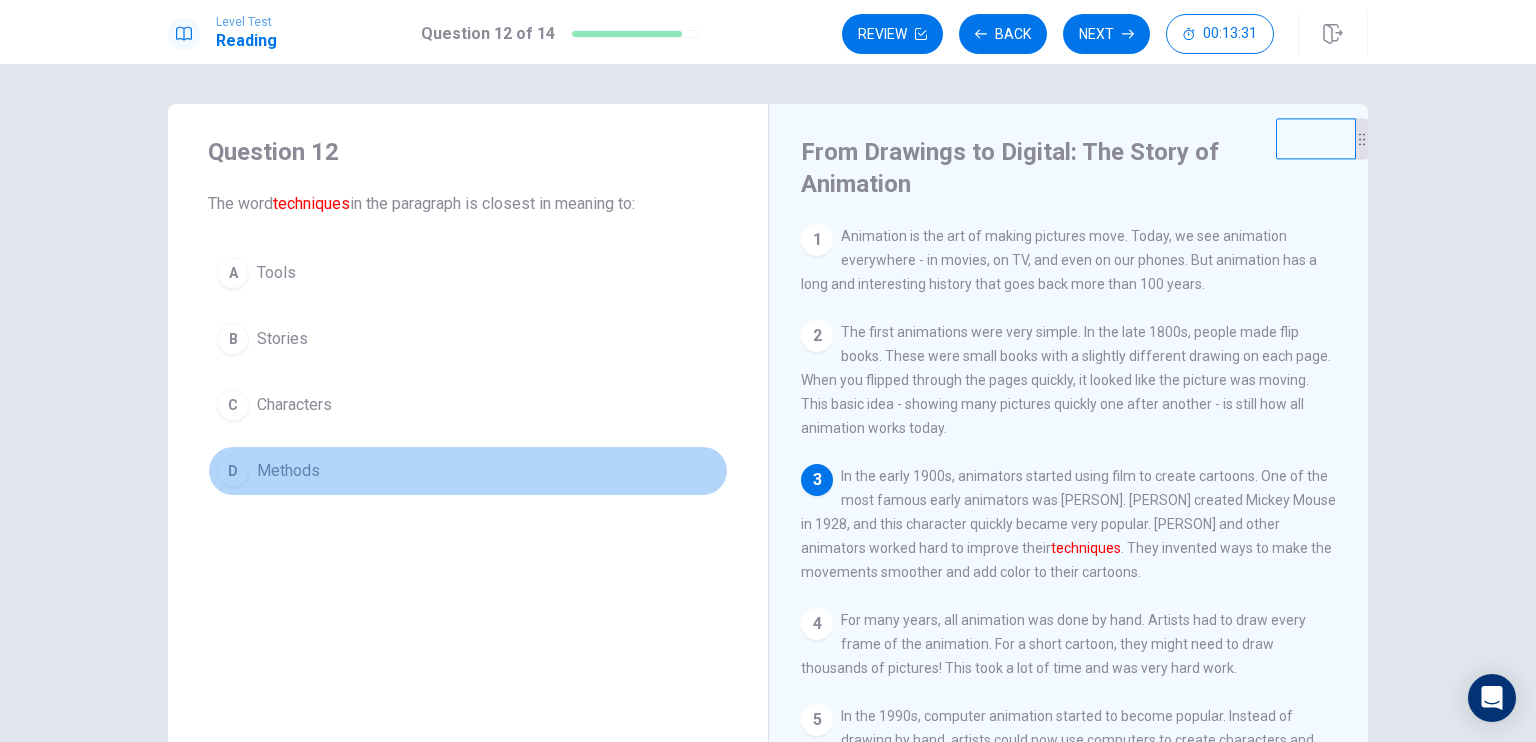 click on "D Methods" at bounding box center [468, 471] 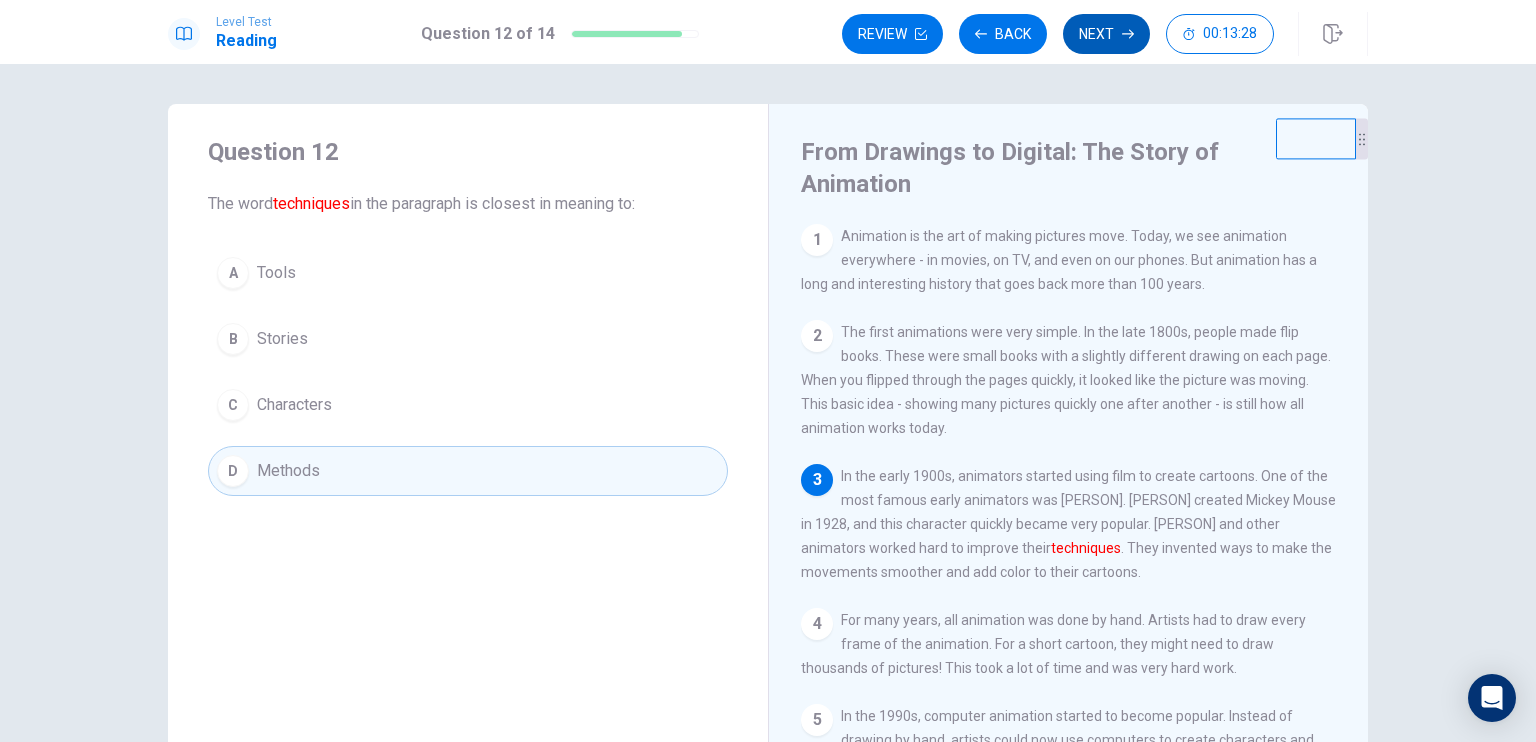 click on "Next" at bounding box center (1106, 34) 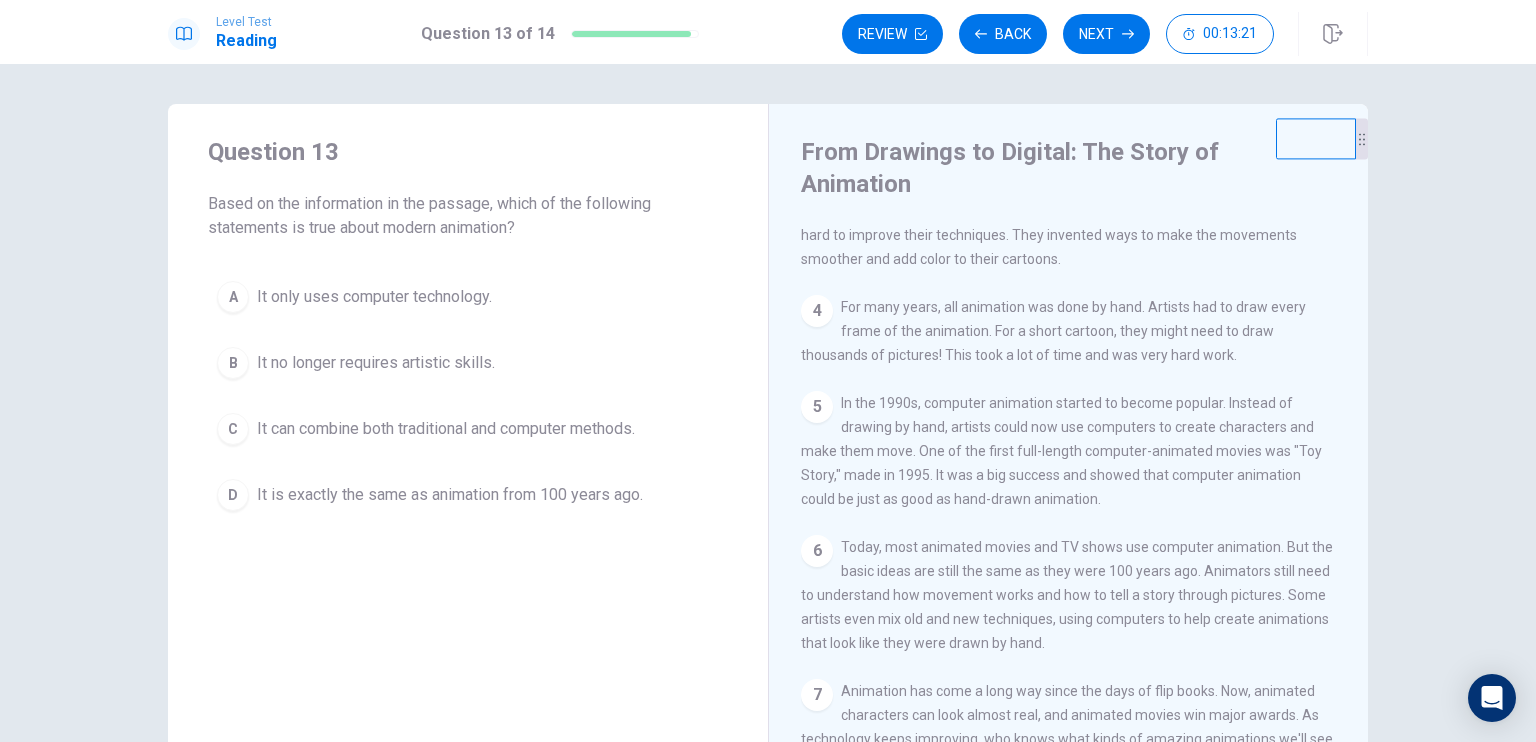 scroll, scrollTop: 336, scrollLeft: 0, axis: vertical 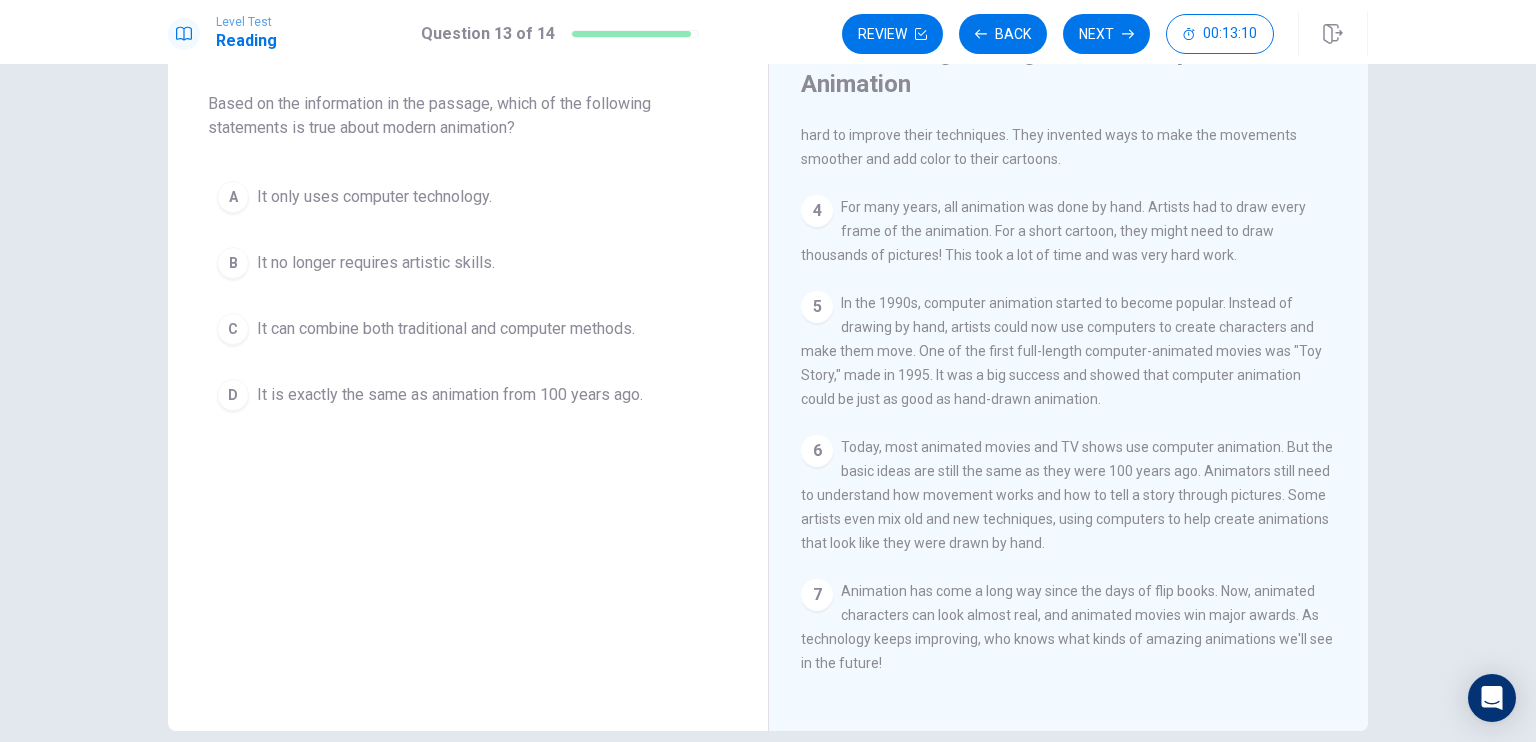 click on "It can combine both traditional and computer methods." at bounding box center [446, 329] 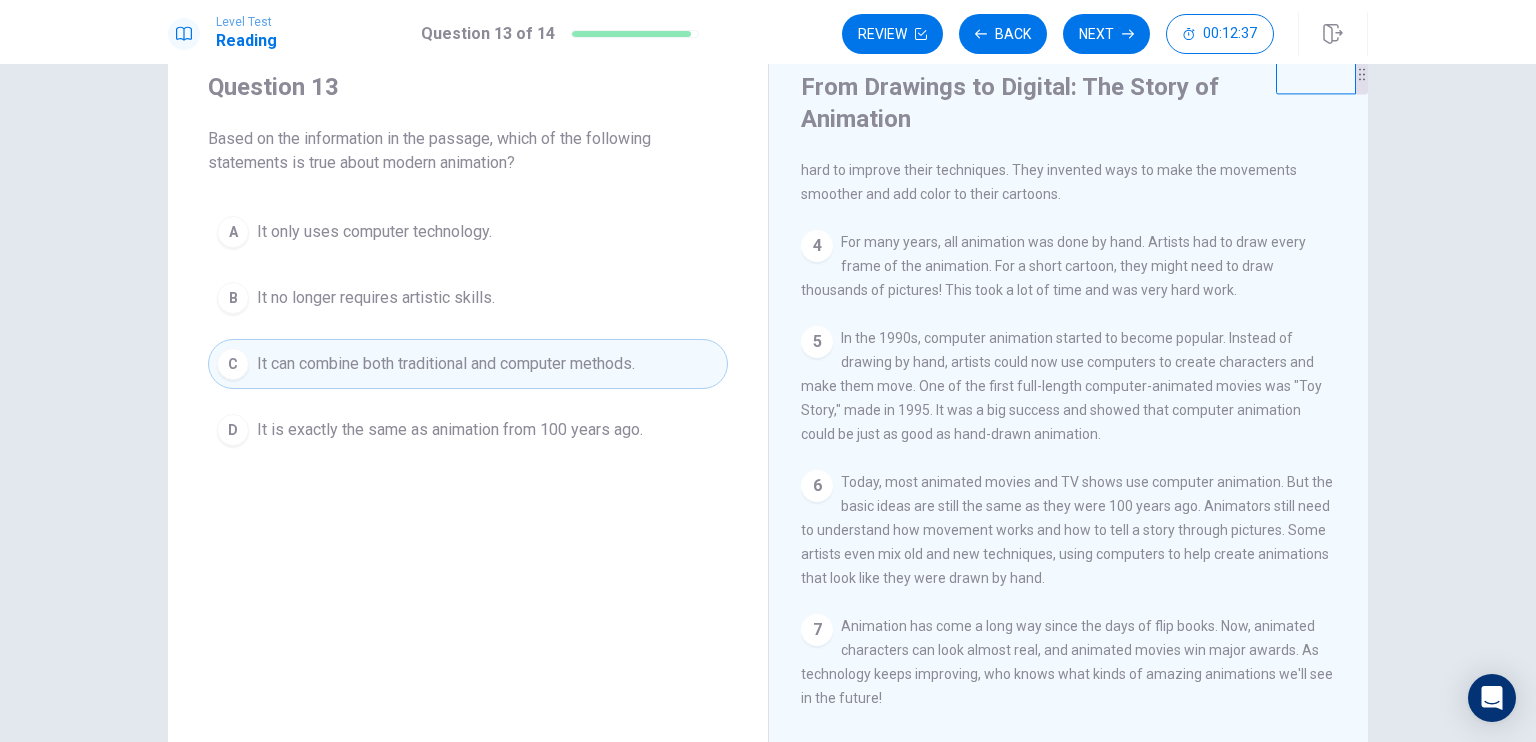 scroll, scrollTop: 100, scrollLeft: 0, axis: vertical 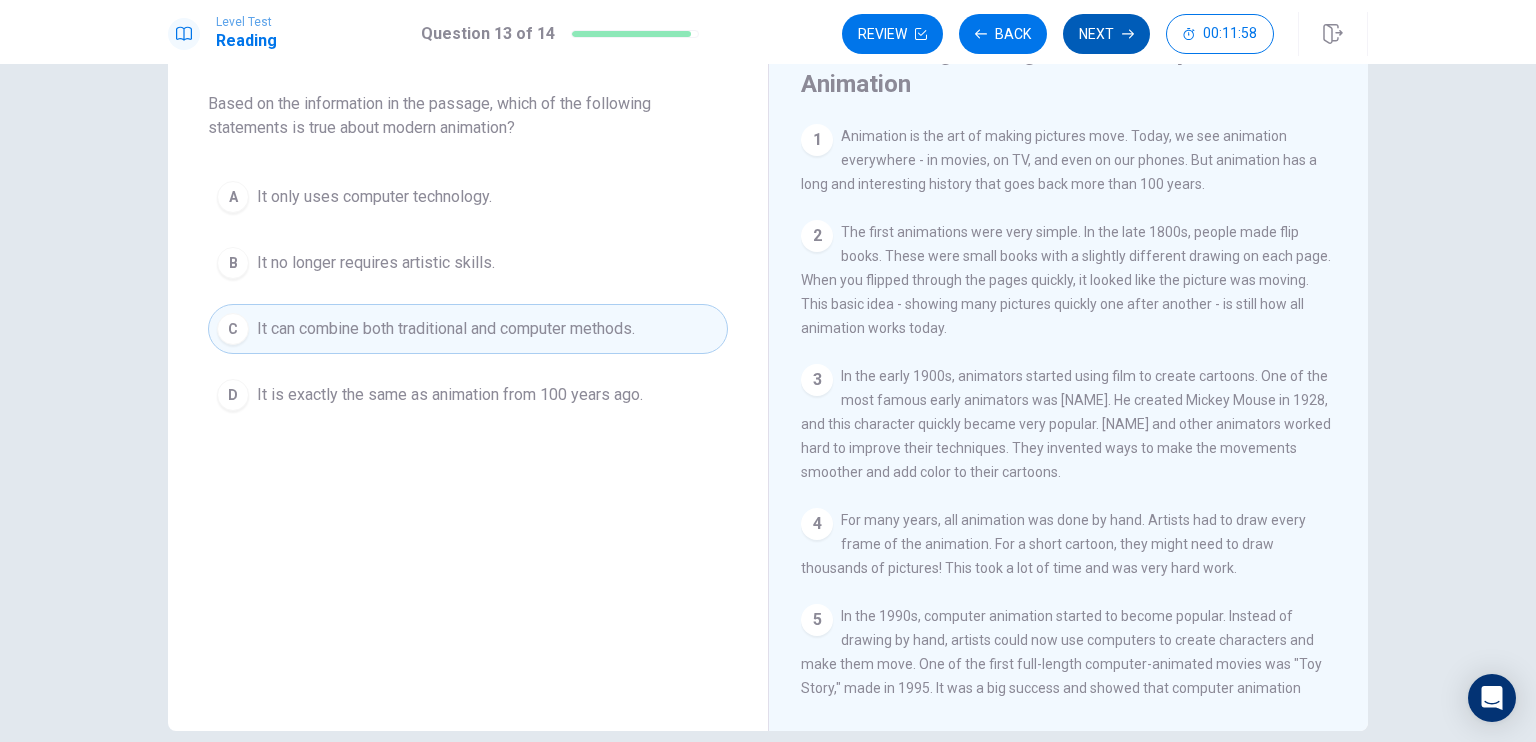 click on "Next" at bounding box center (1106, 34) 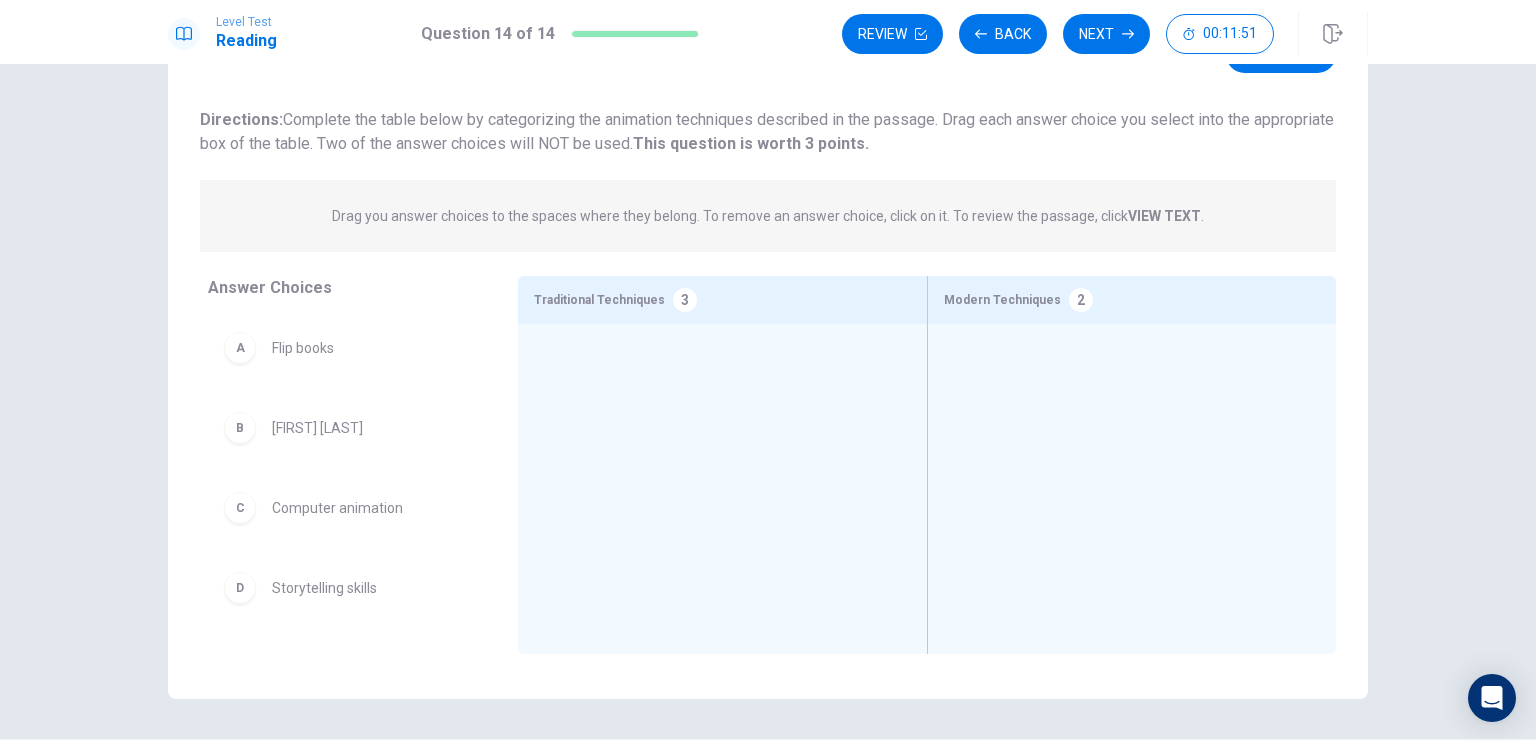 scroll, scrollTop: 160, scrollLeft: 0, axis: vertical 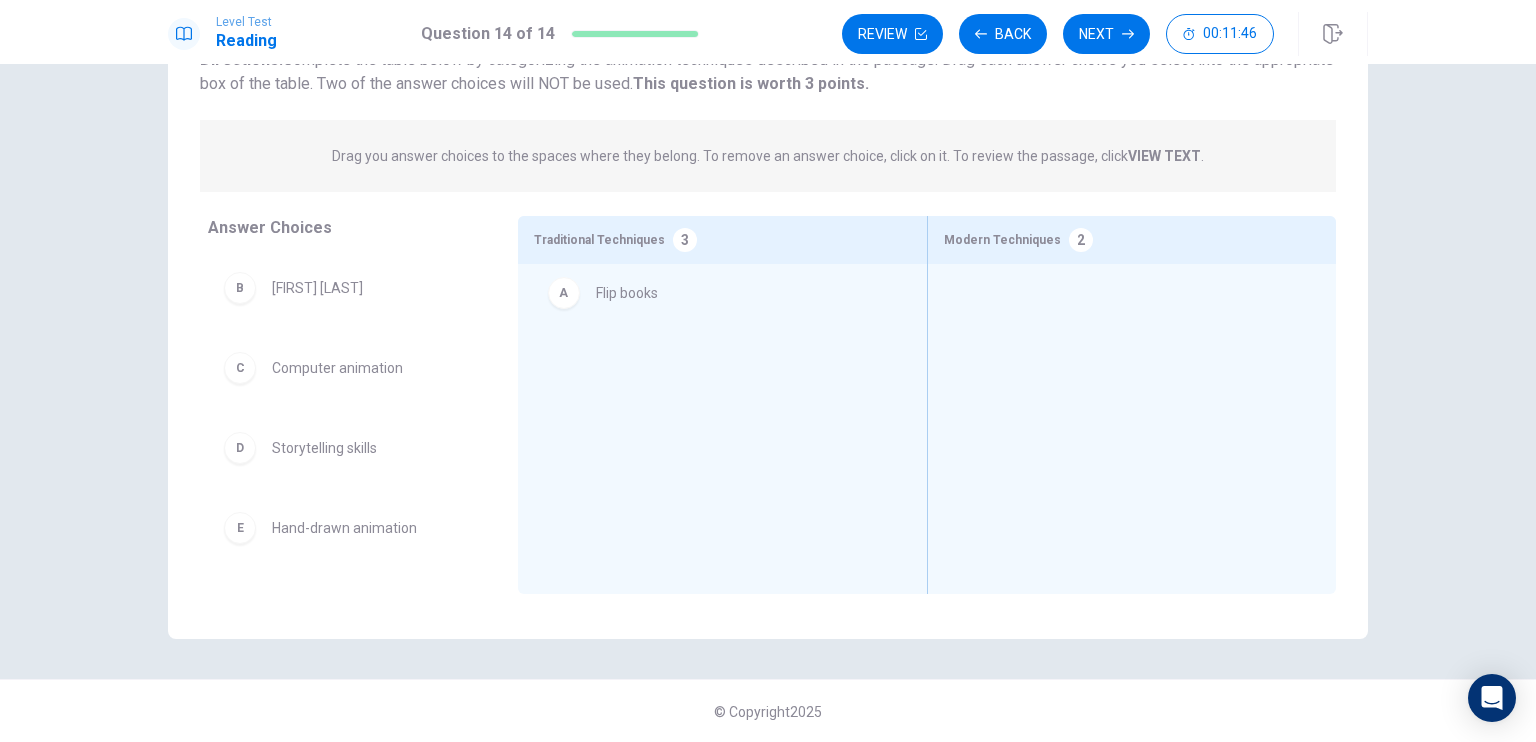 drag, startPoint x: 312, startPoint y: 303, endPoint x: 644, endPoint y: 305, distance: 332.006 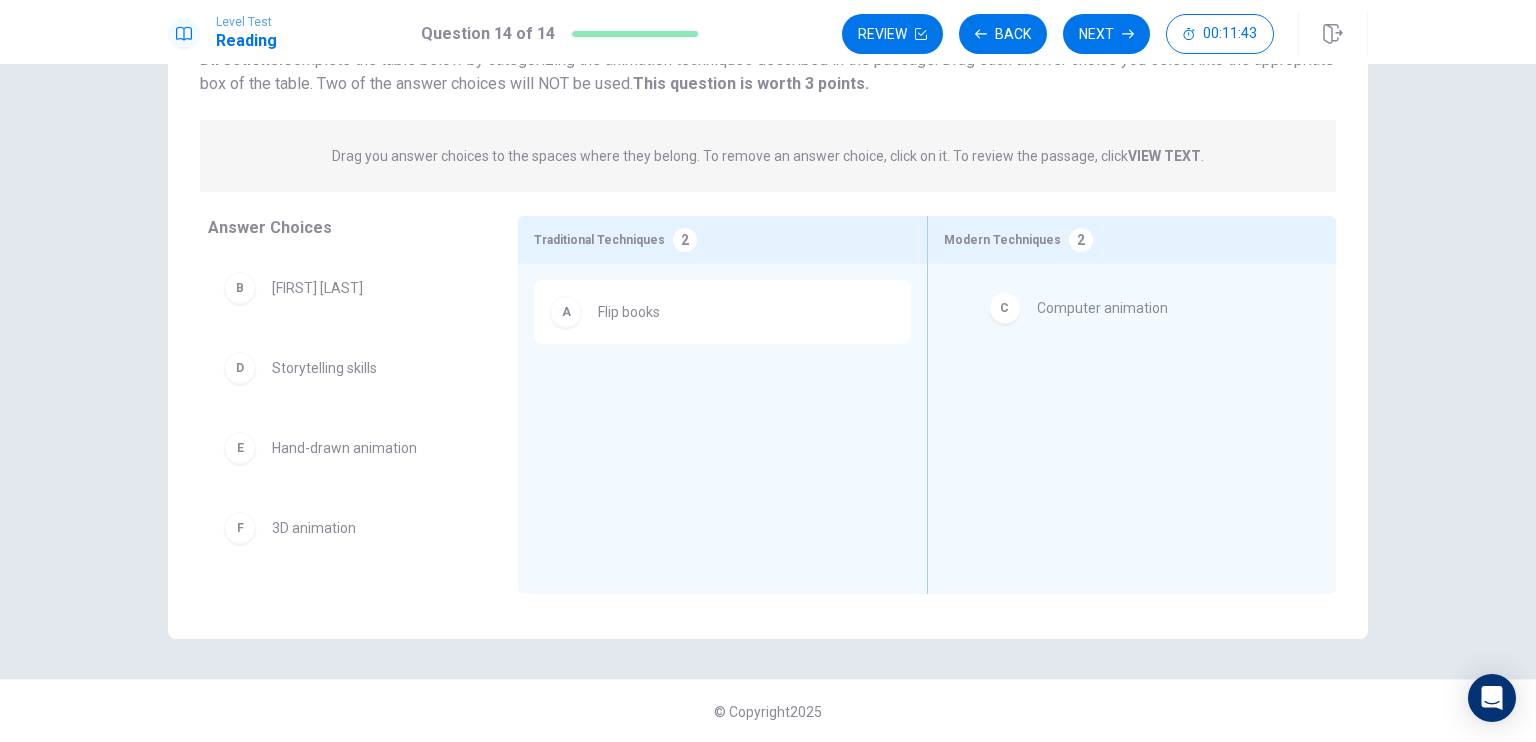drag, startPoint x: 304, startPoint y: 384, endPoint x: 1066, endPoint y: 320, distance: 764.6829 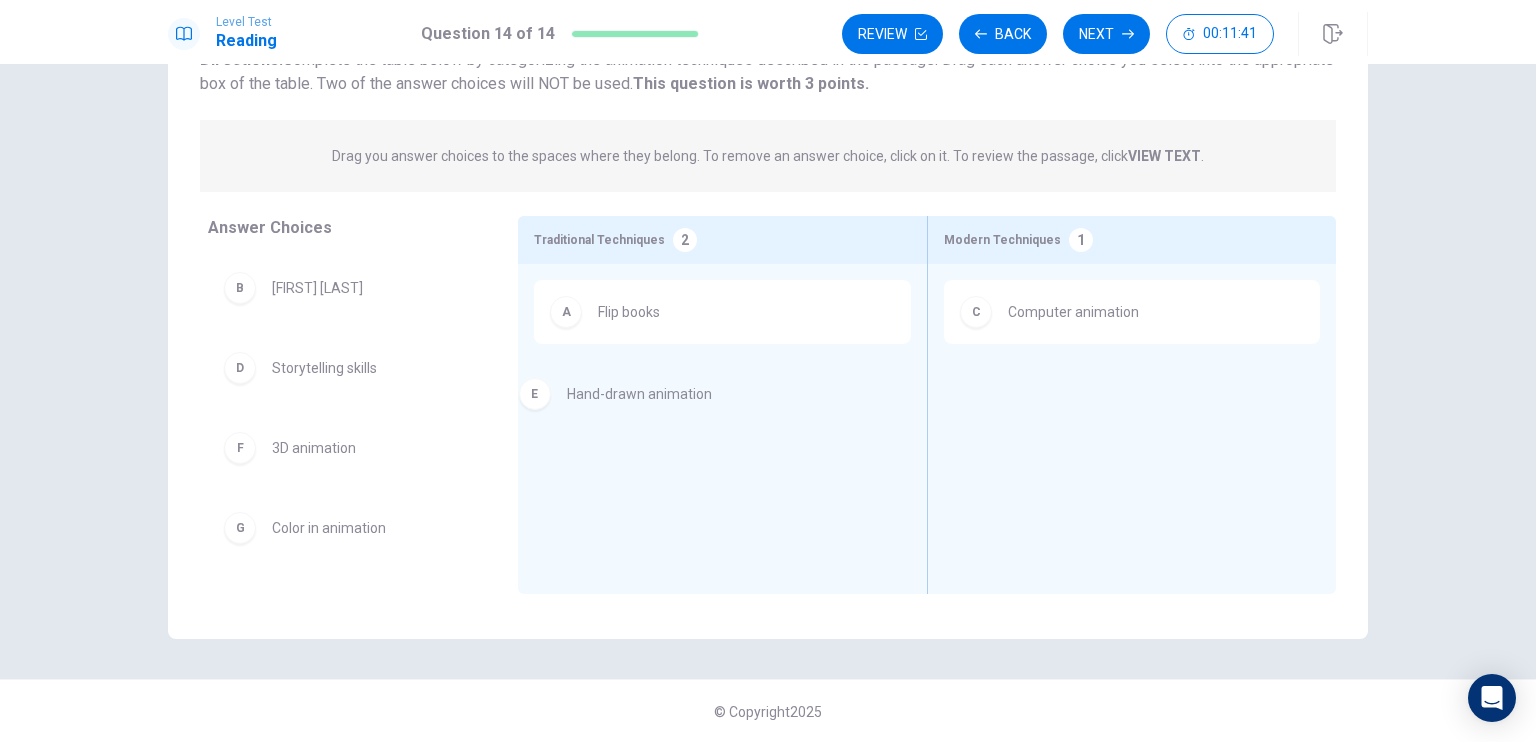 drag, startPoint x: 304, startPoint y: 455, endPoint x: 624, endPoint y: 399, distance: 324.86304 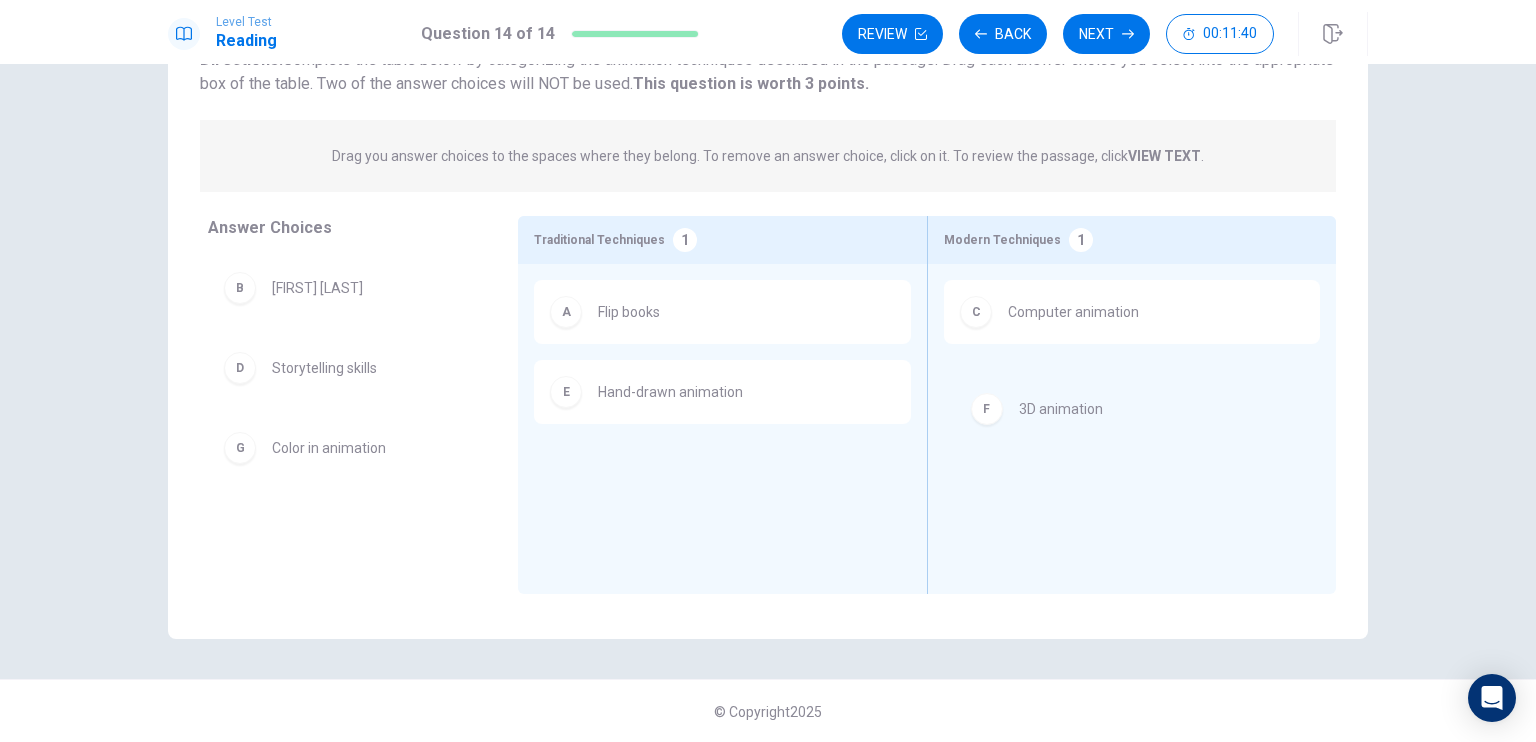 drag, startPoint x: 300, startPoint y: 467, endPoint x: 1058, endPoint y: 415, distance: 759.78156 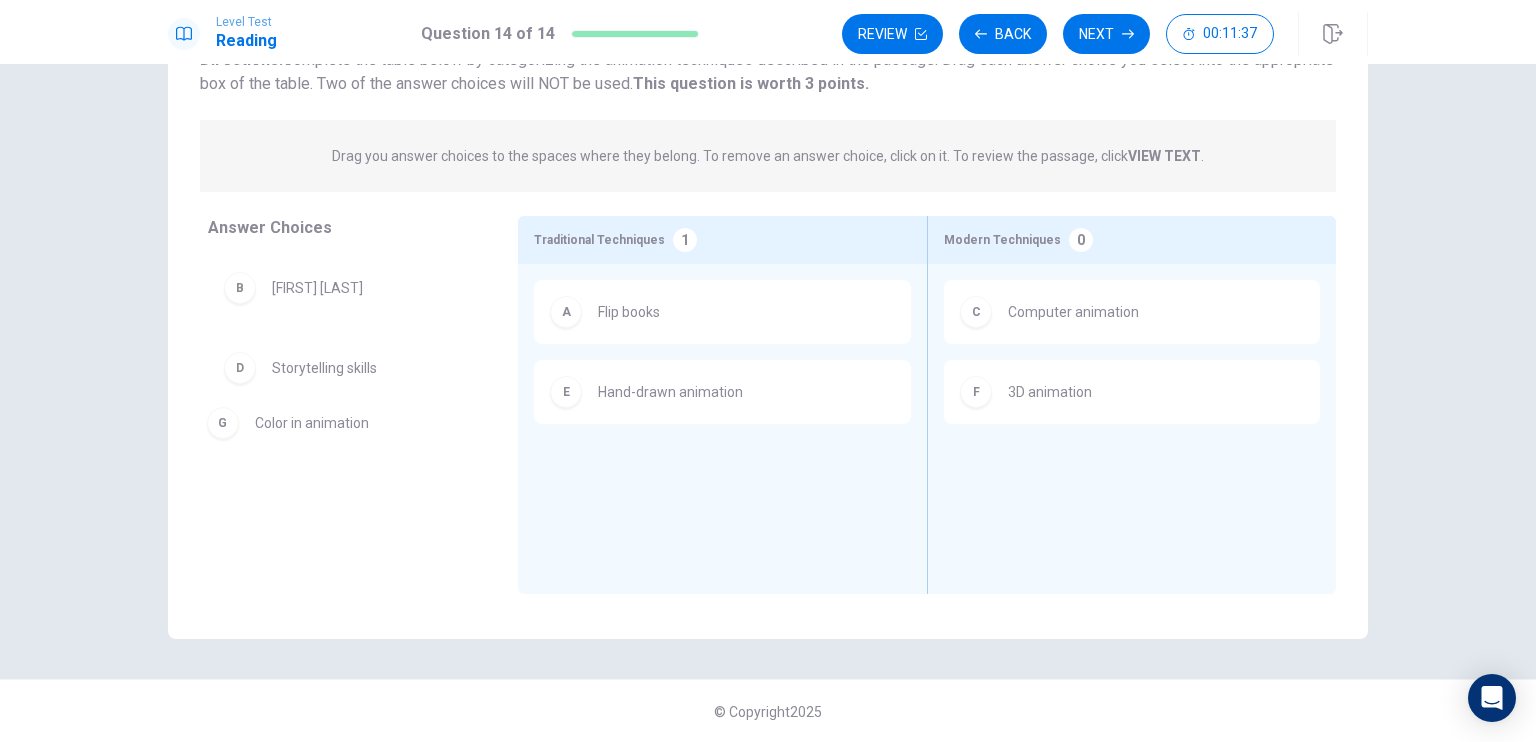 drag, startPoint x: 316, startPoint y: 462, endPoint x: 321, endPoint y: 438, distance: 24.5153 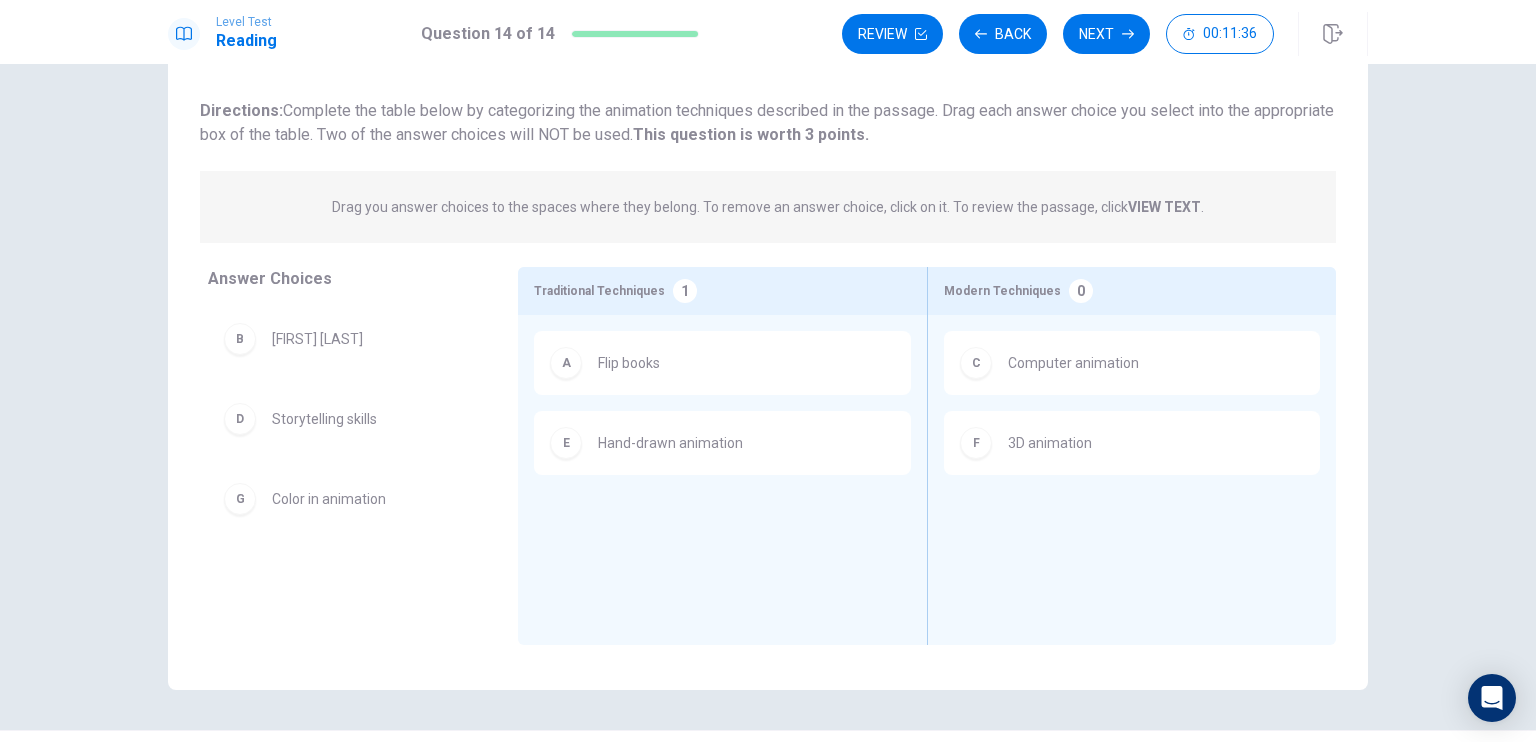 scroll, scrollTop: 60, scrollLeft: 0, axis: vertical 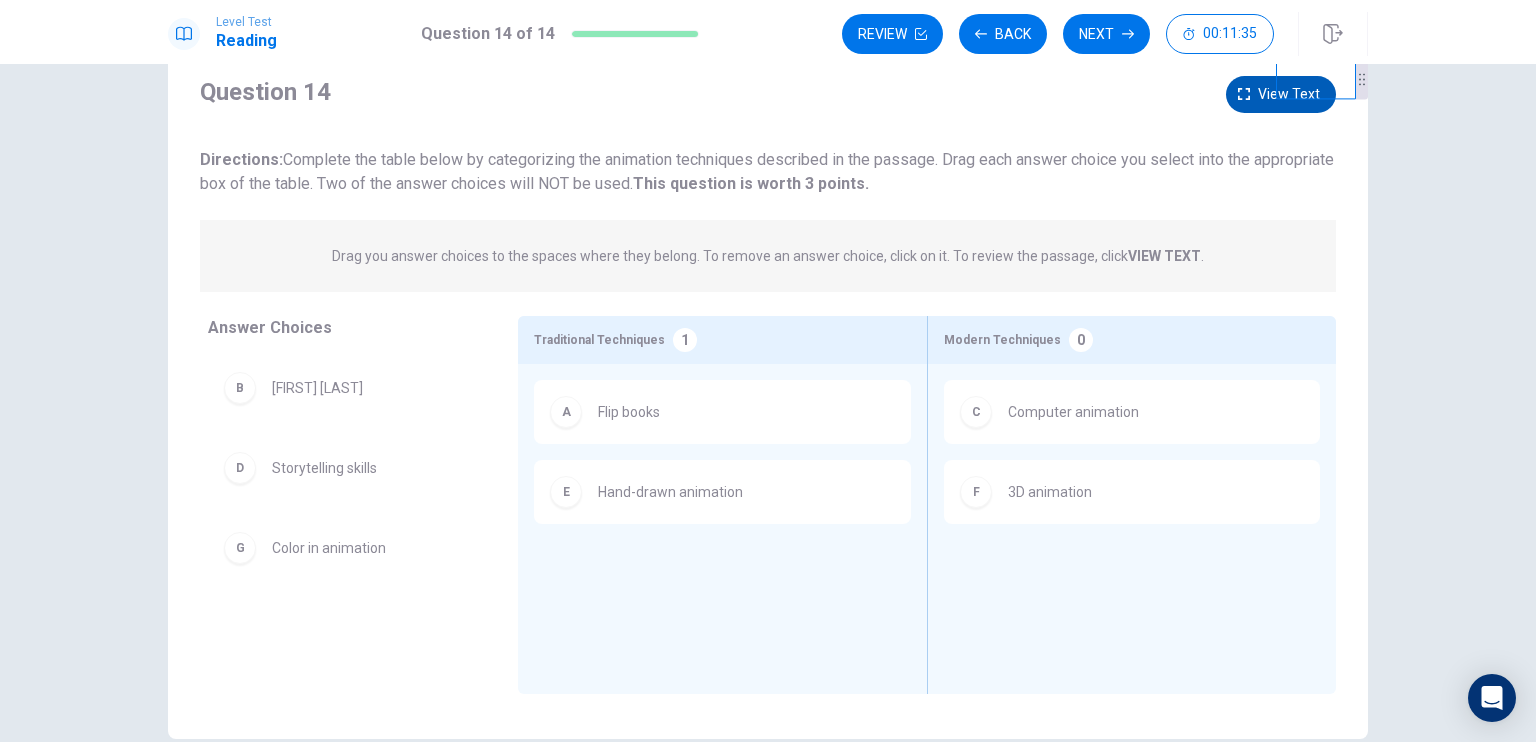 click on "View text" at bounding box center [1281, 94] 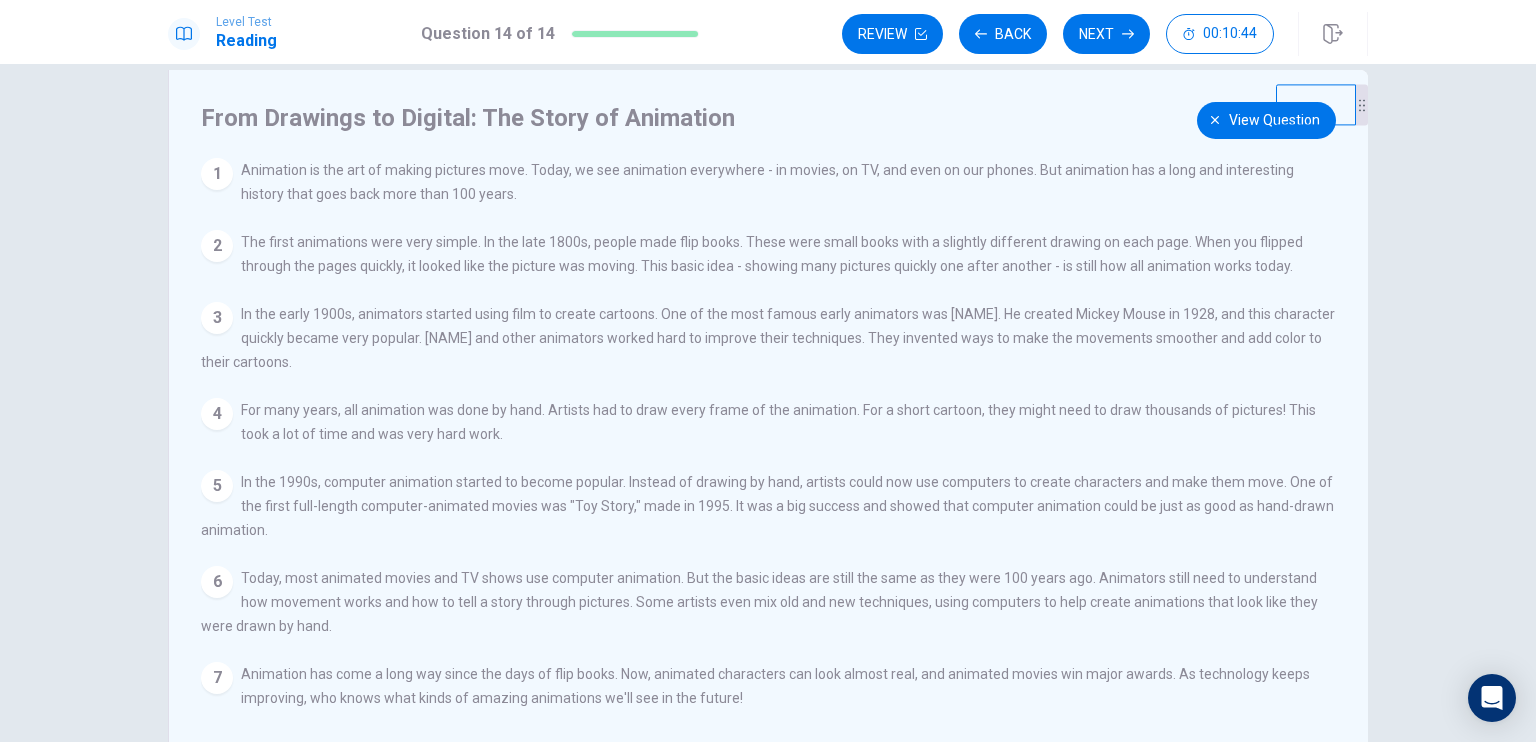 scroll, scrollTop: 0, scrollLeft: 0, axis: both 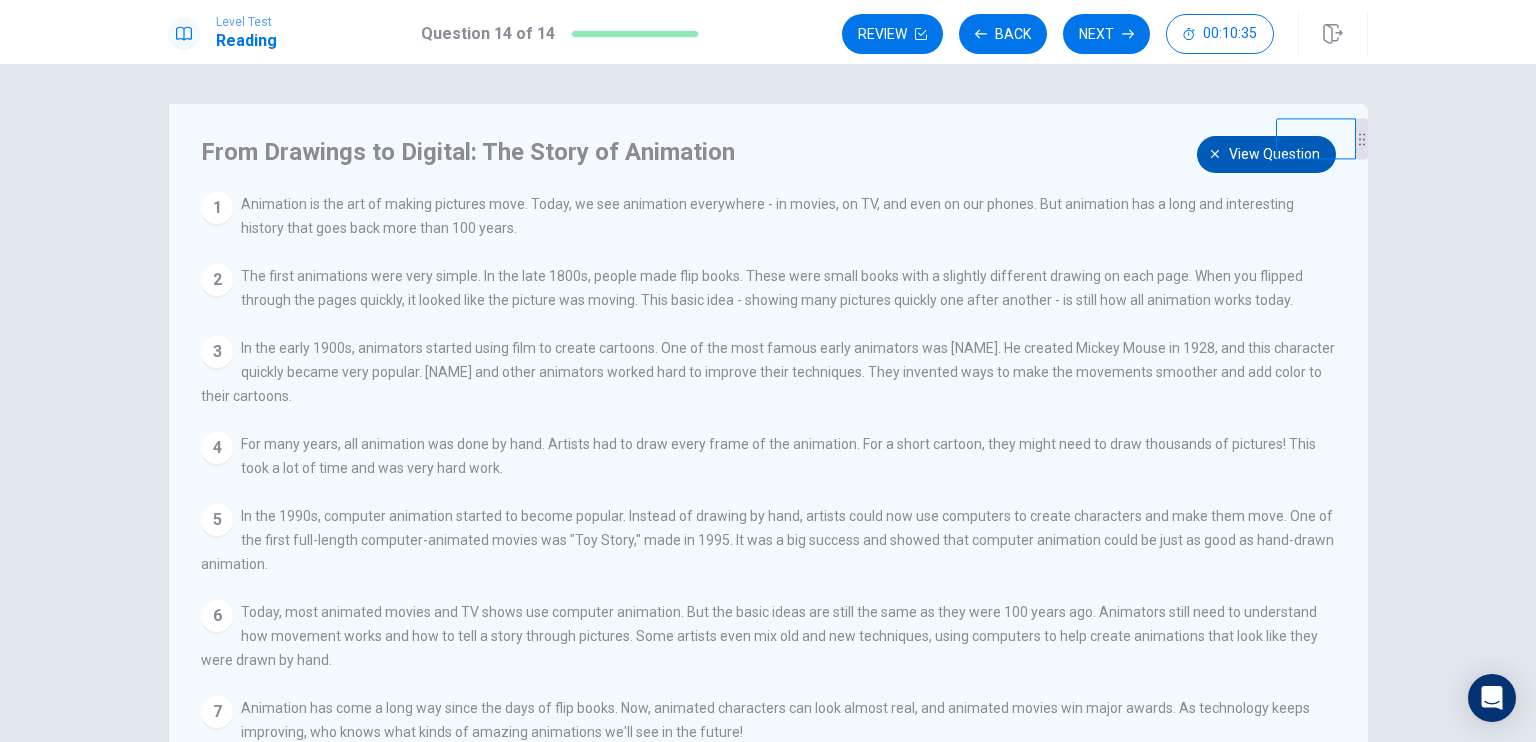 click on "View question" at bounding box center [1266, 154] 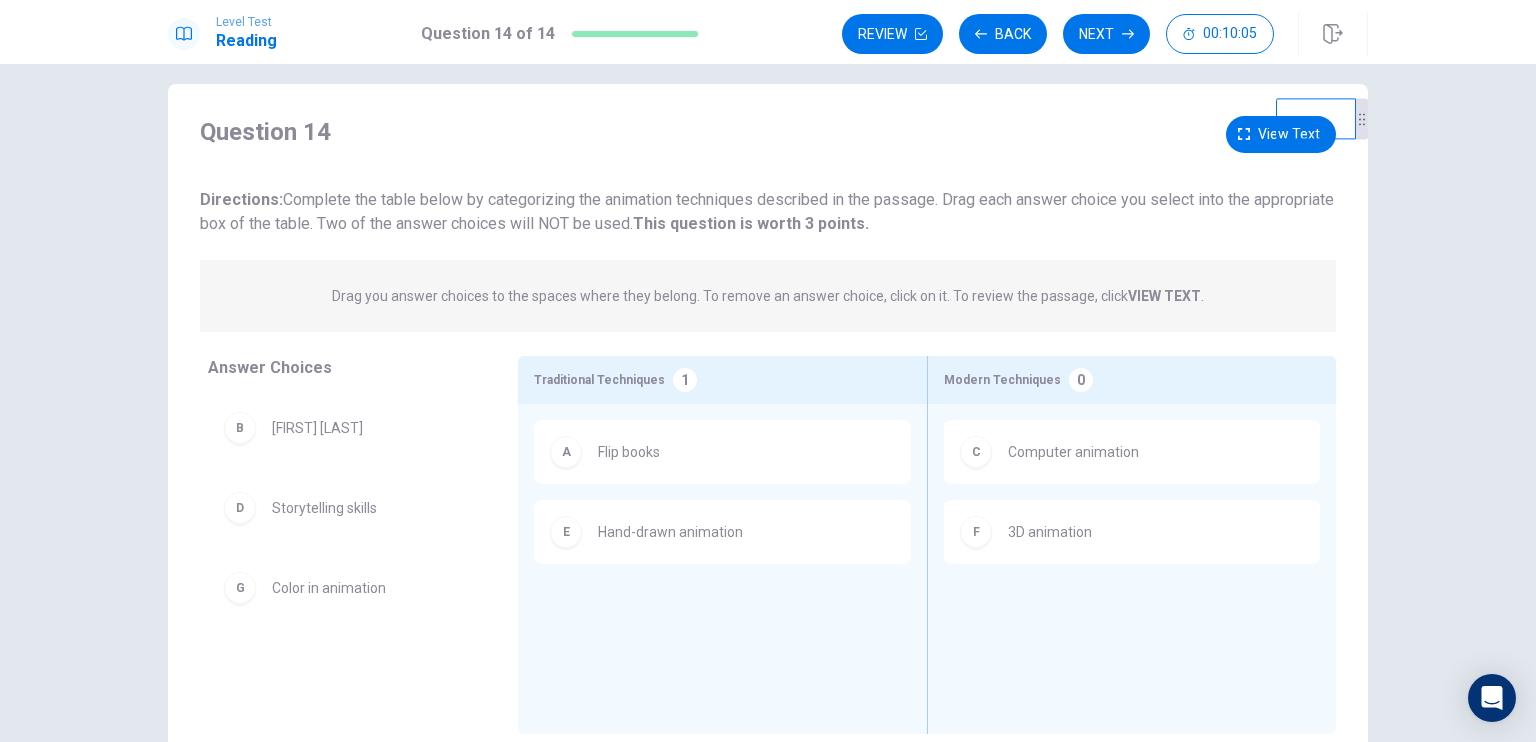 scroll, scrollTop: 0, scrollLeft: 0, axis: both 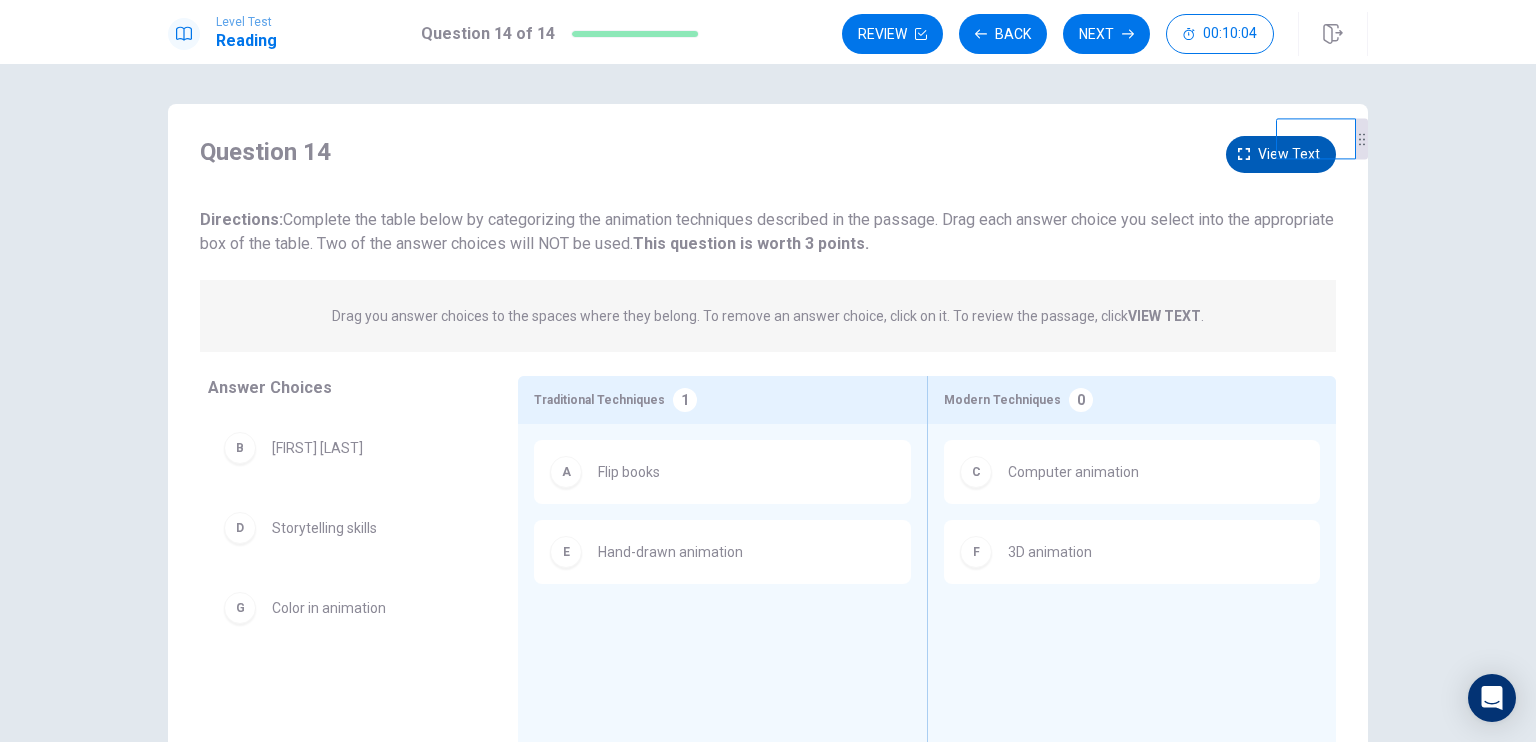 click on "View text" at bounding box center (1281, 154) 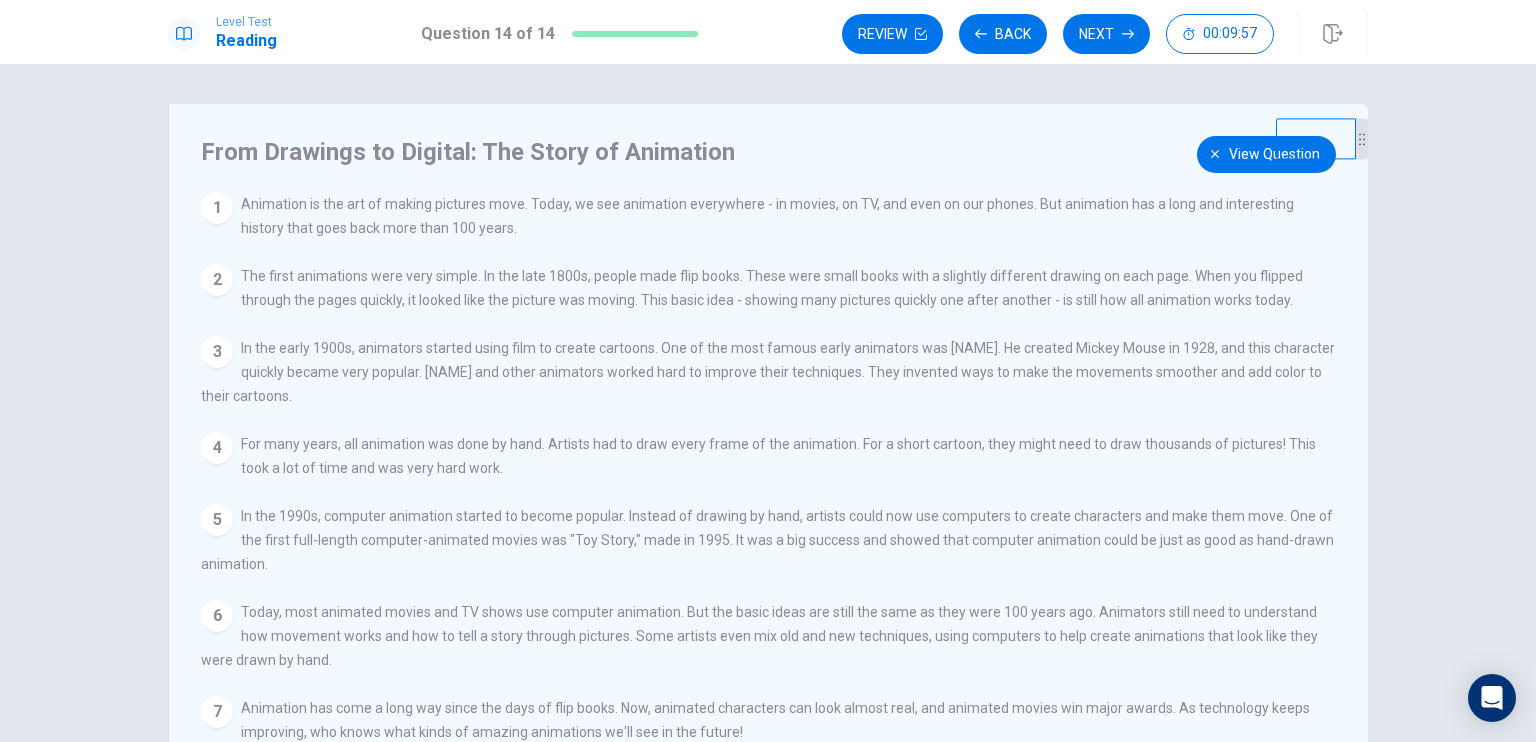 drag, startPoint x: 524, startPoint y: 361, endPoint x: 693, endPoint y: 355, distance: 169.10648 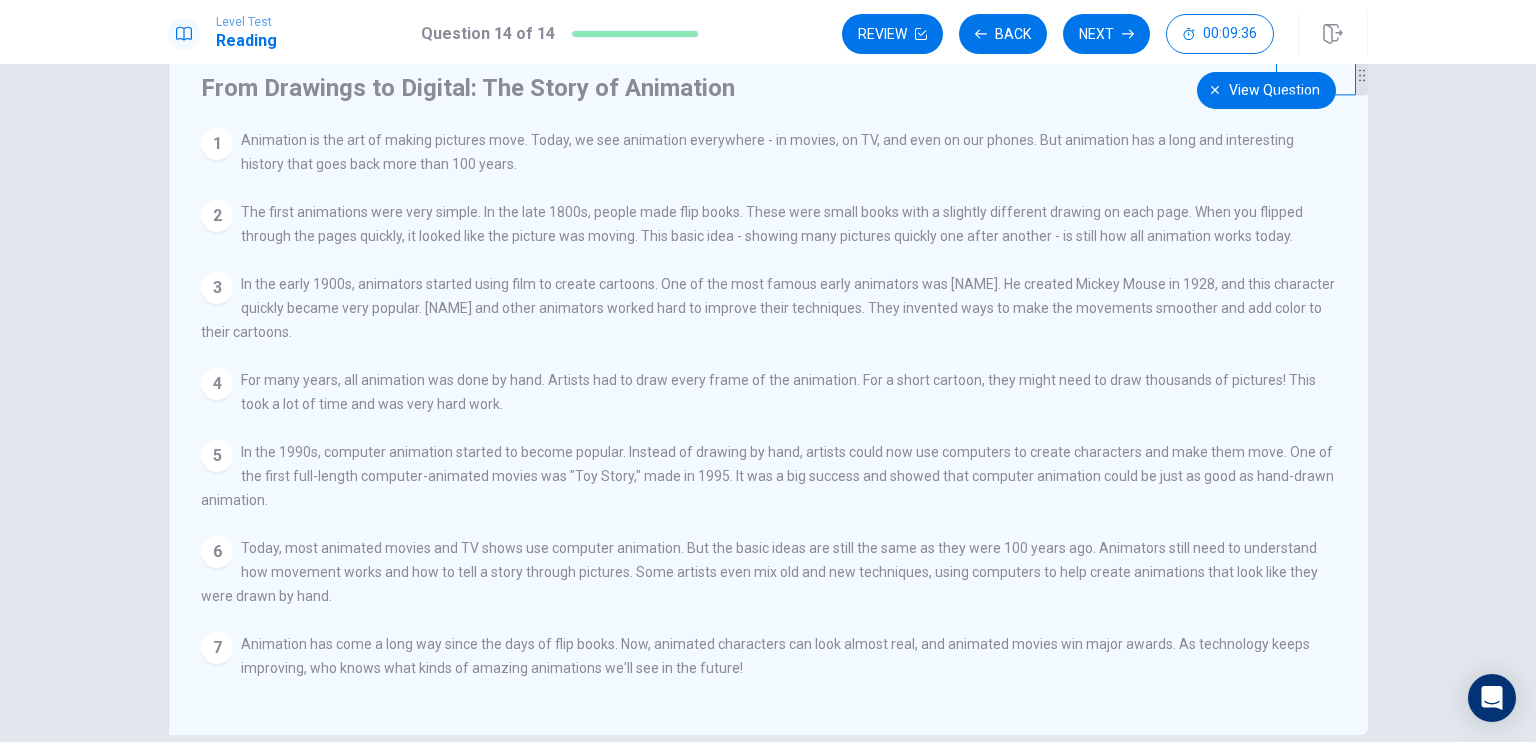 scroll, scrollTop: 0, scrollLeft: 0, axis: both 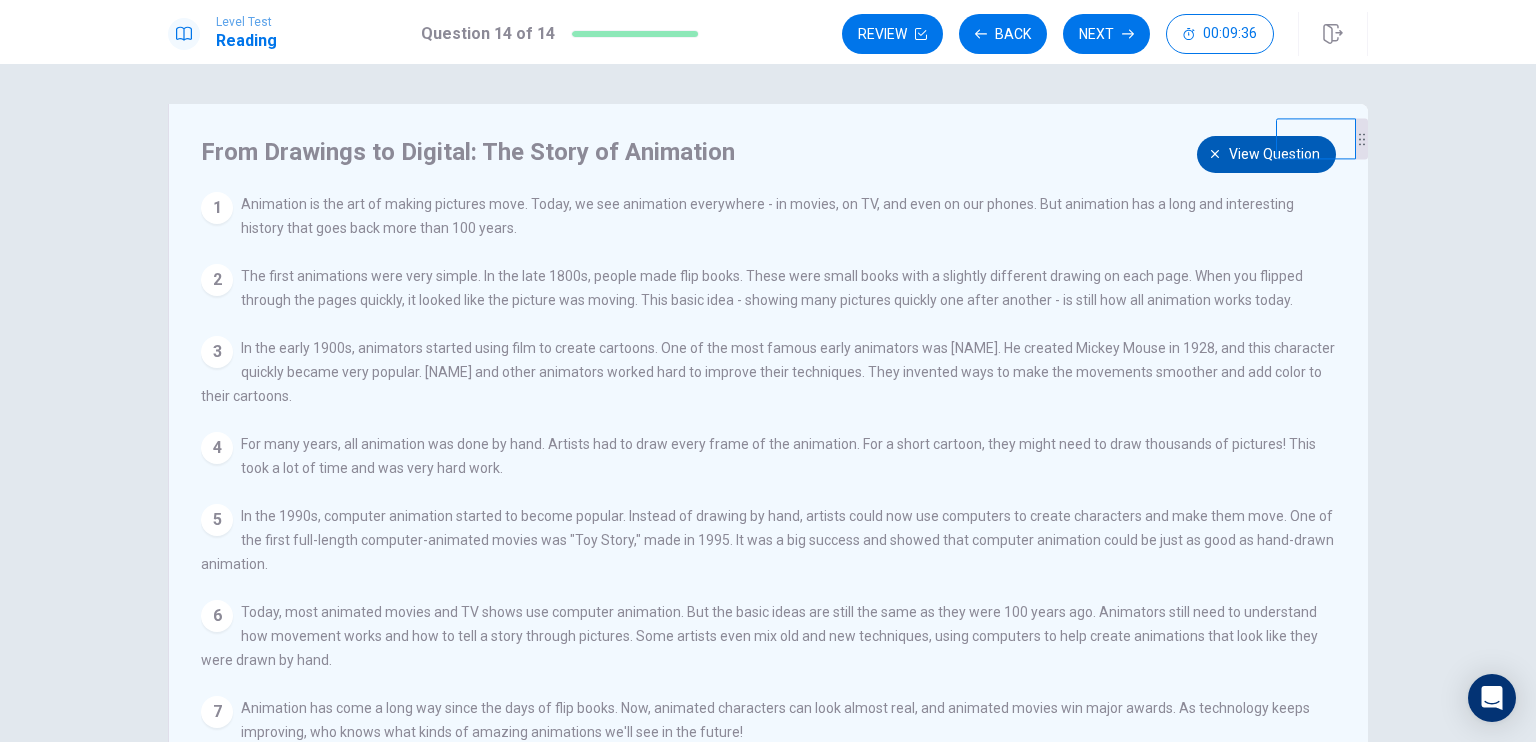 click on "View question" at bounding box center (1266, 154) 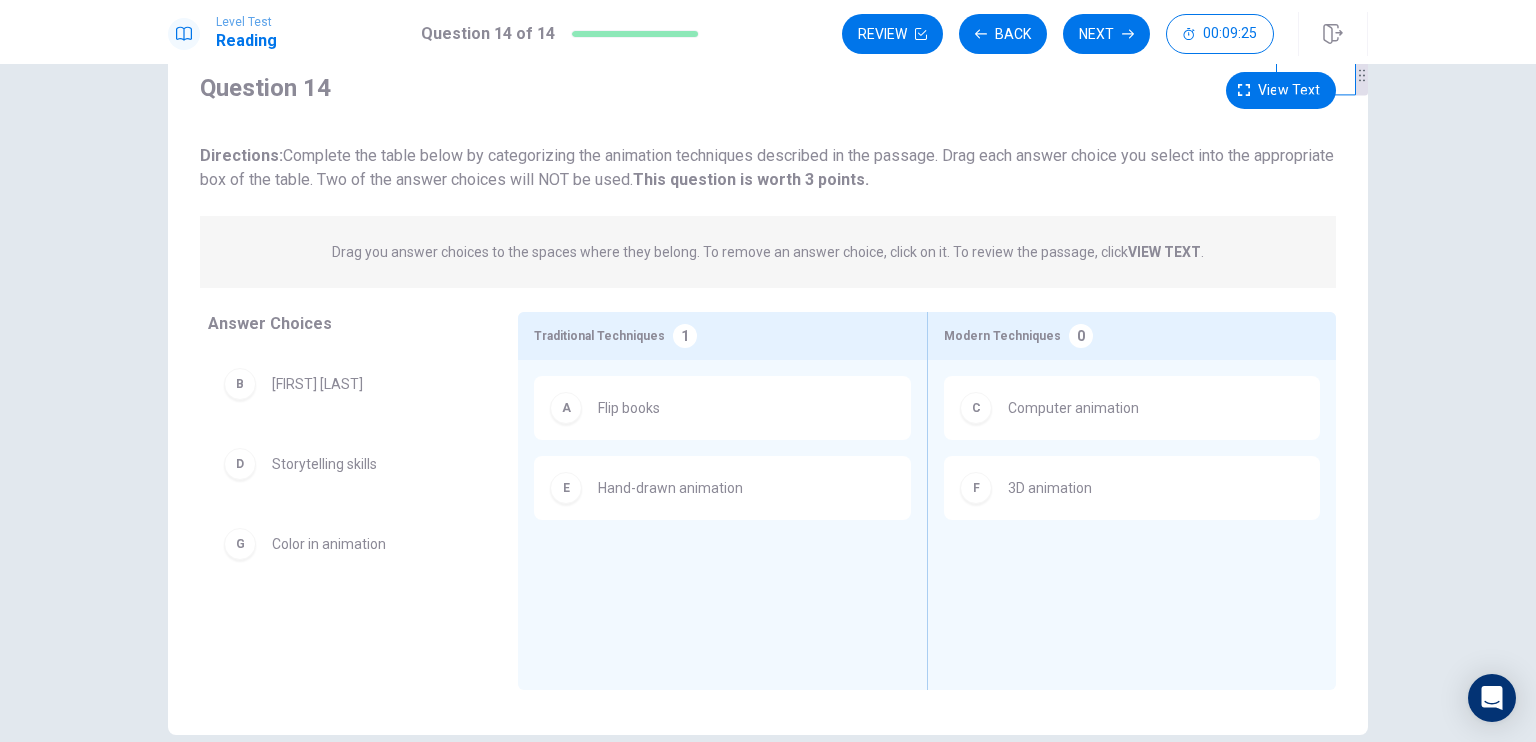scroll, scrollTop: 100, scrollLeft: 0, axis: vertical 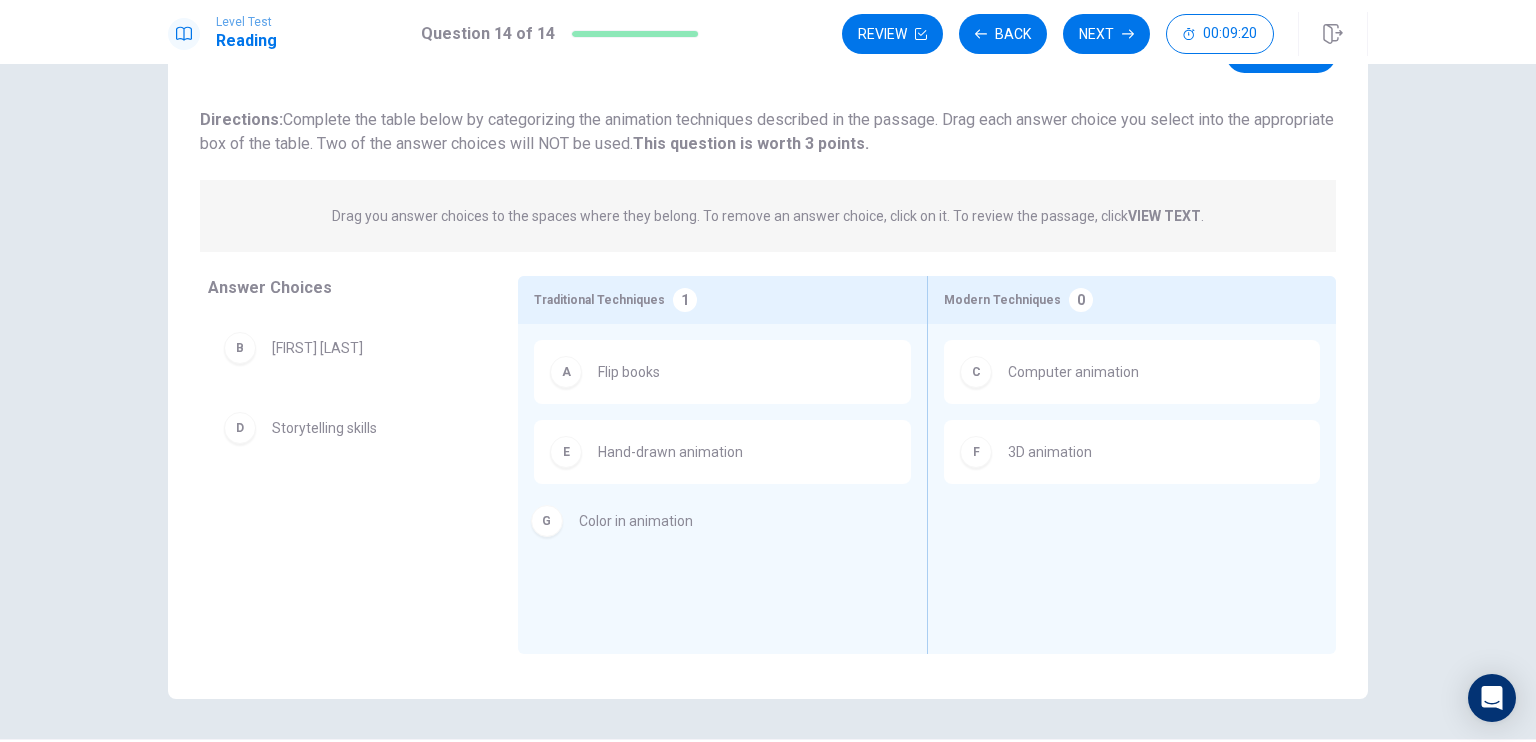 drag, startPoint x: 305, startPoint y: 527, endPoint x: 626, endPoint y: 540, distance: 321.26312 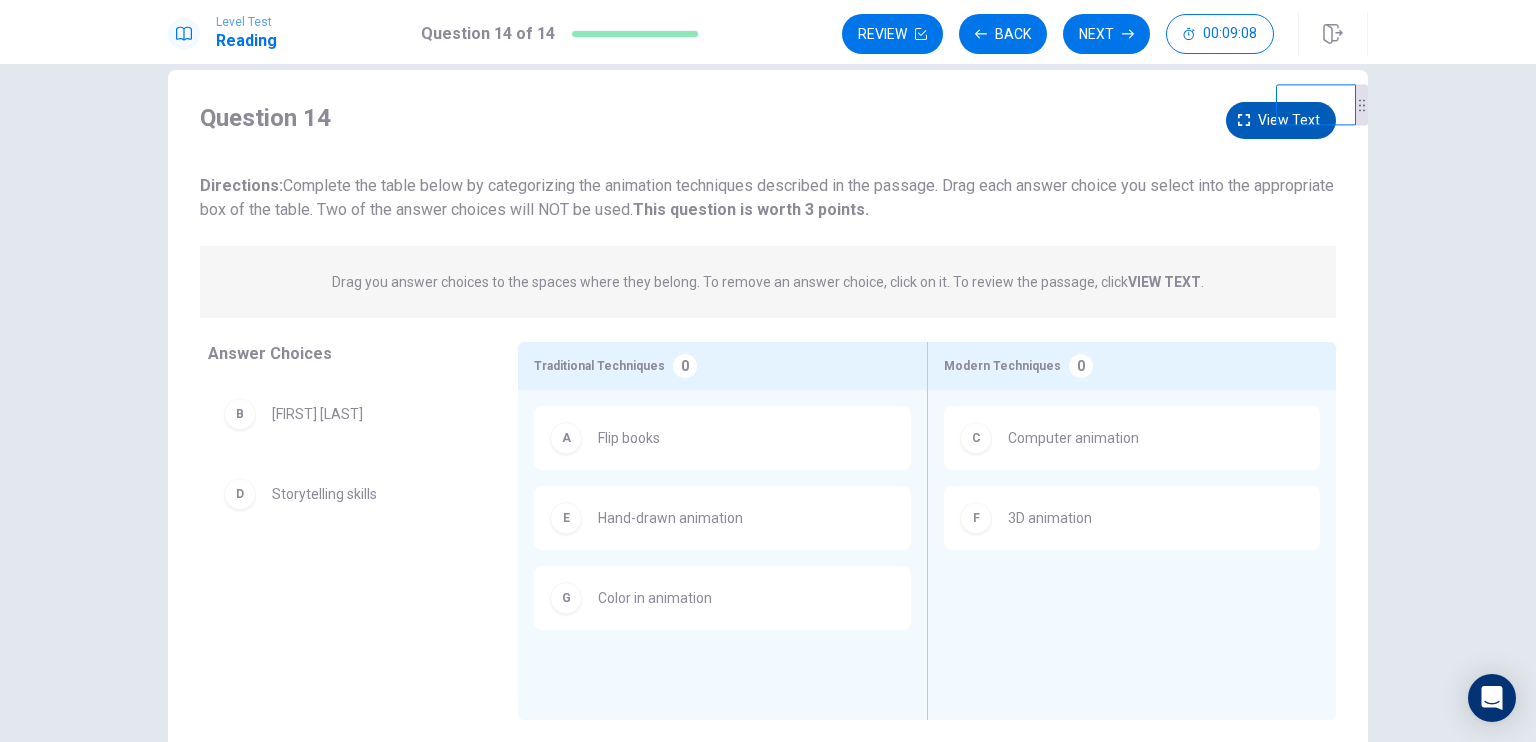 scroll, scrollTop: 0, scrollLeft: 0, axis: both 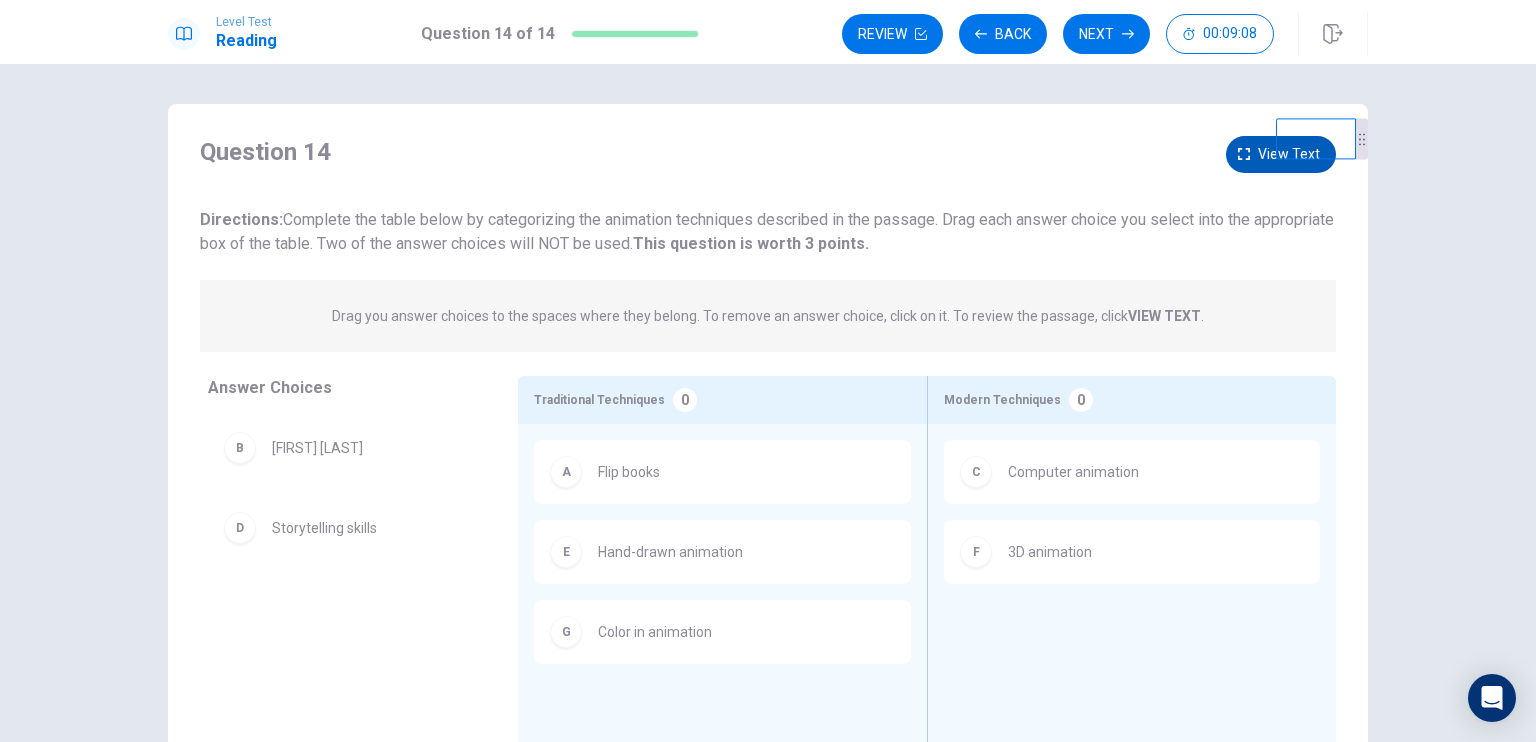 click on "View text" at bounding box center [1281, 154] 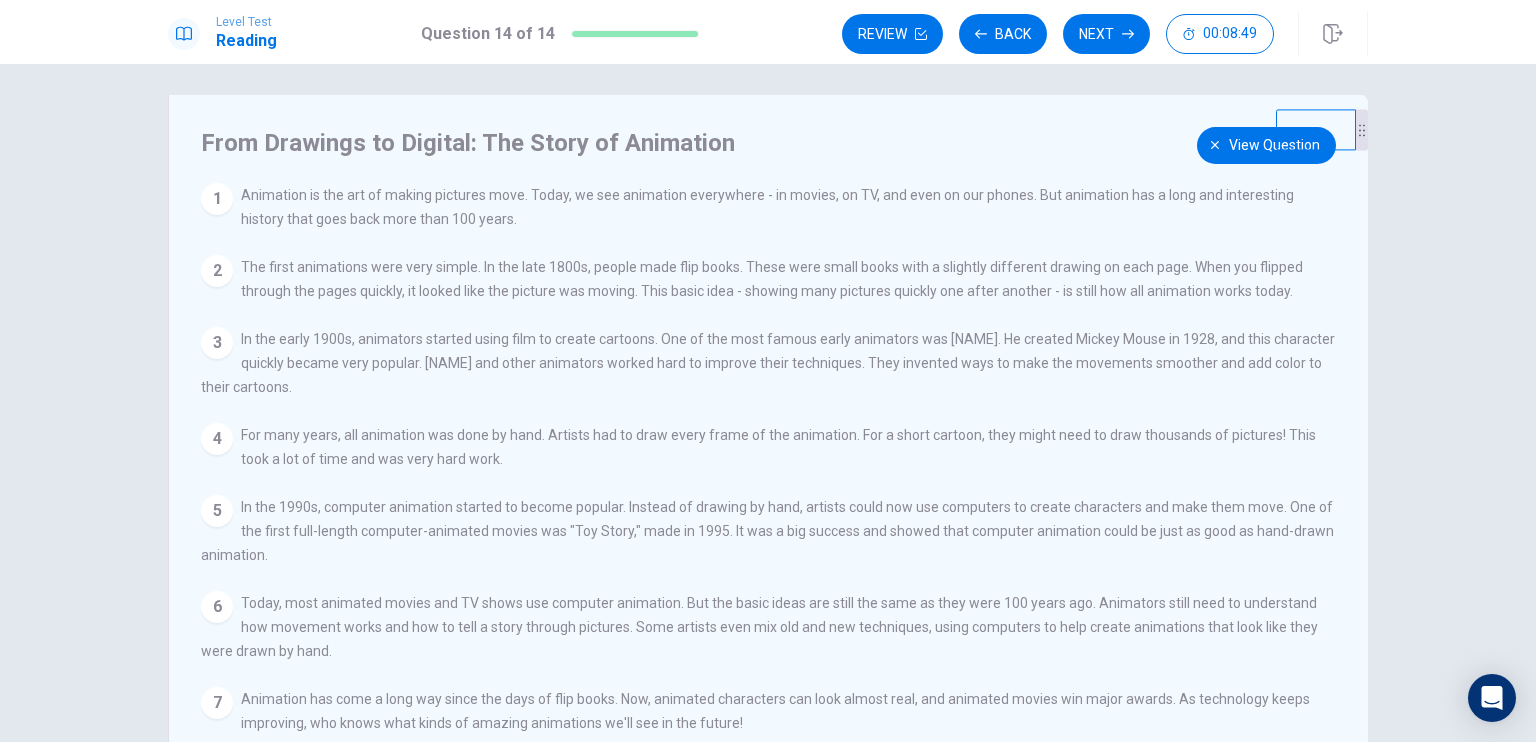 scroll, scrollTop: 0, scrollLeft: 0, axis: both 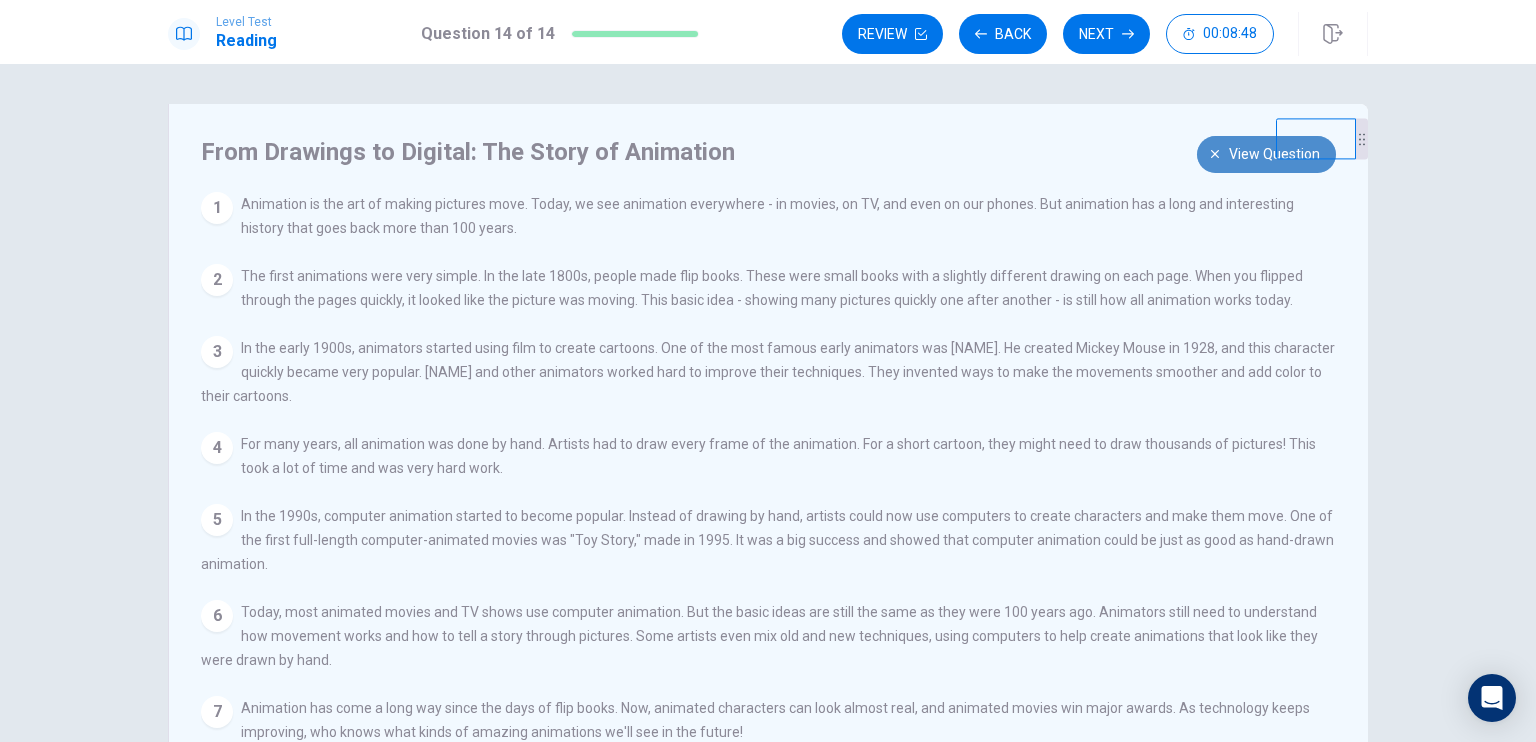 click on "View question" at bounding box center (1274, 154) 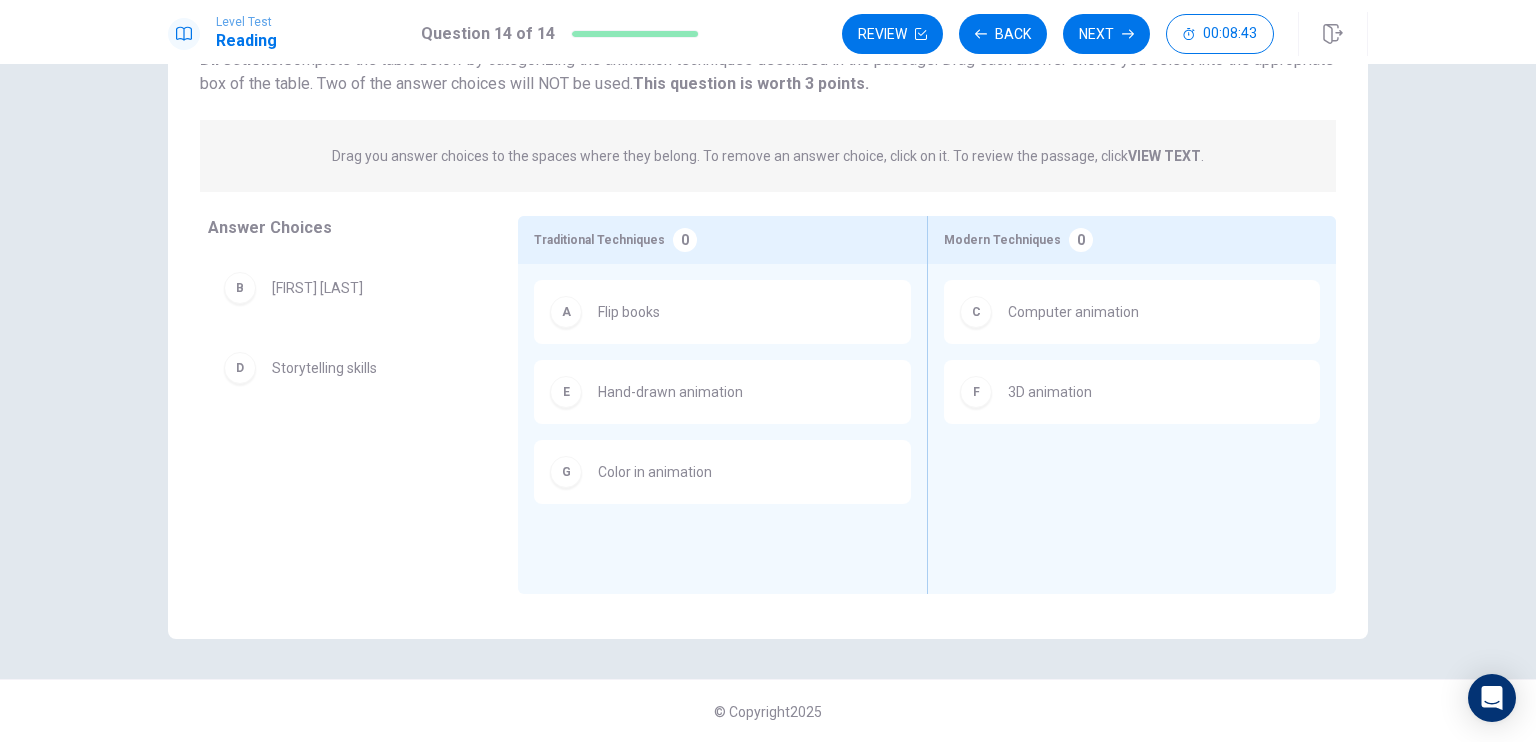 scroll, scrollTop: 60, scrollLeft: 0, axis: vertical 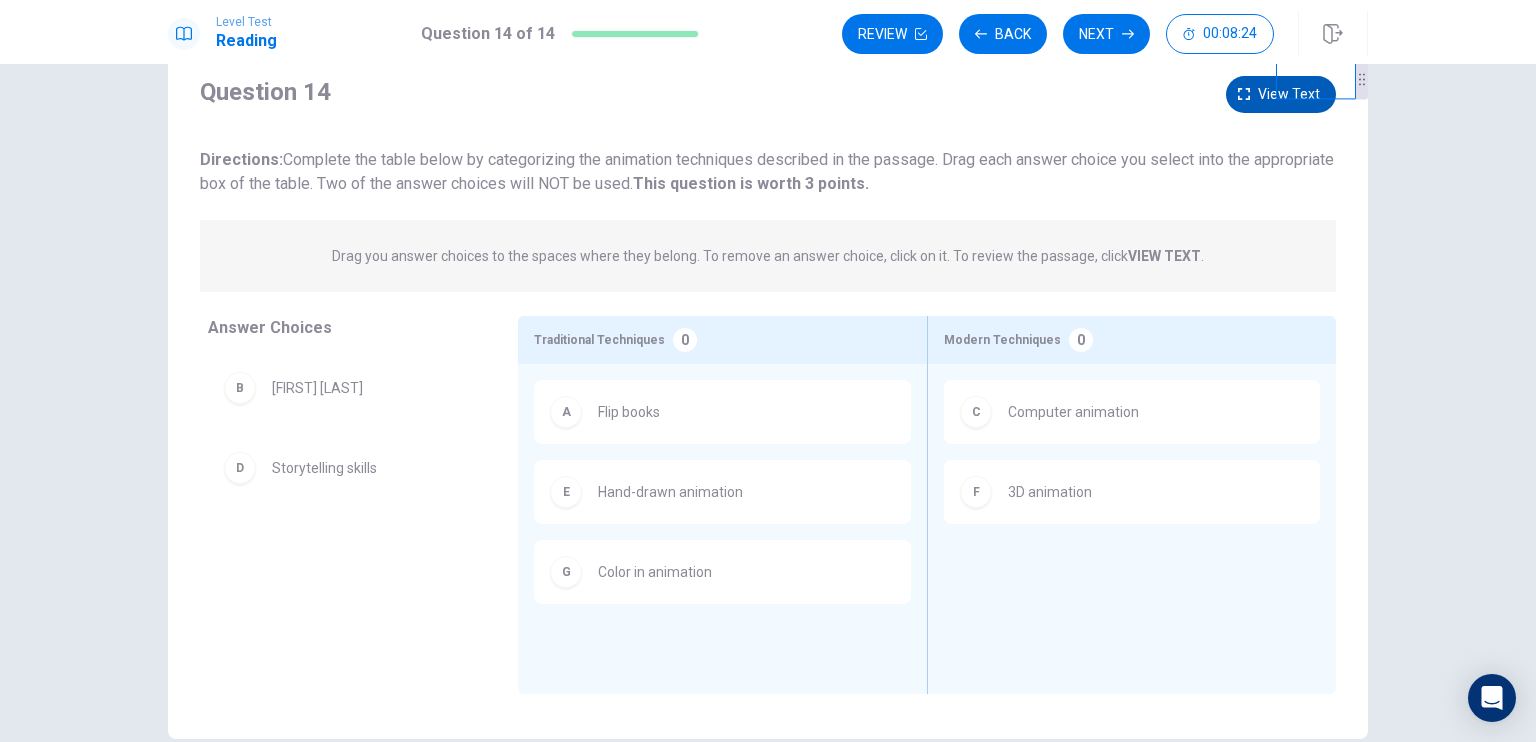 click on "View text" at bounding box center (1281, 94) 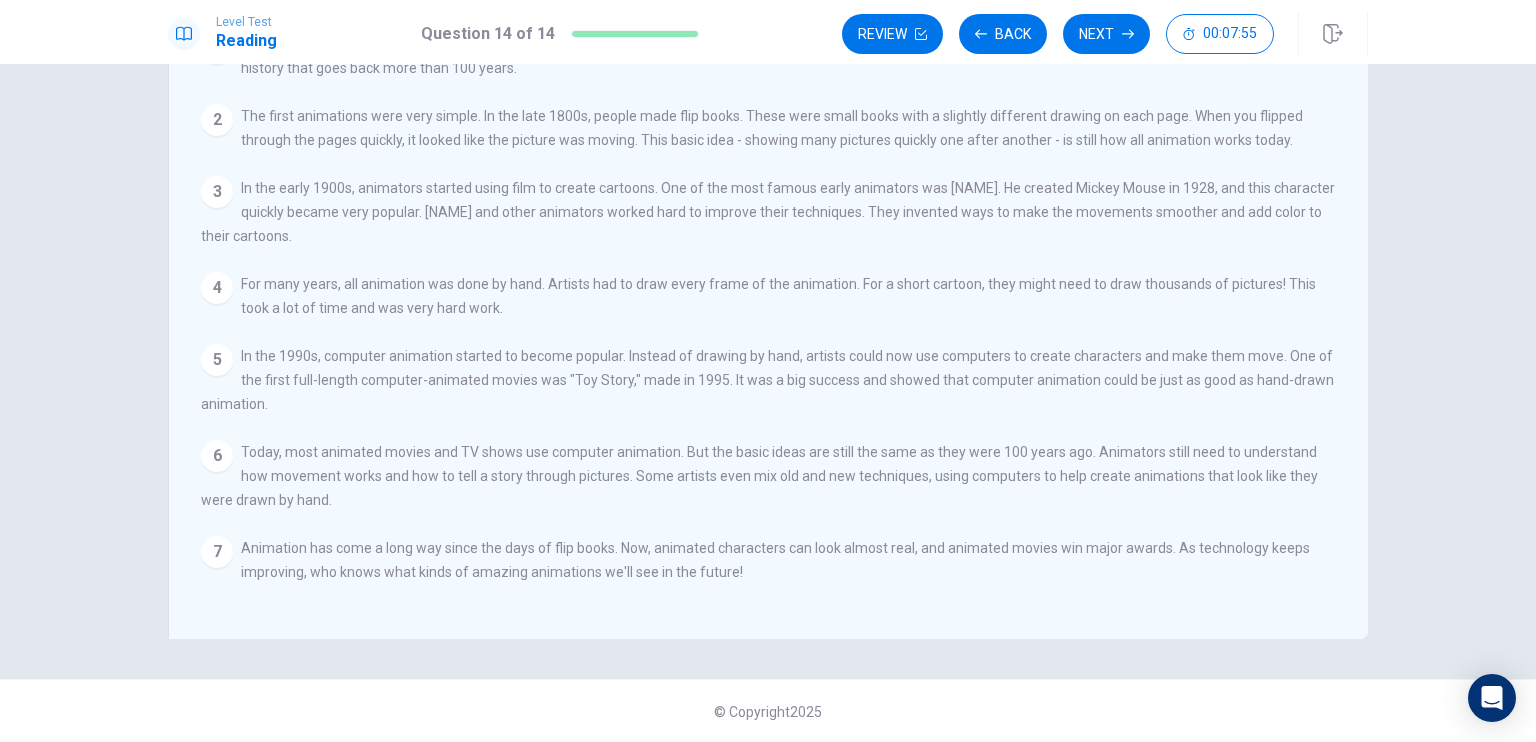 scroll, scrollTop: 0, scrollLeft: 0, axis: both 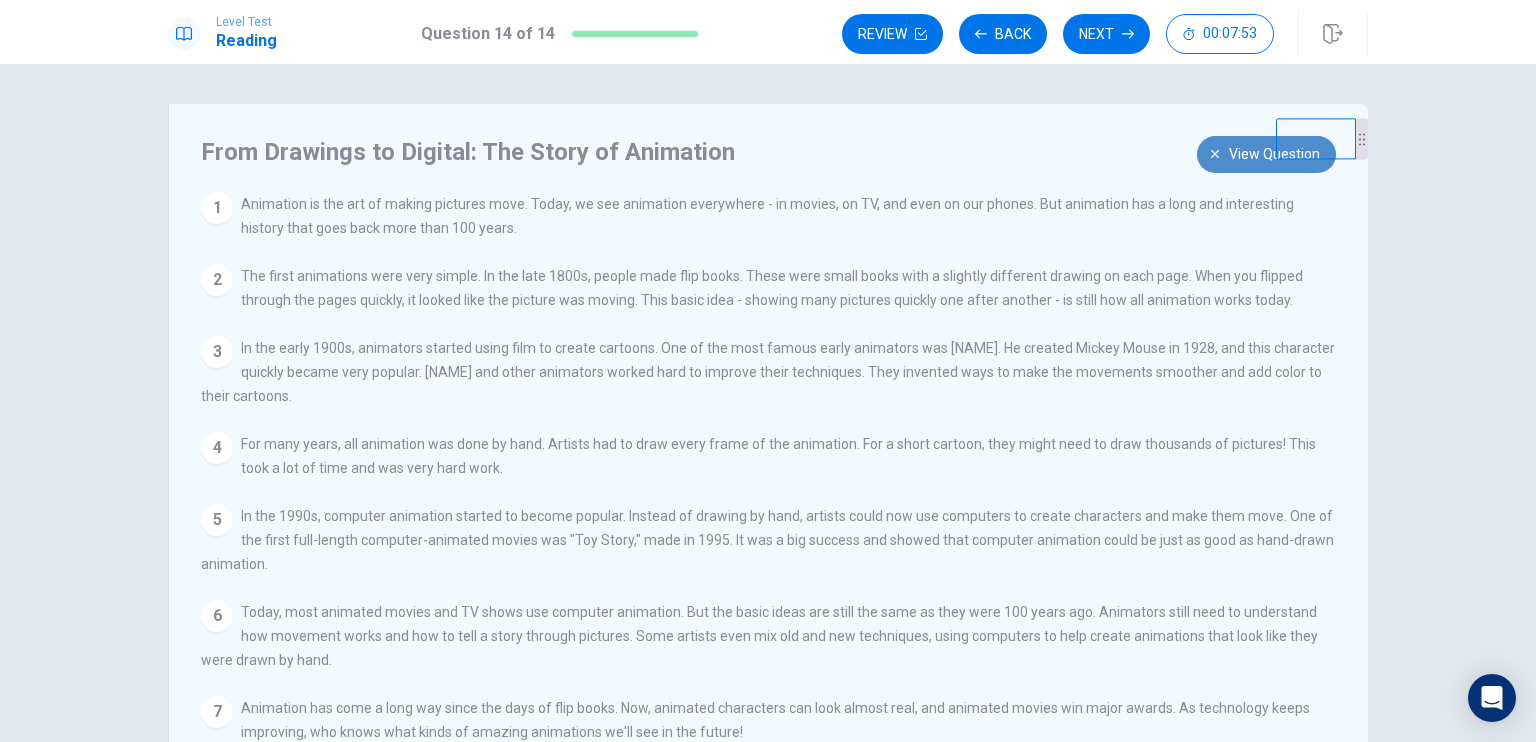 click on "View question" at bounding box center [1274, 154] 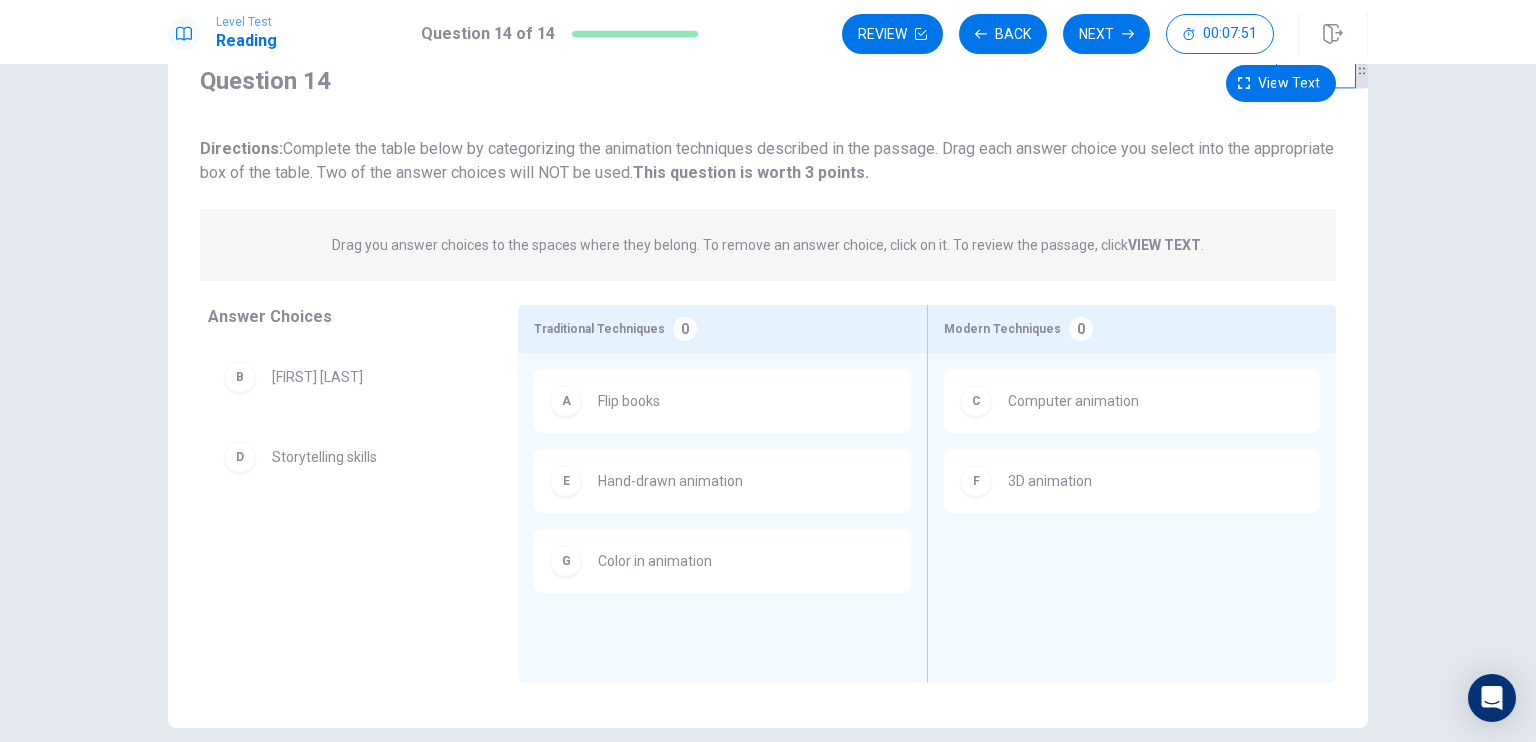 scroll, scrollTop: 0, scrollLeft: 0, axis: both 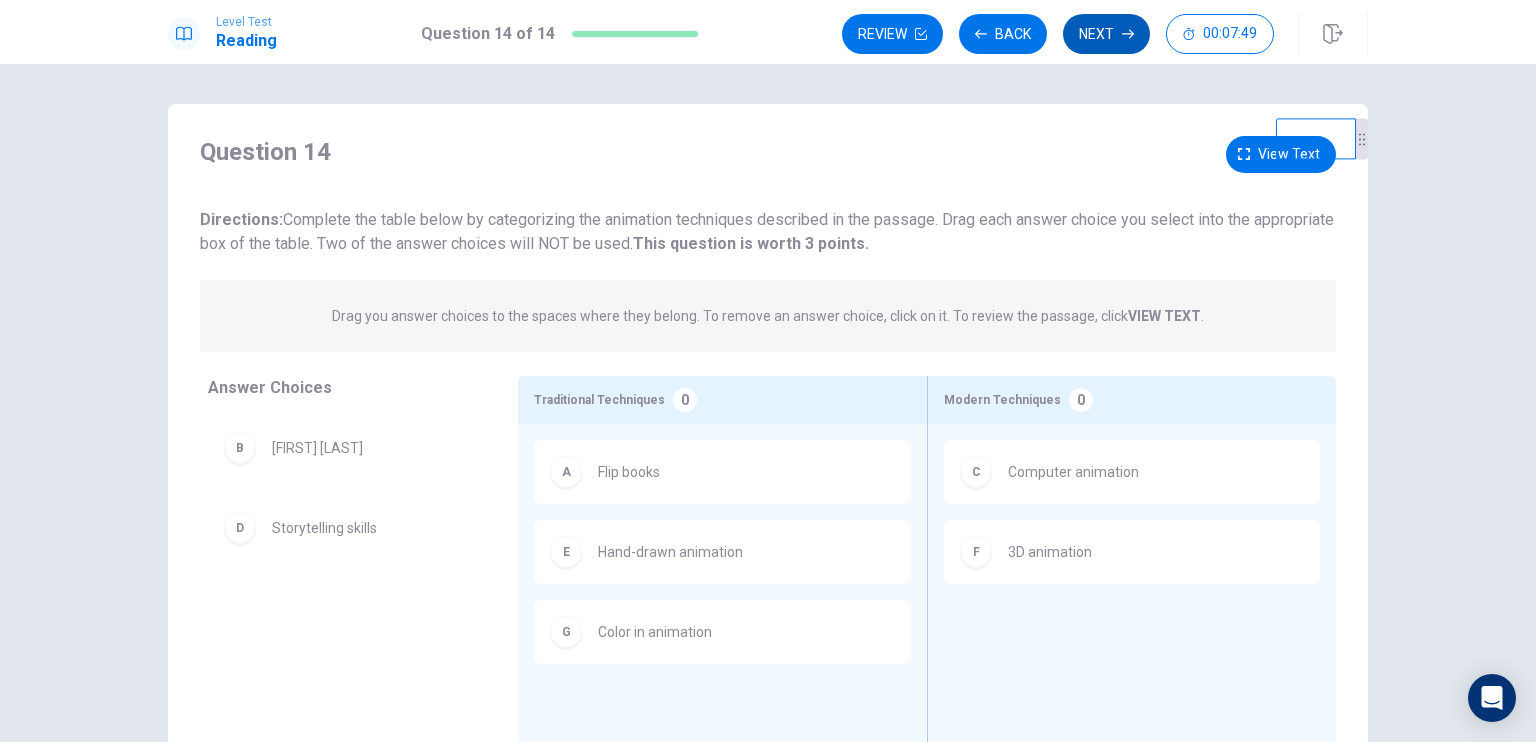 click on "Next" at bounding box center [1106, 34] 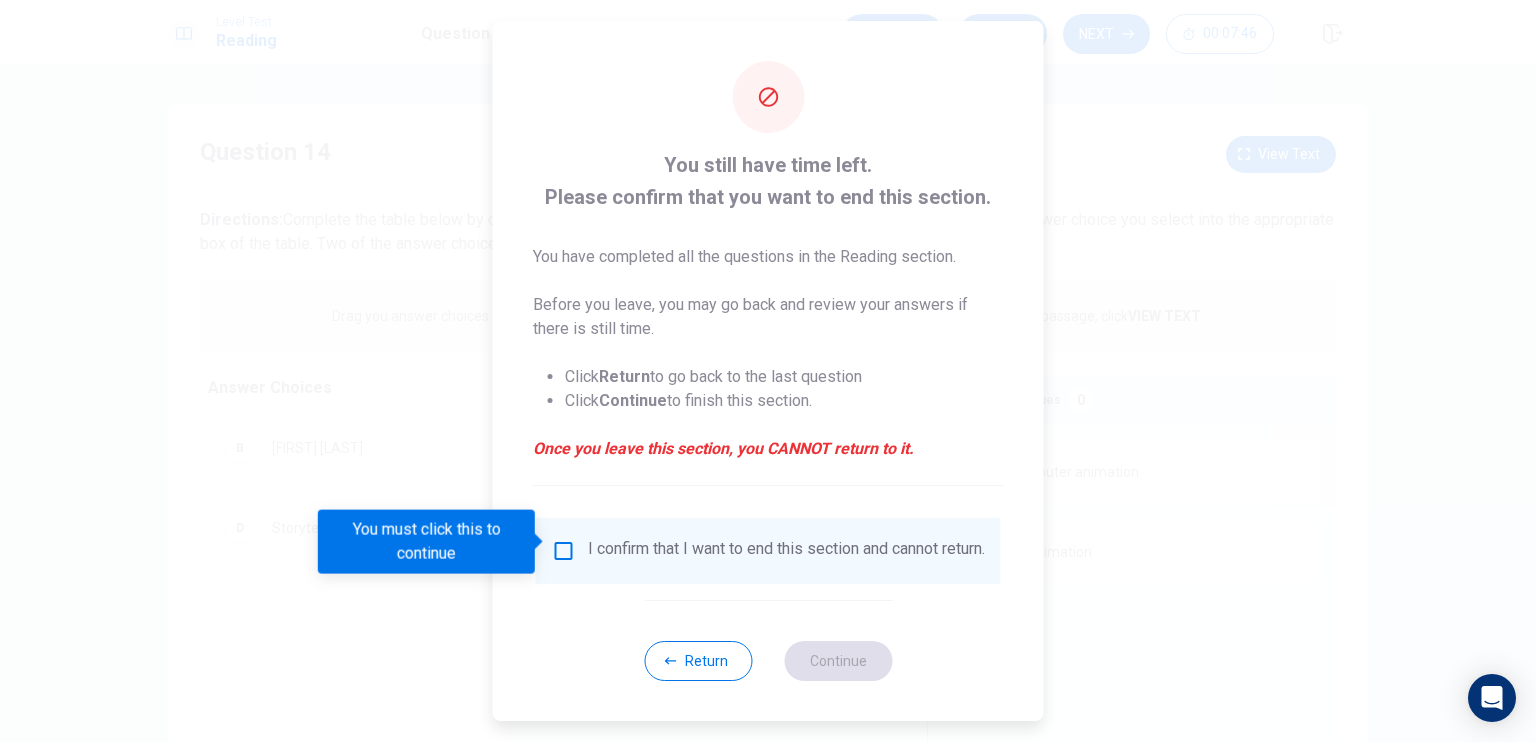 scroll, scrollTop: 4, scrollLeft: 0, axis: vertical 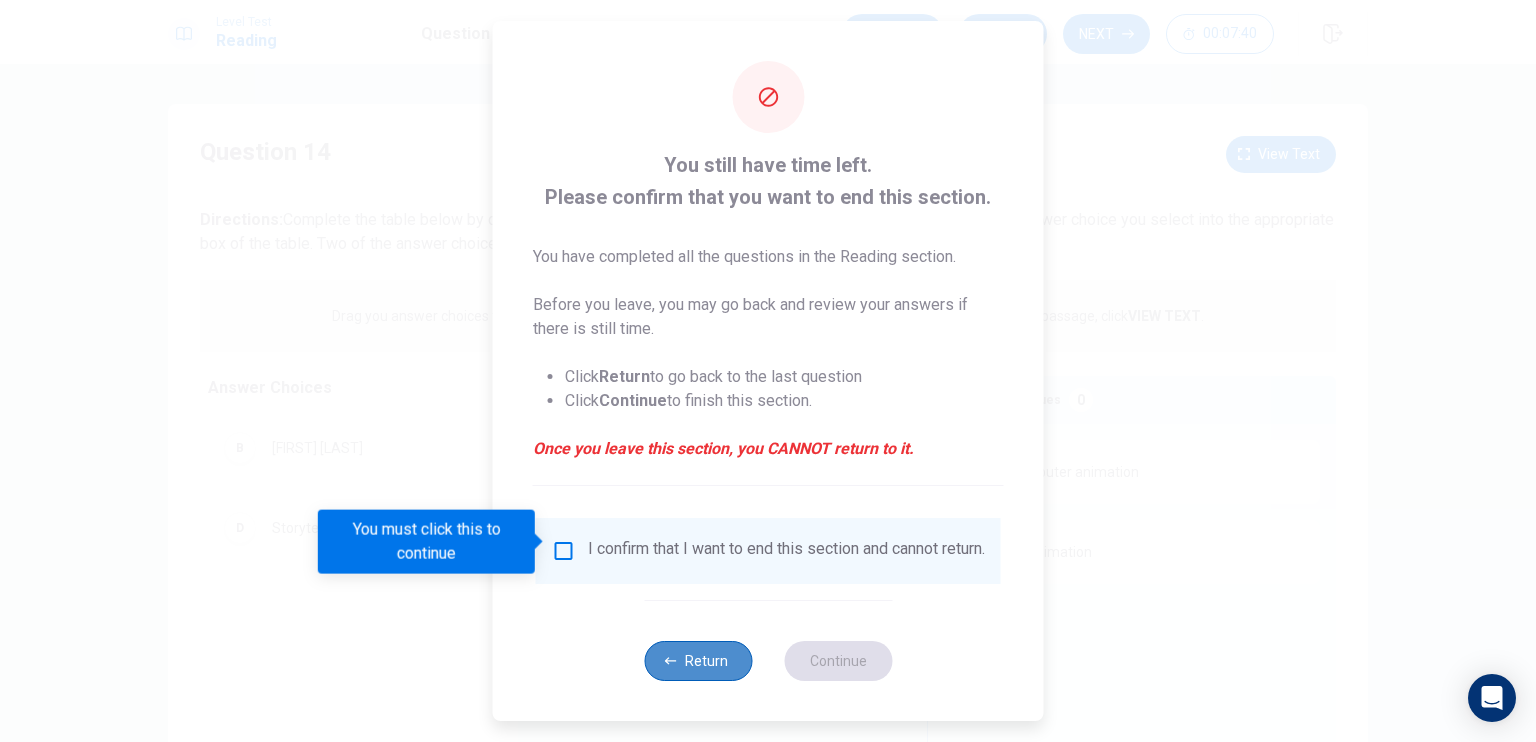 click on "Return" at bounding box center (698, 661) 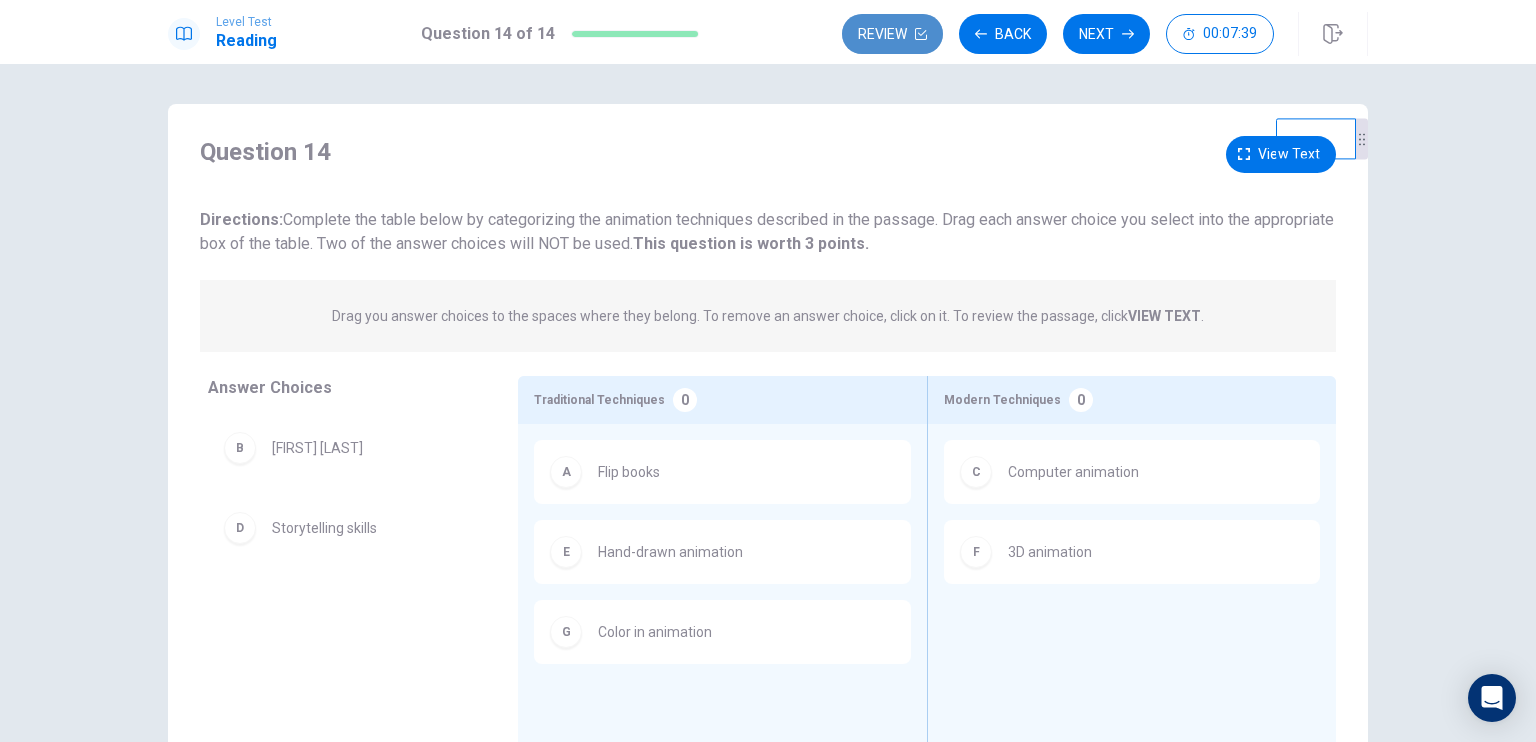 click on "Review" at bounding box center (892, 34) 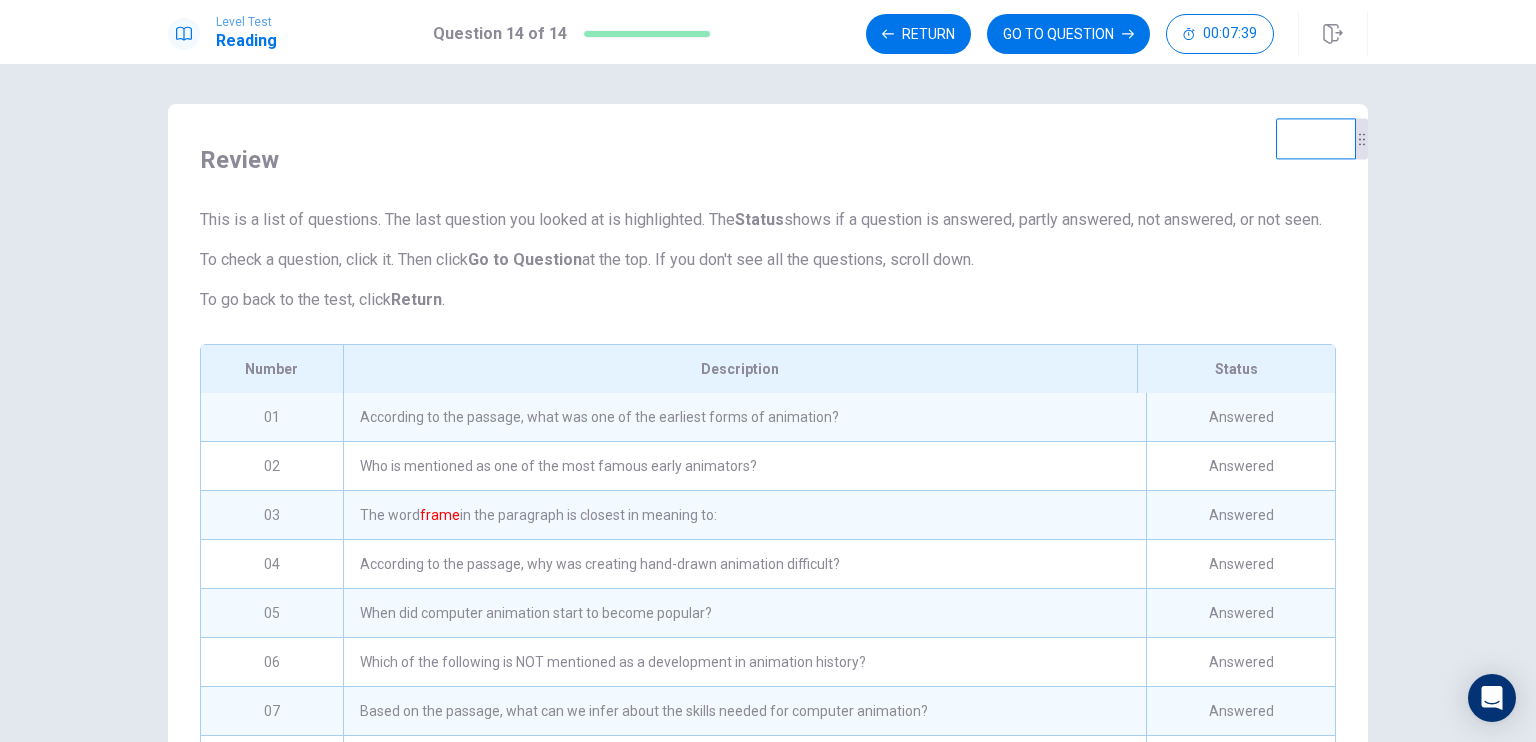 scroll, scrollTop: 259, scrollLeft: 0, axis: vertical 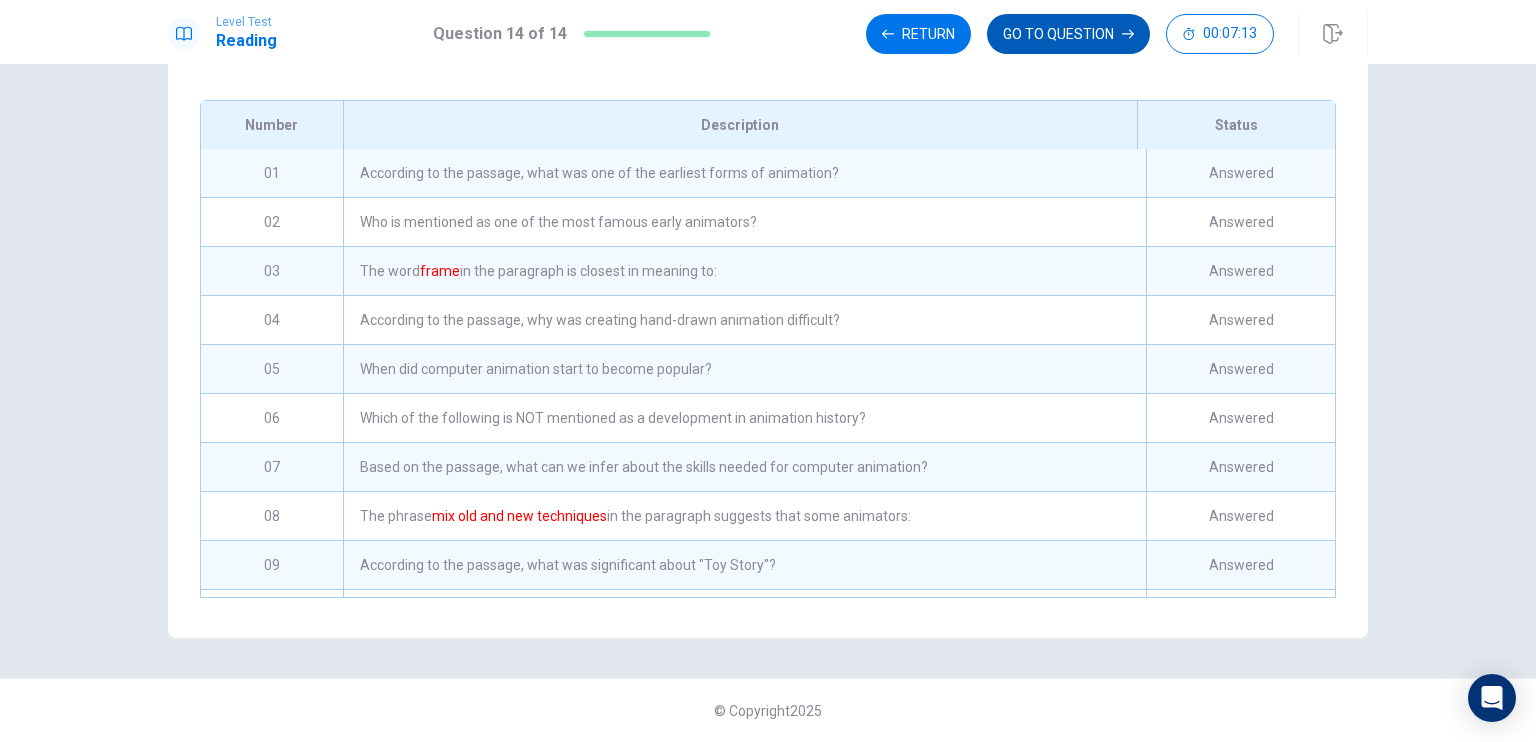 click on "GO TO QUESTION" at bounding box center (1068, 34) 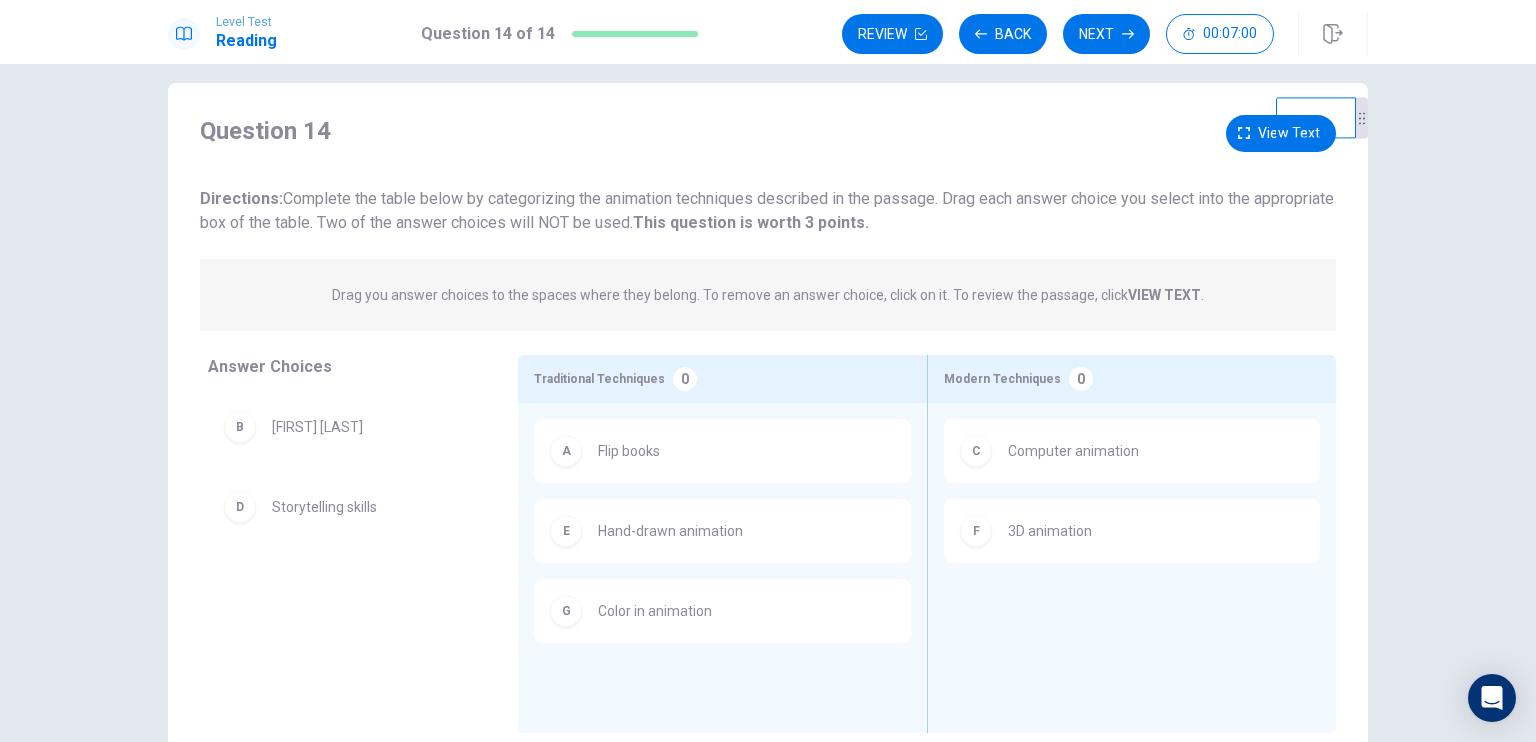 scroll, scrollTop: 0, scrollLeft: 0, axis: both 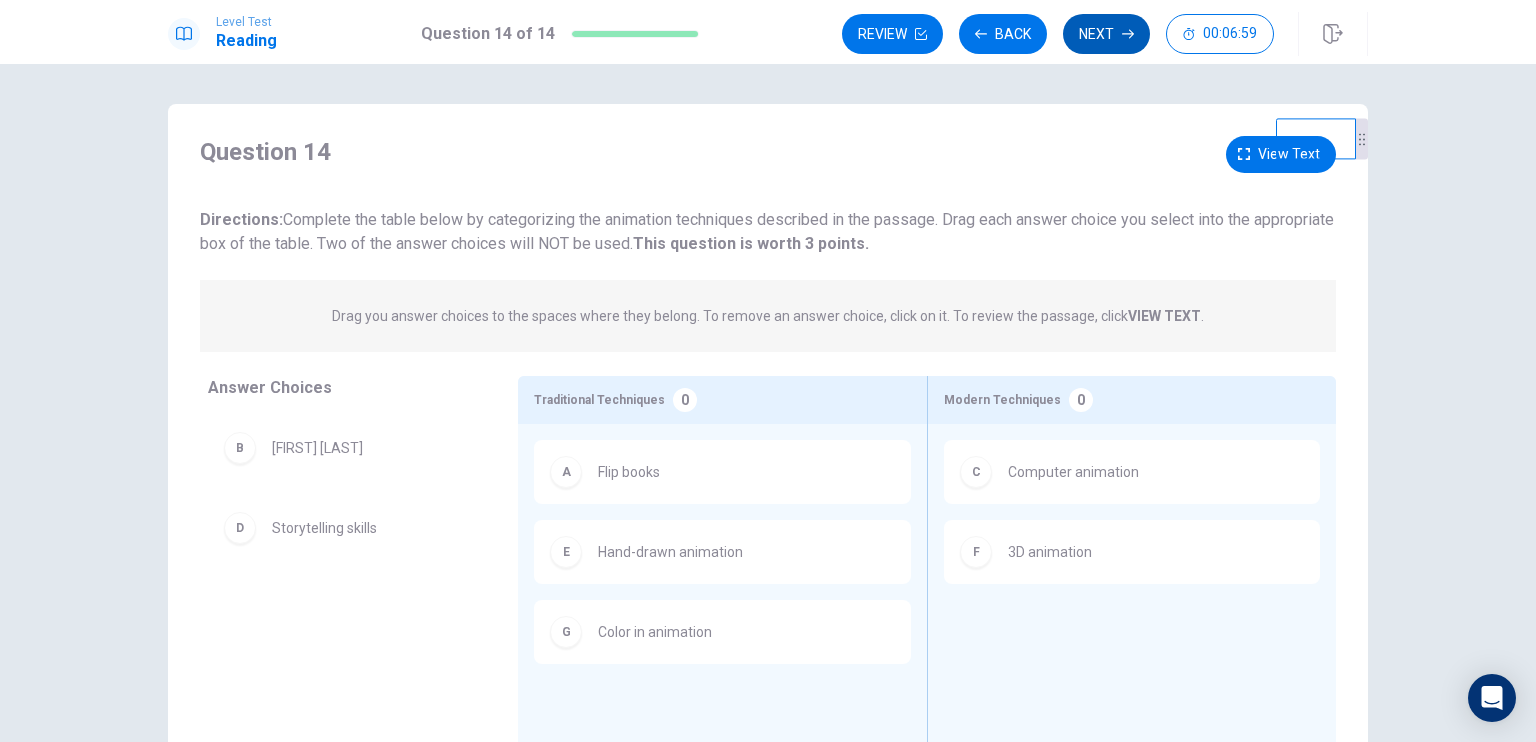 click on "Next" at bounding box center (1106, 34) 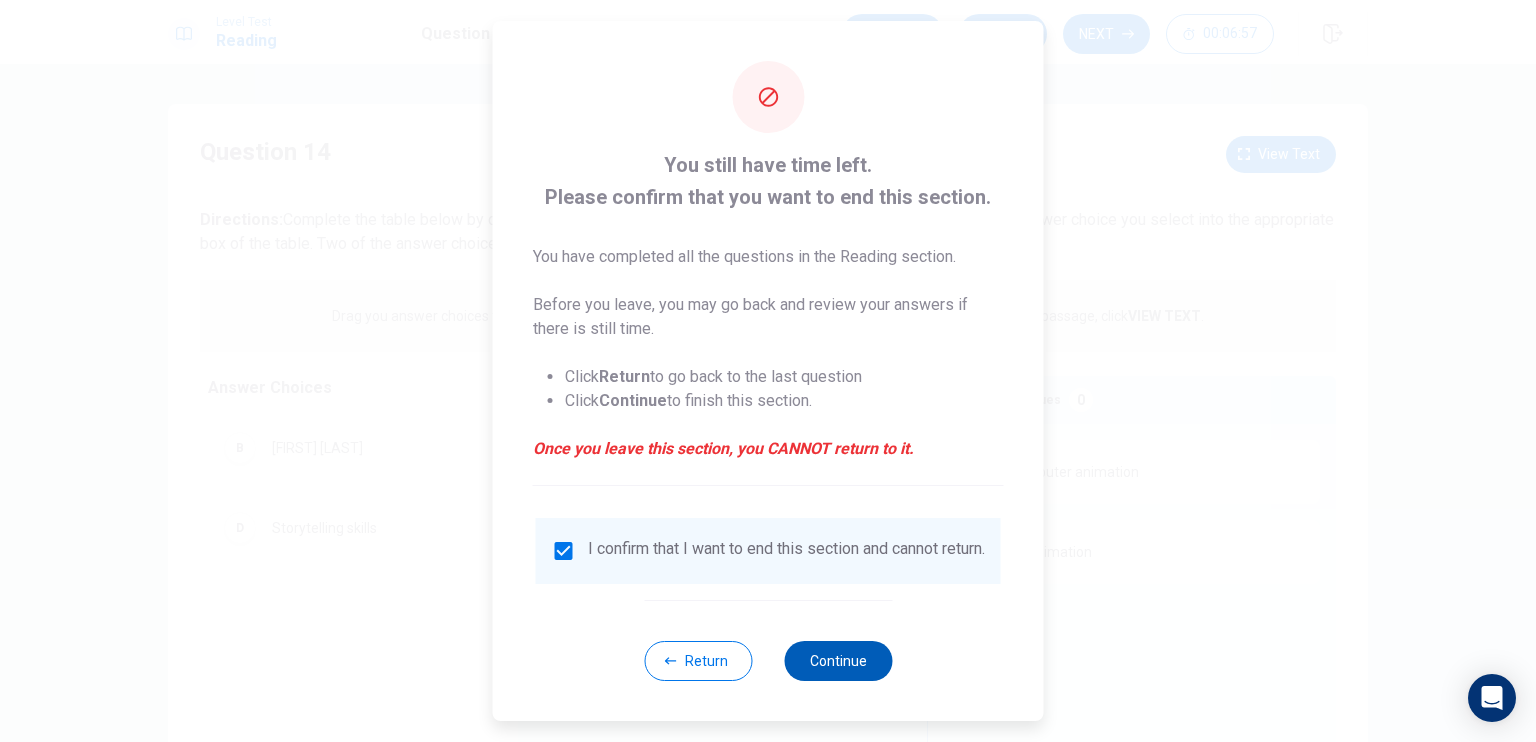 click on "Continue" at bounding box center [838, 661] 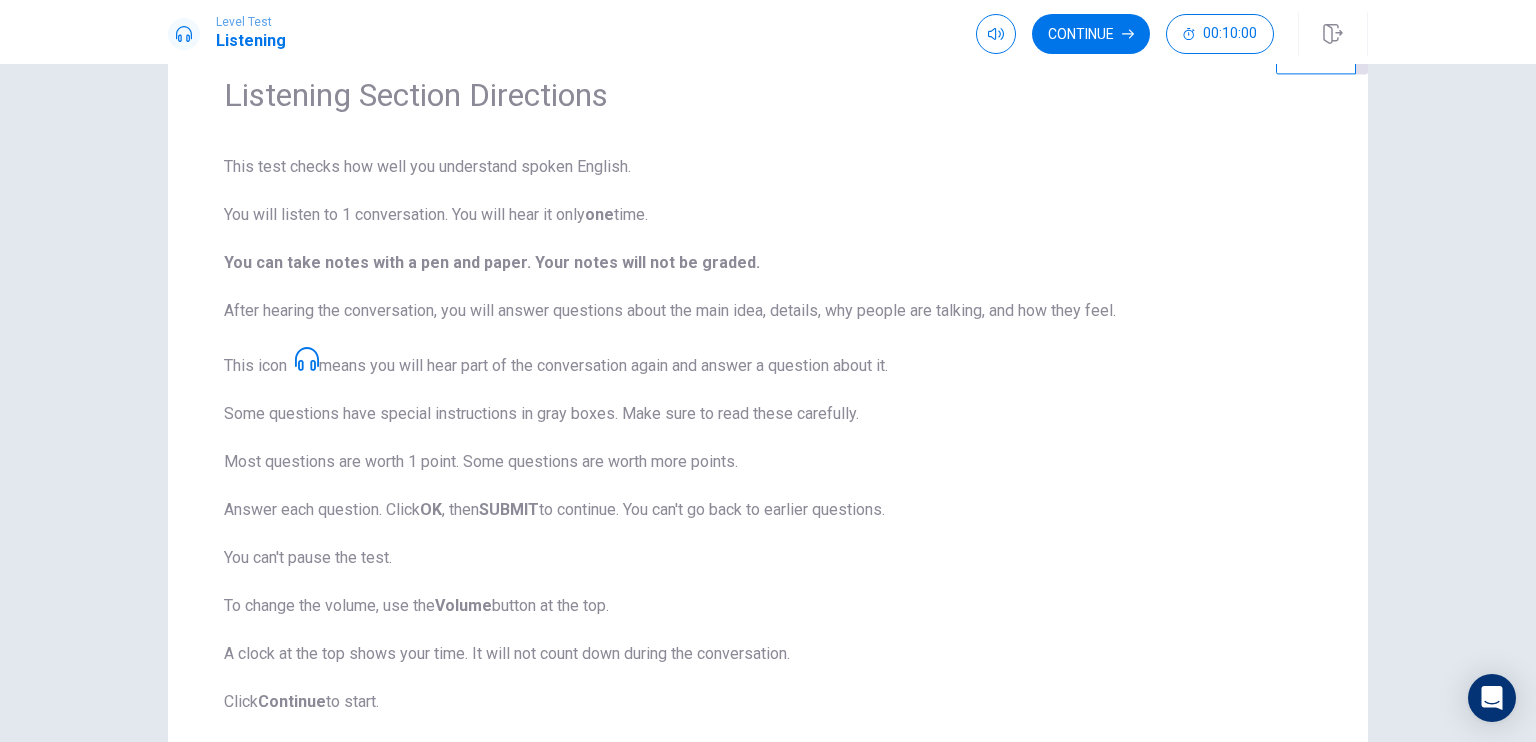 scroll, scrollTop: 0, scrollLeft: 0, axis: both 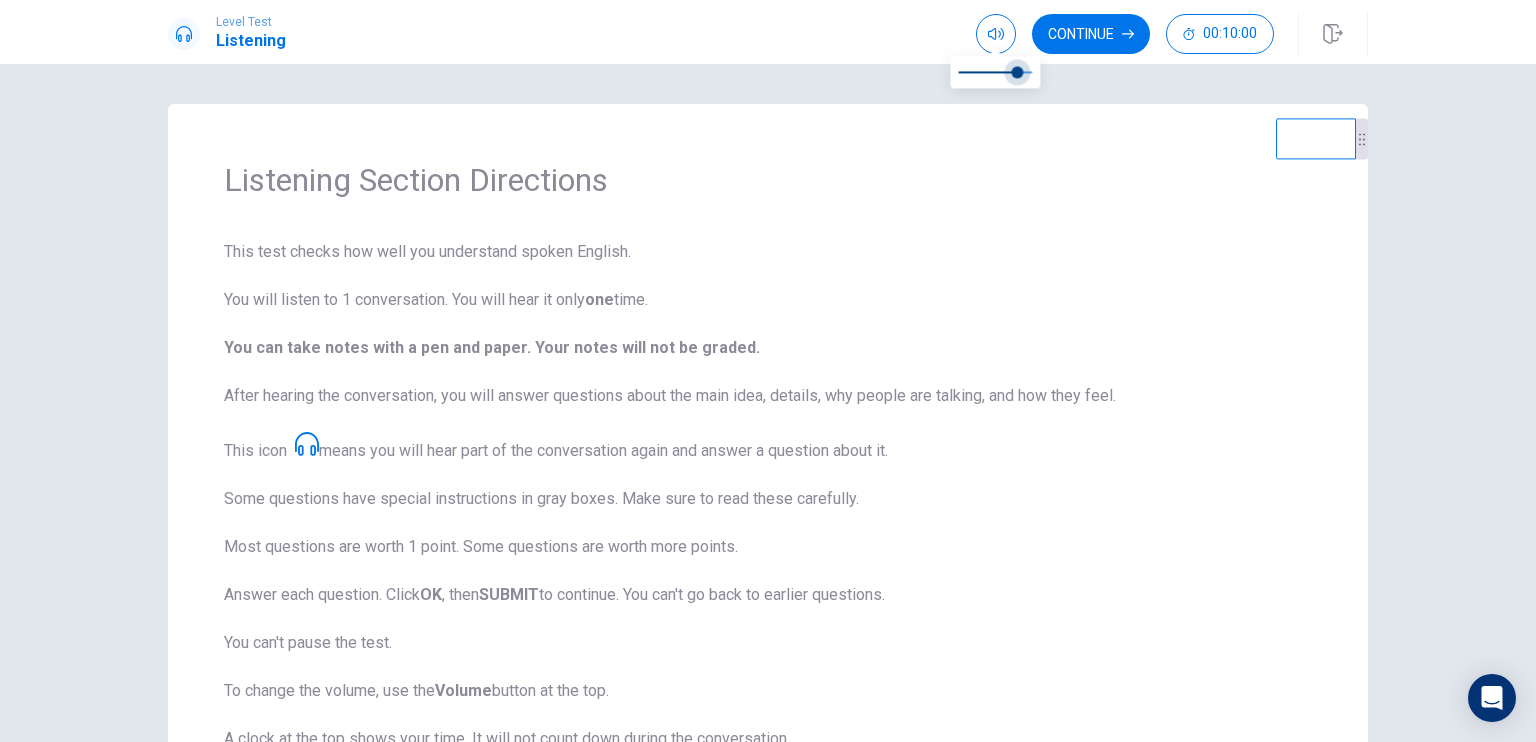 drag, startPoint x: 1024, startPoint y: 78, endPoint x: 1001, endPoint y: 89, distance: 25.495098 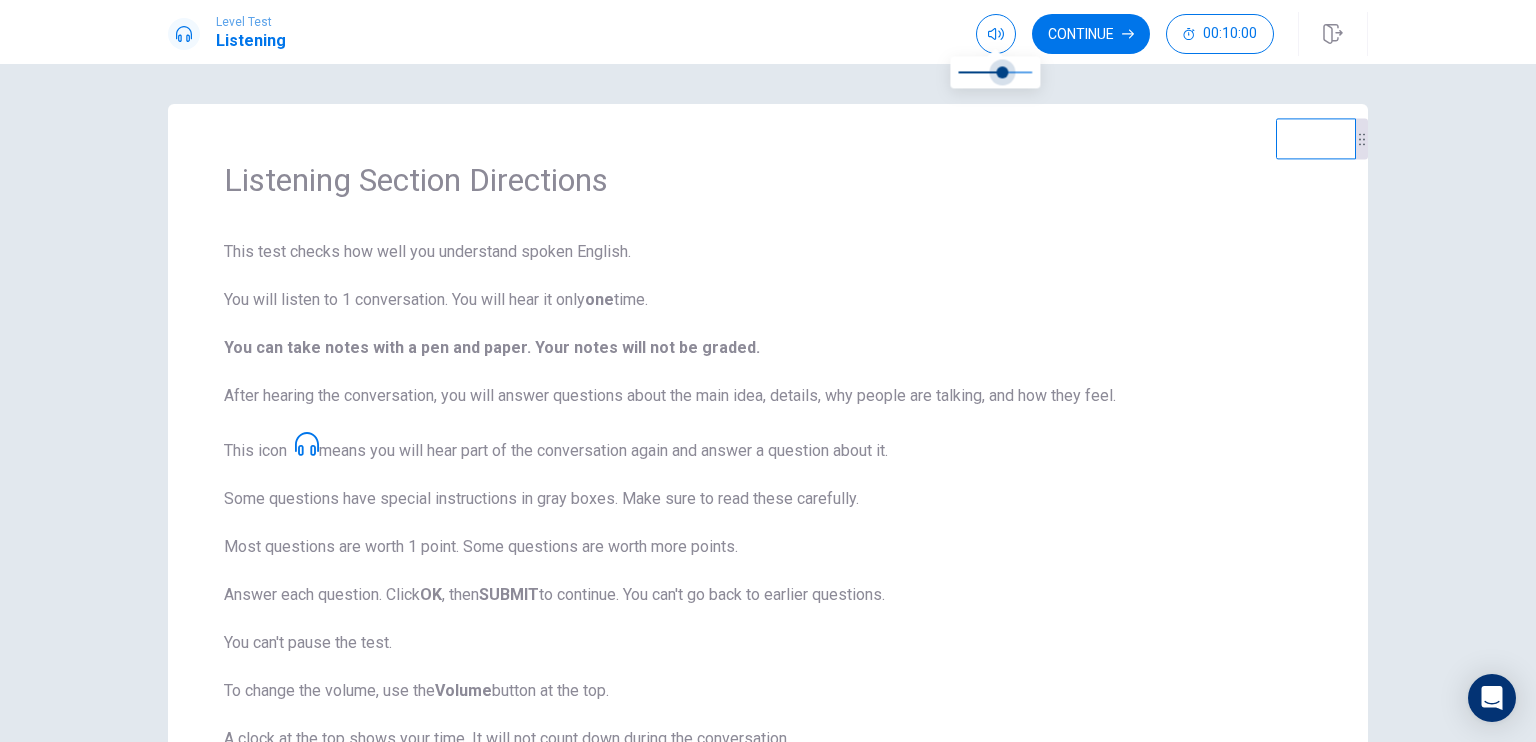 type on "*" 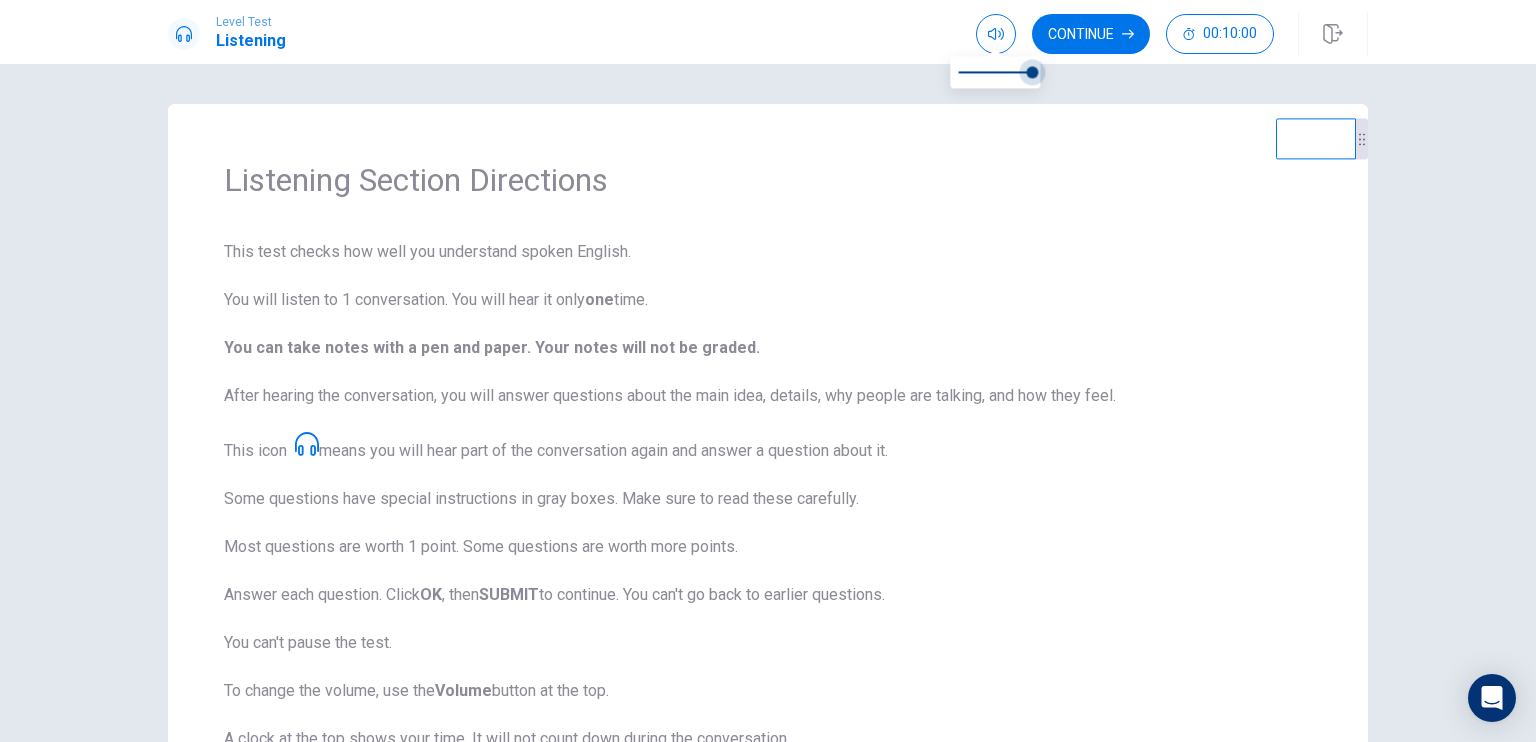 drag, startPoint x: 1001, startPoint y: 74, endPoint x: 1081, endPoint y: 85, distance: 80.75271 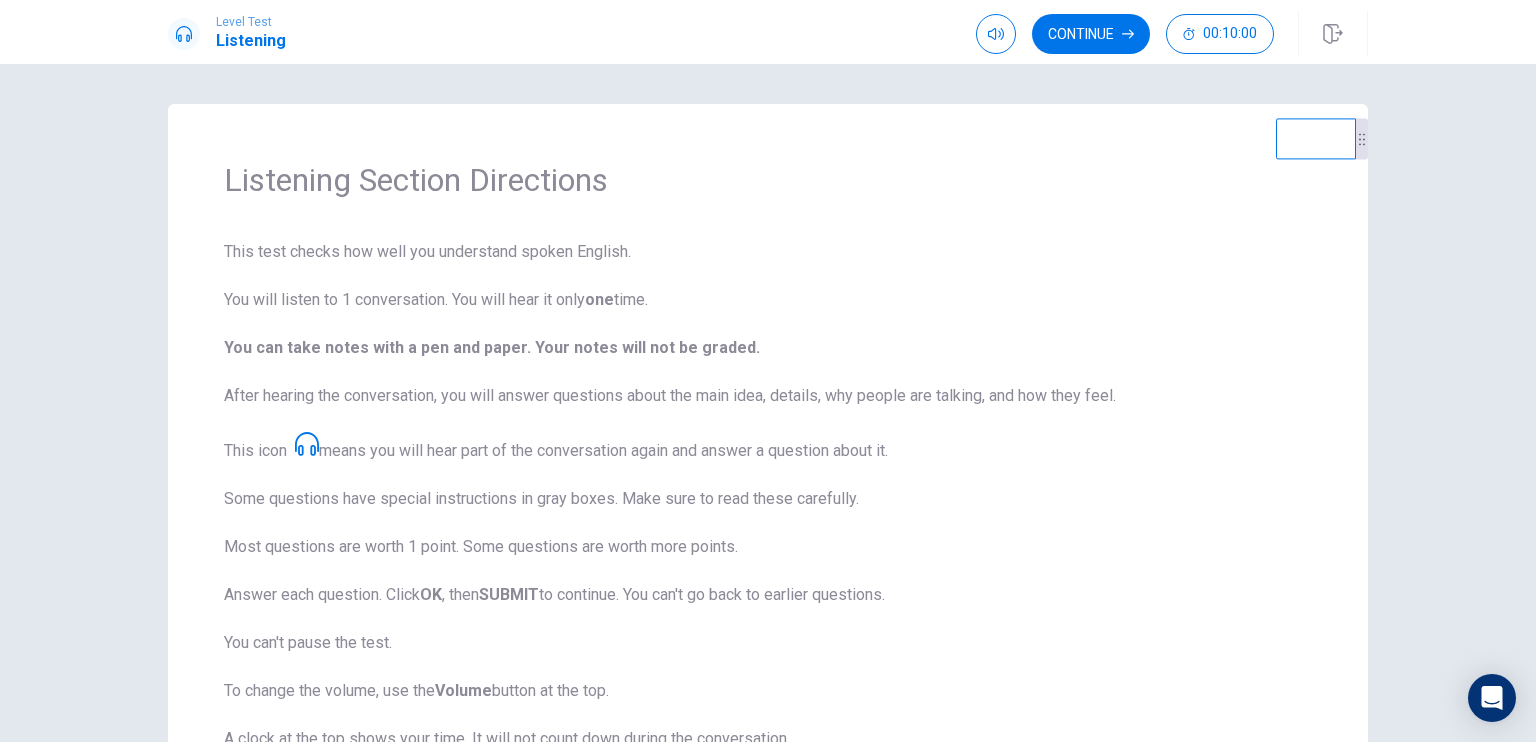 click on "This test checks how well you understand spoken English.
You will listen to 1 conversation. You will hear it only  one  time.
You can take notes with a pen and paper. Your notes will not be graded.
After hearing the conversation, you will answer questions about the main idea, details, why people are talking, and how they feel.
This icon    means you will hear part of the conversation again and answer a question about it.
Some questions have special instructions in gray boxes. Make sure to read these carefully.
Most questions are worth 1 point. Some questions are worth more points.
Answer each question. Click  OK , then  SUBMIT  to continue. You can't go back to earlier questions.
You can't pause the test.
To change the volume, use the  Volume  button at the top.
A clock at the top shows your time. It will not count down during the conversation.
Click  Continue  to start." at bounding box center (768, 519) 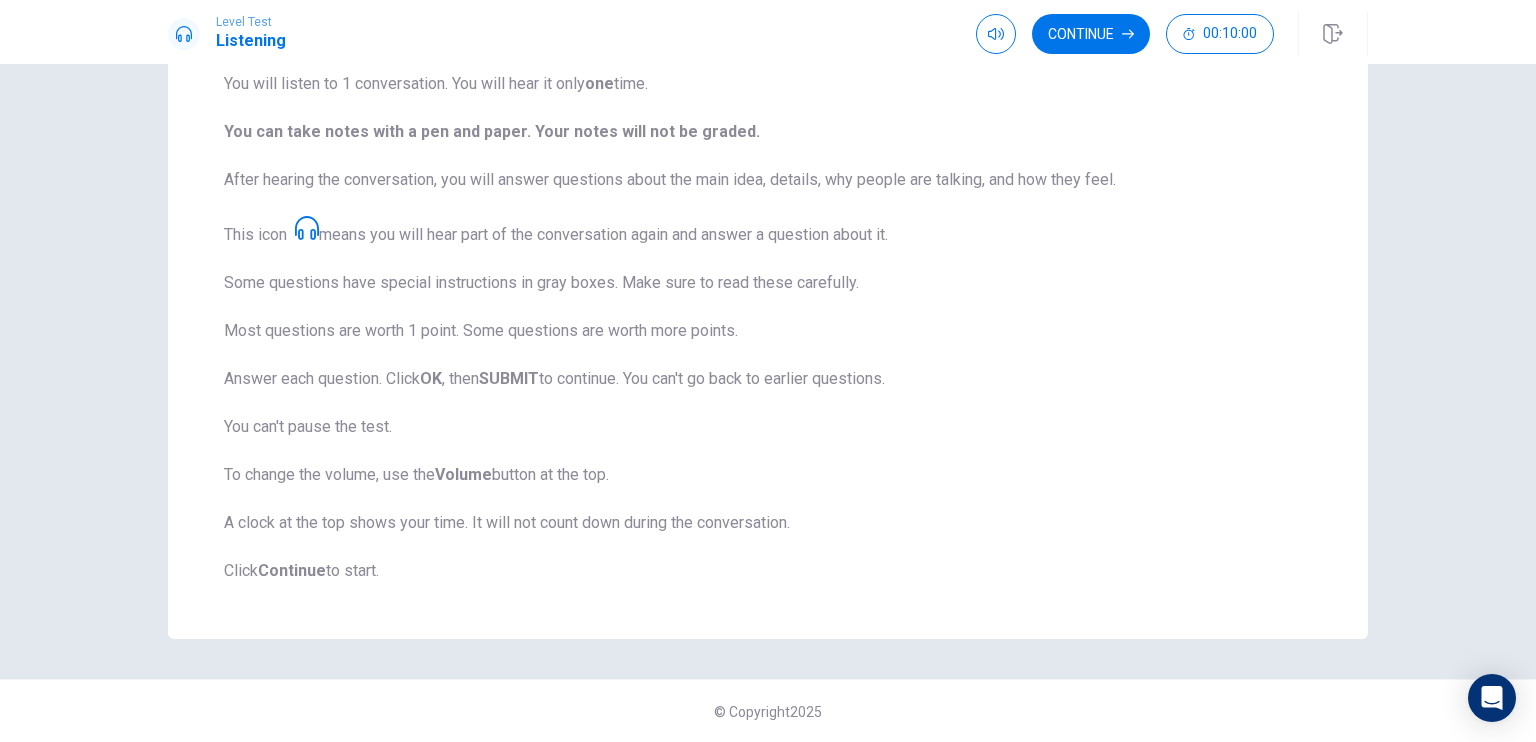 scroll, scrollTop: 0, scrollLeft: 0, axis: both 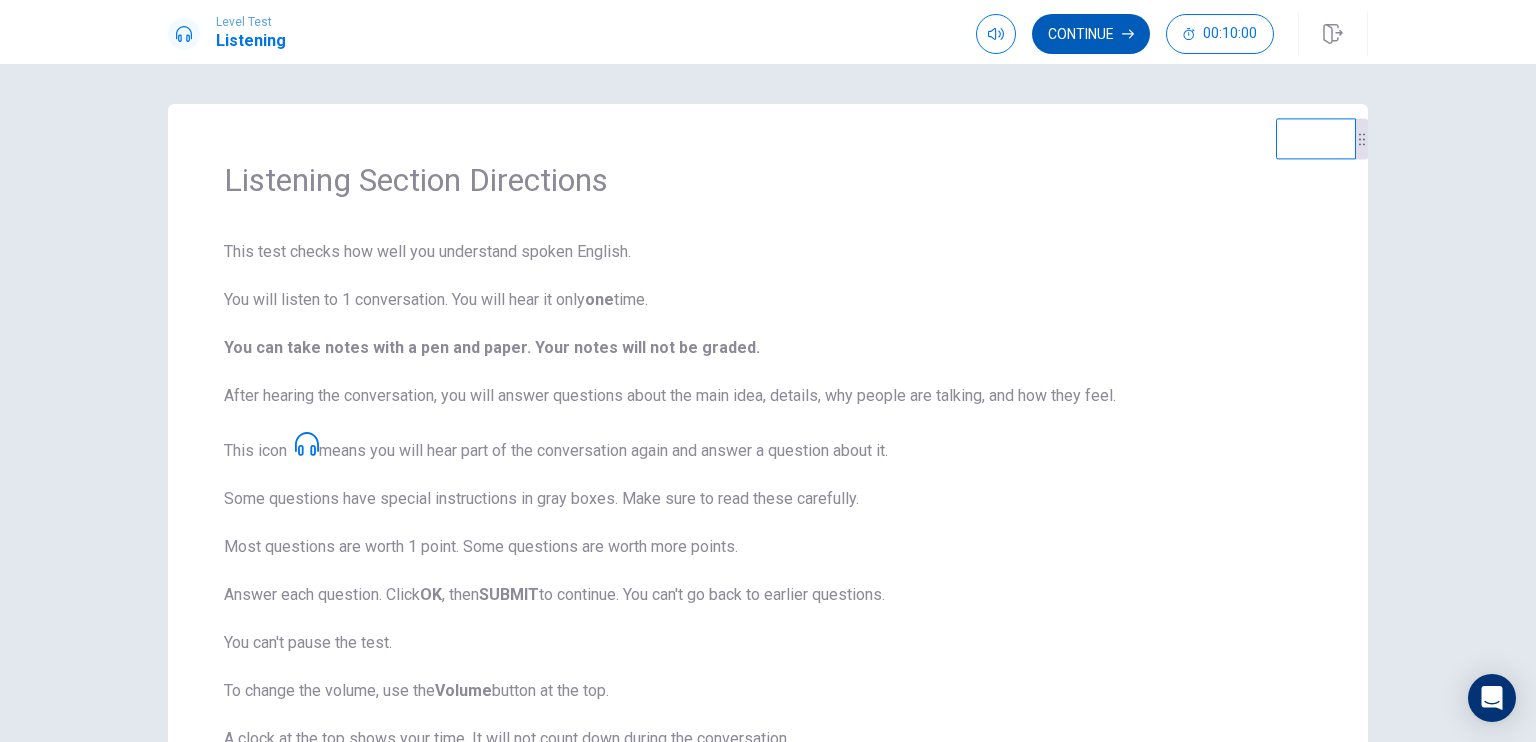 click on "Continue" at bounding box center [1091, 34] 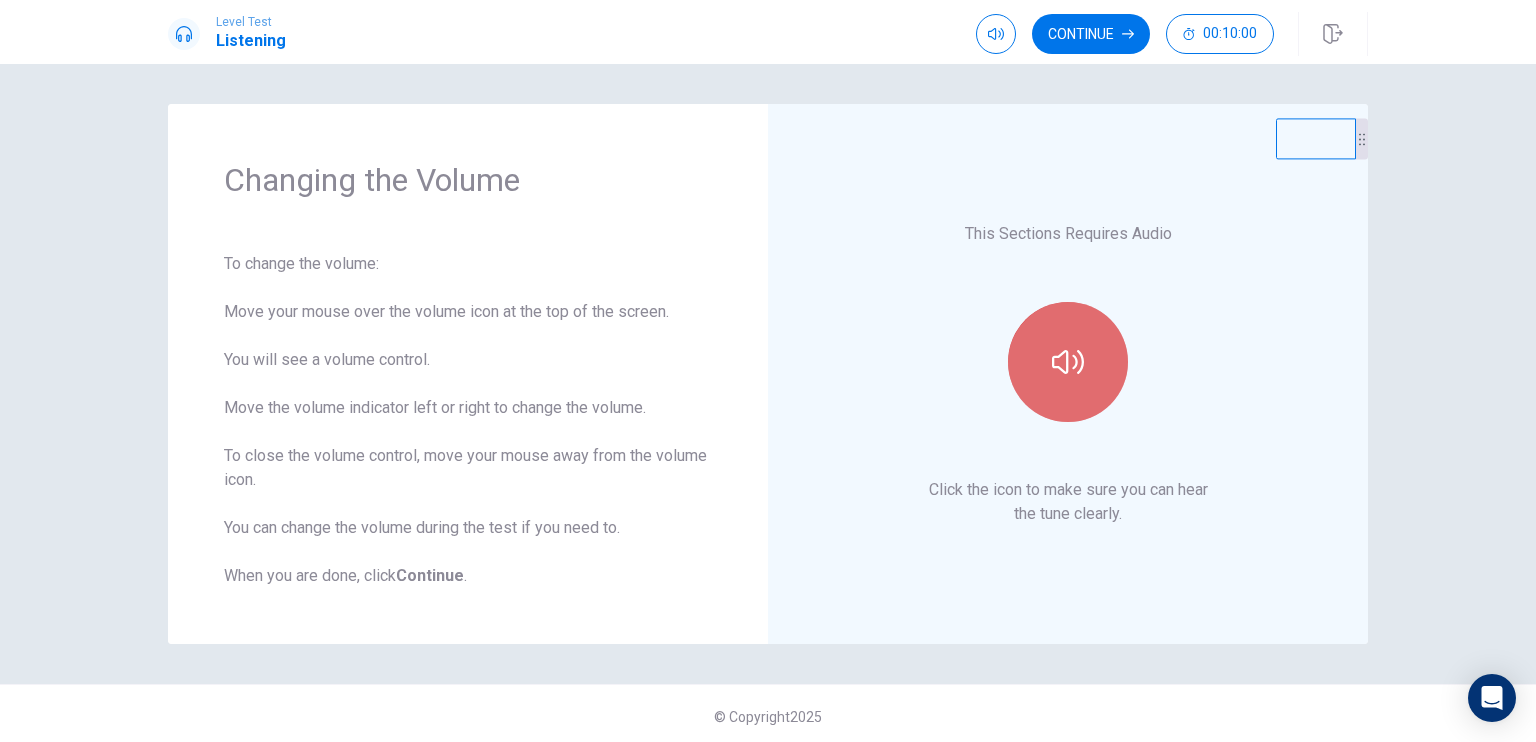 click at bounding box center (1068, 362) 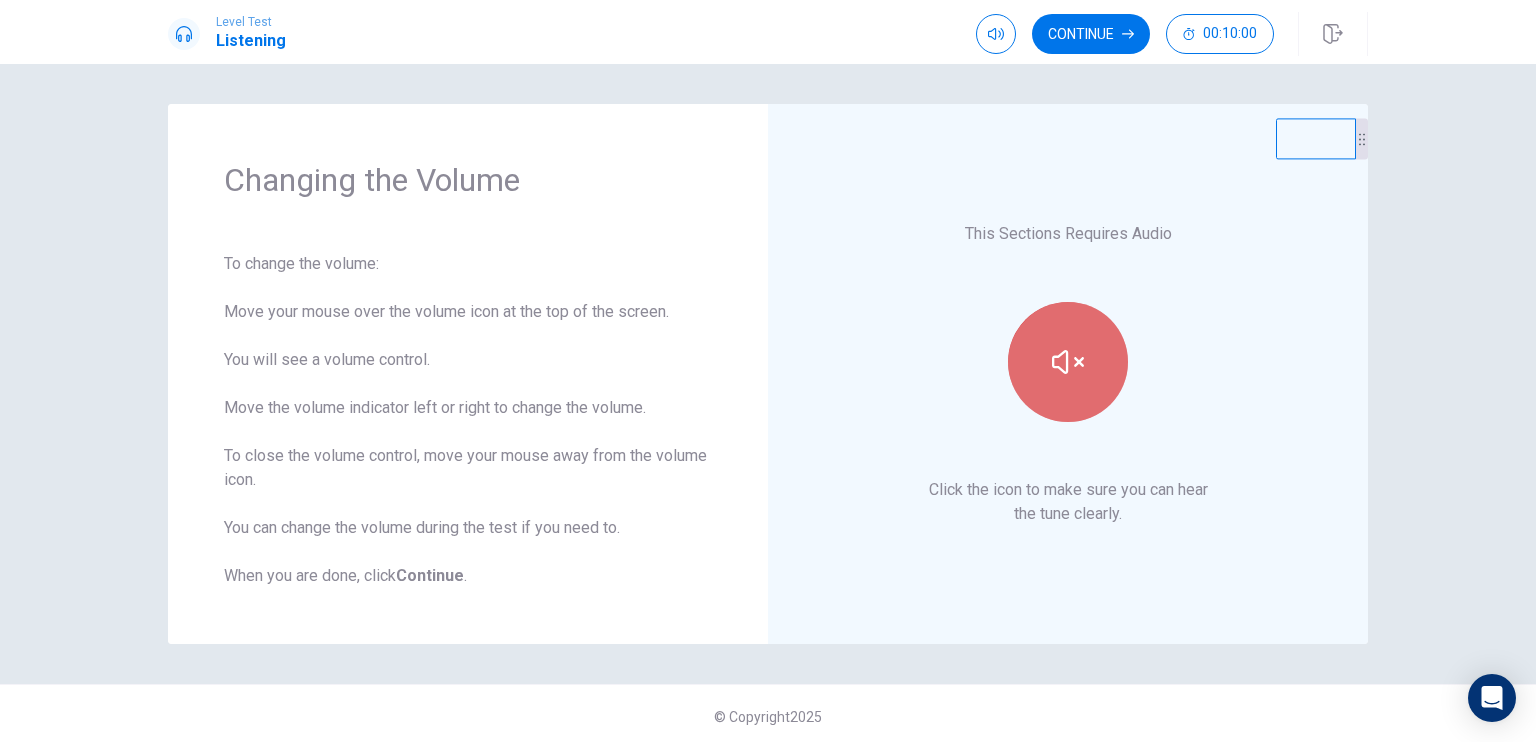 click at bounding box center [1068, 362] 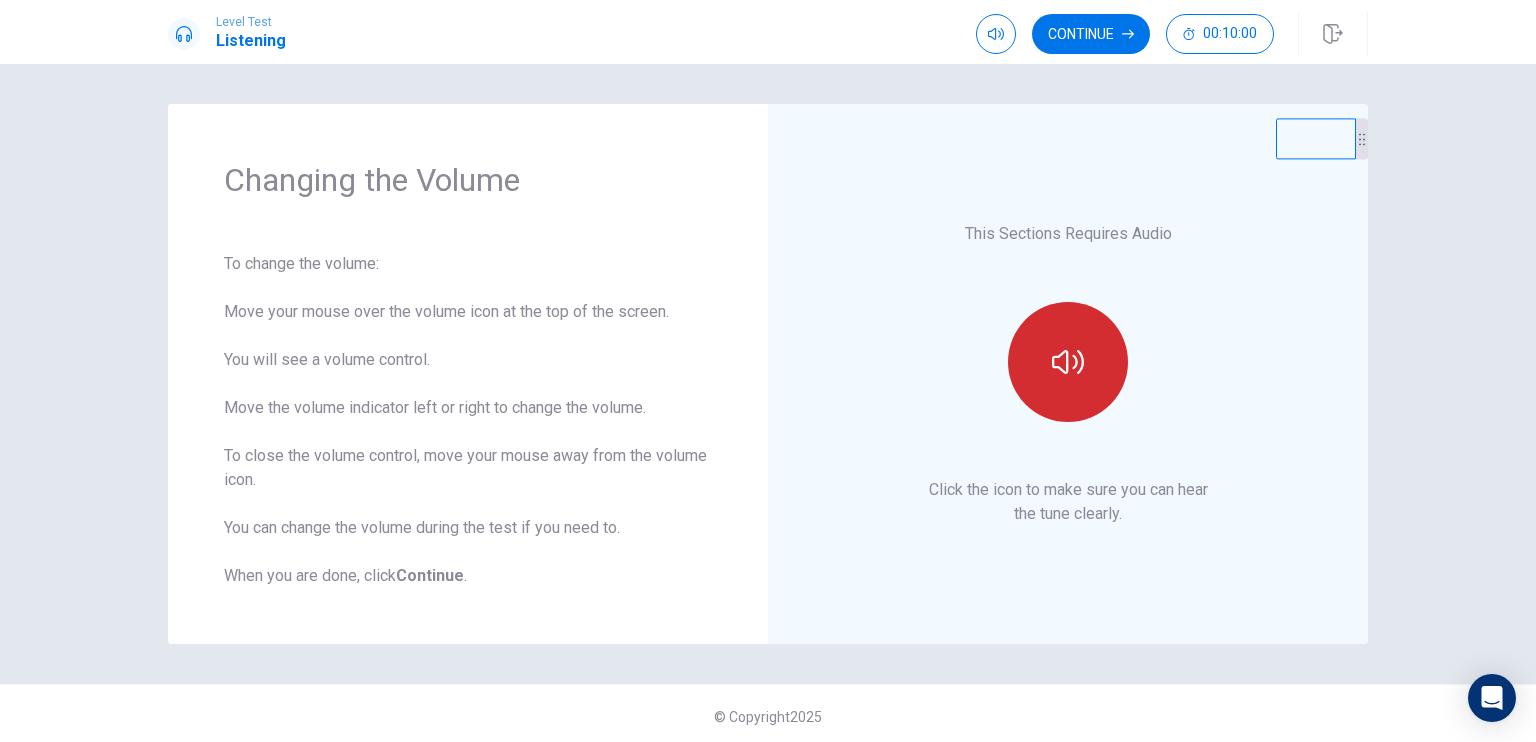 type 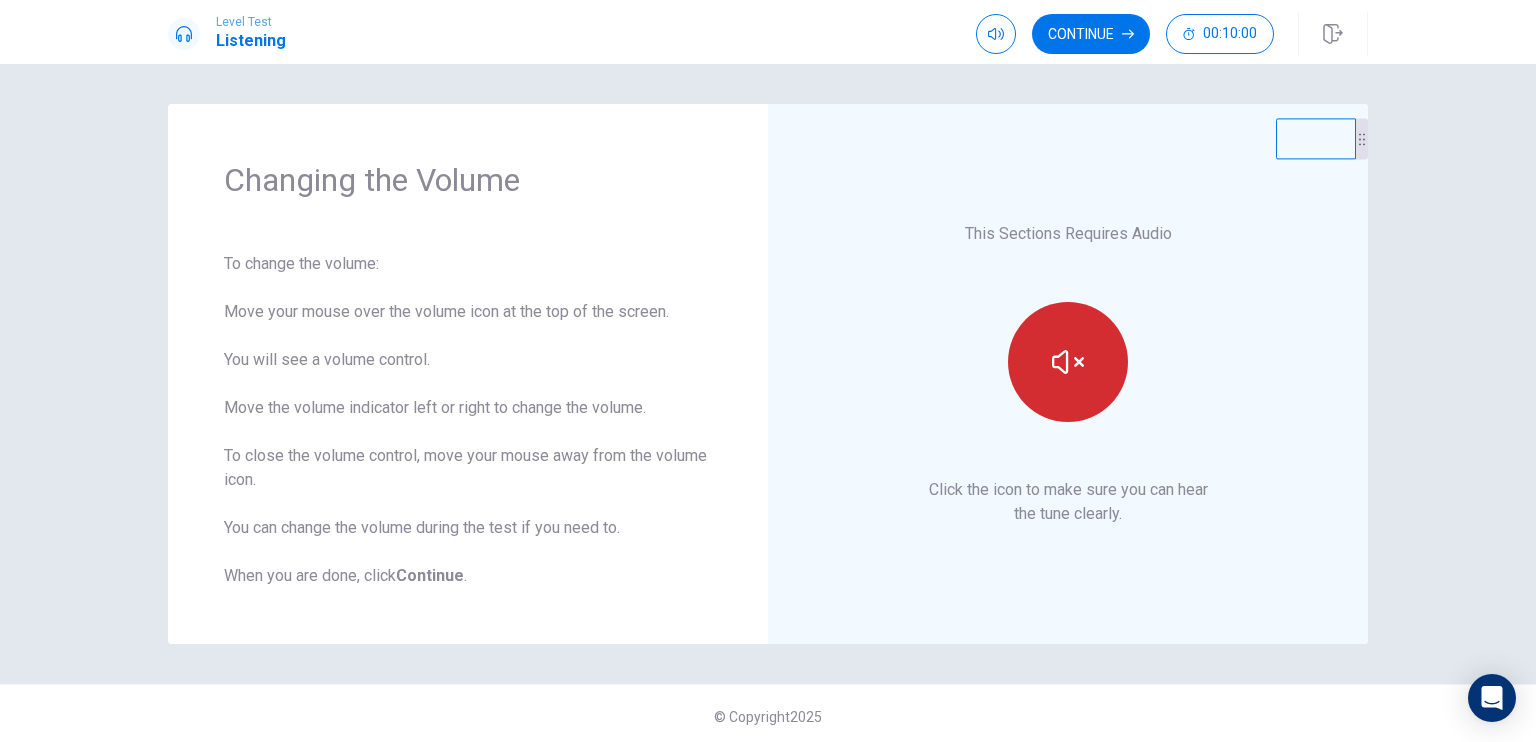 click at bounding box center [1068, 362] 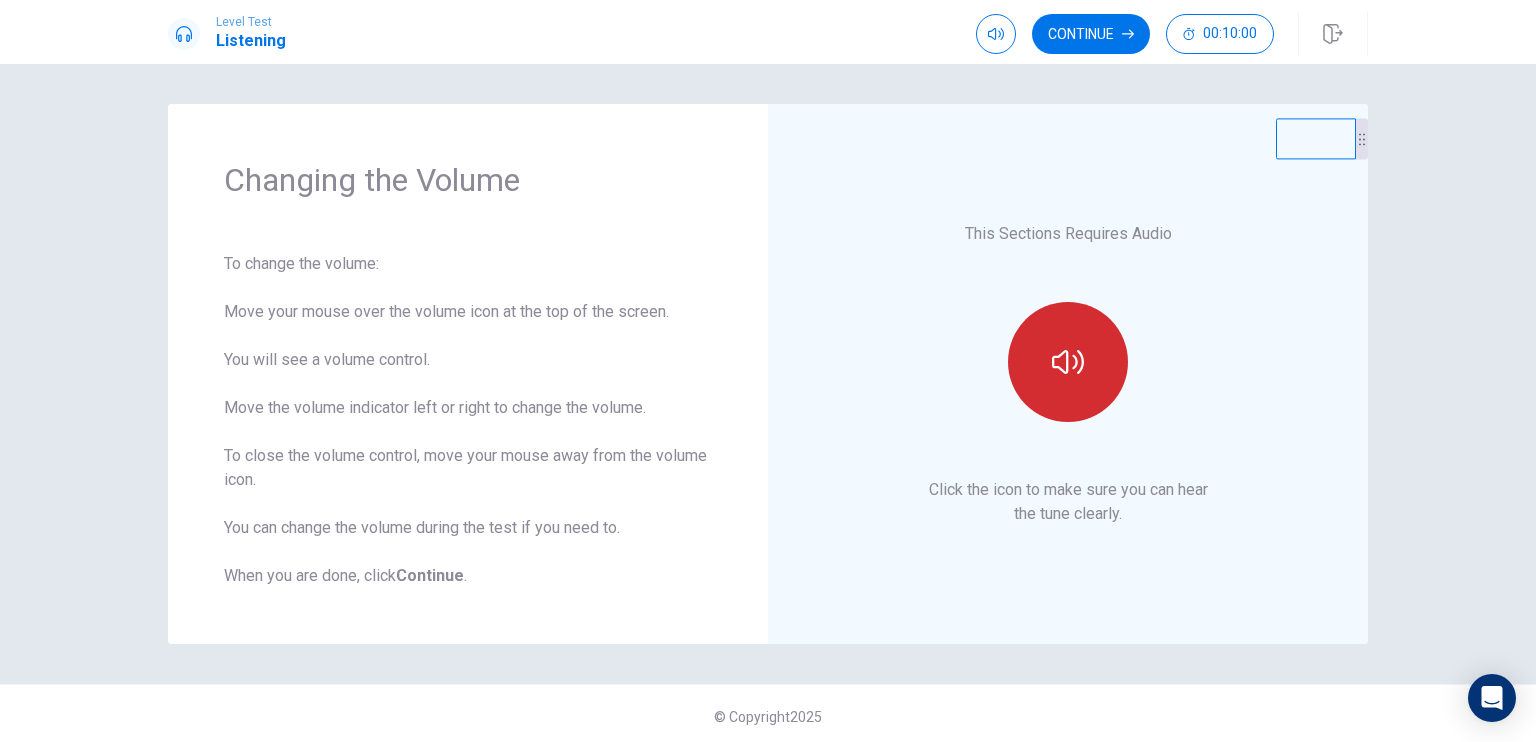 click at bounding box center [1068, 362] 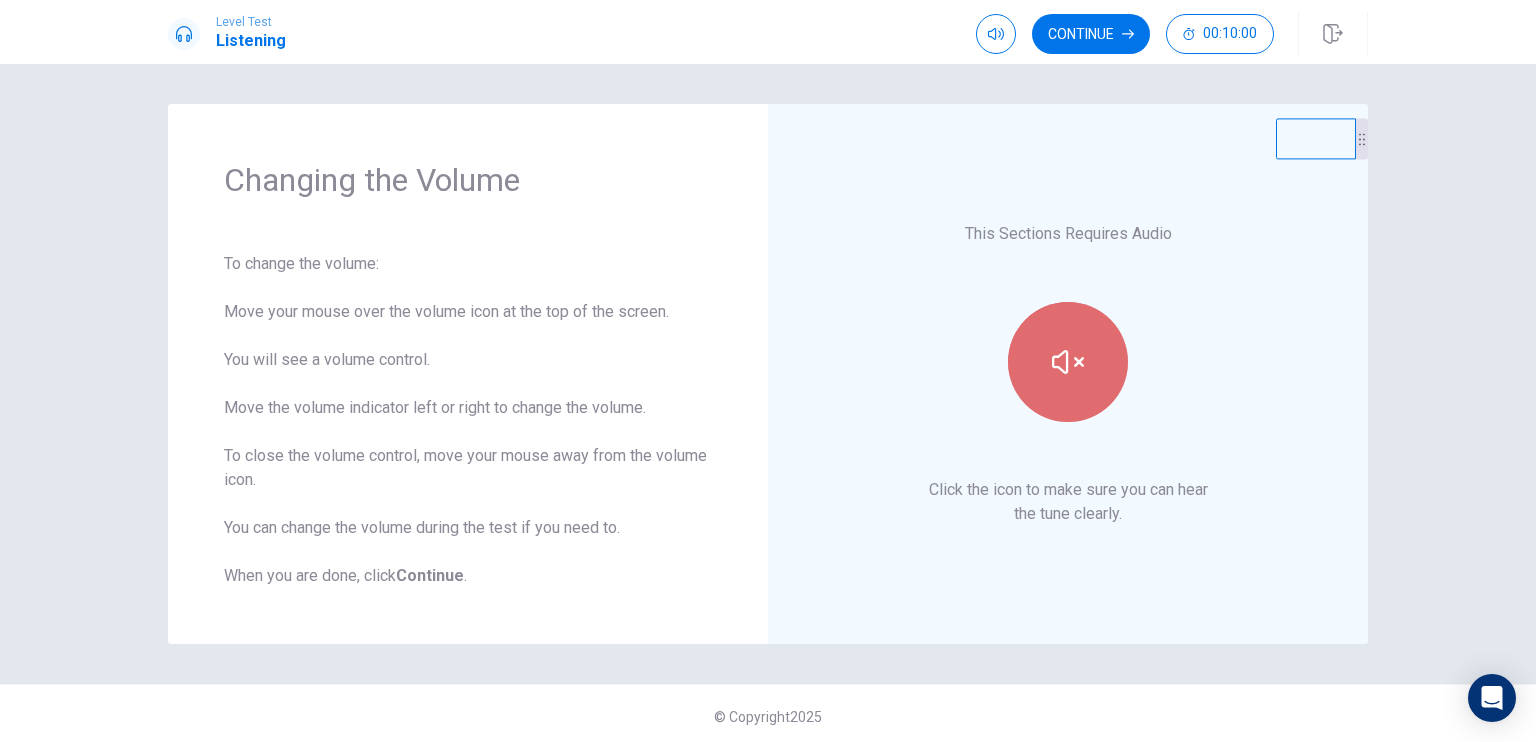 click at bounding box center (1068, 362) 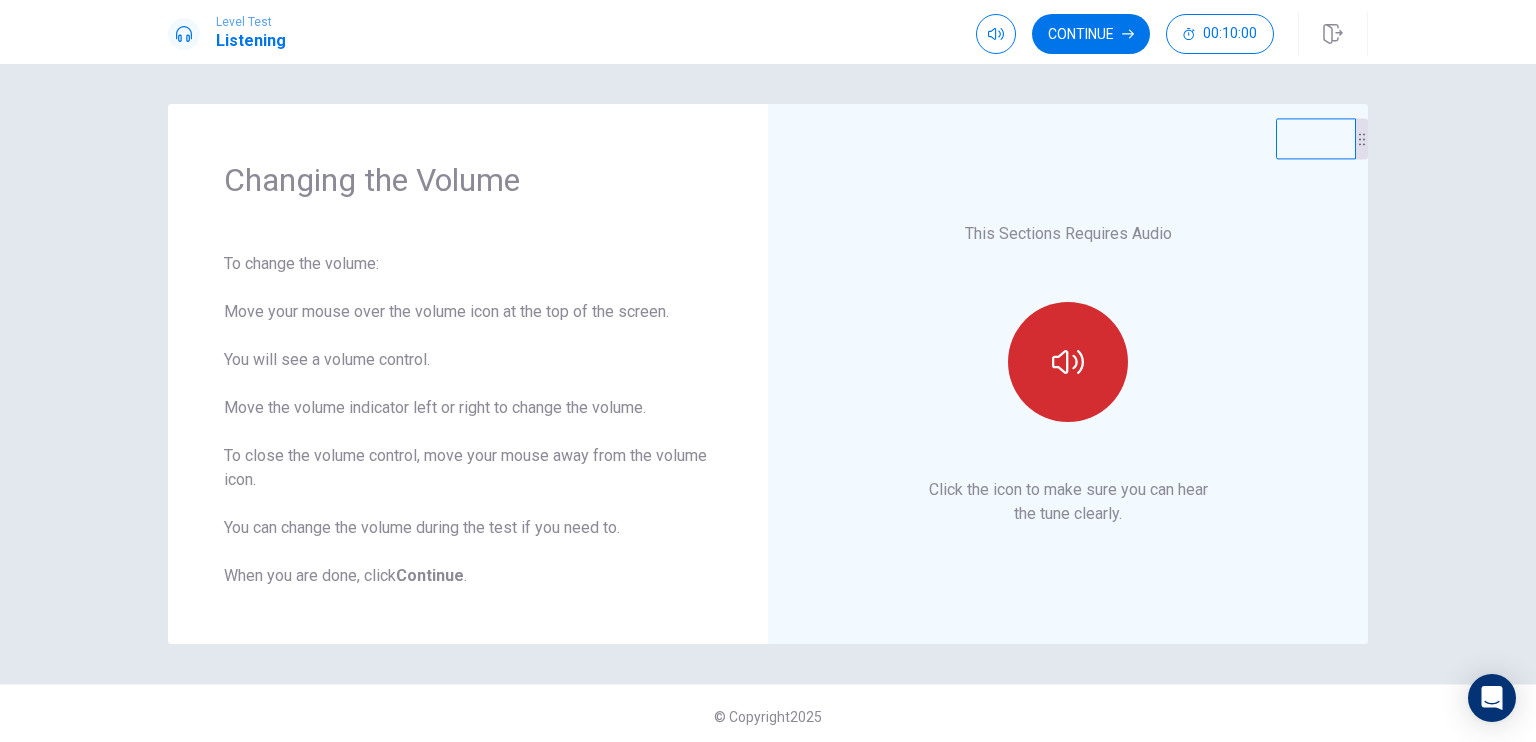click 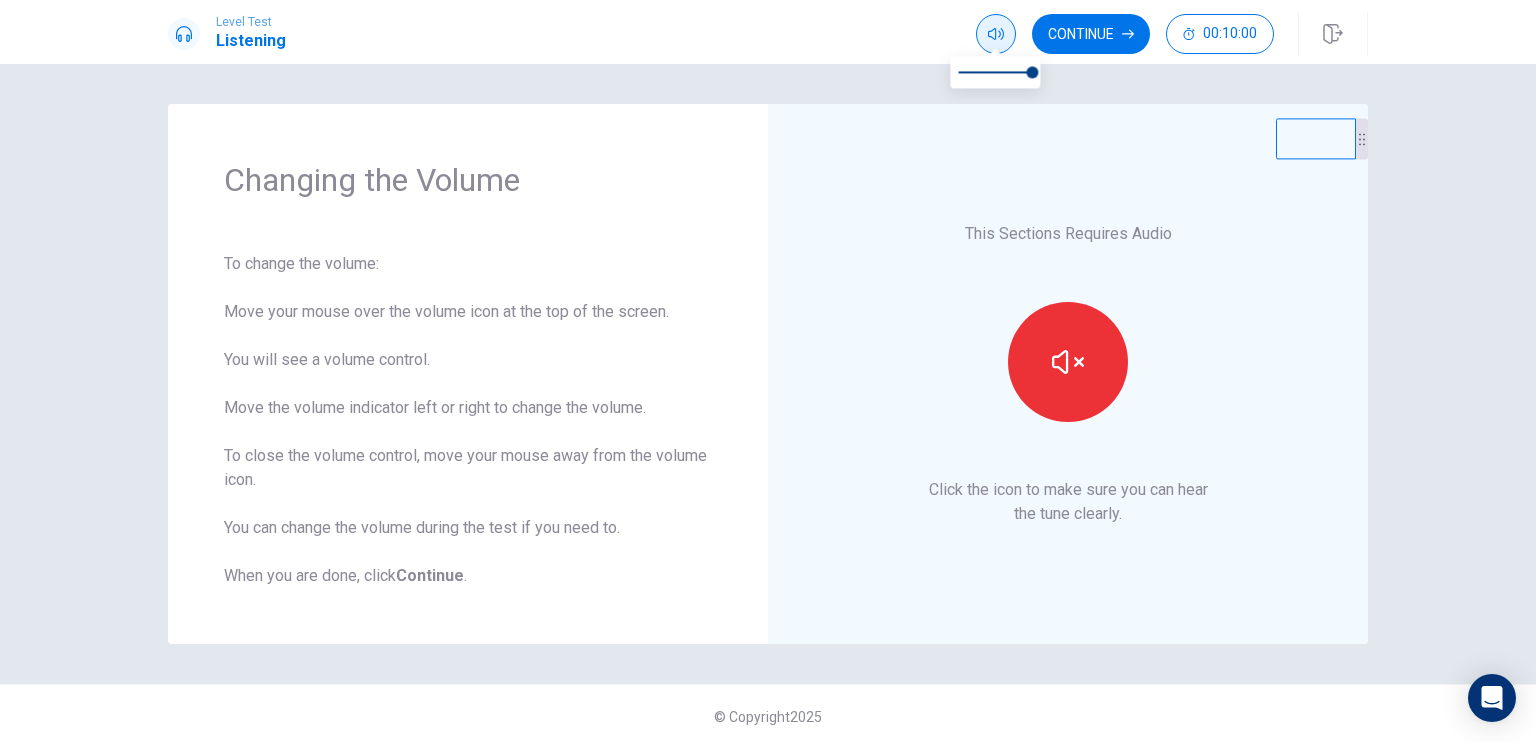 click 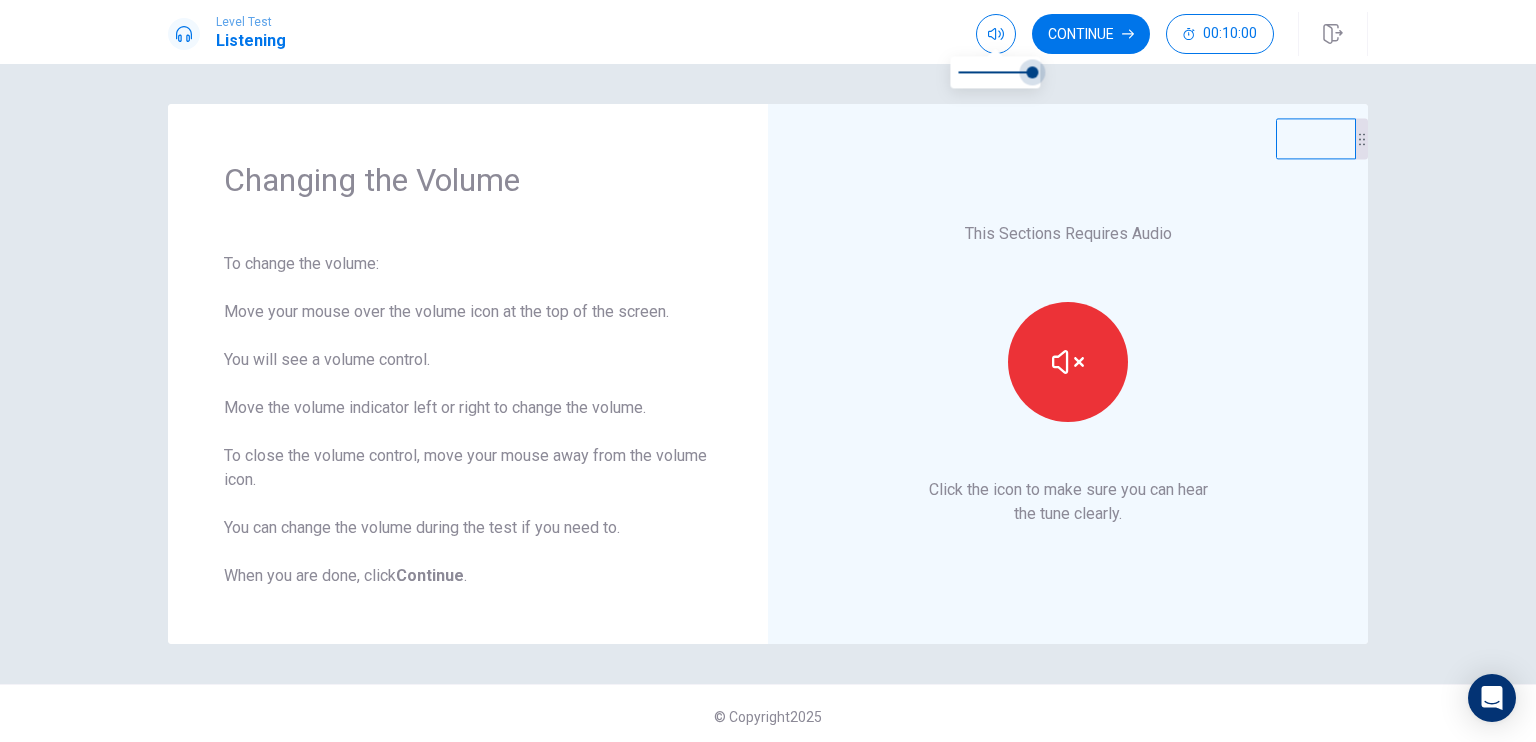 drag, startPoint x: 1029, startPoint y: 75, endPoint x: 1073, endPoint y: 167, distance: 101.98039 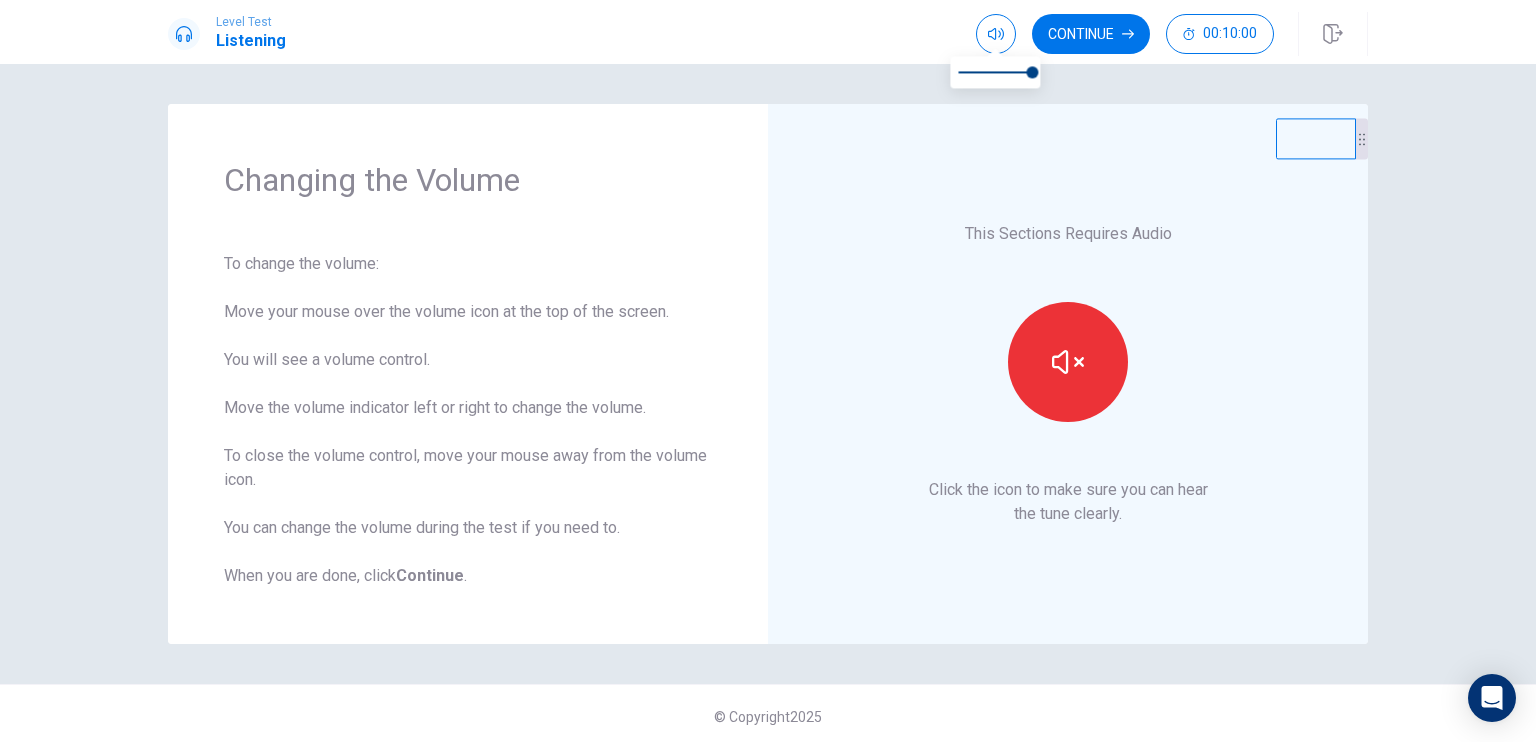 click on "This Sections Requires Audio Click the icon to make sure you can hear   the tune clearly." at bounding box center [1068, 374] 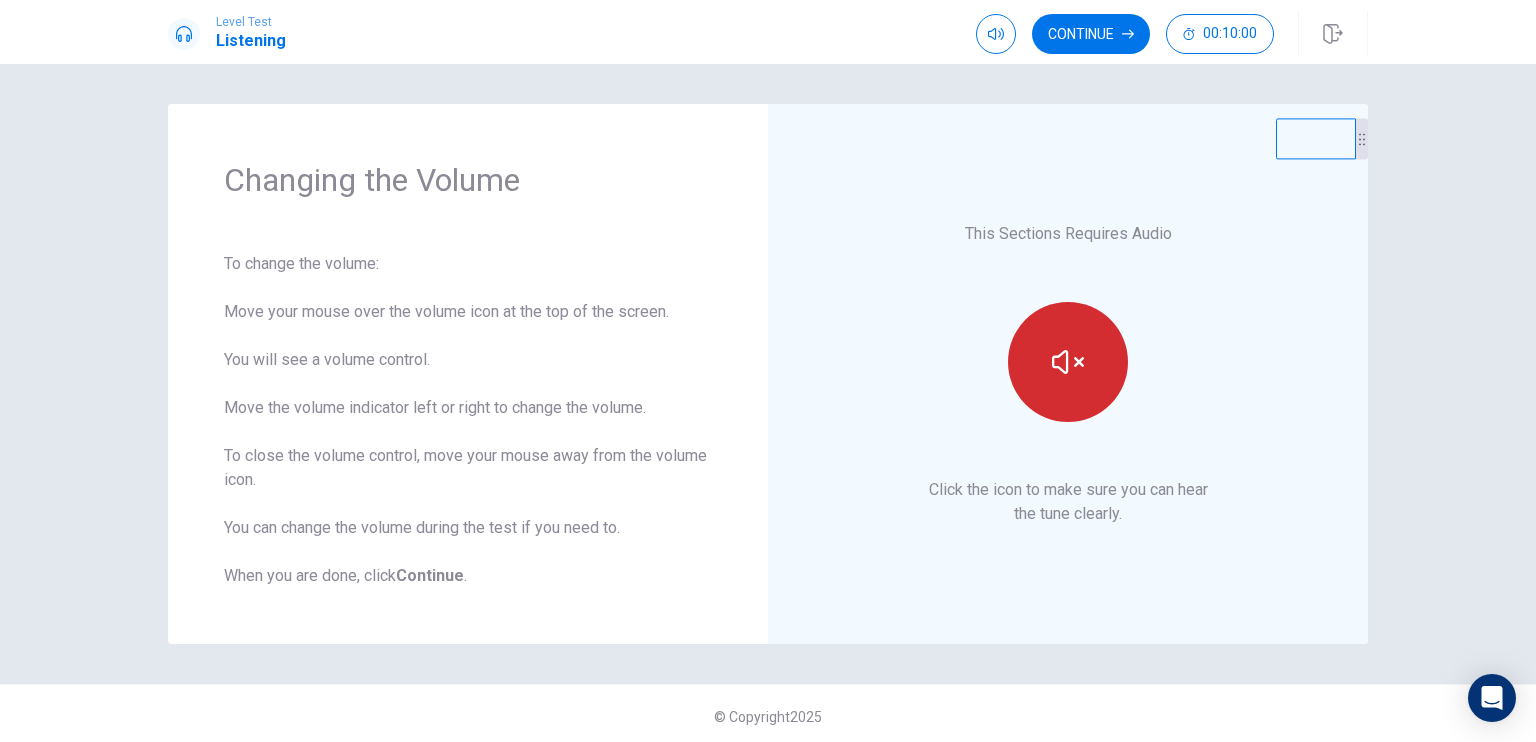 click 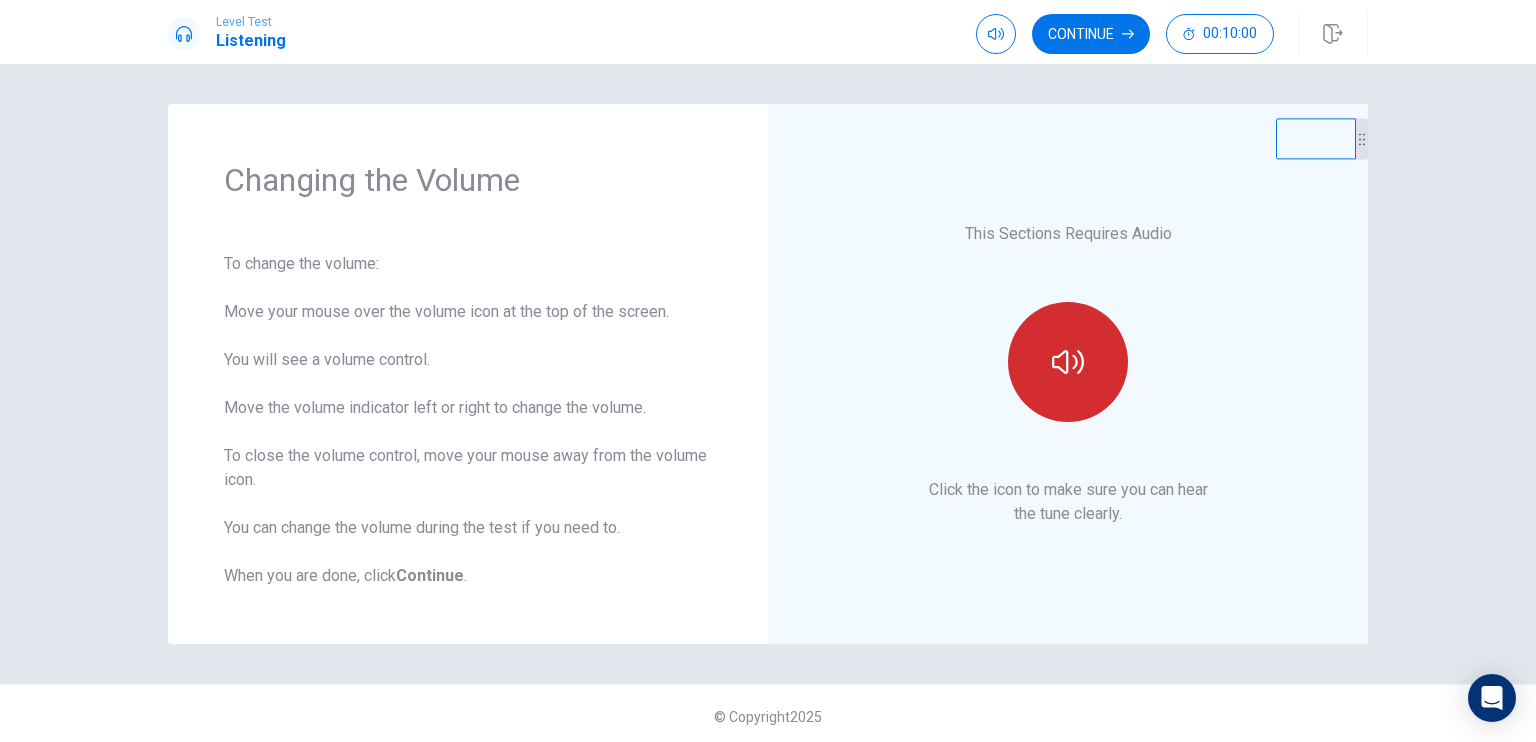 click 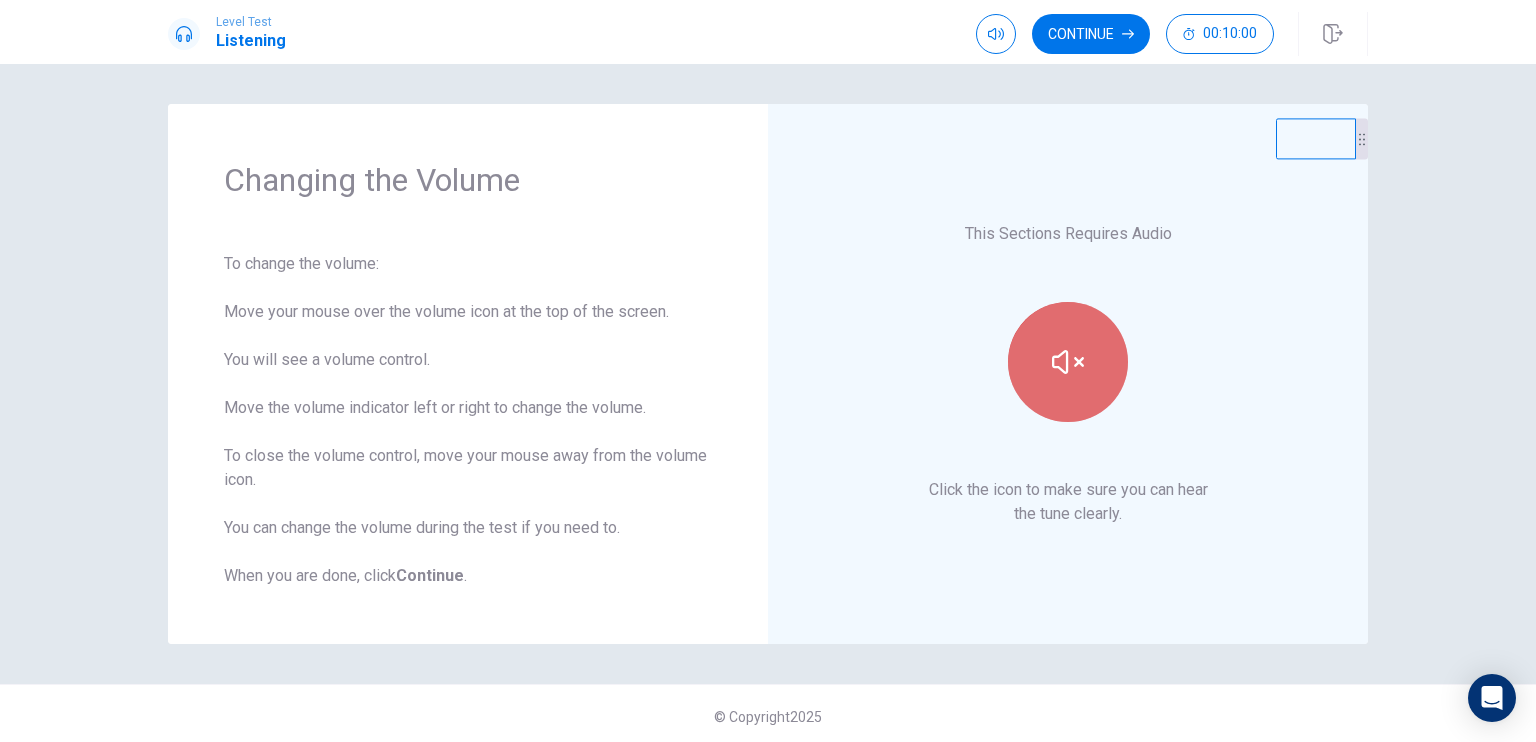 click 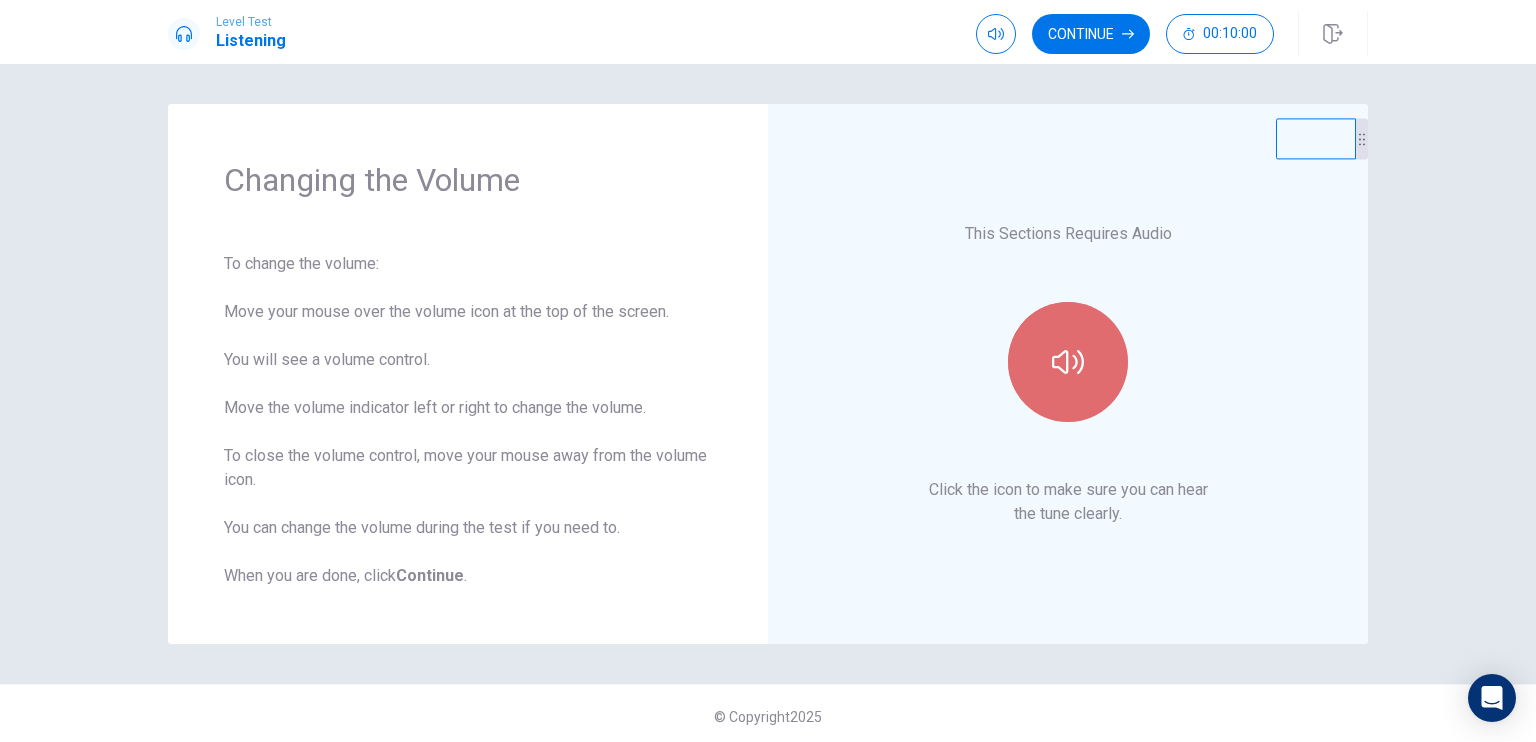 click 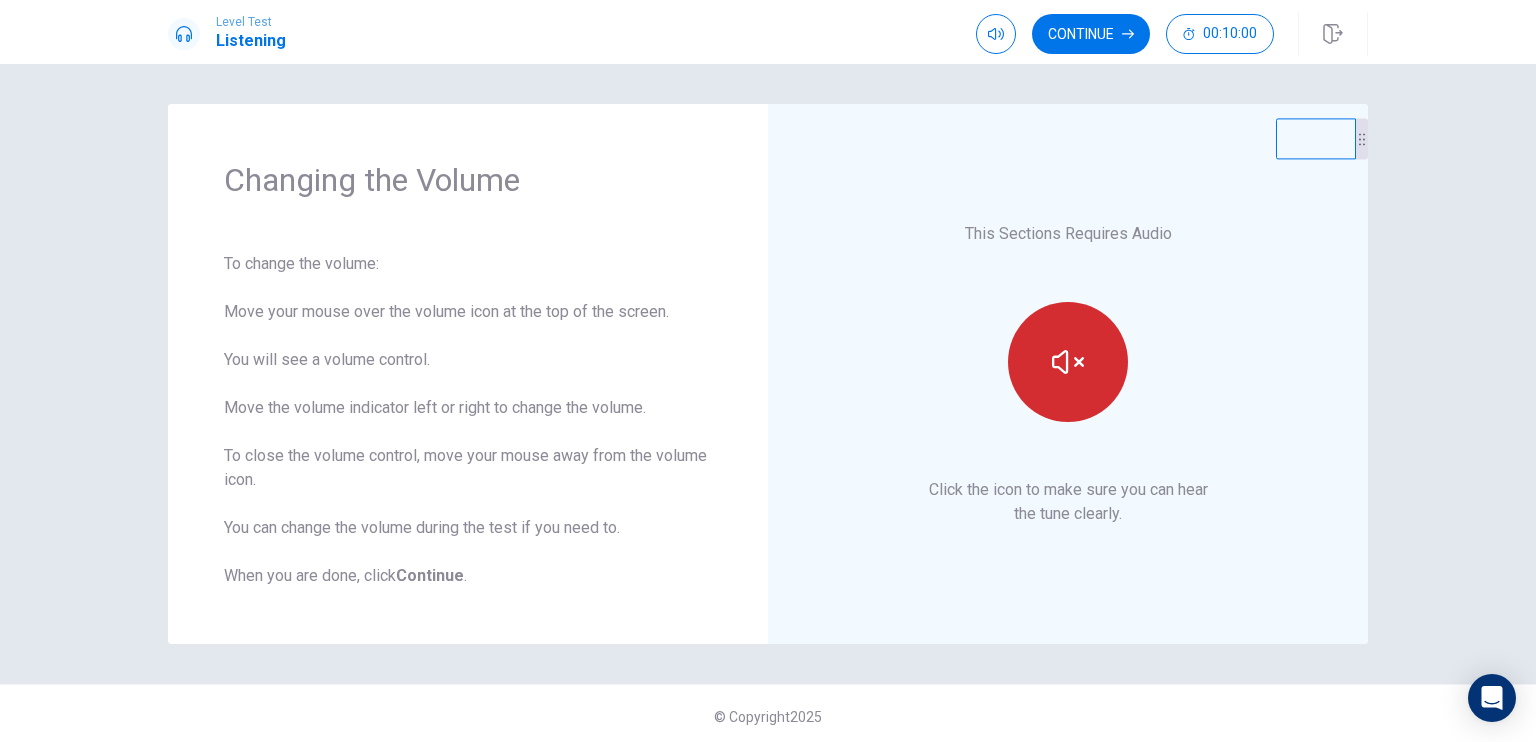 click at bounding box center (1068, 362) 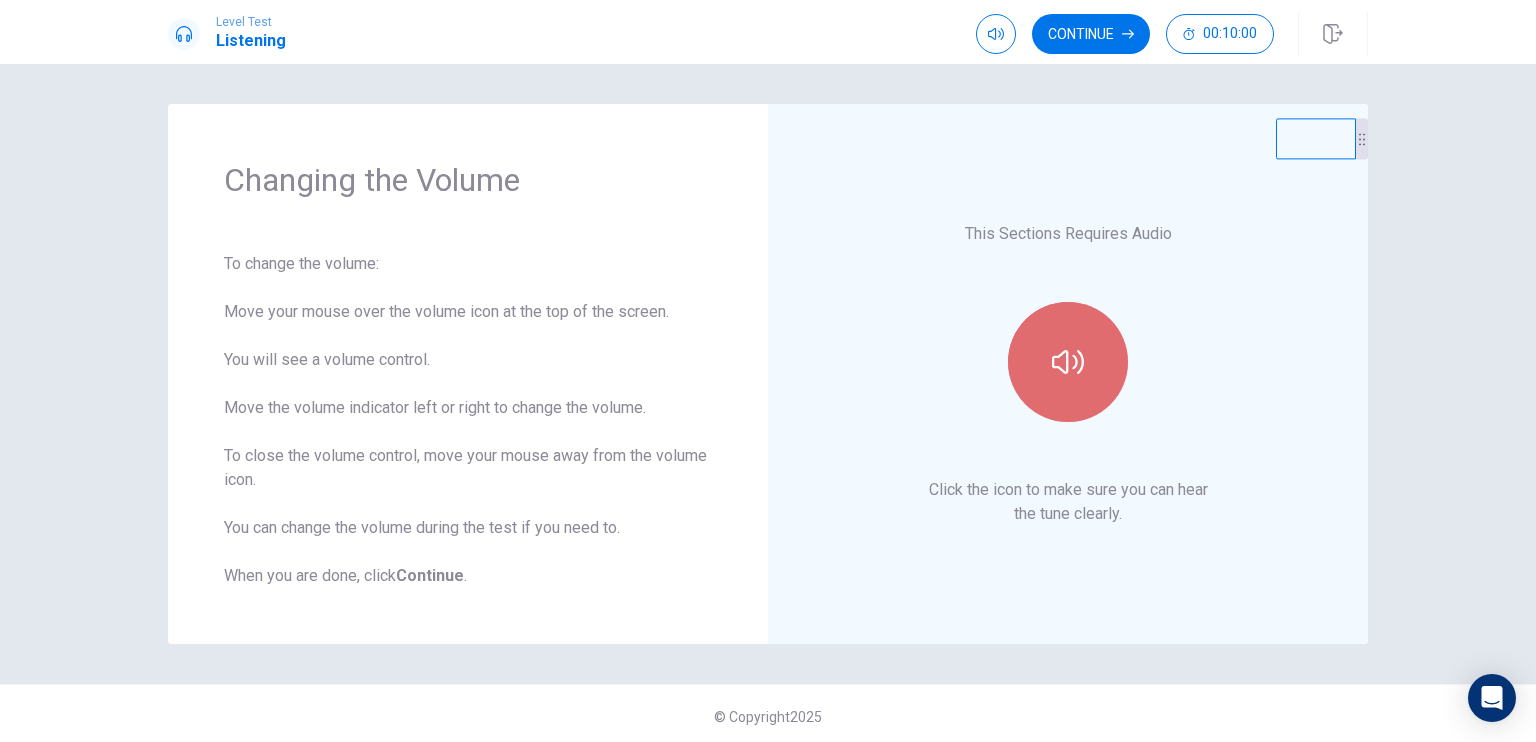 click at bounding box center [1068, 362] 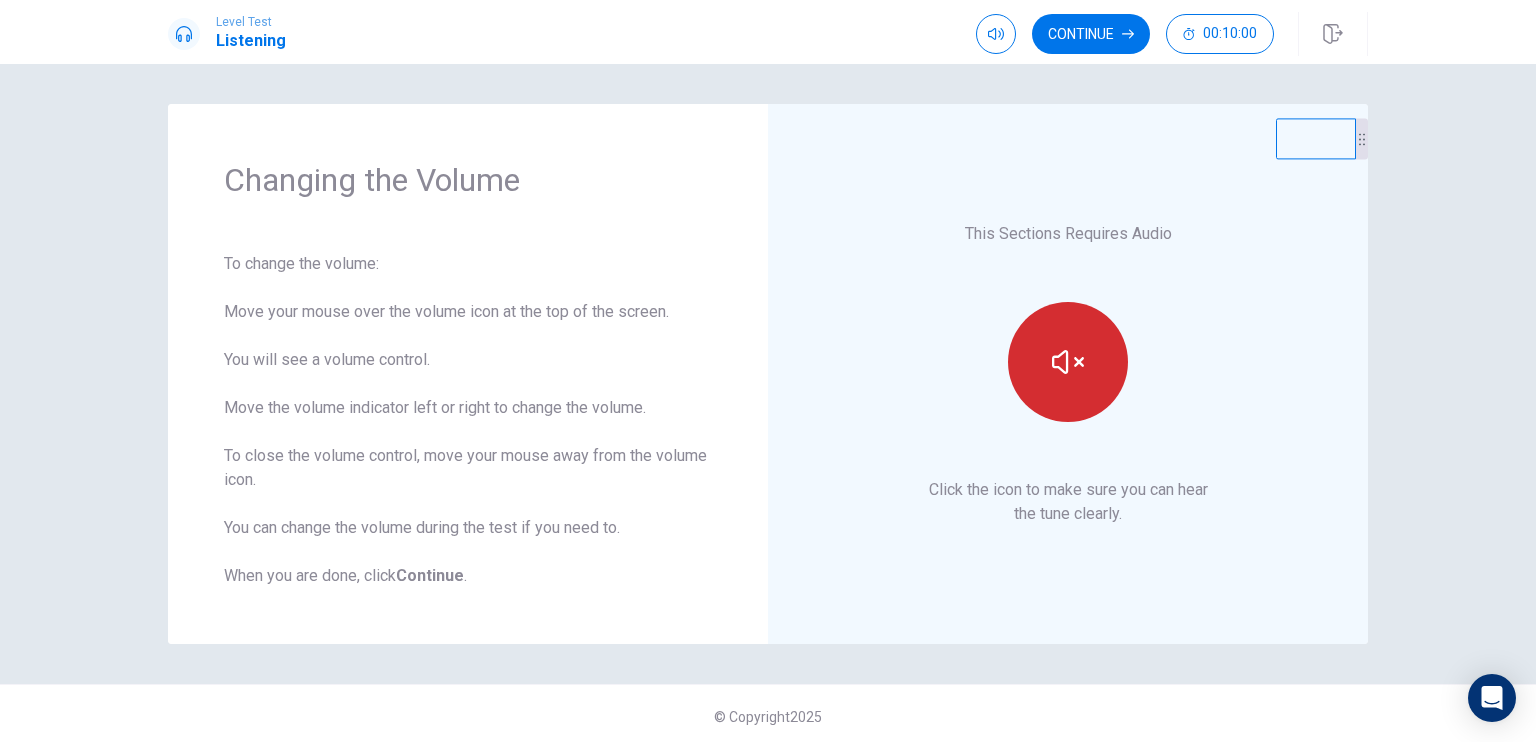 click at bounding box center [1068, 362] 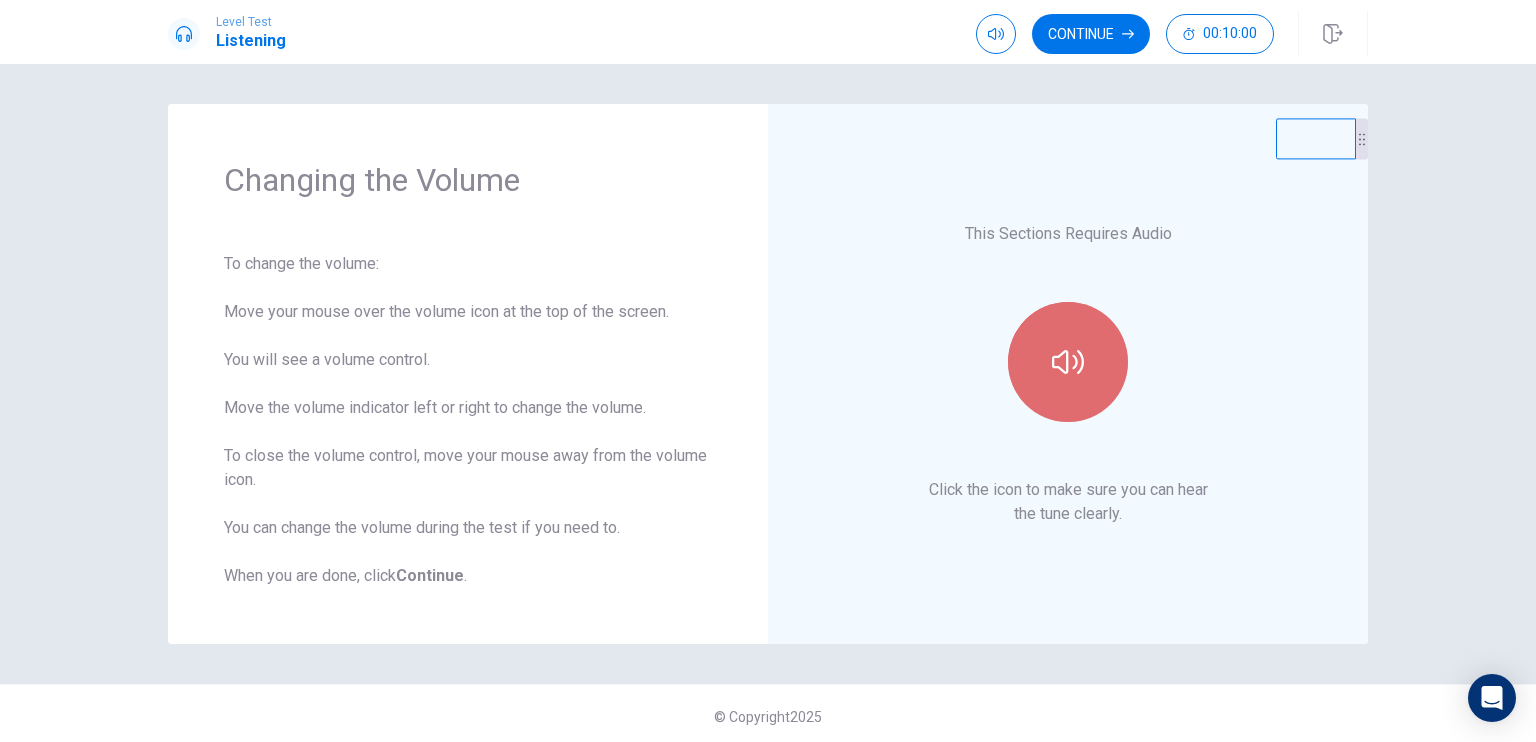 click 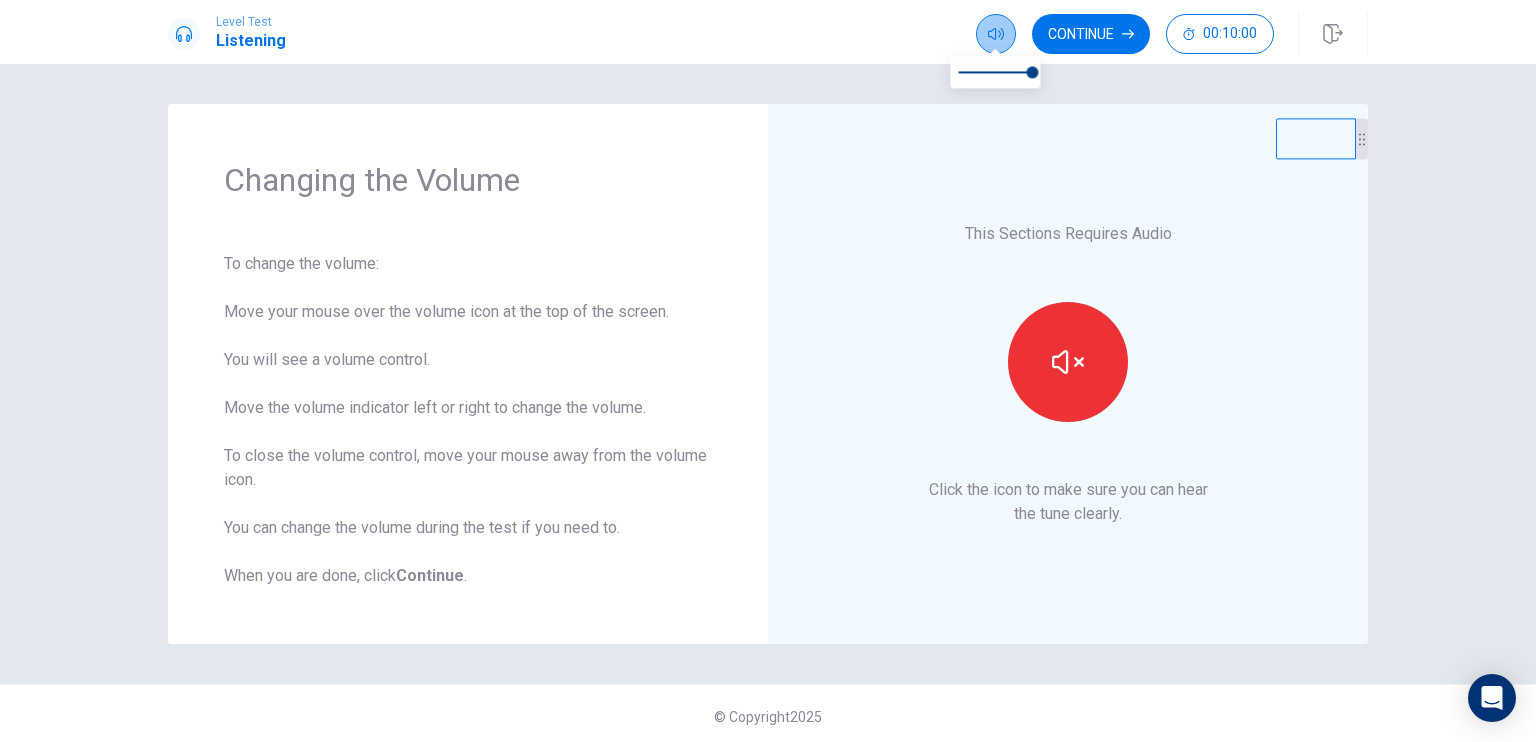 click at bounding box center [996, 34] 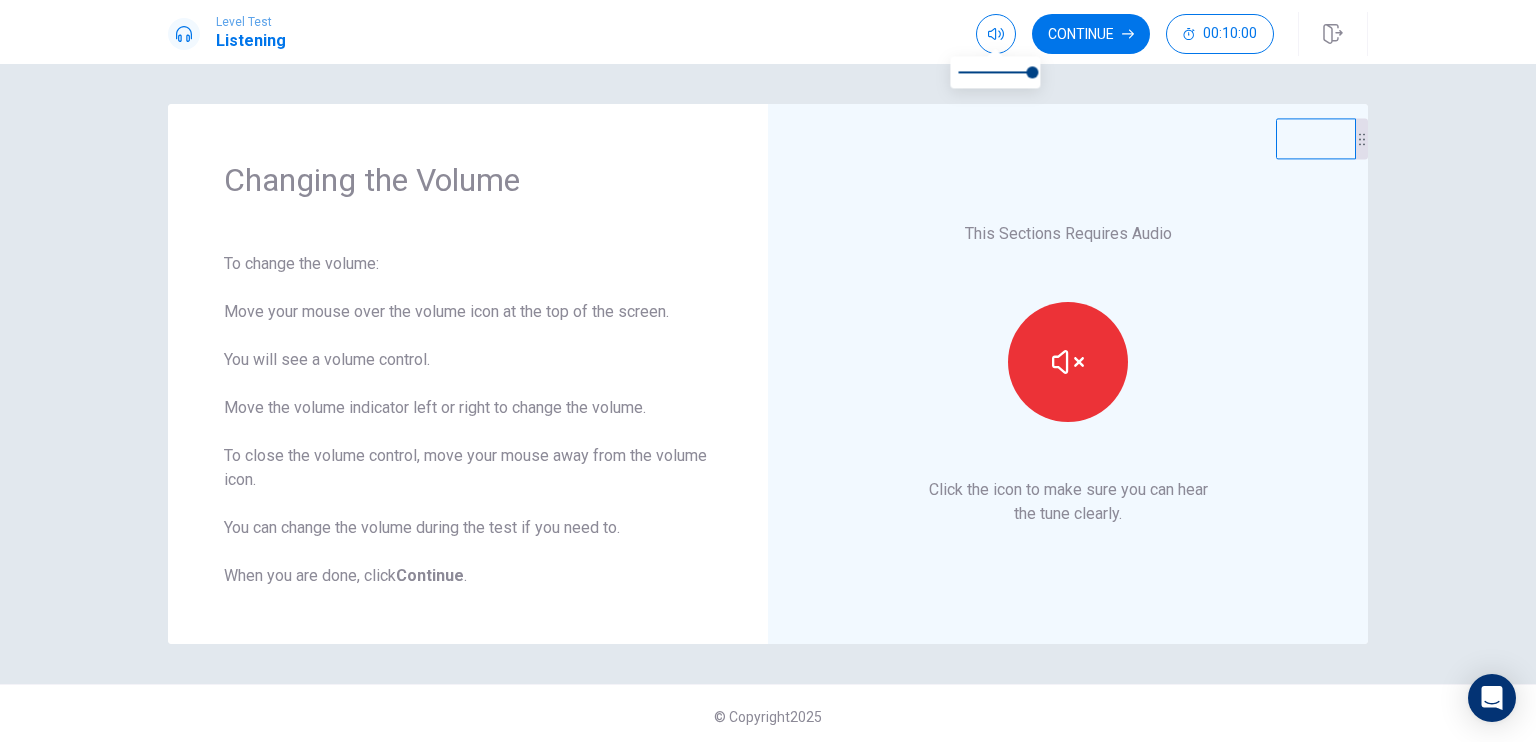 click on "This Sections Requires Audio Click the icon to make sure you can hear   the tune clearly." at bounding box center (1068, 374) 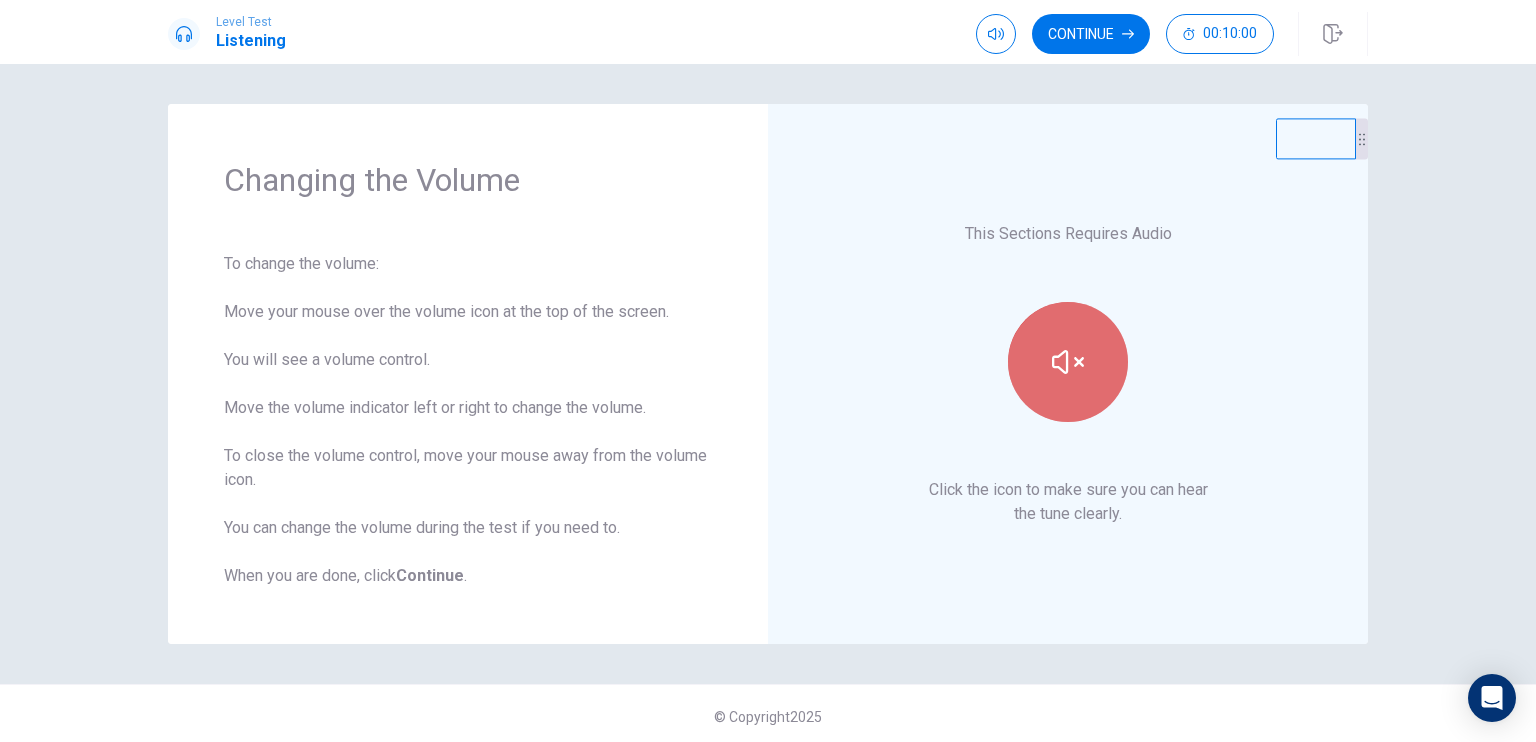click at bounding box center [1068, 362] 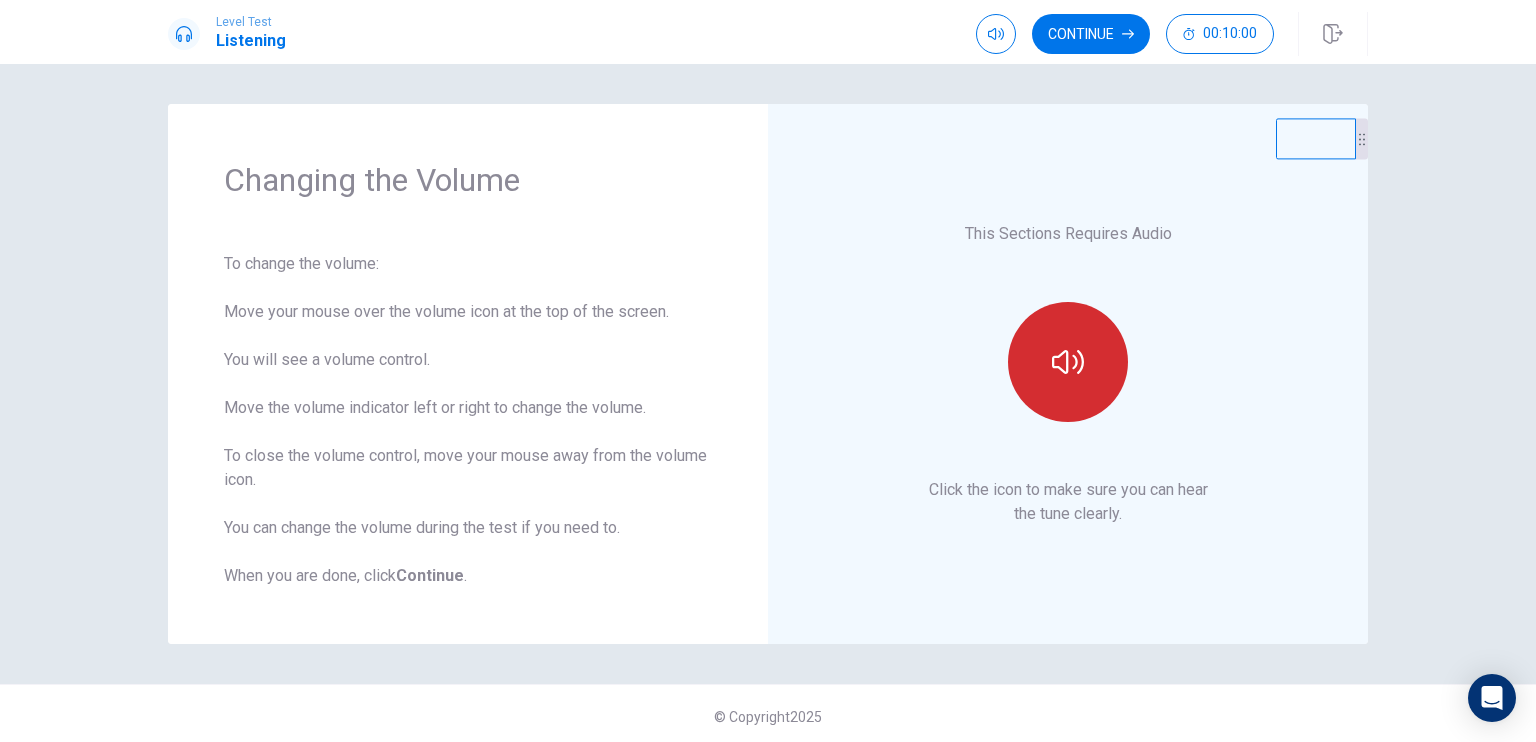 click 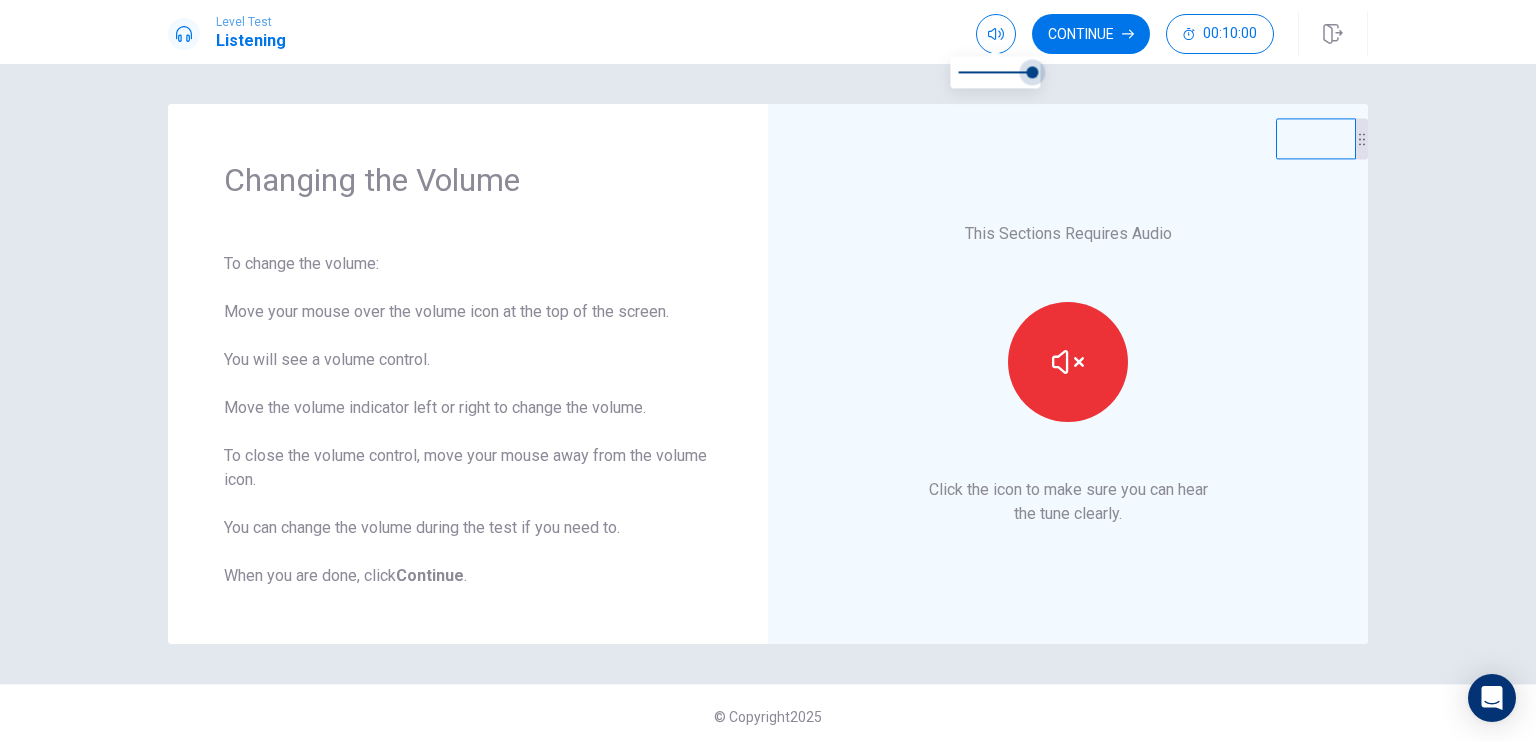 type on "*" 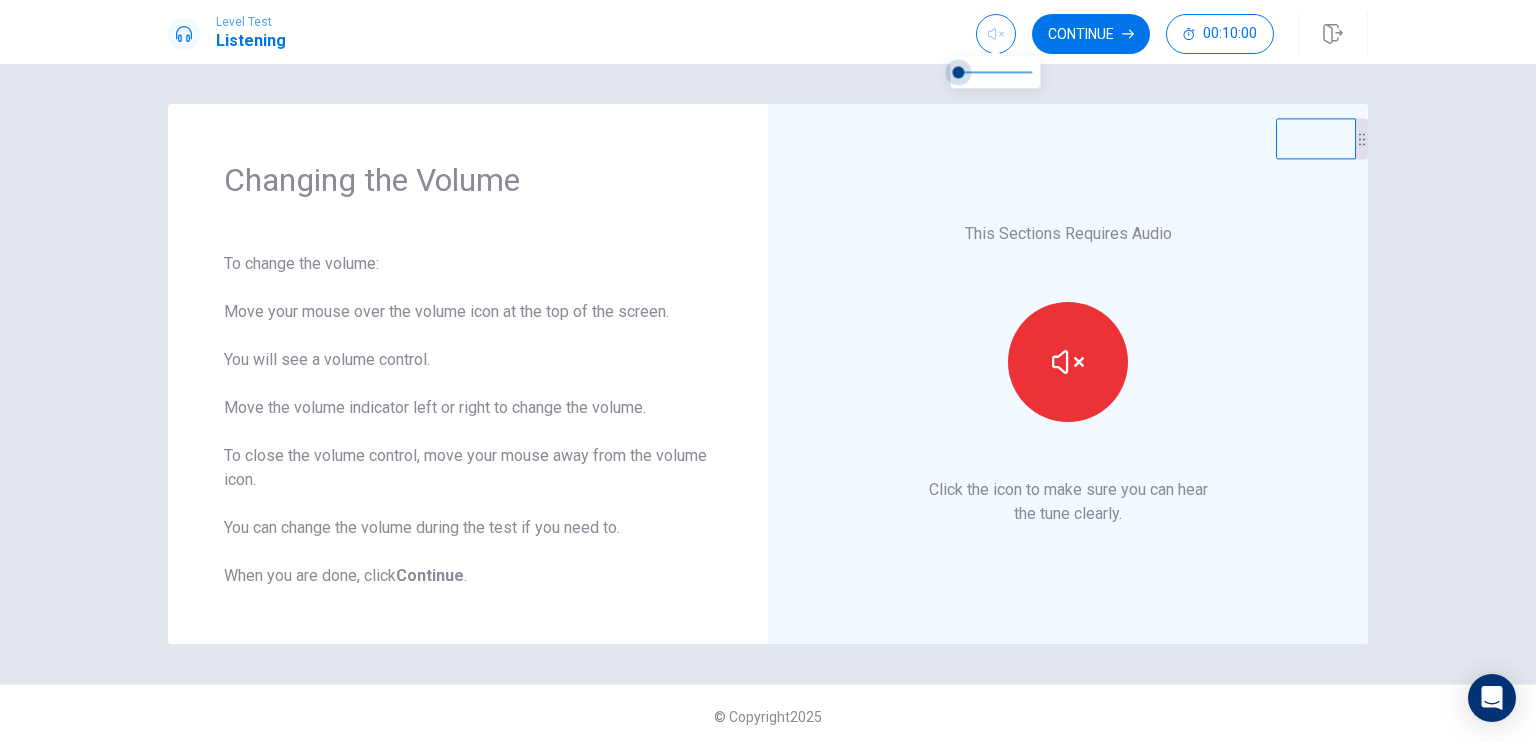 drag, startPoint x: 1036, startPoint y: 67, endPoint x: 883, endPoint y: 91, distance: 154.87091 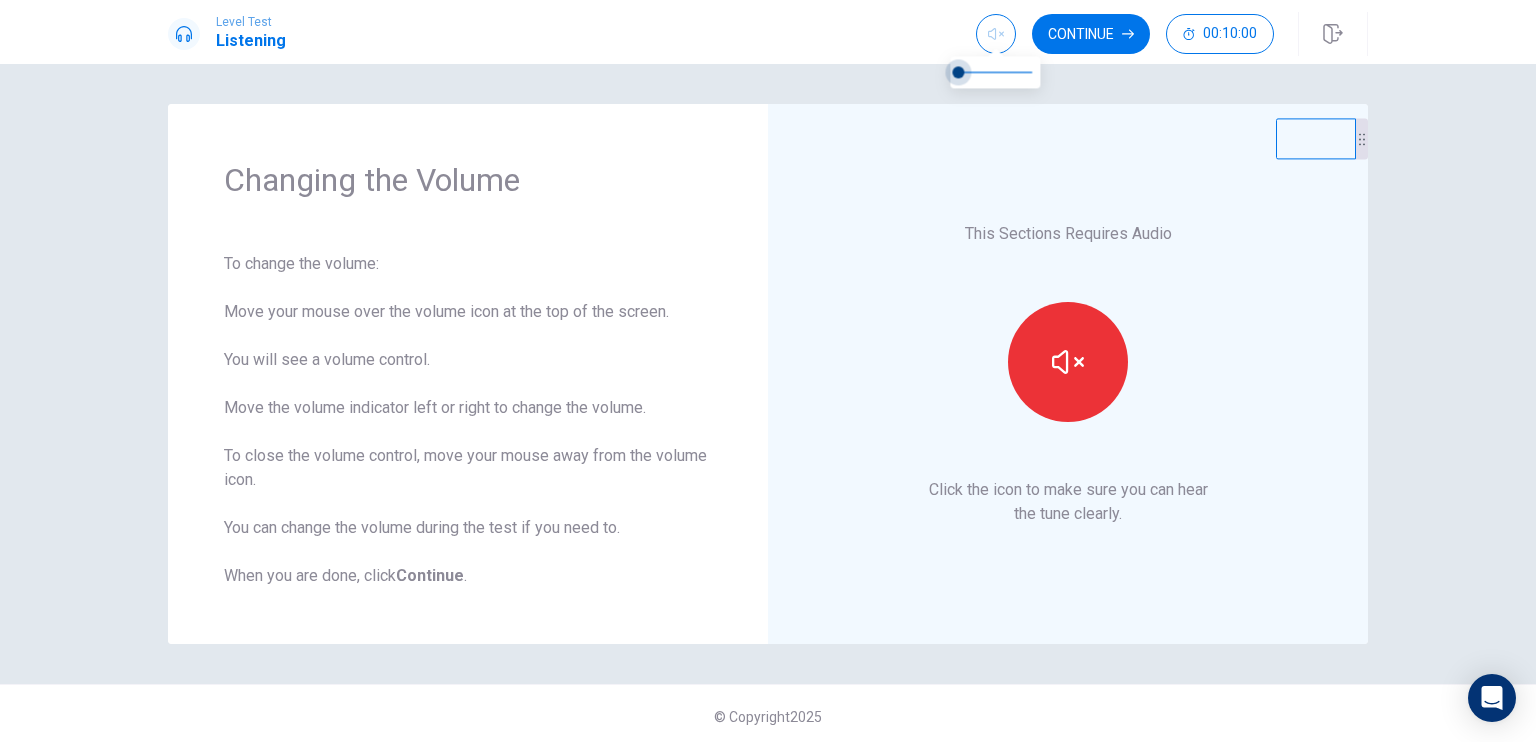 type on "*" 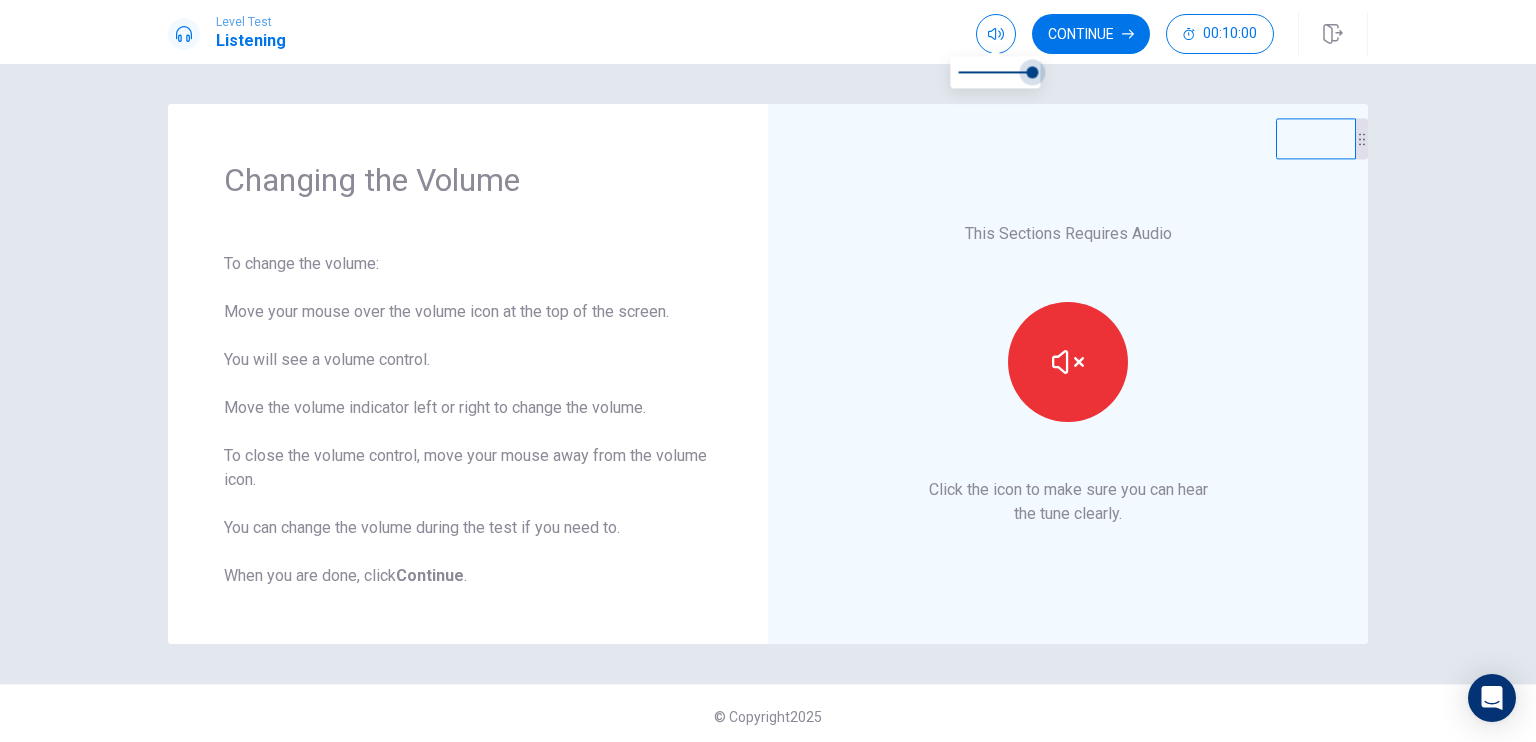 drag, startPoint x: 957, startPoint y: 71, endPoint x: 1169, endPoint y: 96, distance: 213.46896 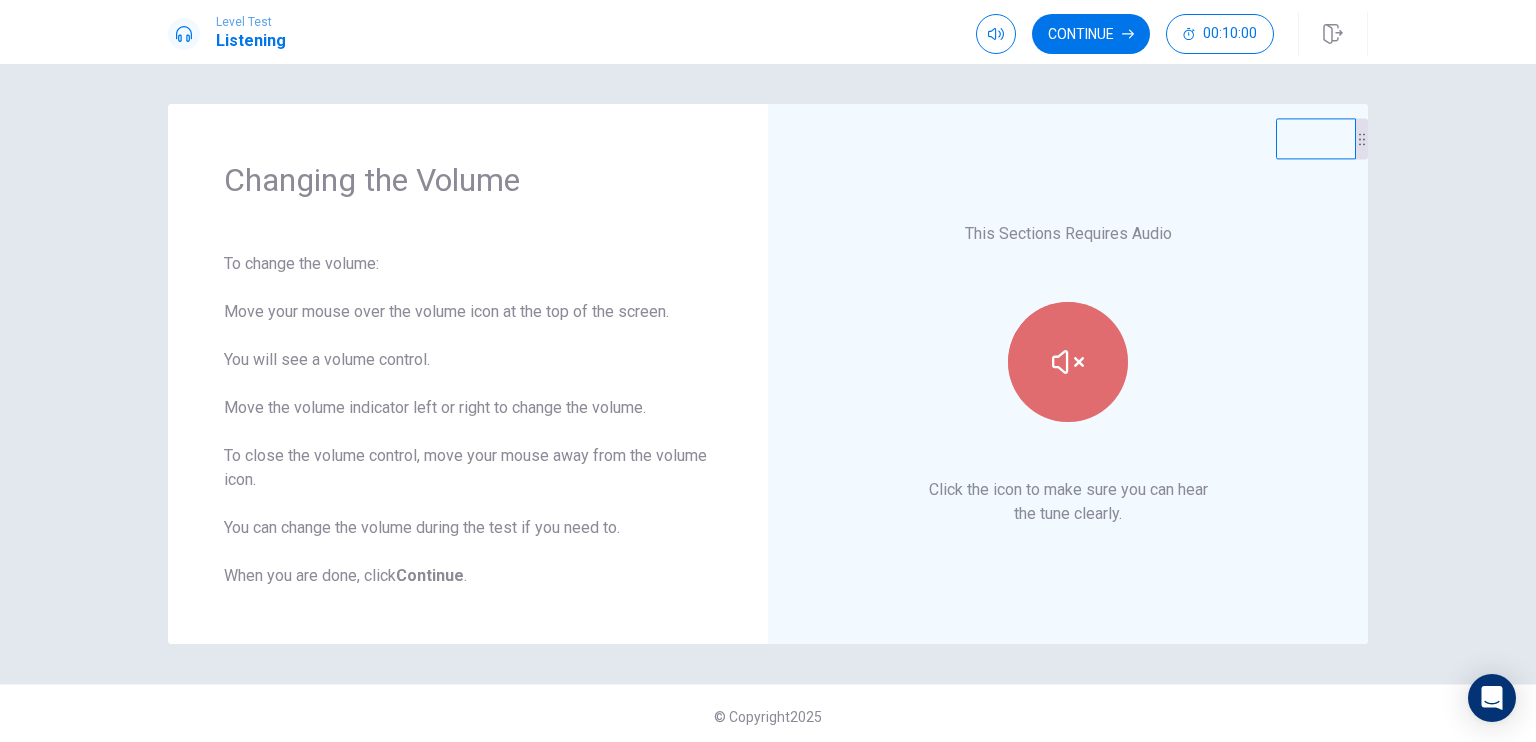 click 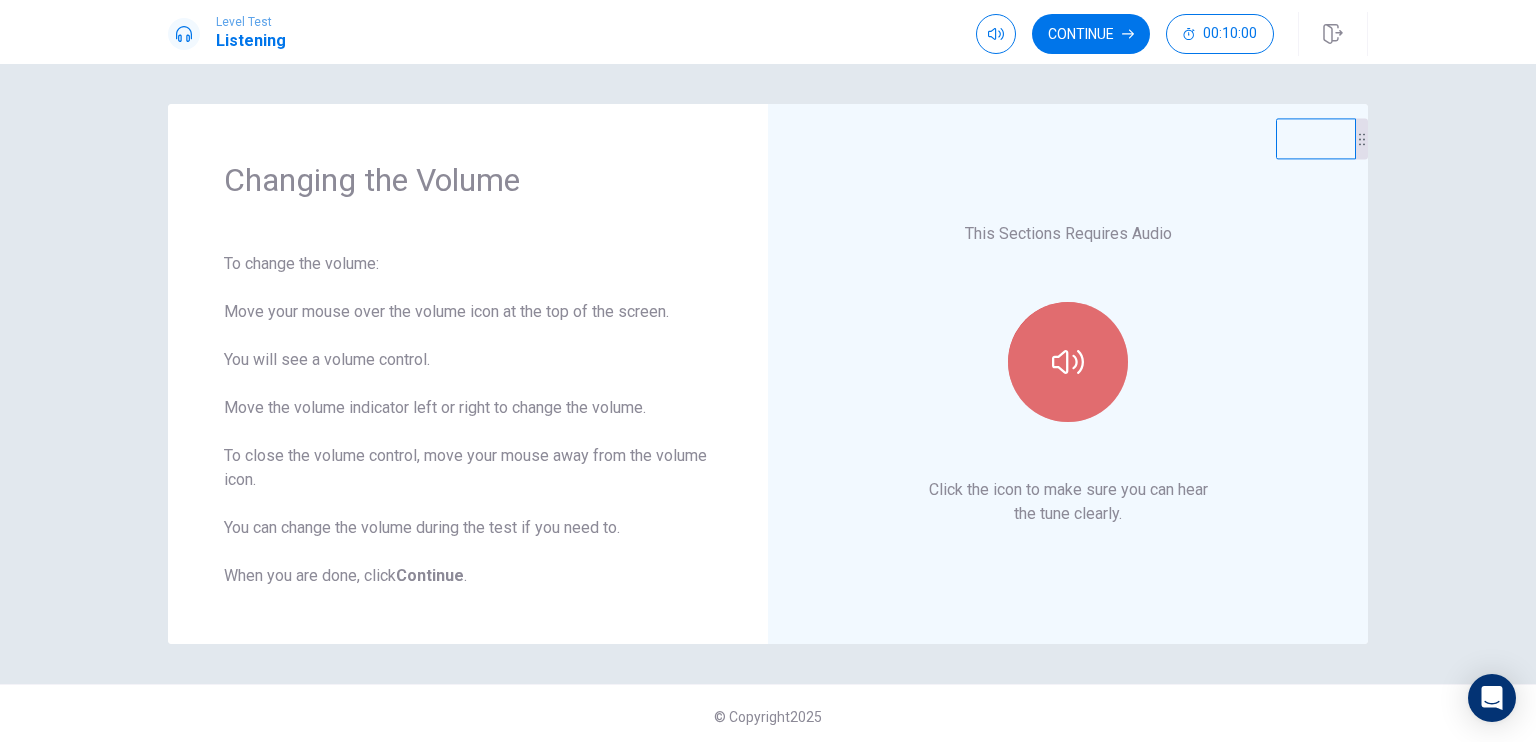 click 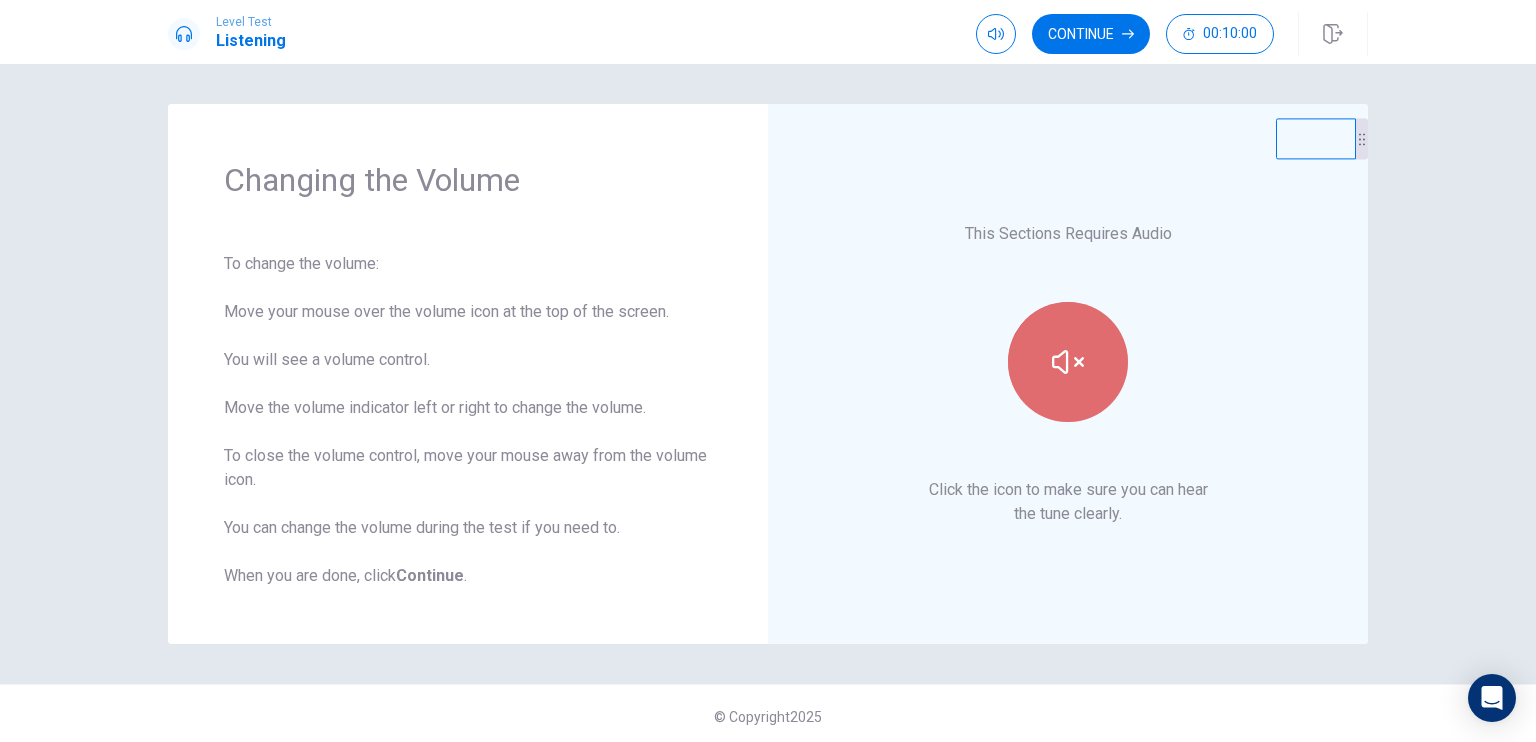 click 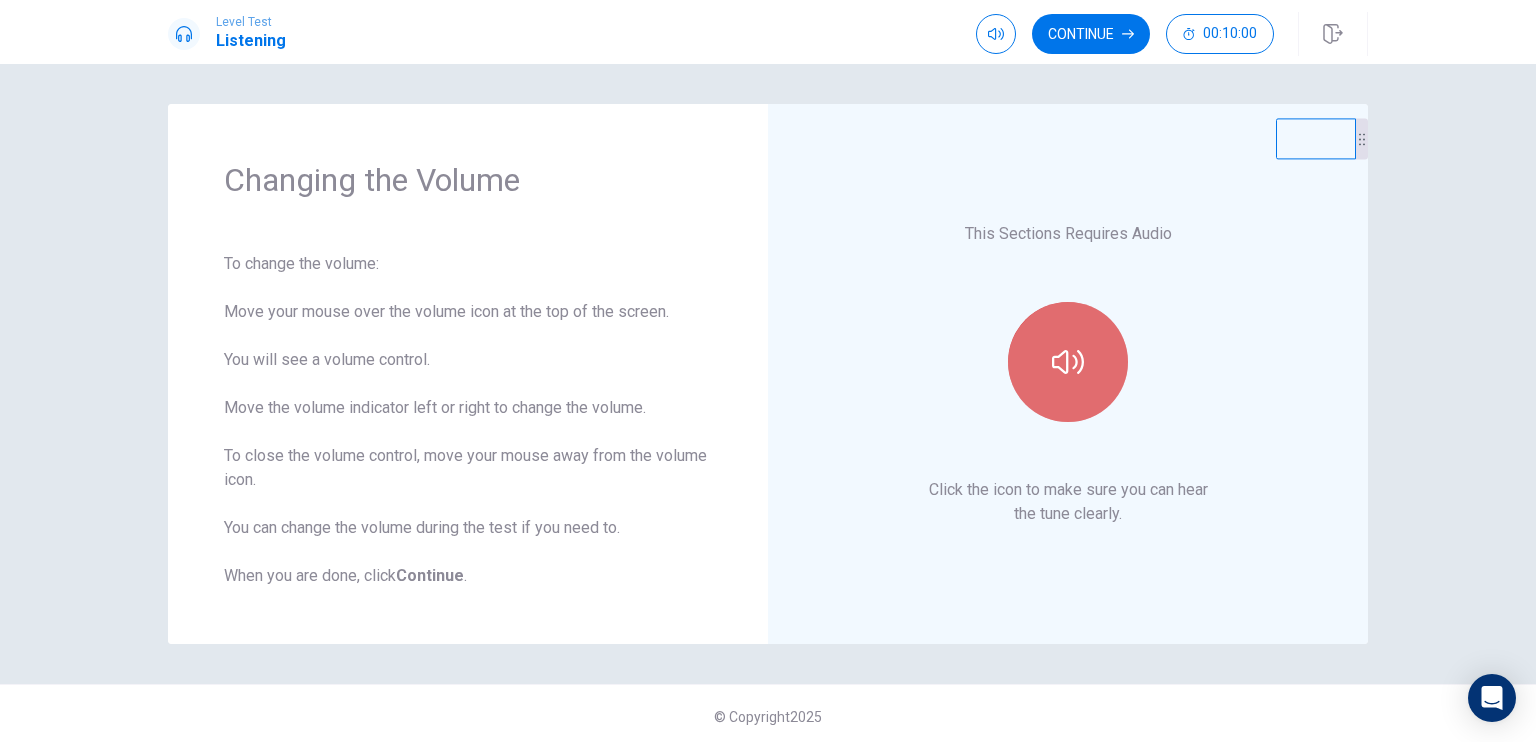 click 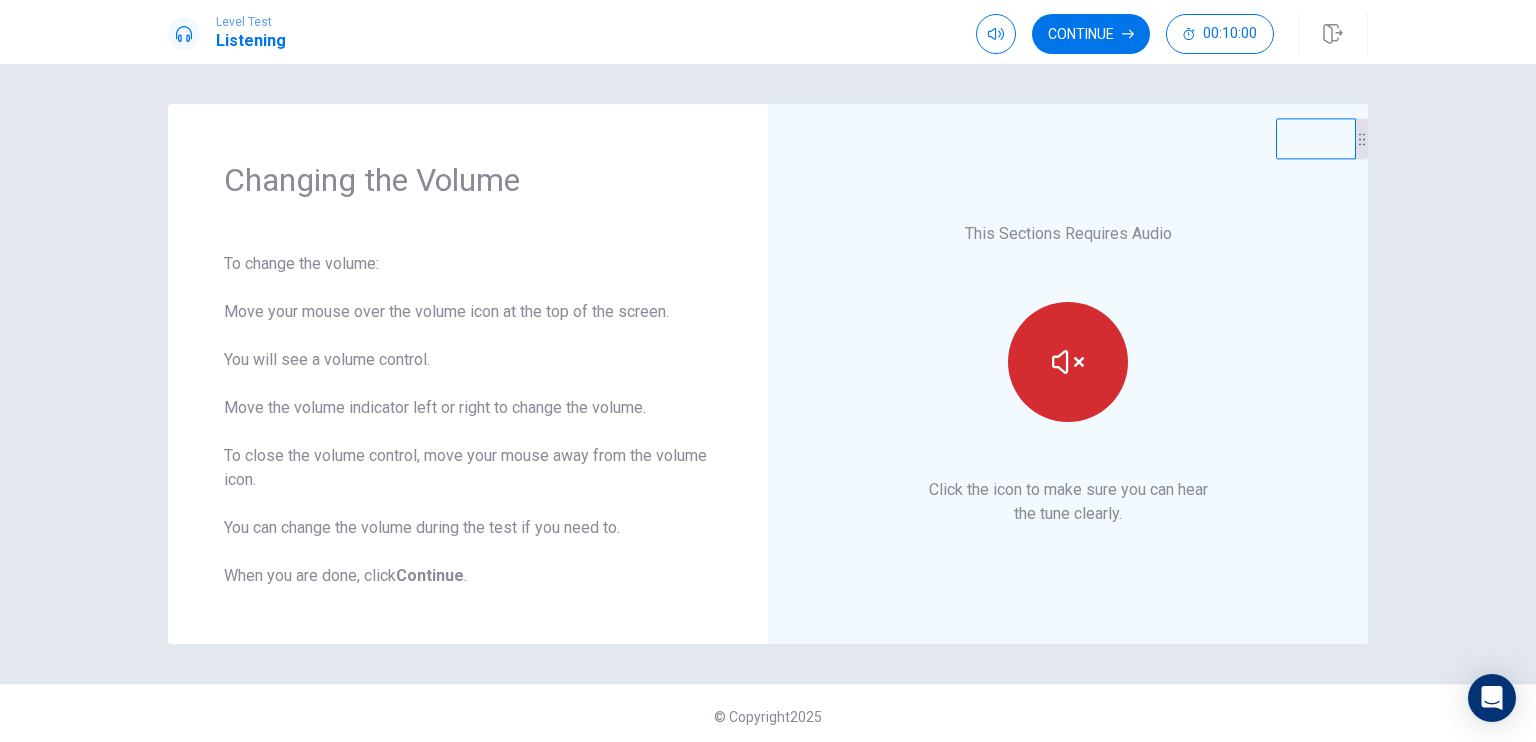 click at bounding box center [1316, 138] 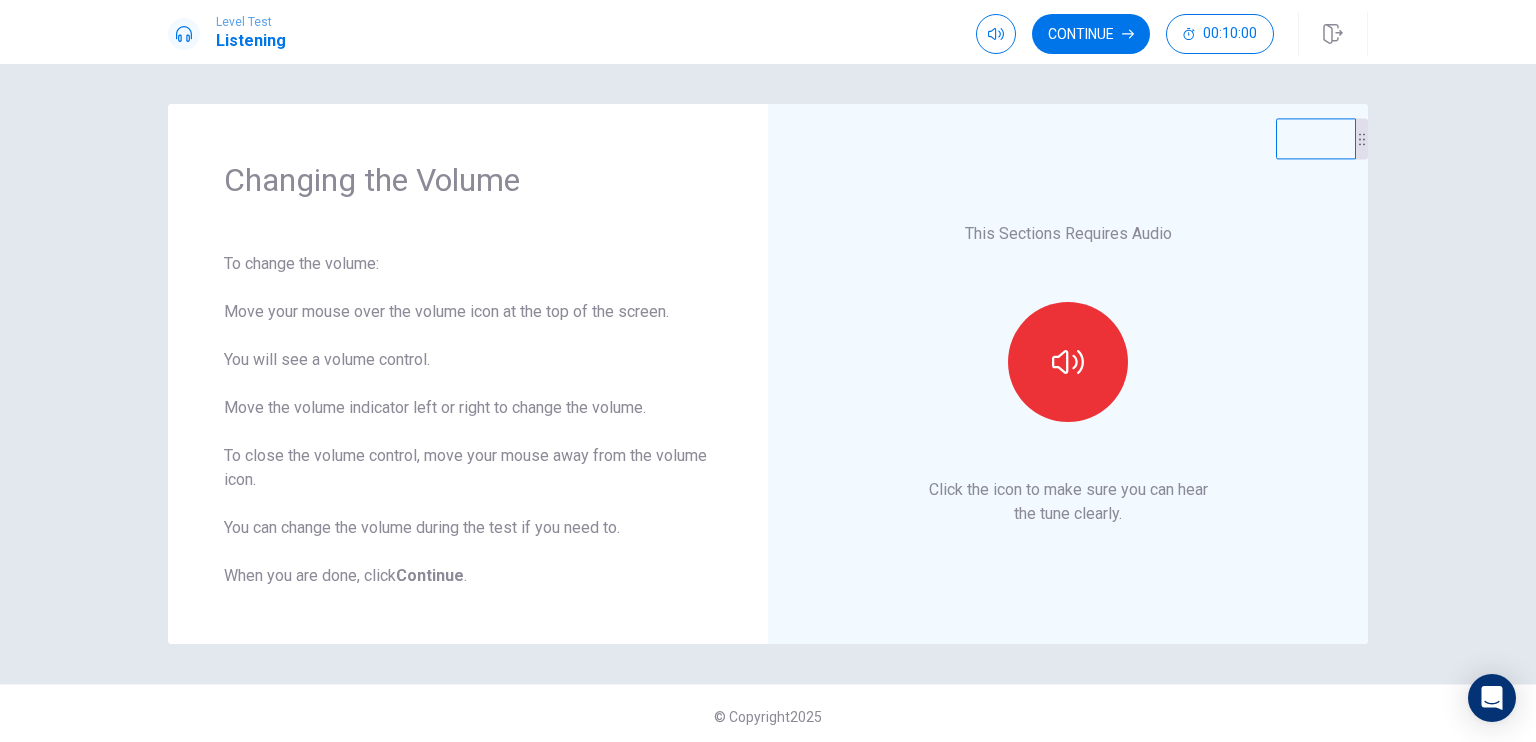 click on "This Sections Requires Audio Click the icon to make sure you can hear   the tune clearly." at bounding box center (1068, 374) 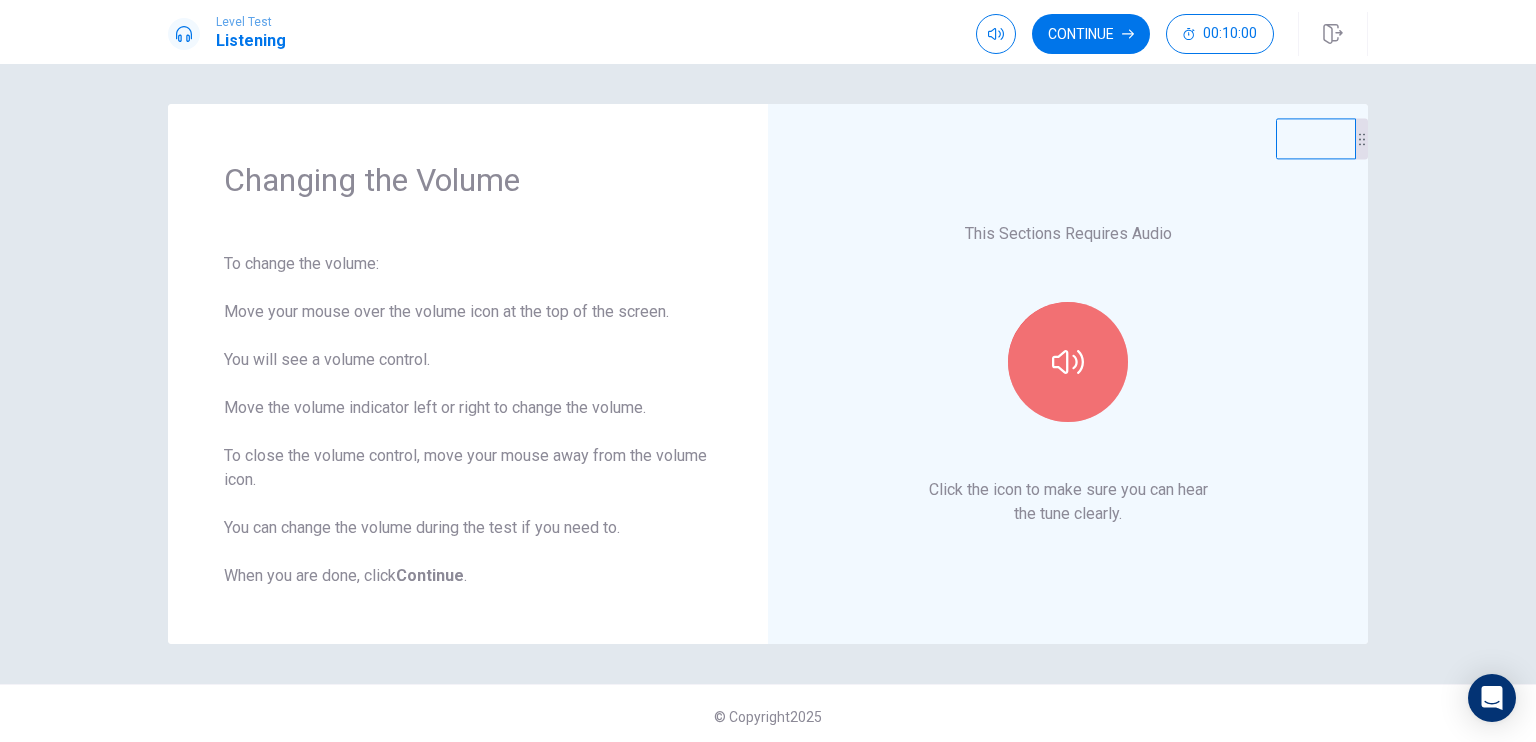 click 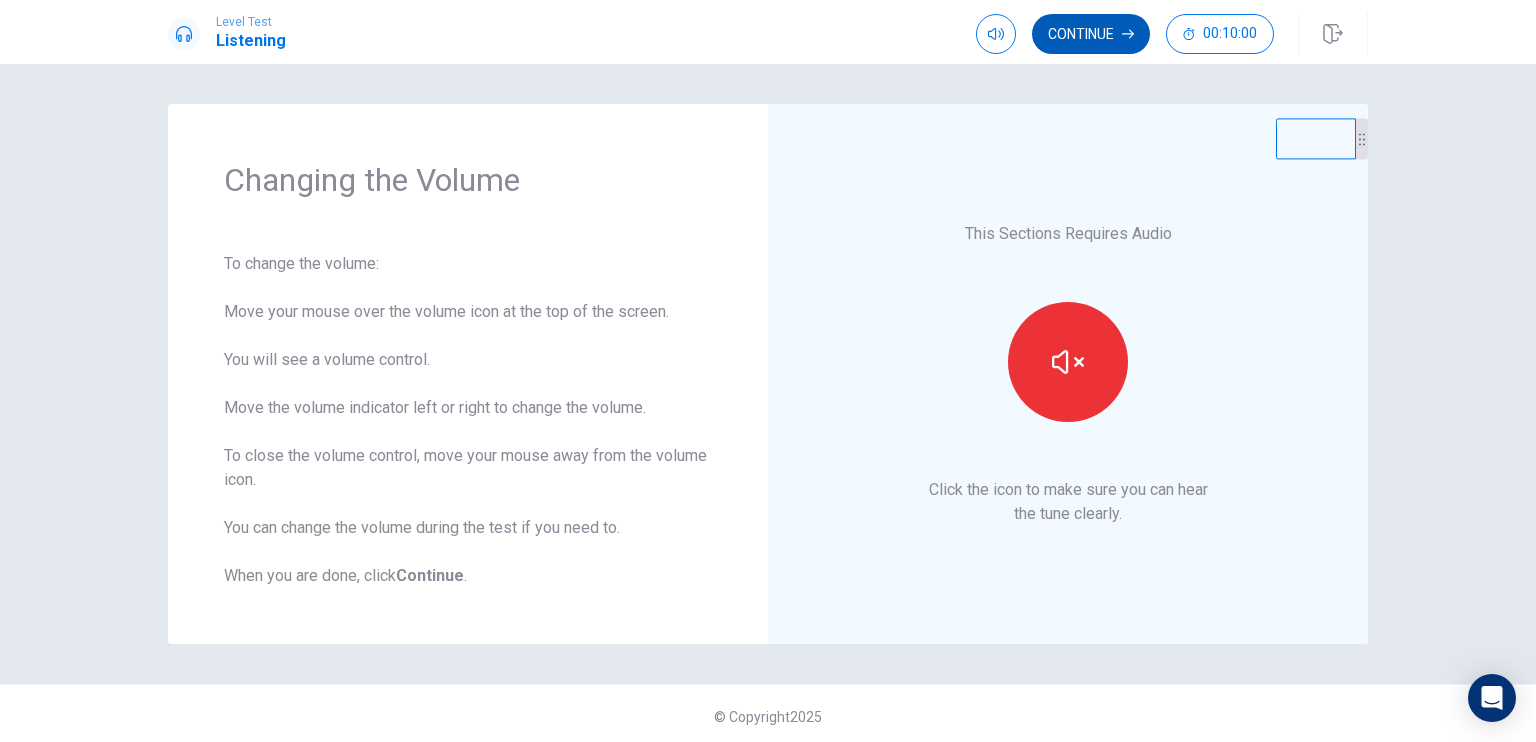 click on "Continue" at bounding box center [1091, 34] 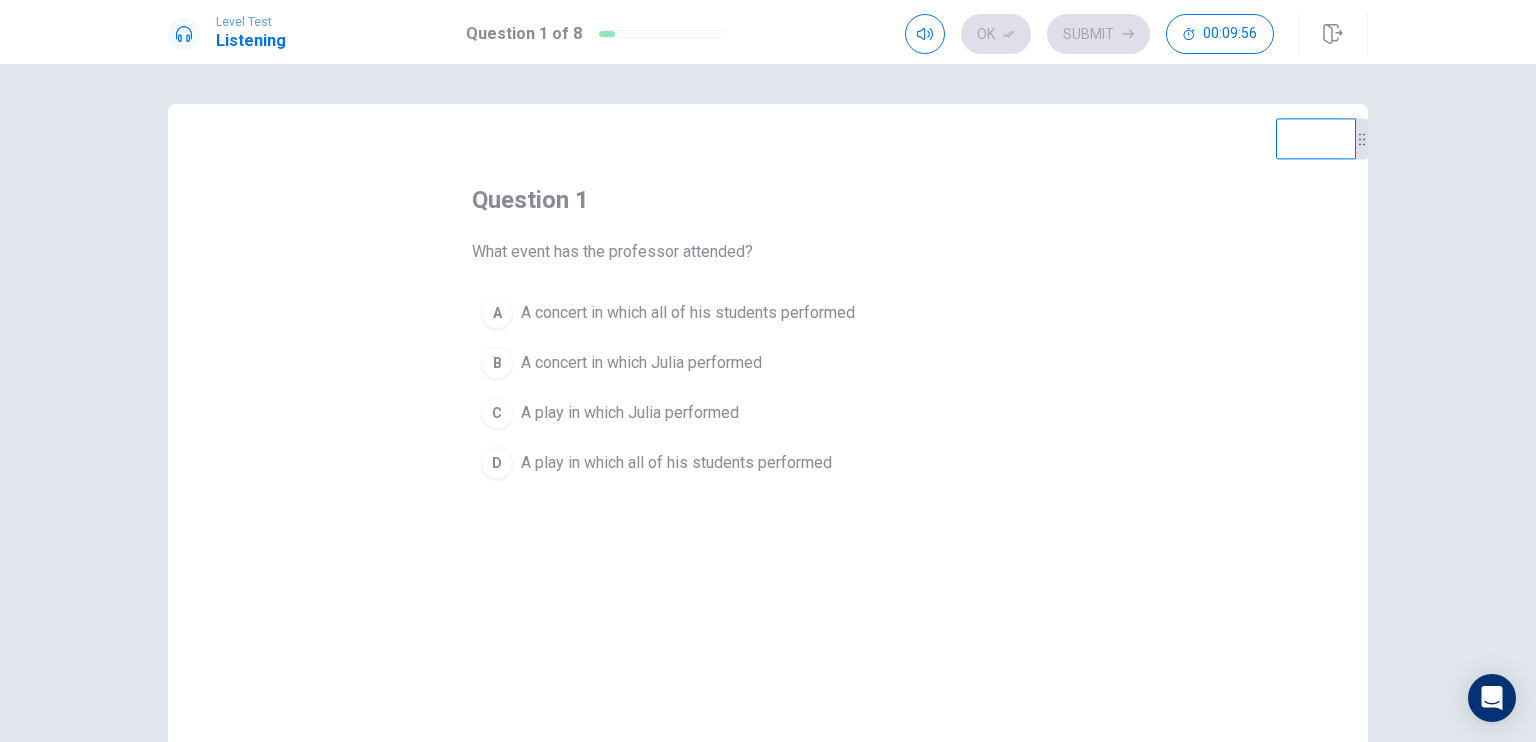 click on "B A concert in which Julia performed" at bounding box center [768, 363] 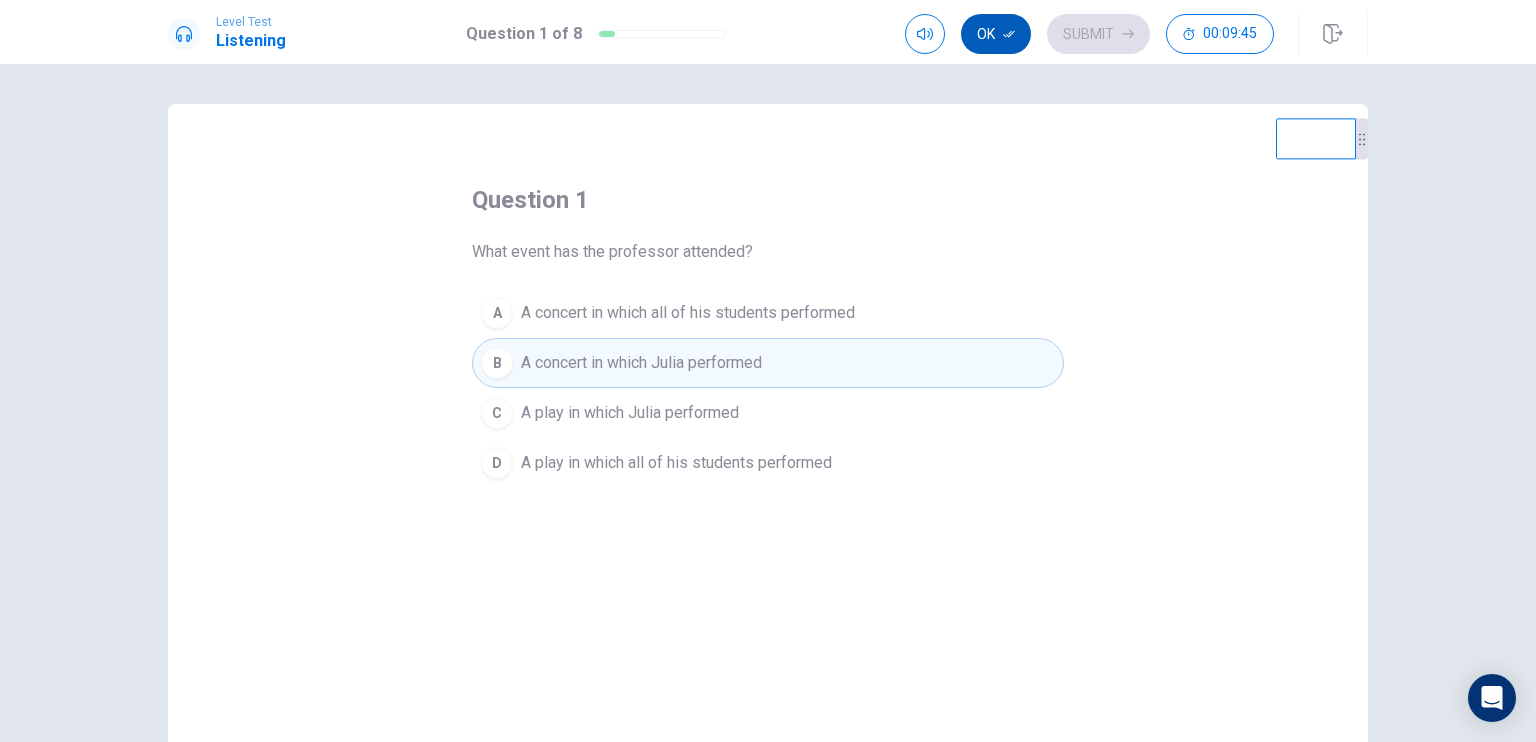 click 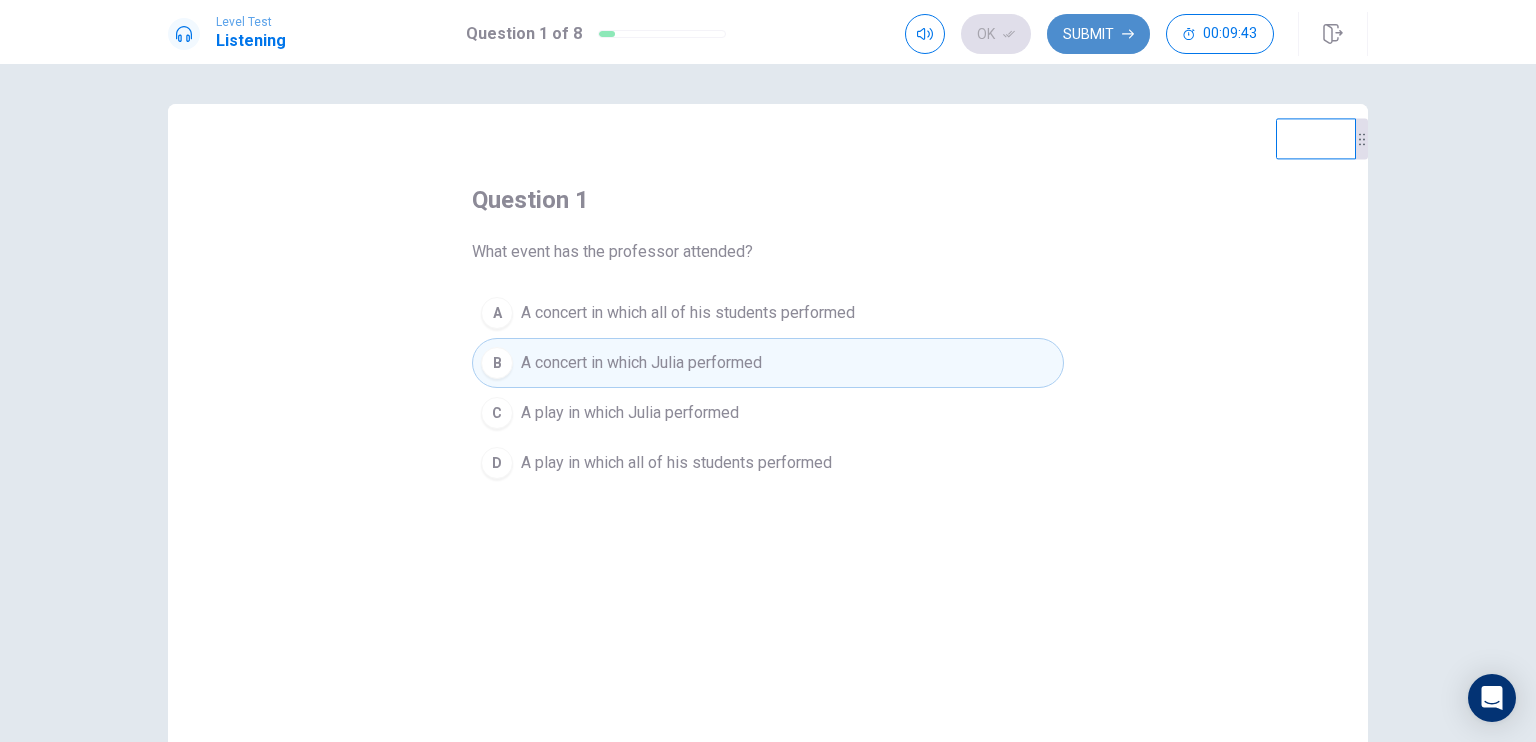 click on "Submit" at bounding box center (1098, 34) 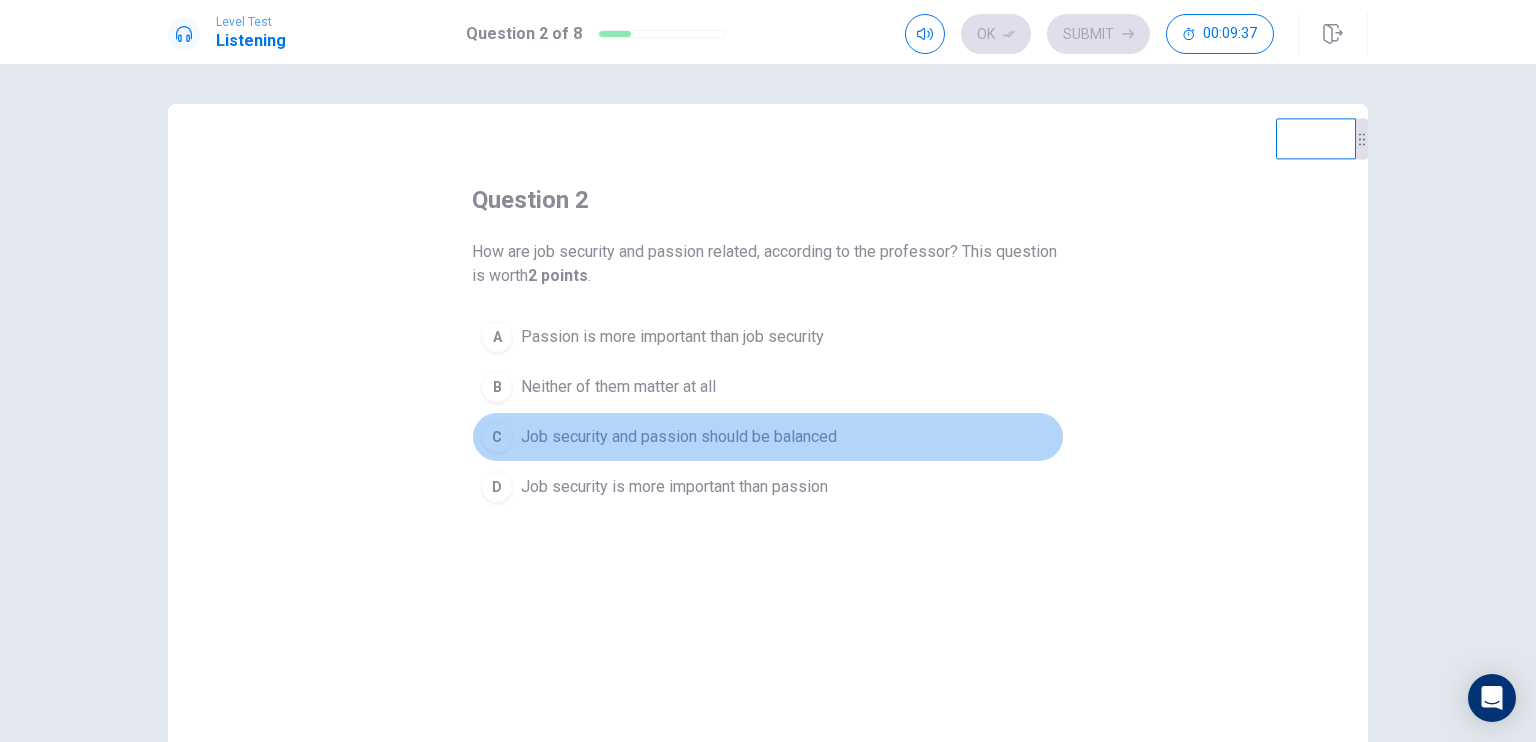 click on "Job security and passion should be balanced" at bounding box center (679, 437) 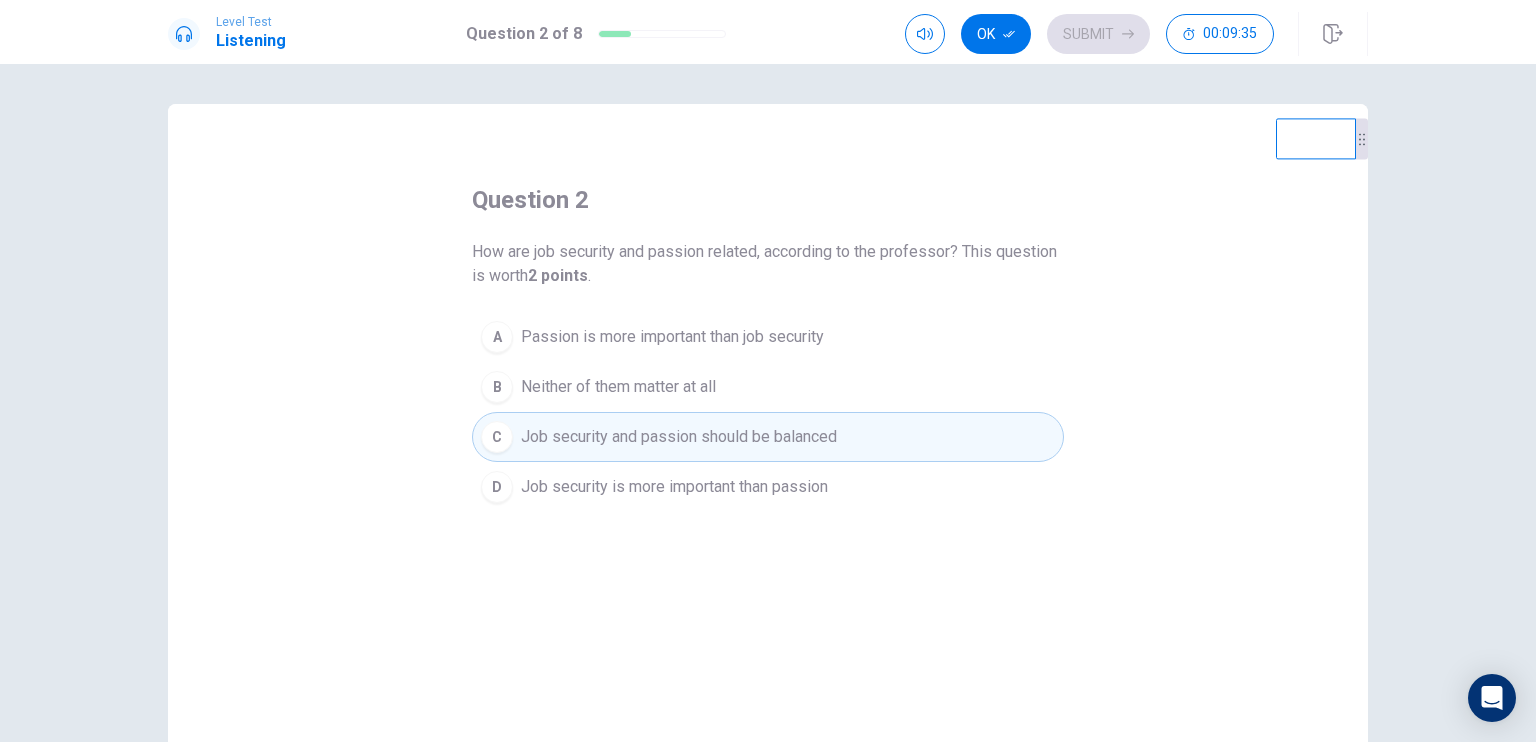 click on "B Neither of them matter at all" at bounding box center [768, 387] 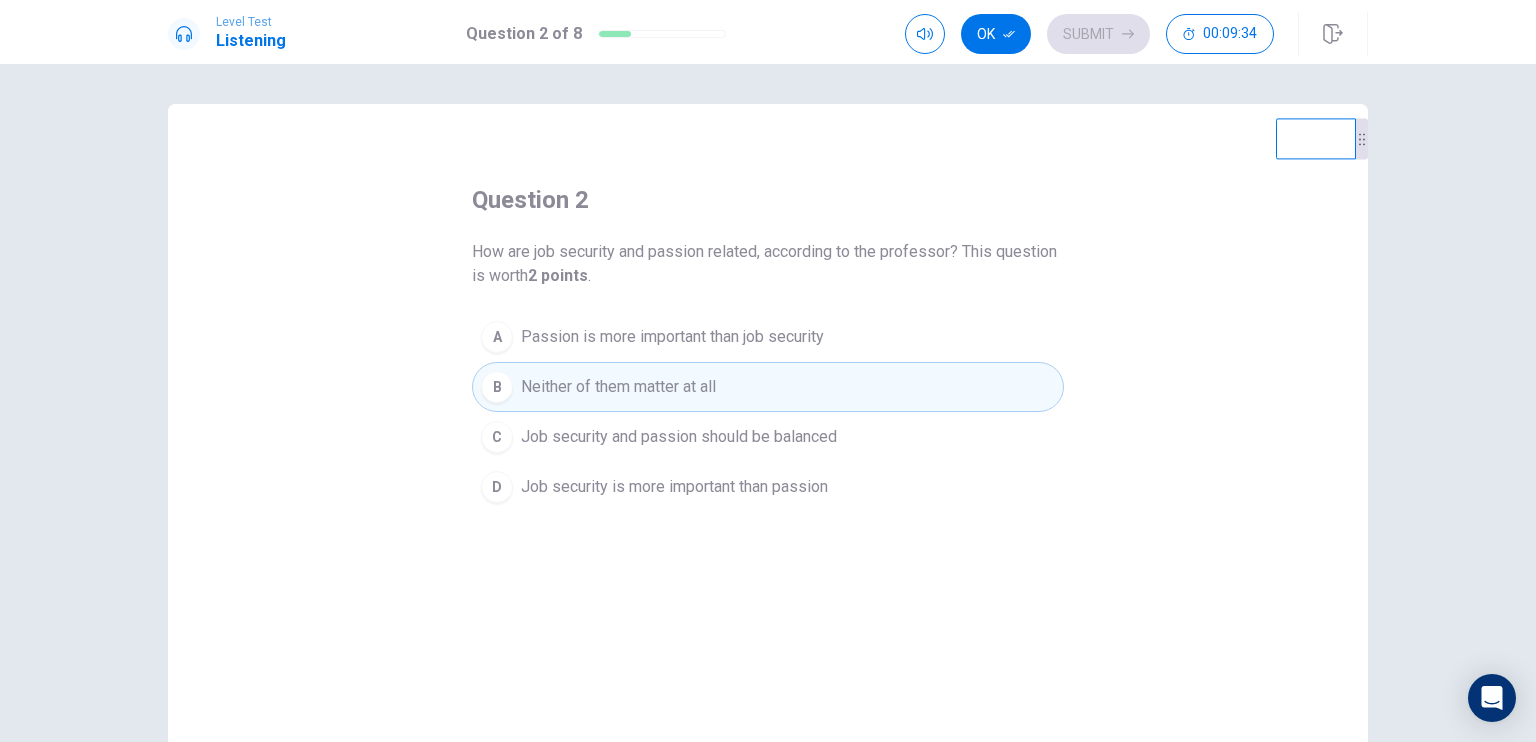 click on "Job security and passion should be balanced" at bounding box center [679, 437] 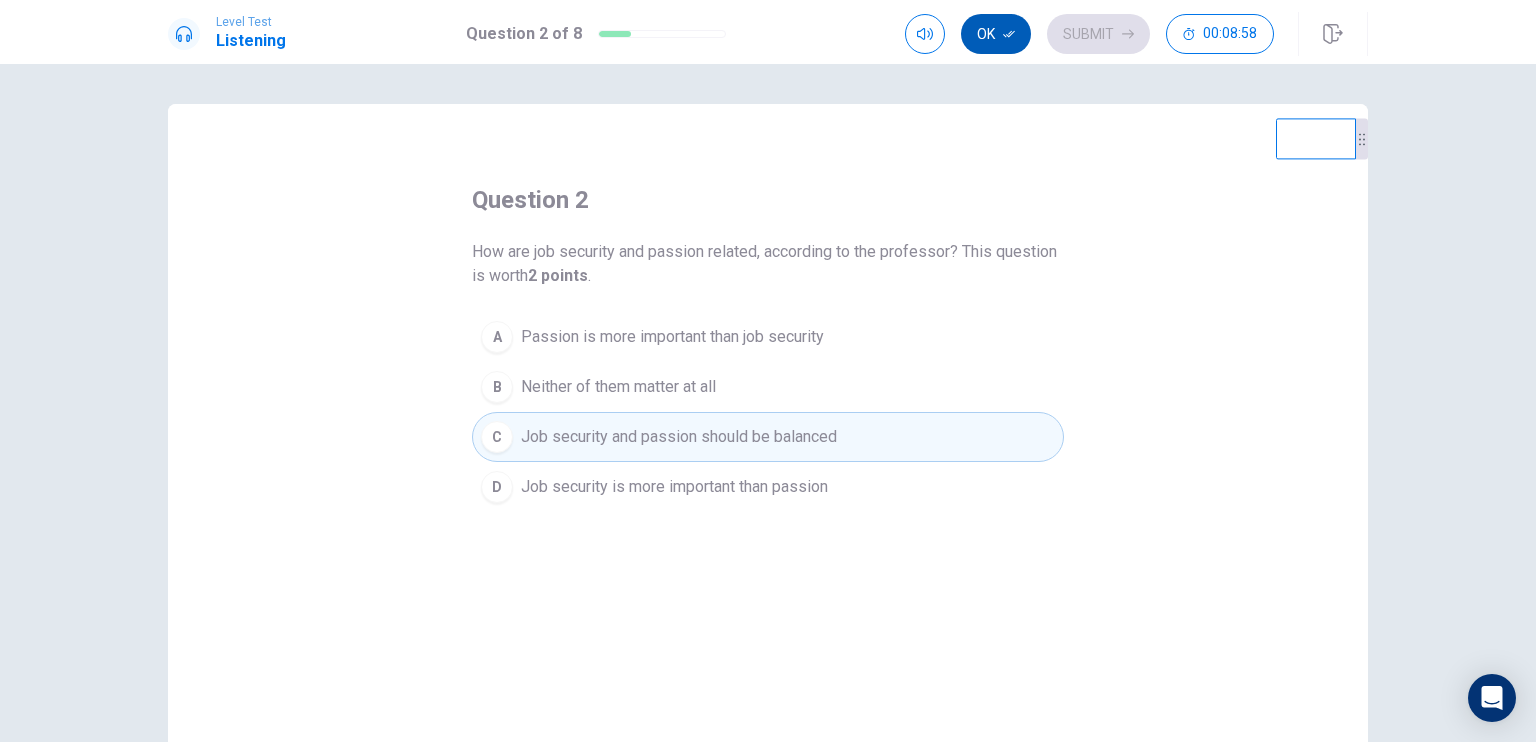 click on "Ok" at bounding box center (996, 34) 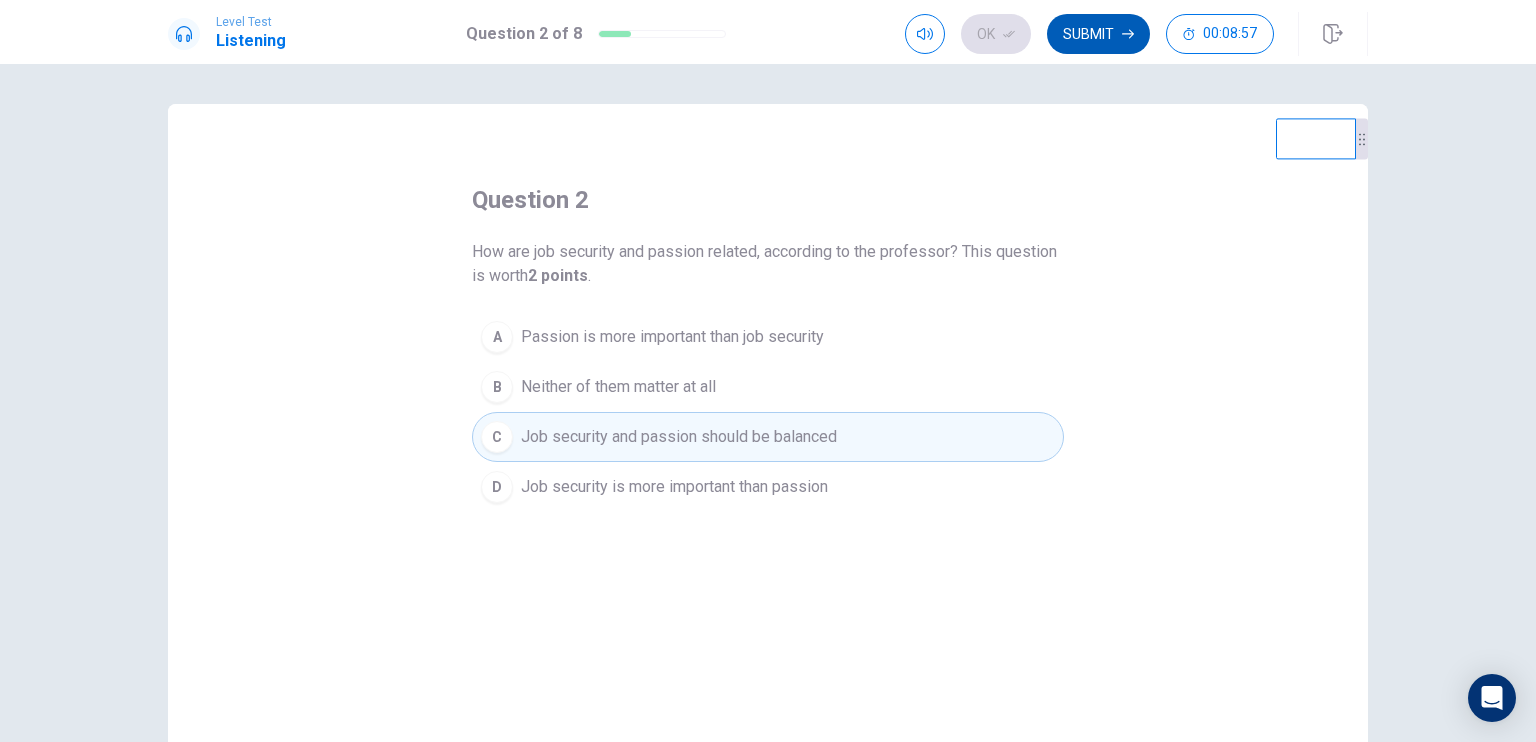 click on "Submit" at bounding box center [1098, 34] 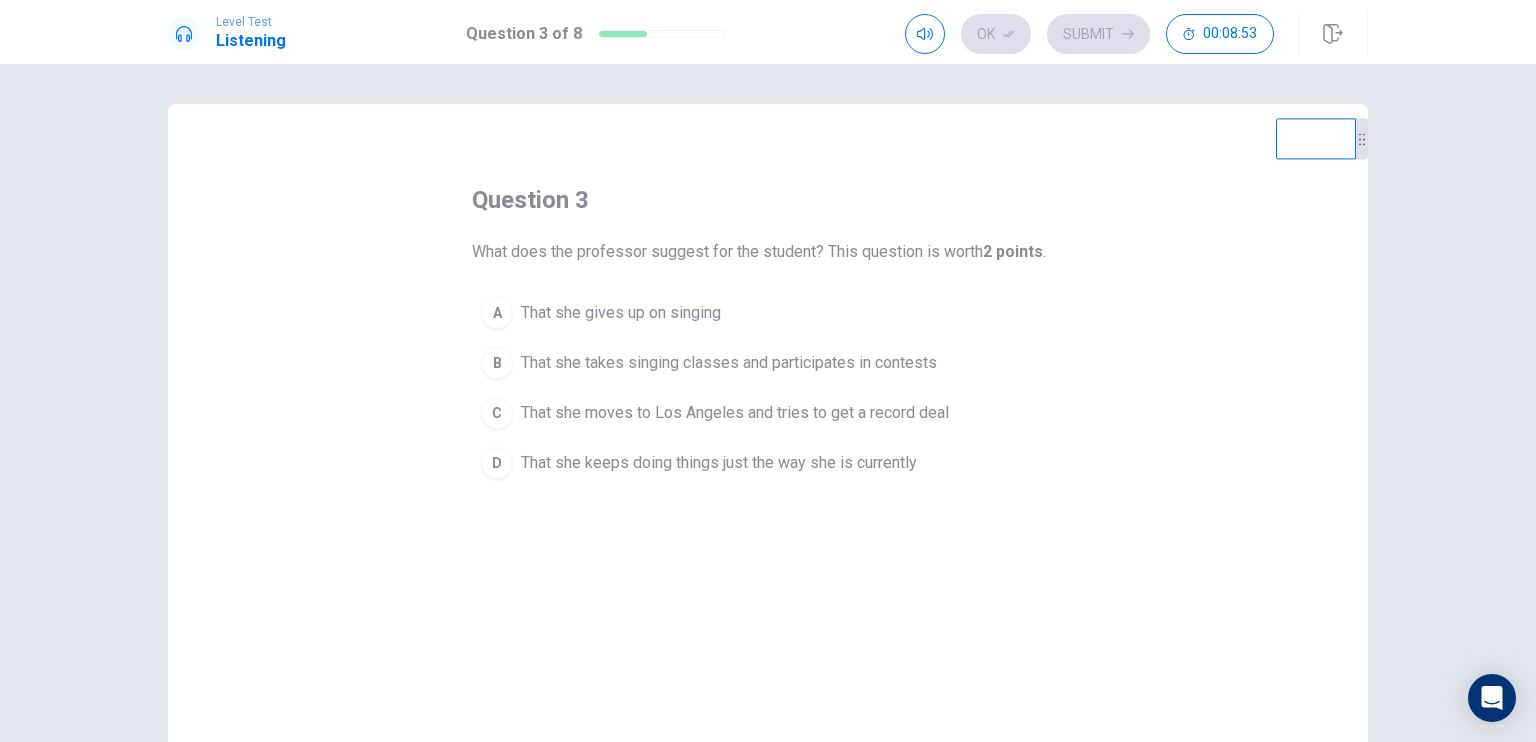 click on "That she takes singing classes and participates in contests" at bounding box center [729, 363] 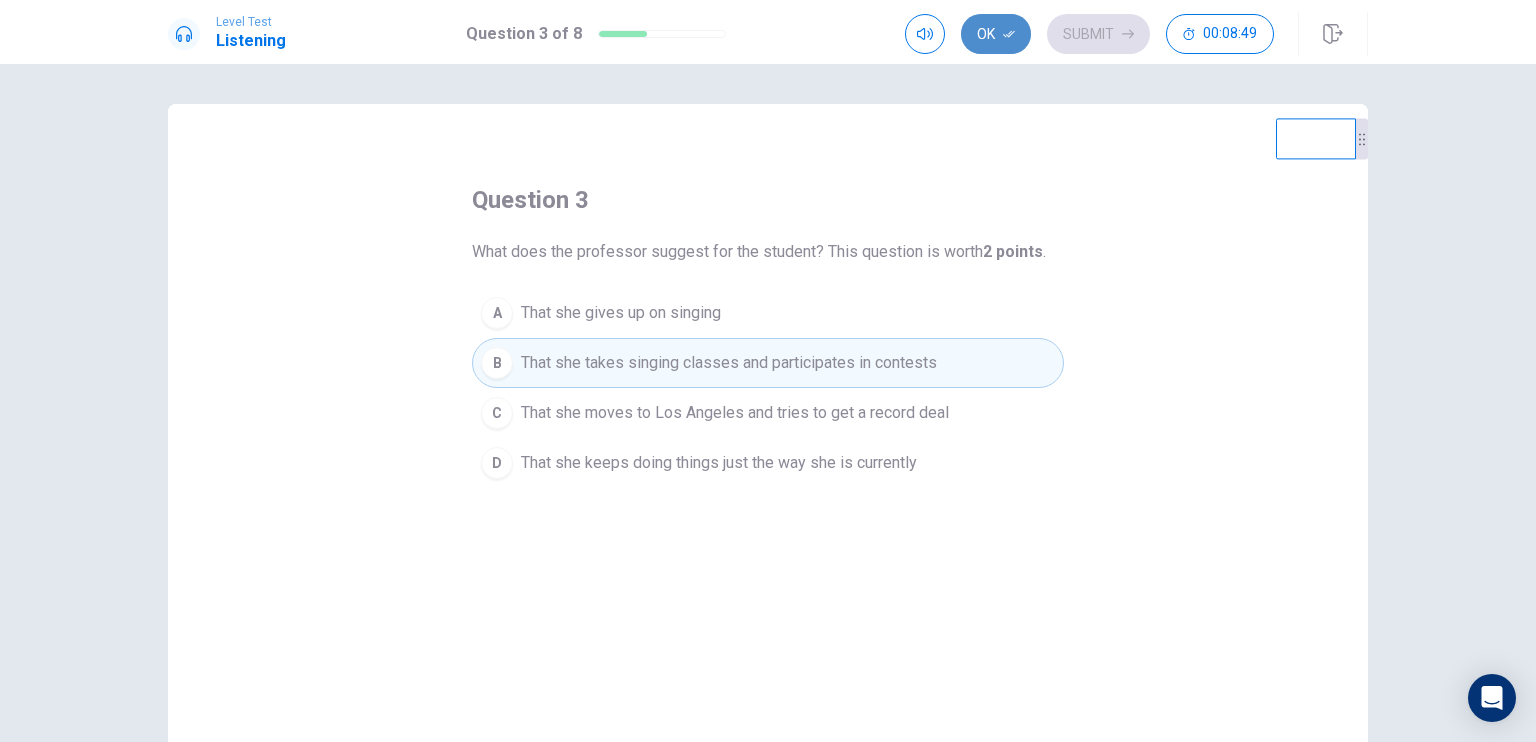 click on "Ok" at bounding box center (996, 34) 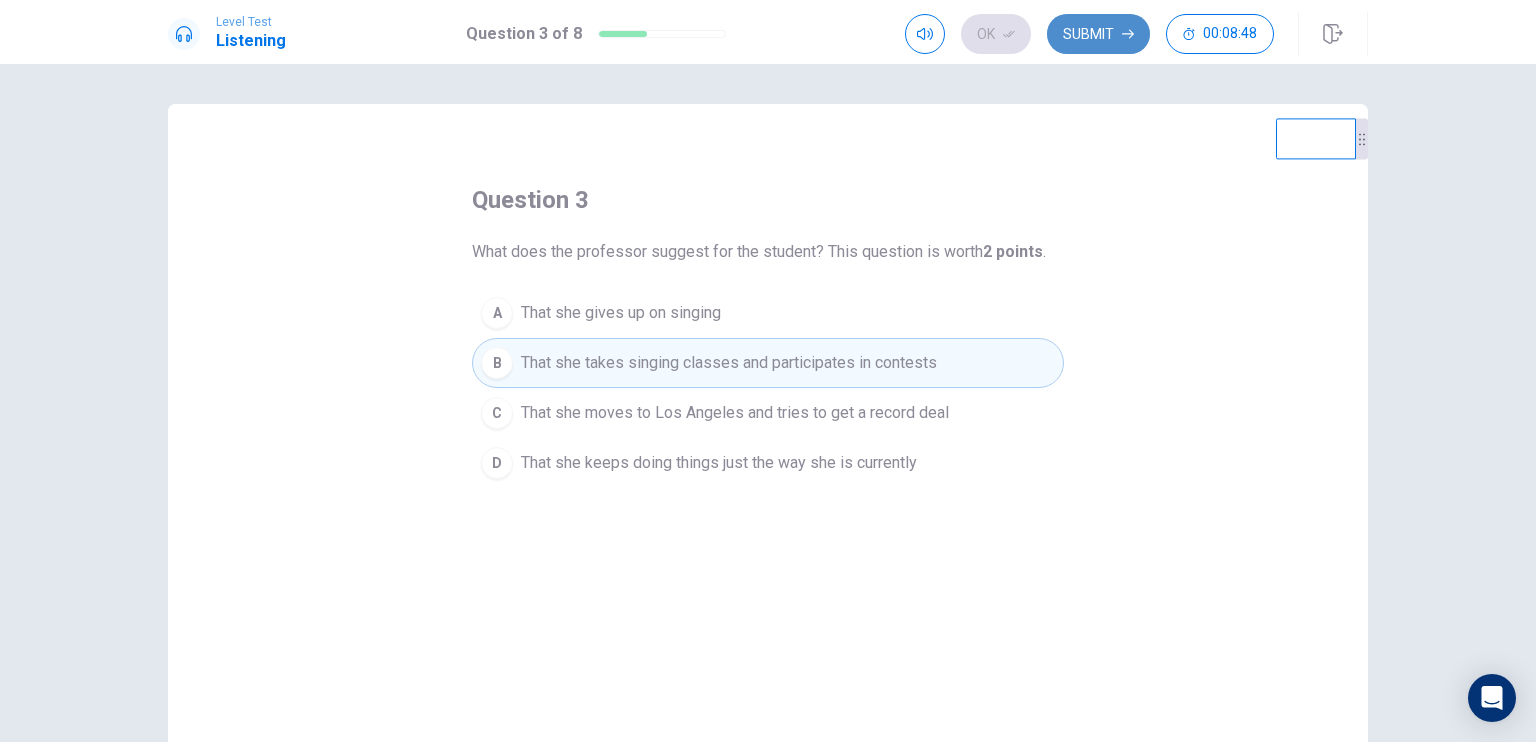 click on "Submit" at bounding box center [1098, 34] 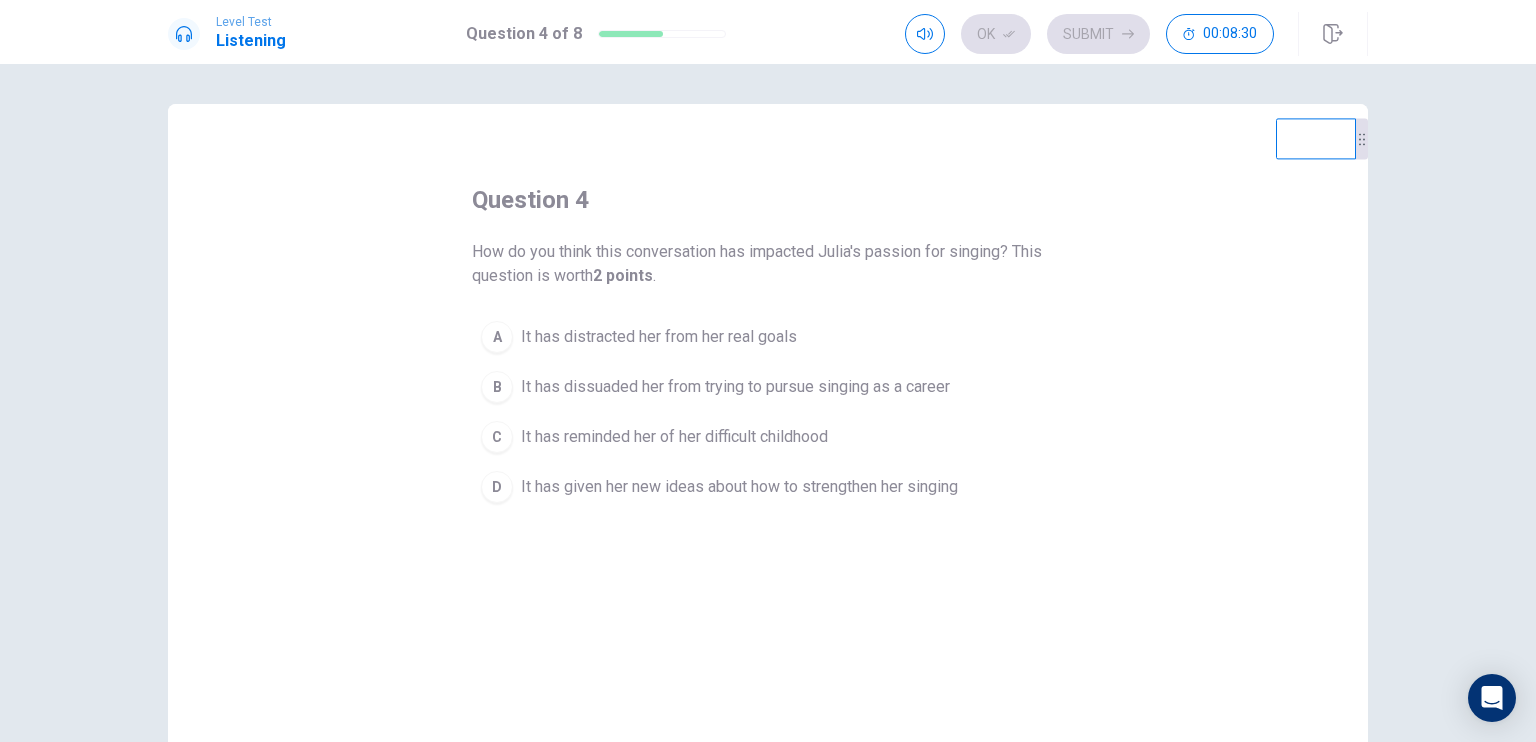 click on "It has given her new ideas about how to strengthen her singing" at bounding box center (739, 487) 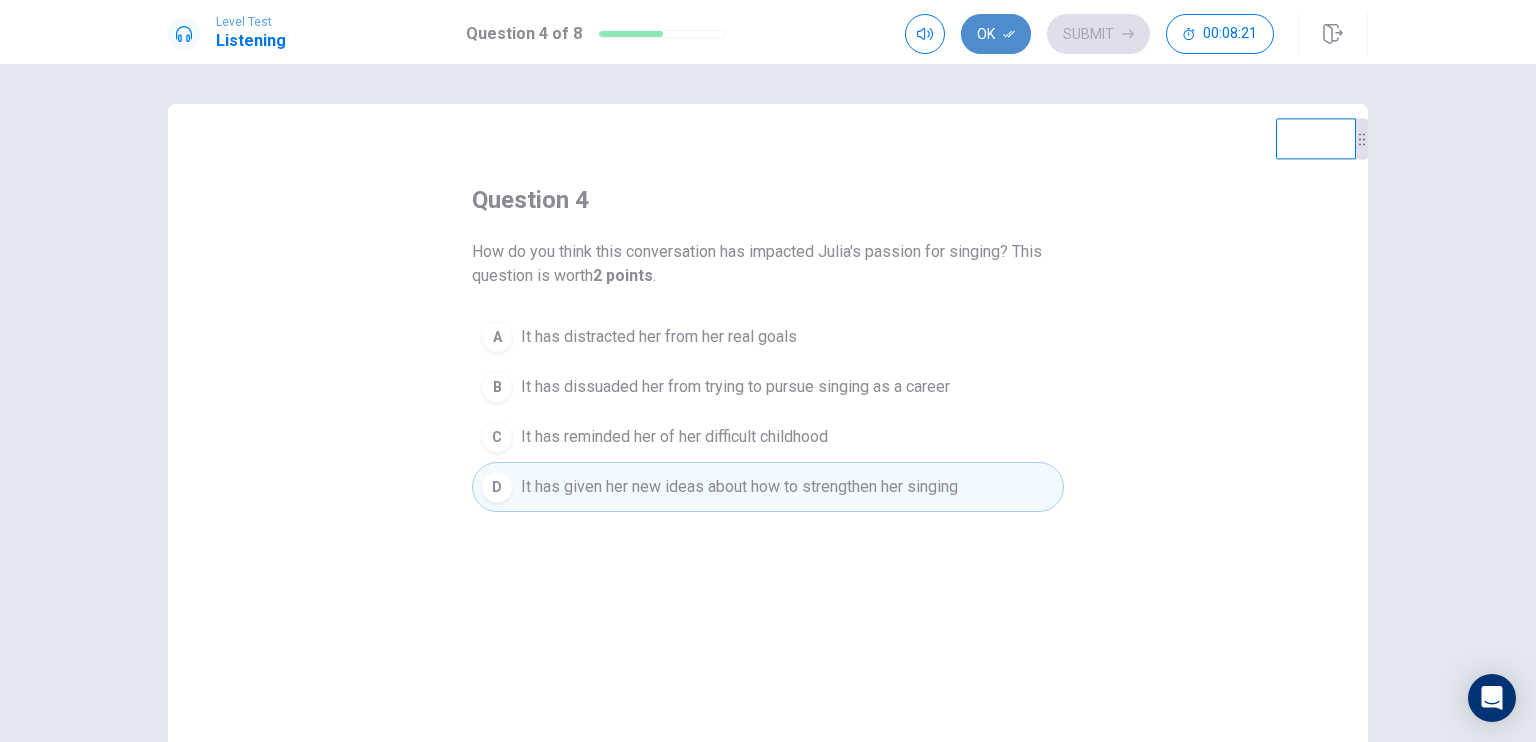 click on "Ok" at bounding box center (996, 34) 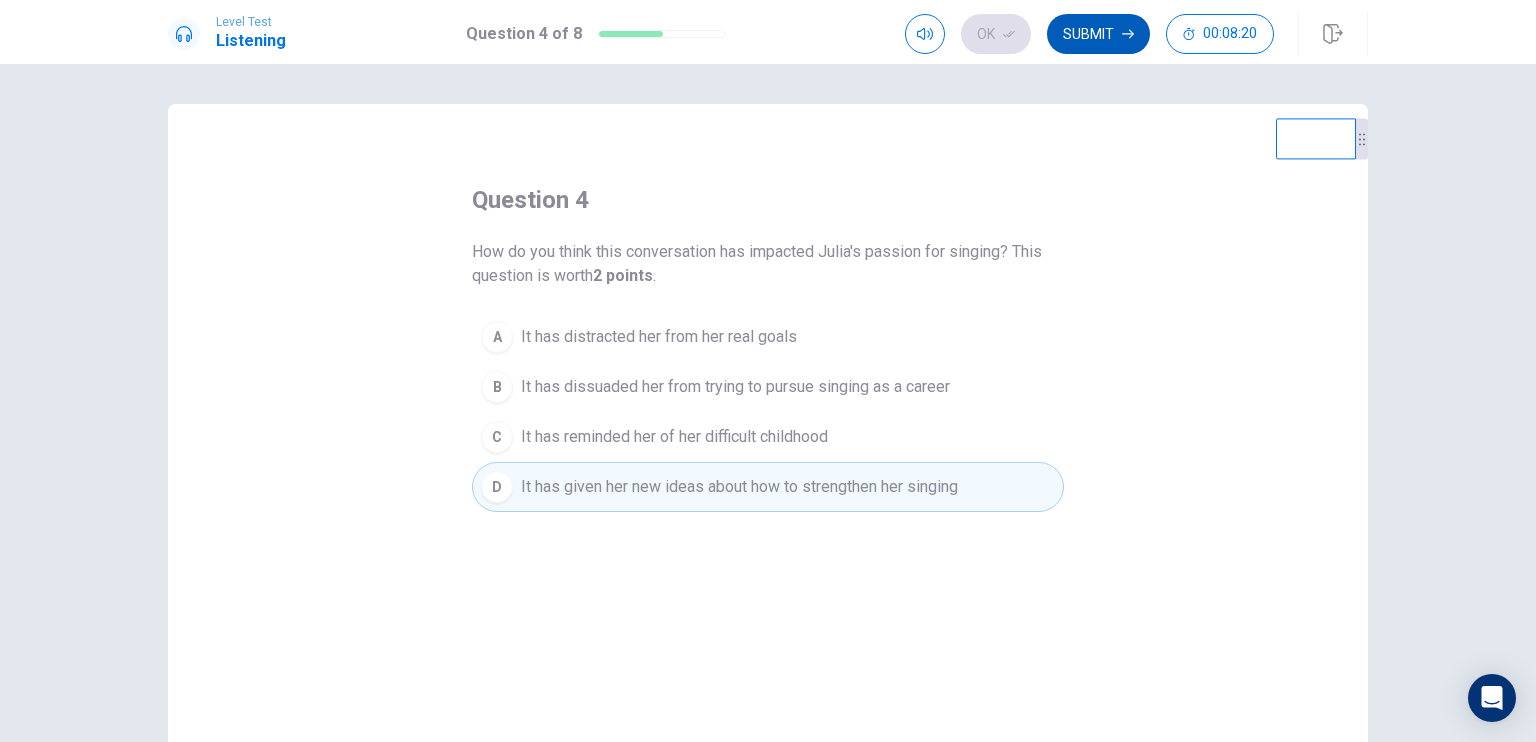 click 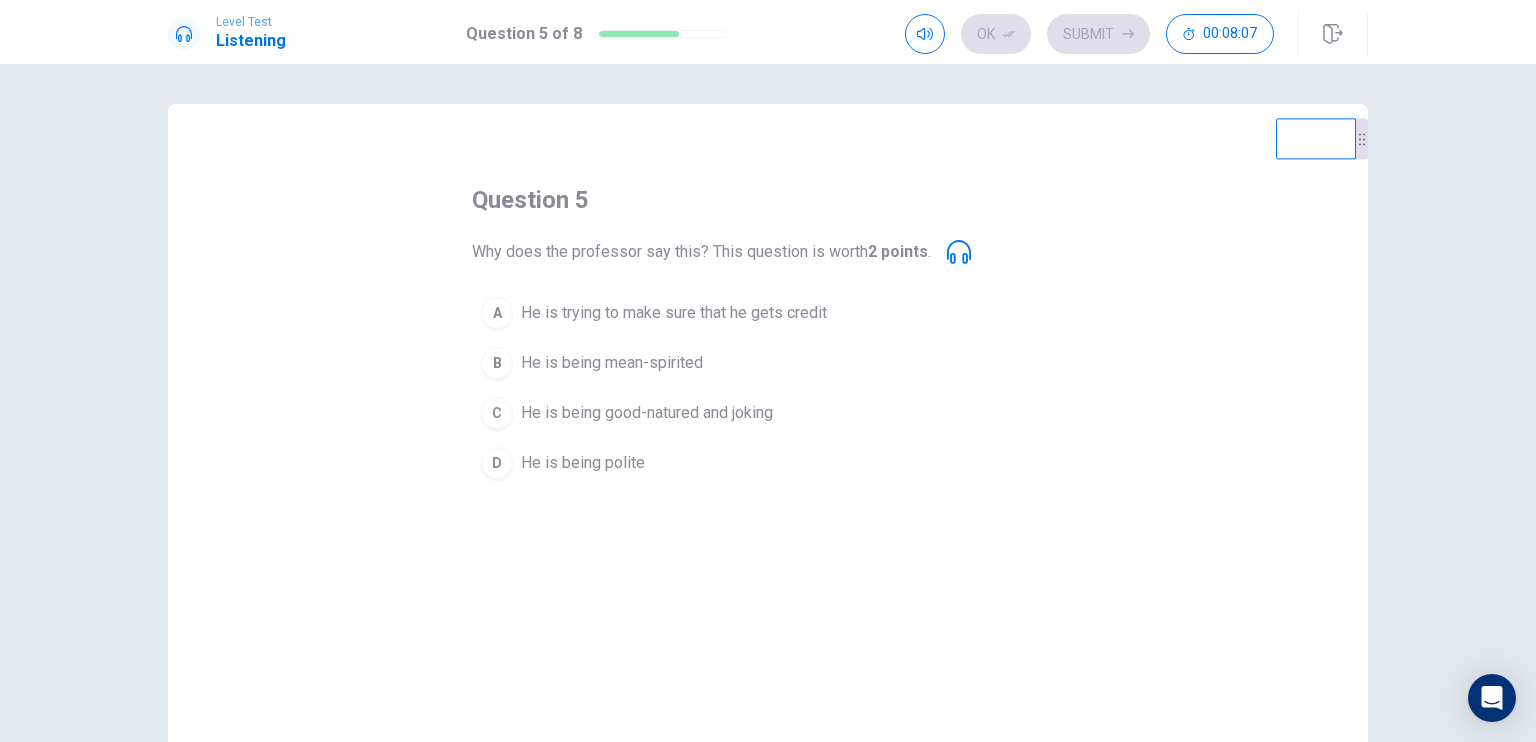 click on "He is being good-natured and joking" at bounding box center (647, 413) 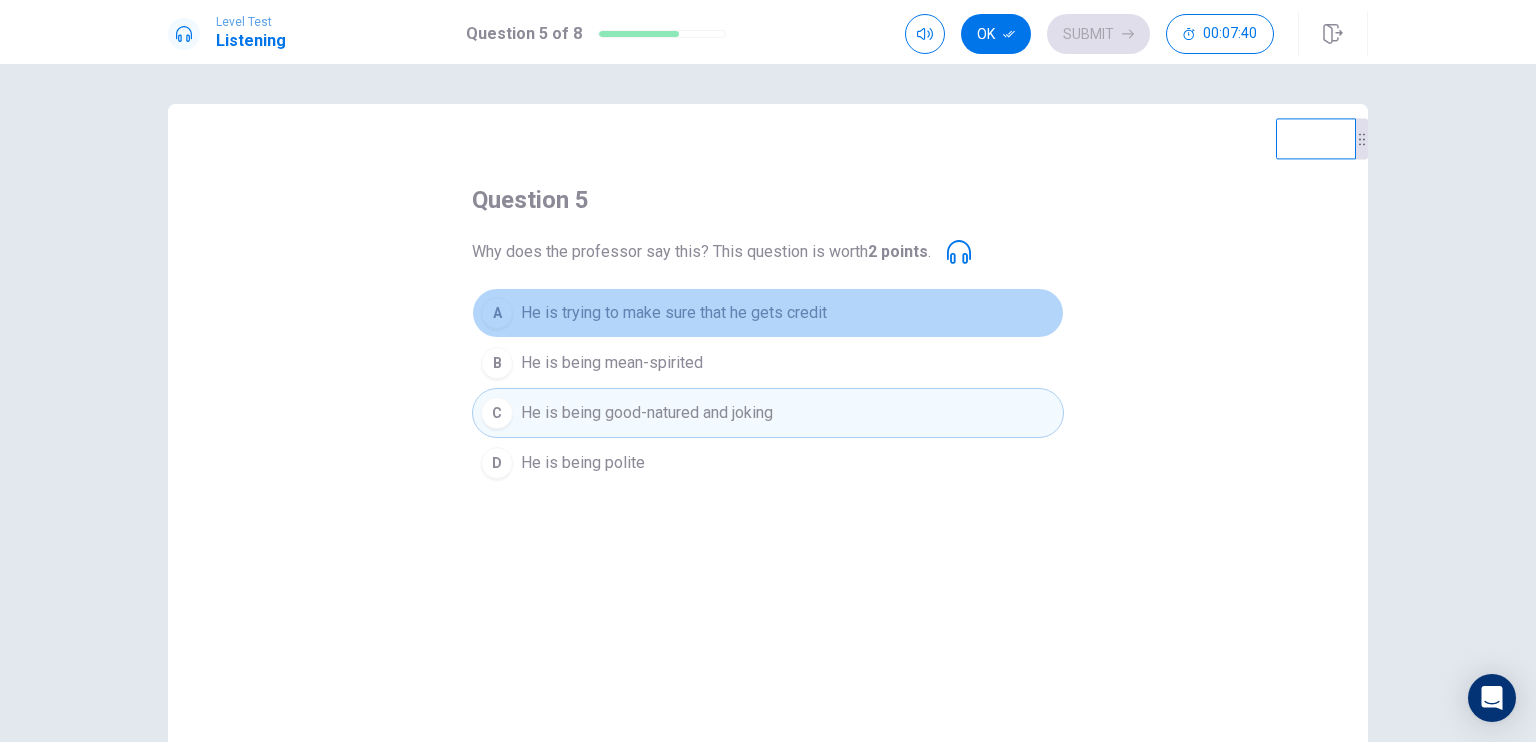 click on "He is trying to make sure that he gets credit" at bounding box center (674, 313) 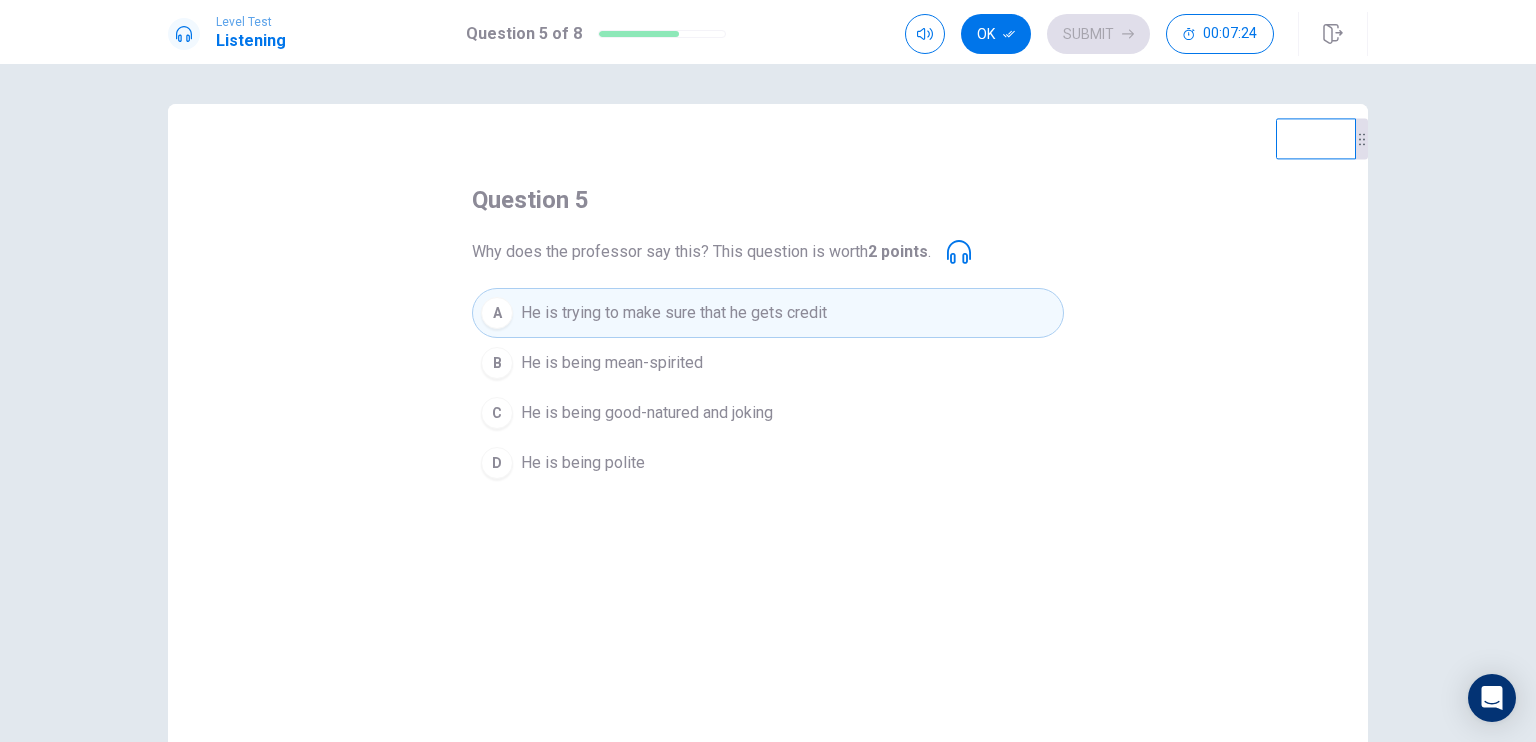 drag, startPoint x: 474, startPoint y: 248, endPoint x: 640, endPoint y: 258, distance: 166.30093 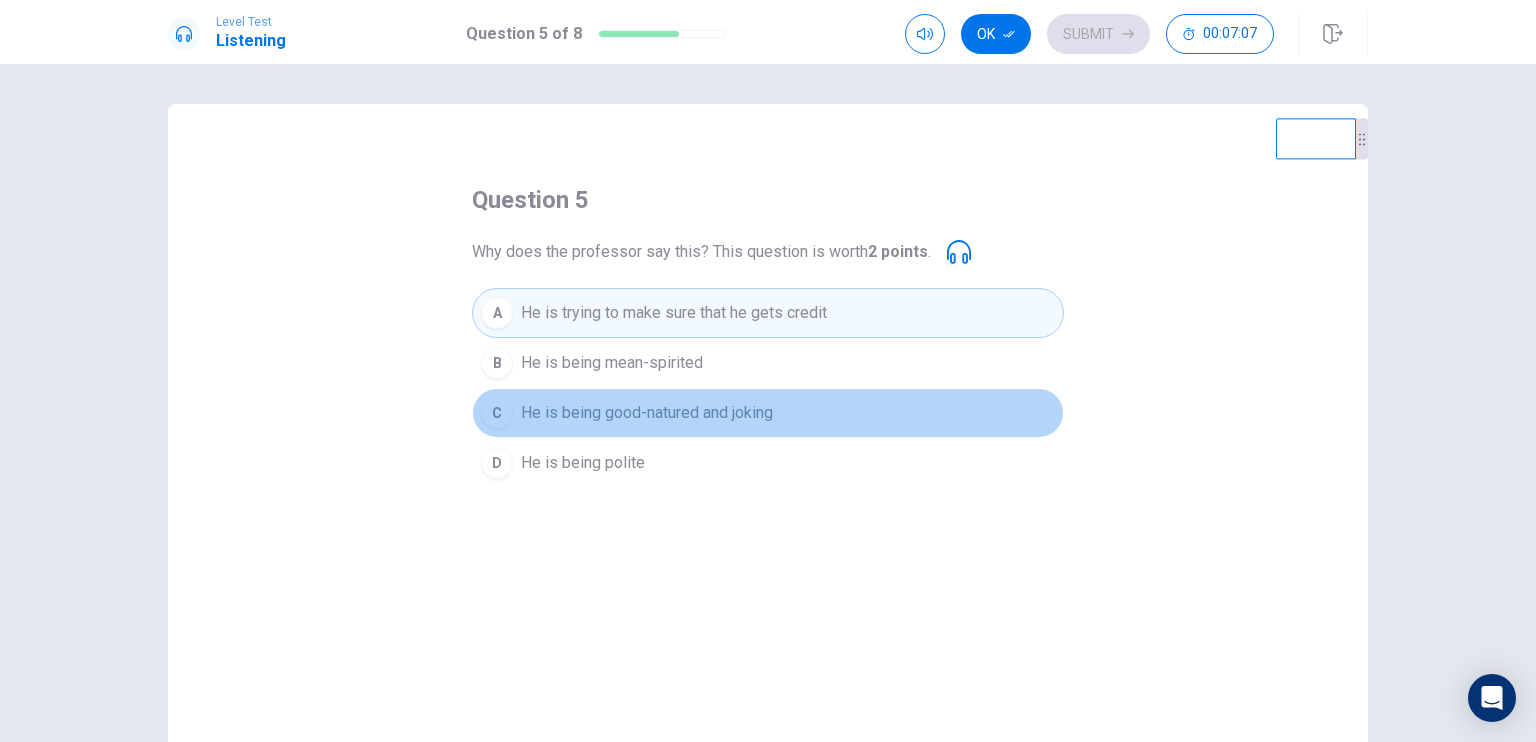 click on "He is being good-natured and joking" at bounding box center [647, 413] 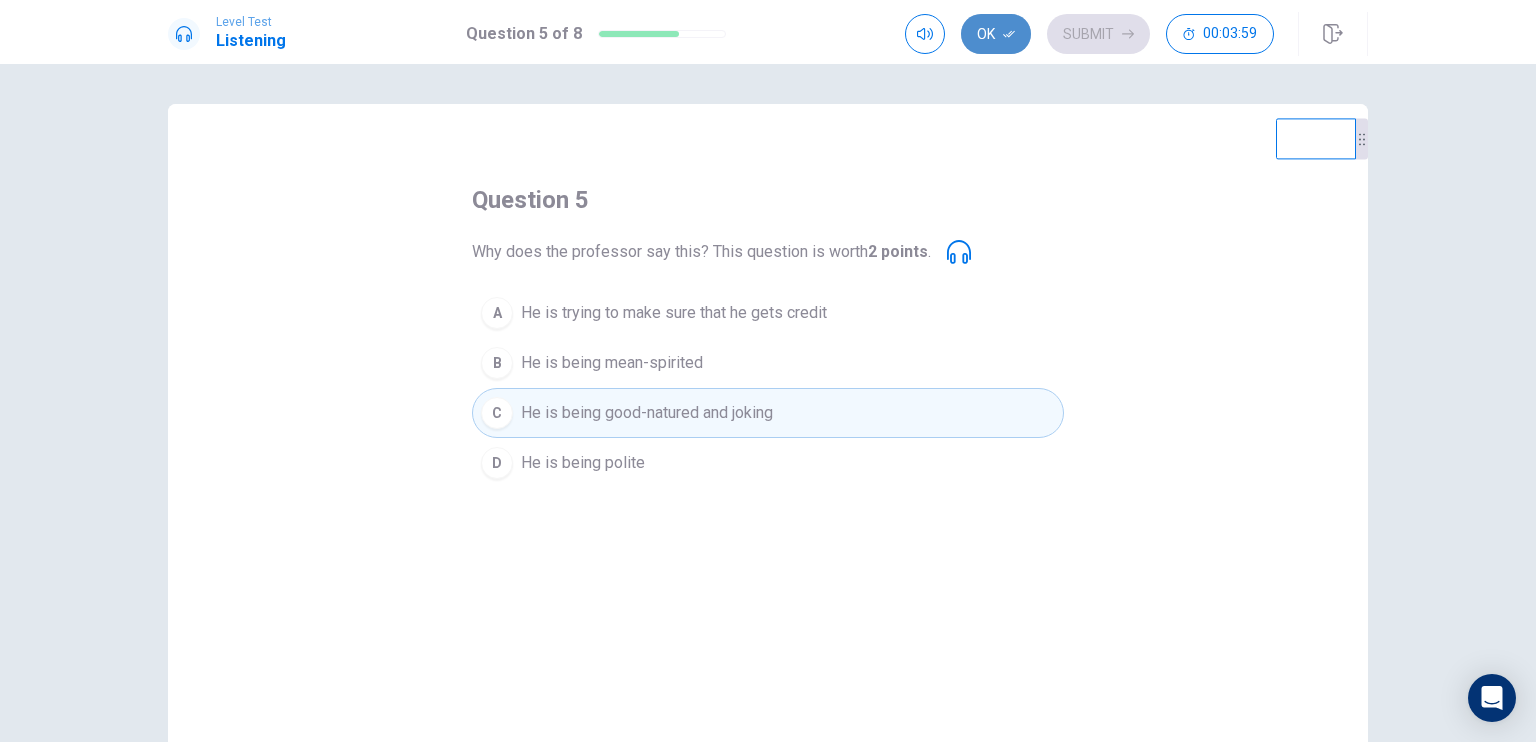 click on "Ok" at bounding box center [996, 34] 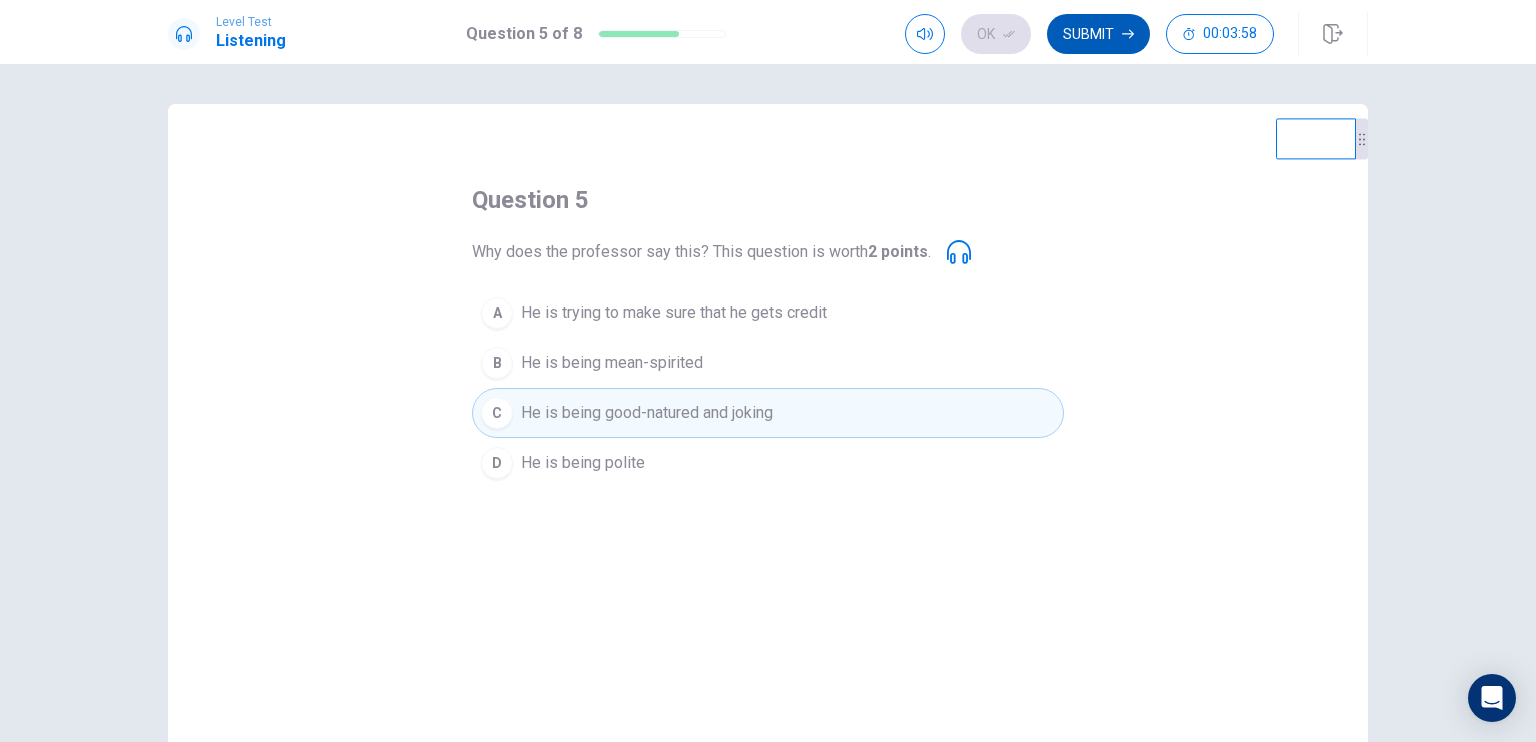 click on "Submit" at bounding box center [1098, 34] 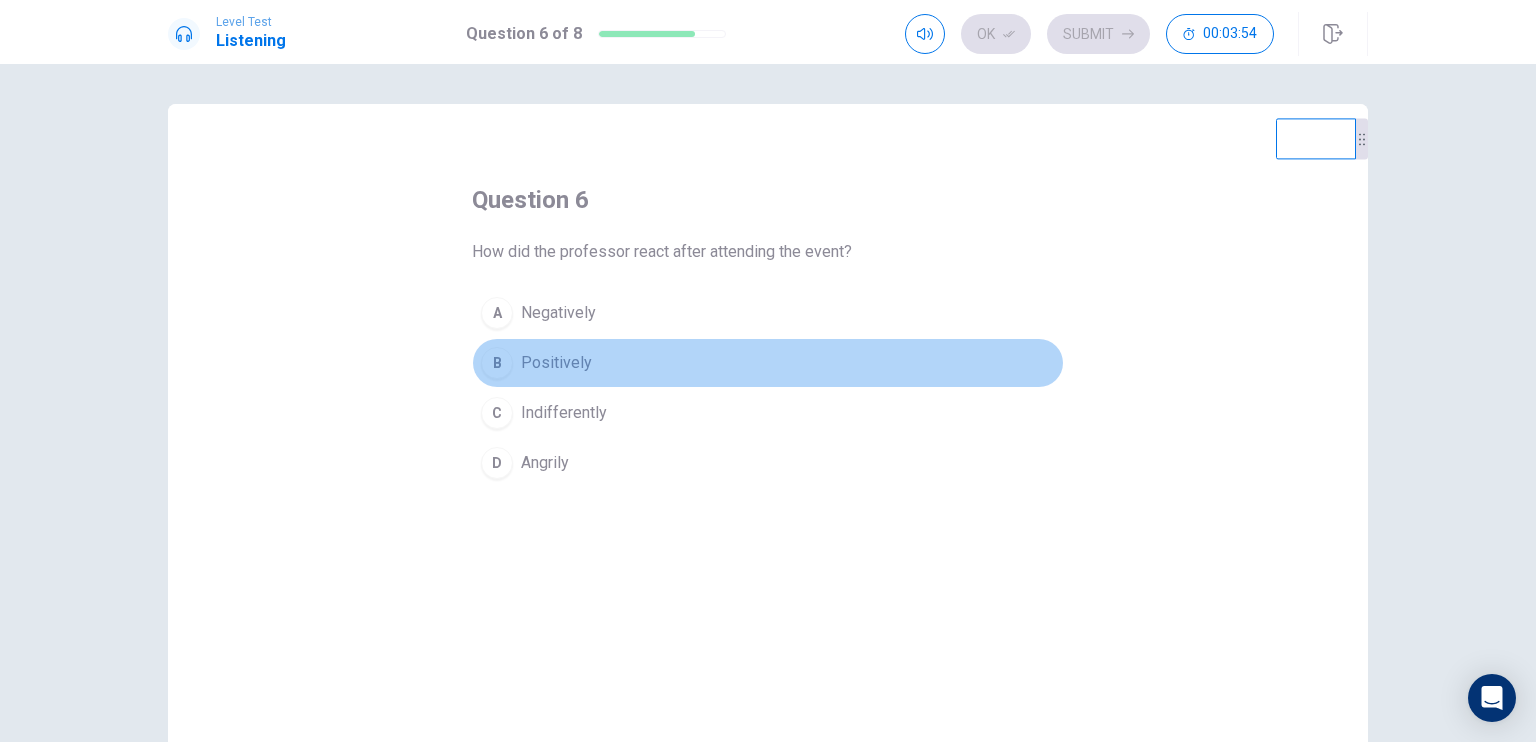 click on "Positively" at bounding box center (556, 363) 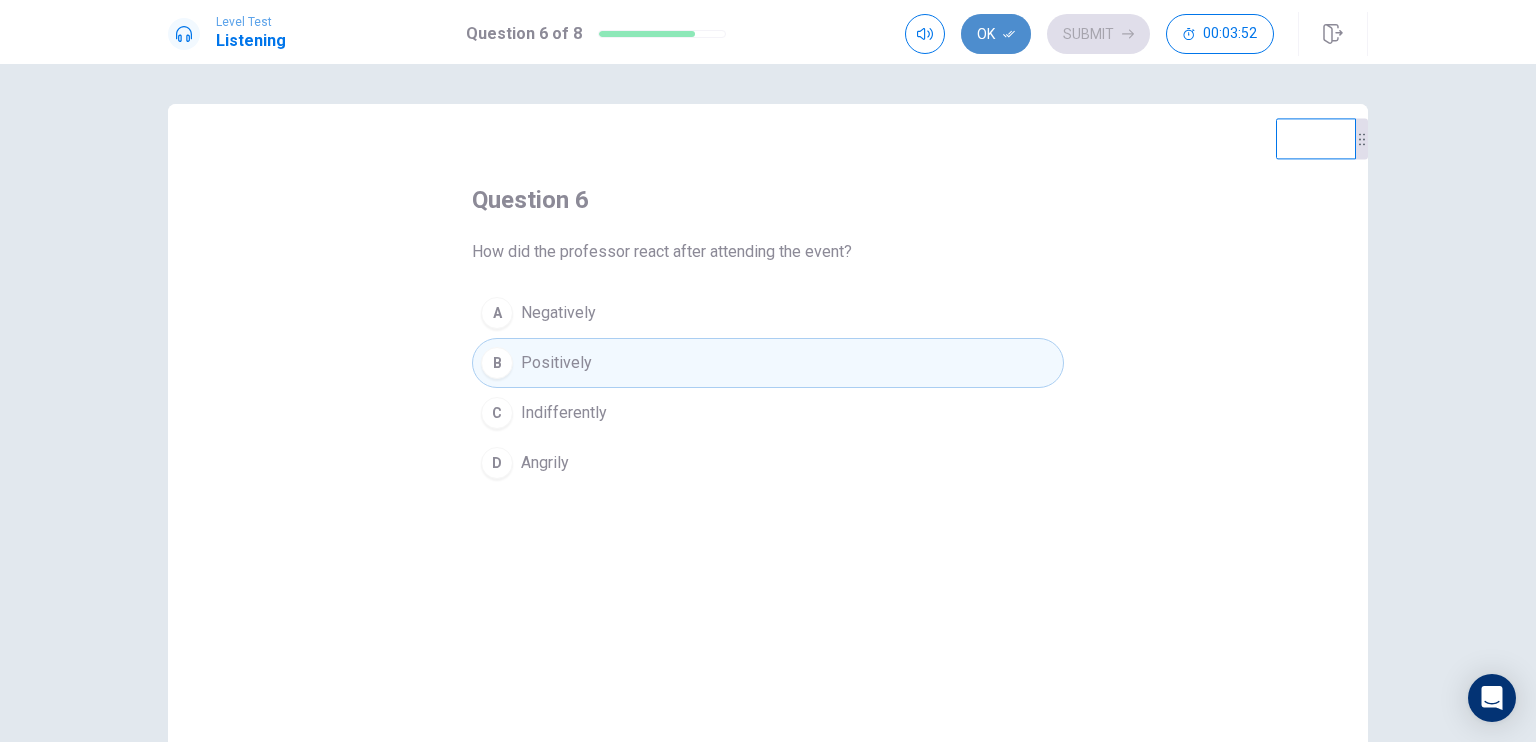 click on "Ok" at bounding box center [996, 34] 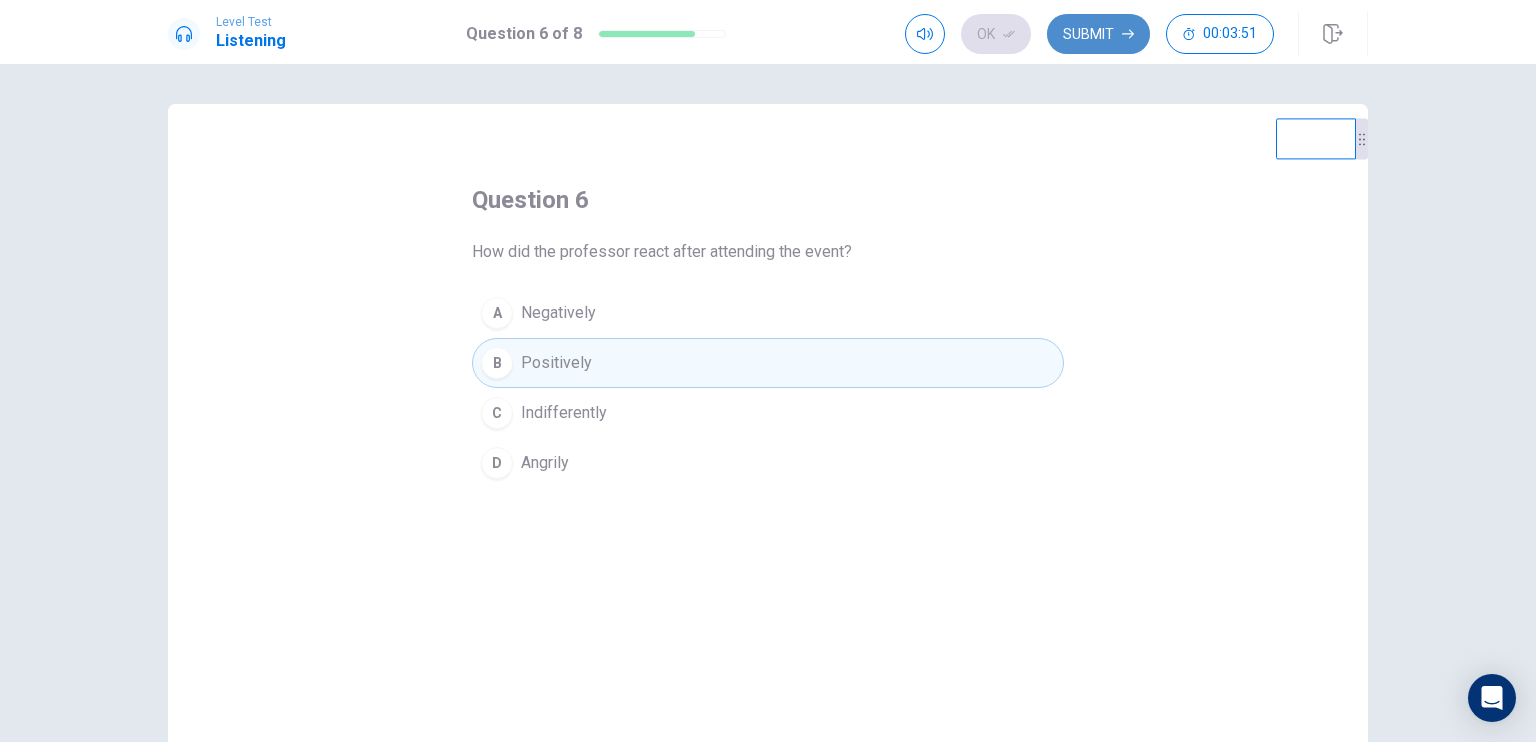 click on "Submit" at bounding box center [1098, 34] 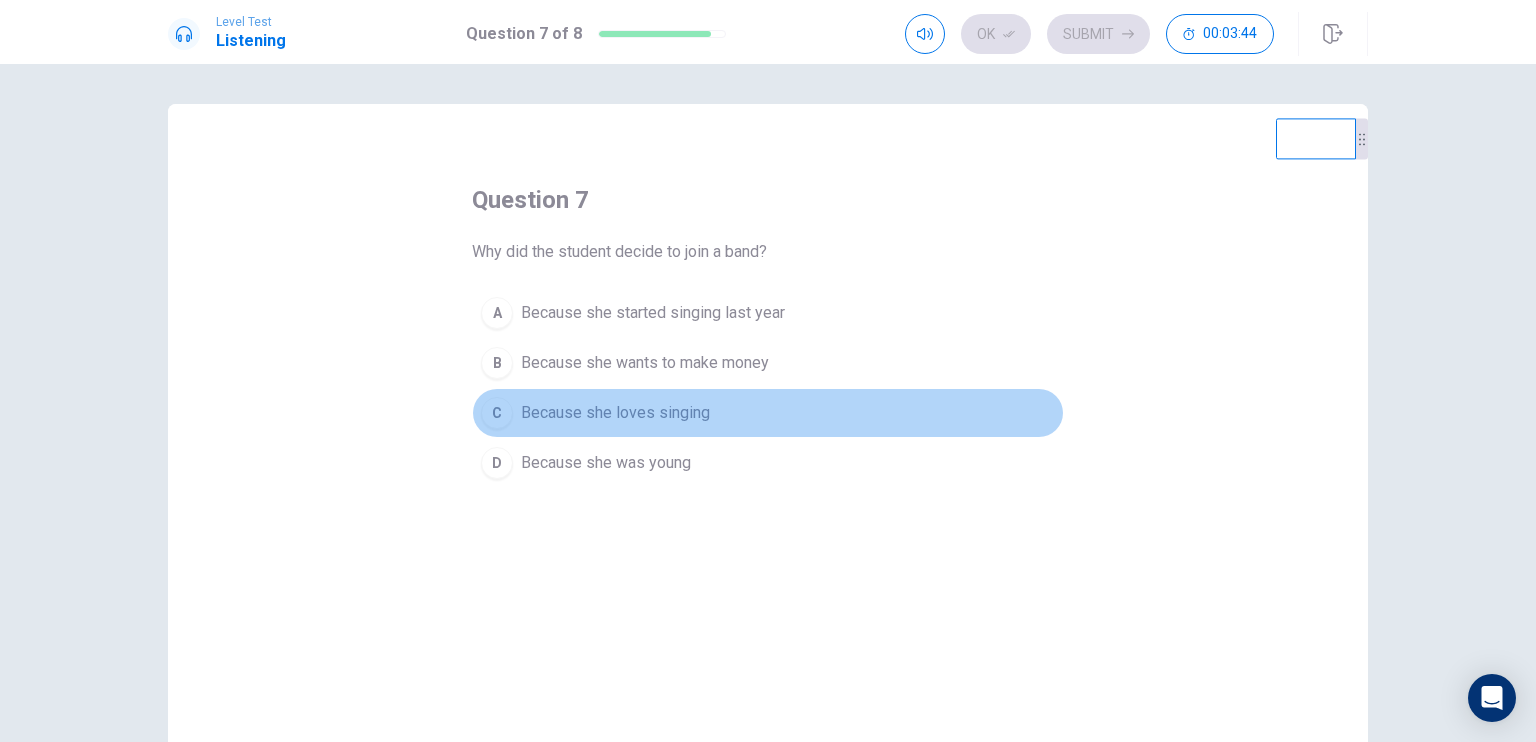 click on "Because she loves singing" at bounding box center [615, 413] 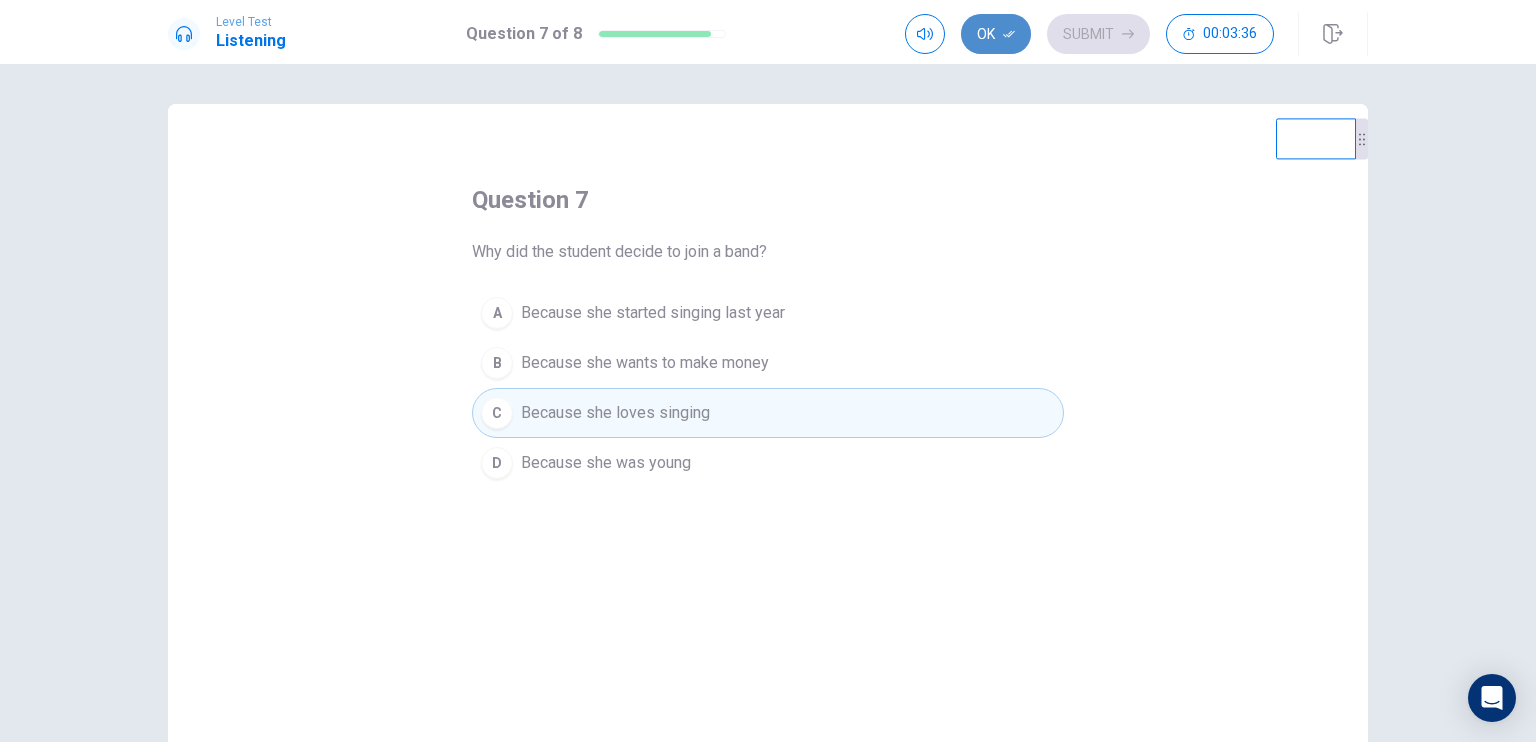 click on "Ok" at bounding box center (996, 34) 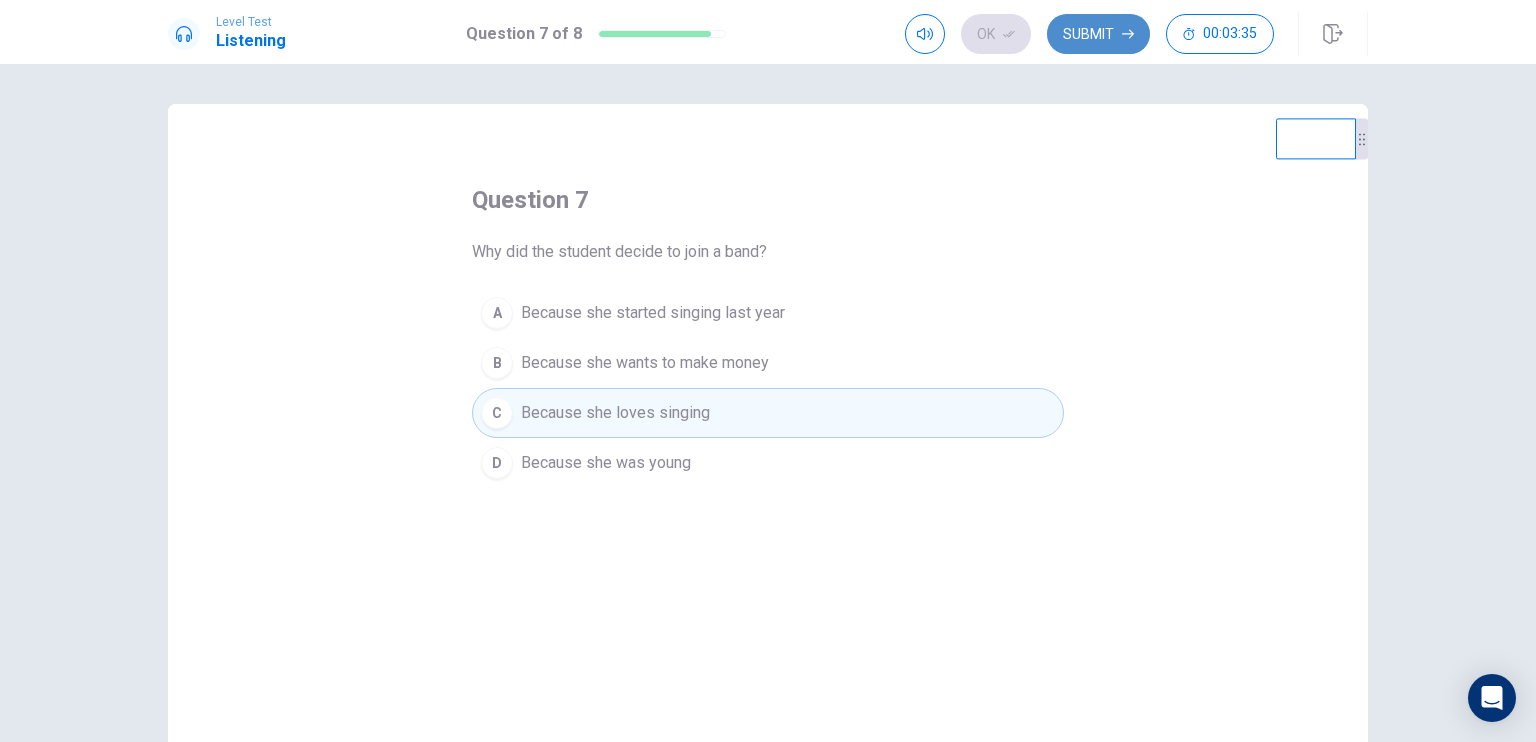 click on "Submit" at bounding box center [1098, 34] 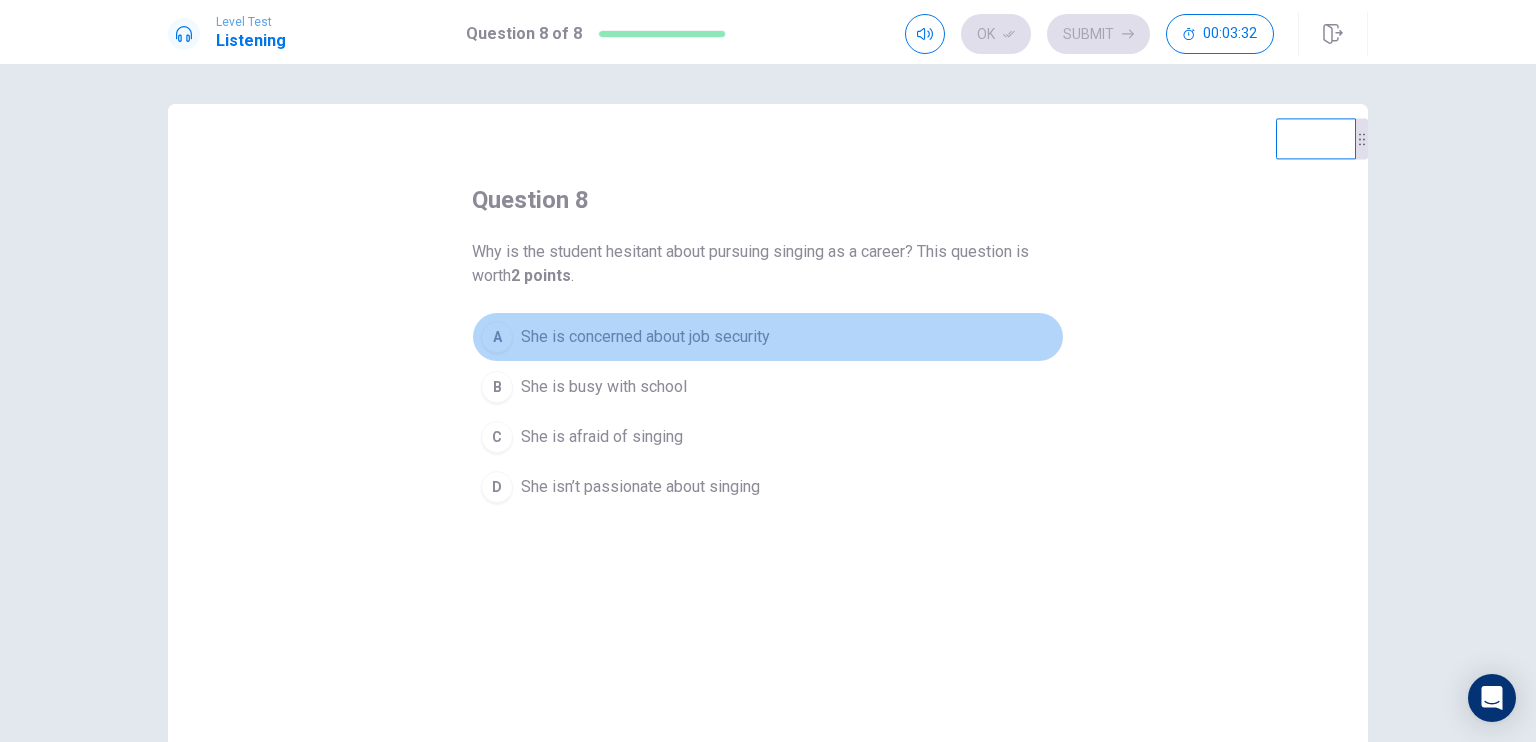 click on "She is concerned about job security" at bounding box center (645, 337) 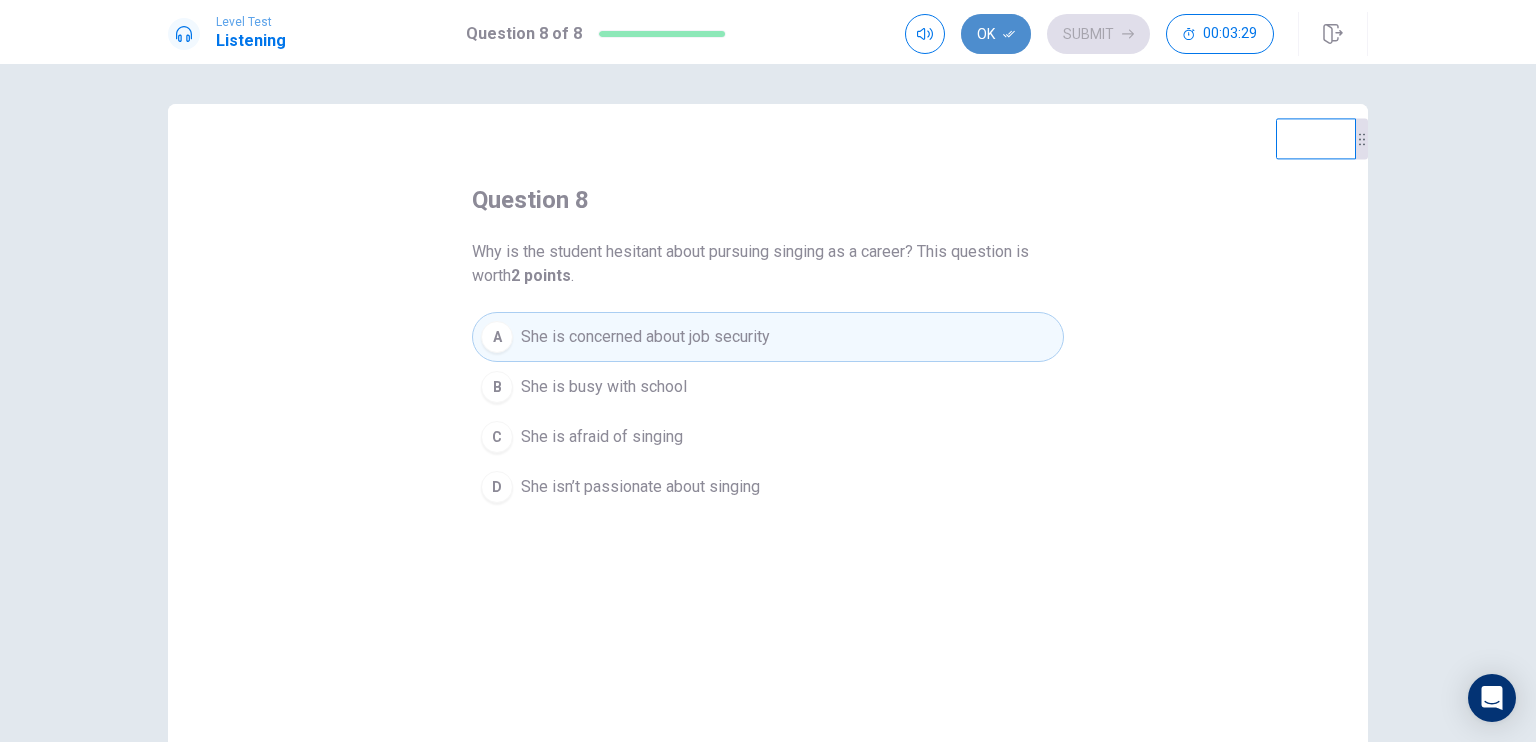 click on "Ok" at bounding box center [996, 34] 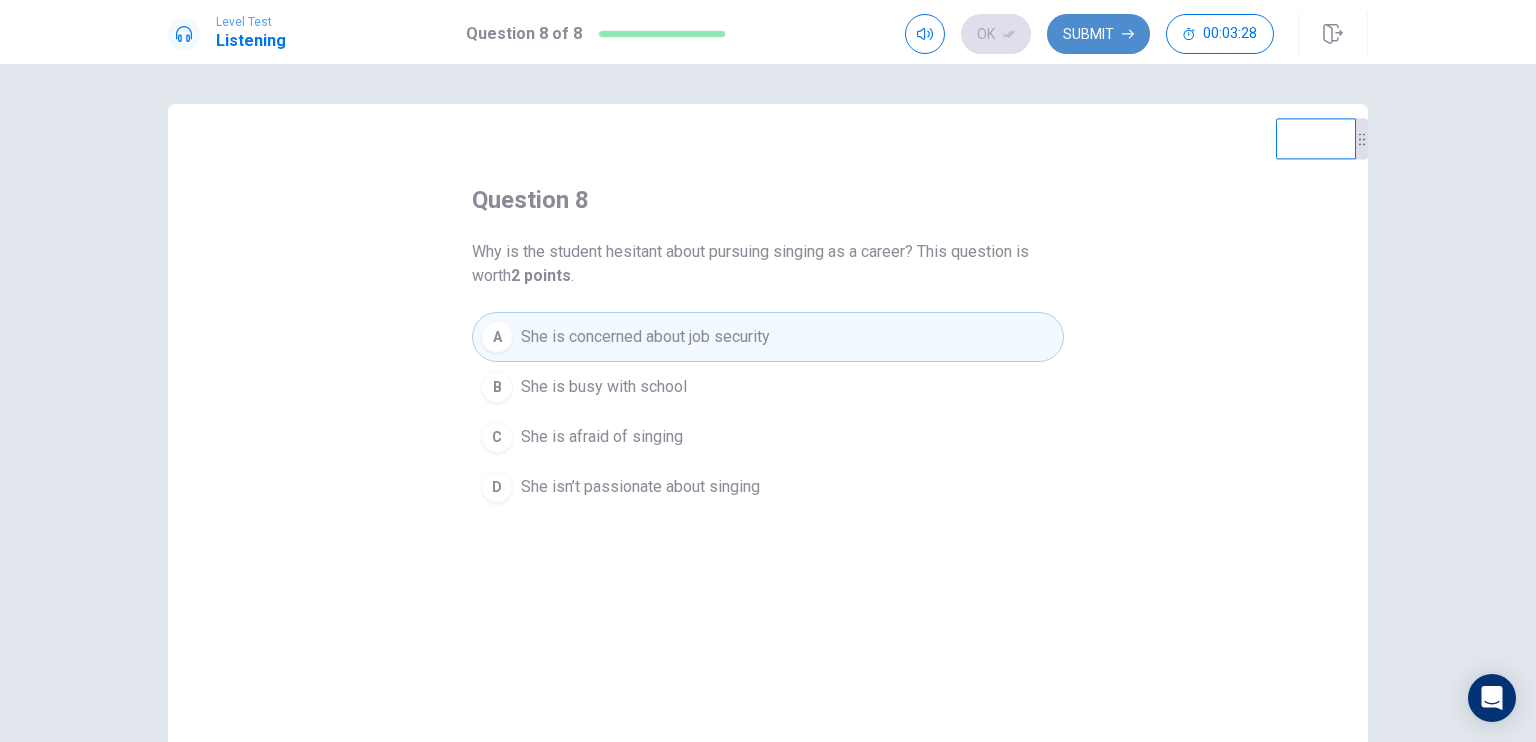 click on "Submit" at bounding box center [1098, 34] 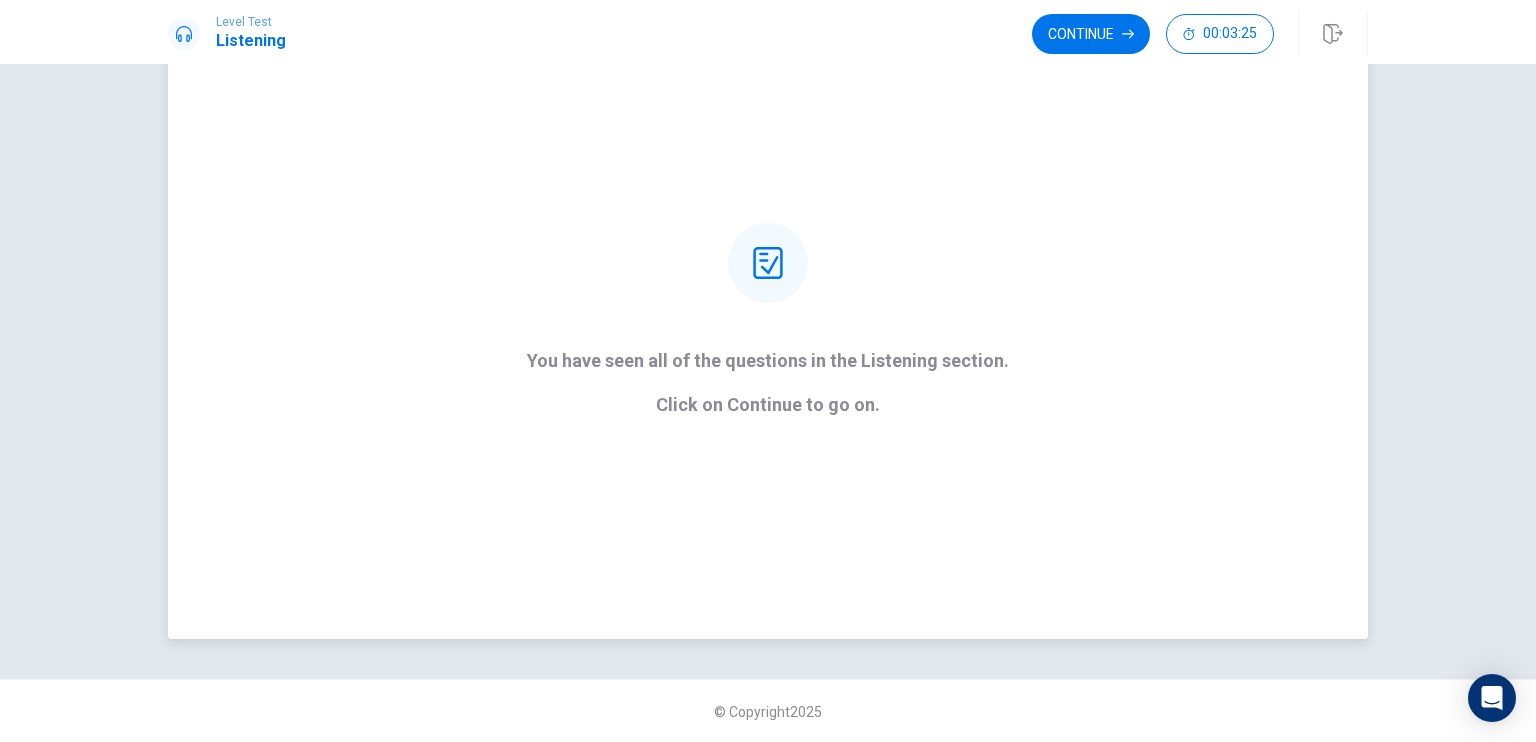 scroll, scrollTop: 0, scrollLeft: 0, axis: both 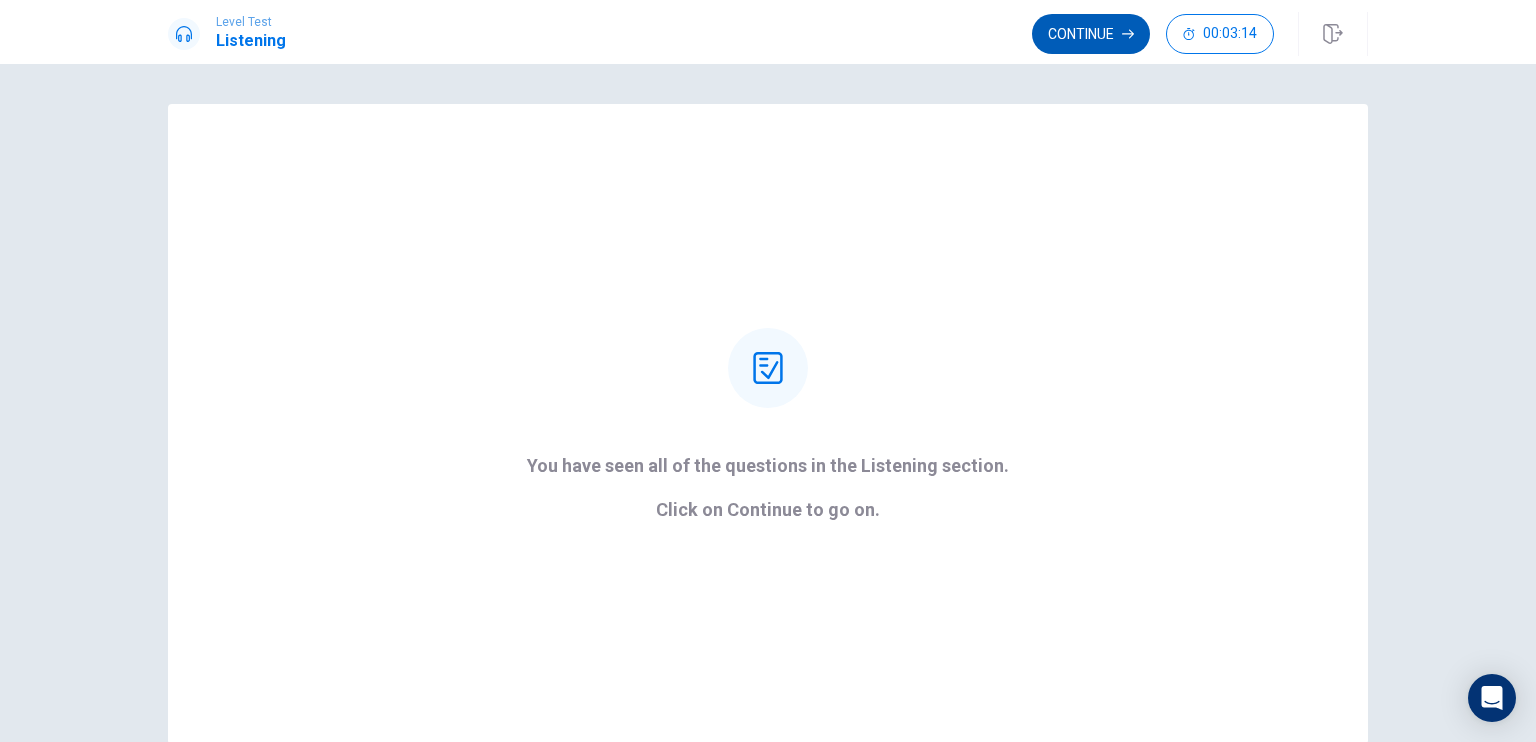 click on "Continue" at bounding box center [1091, 34] 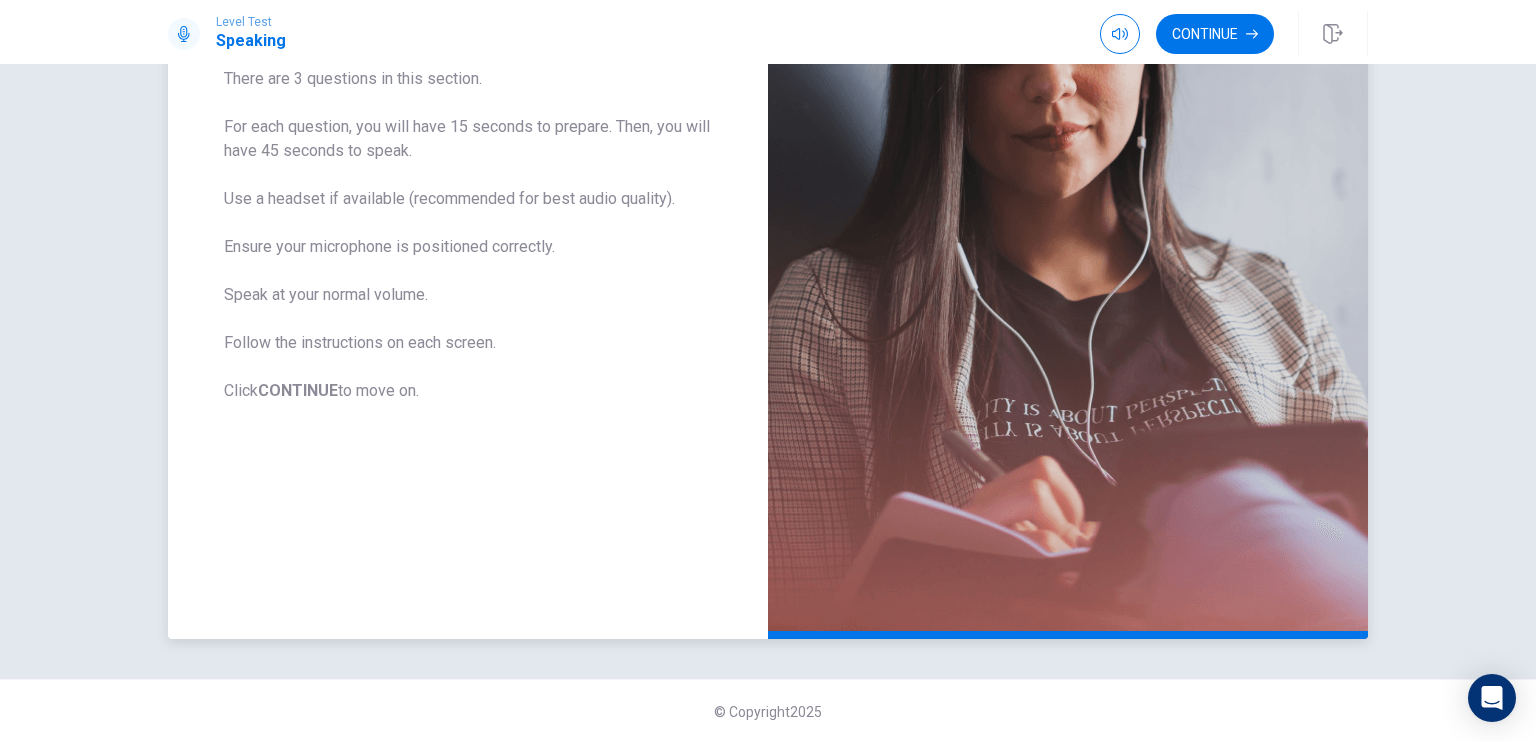 scroll, scrollTop: 0, scrollLeft: 0, axis: both 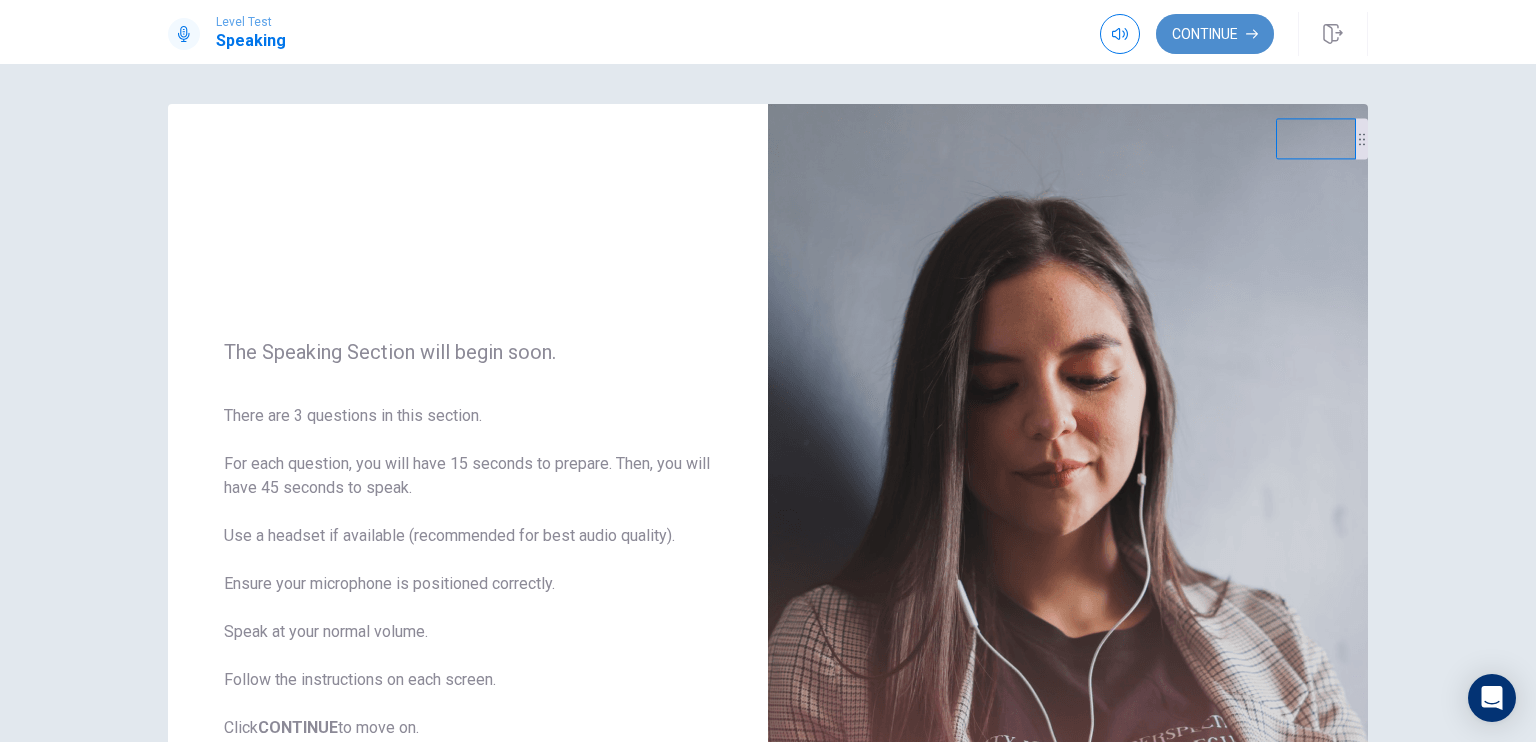 click on "Continue" at bounding box center [1215, 34] 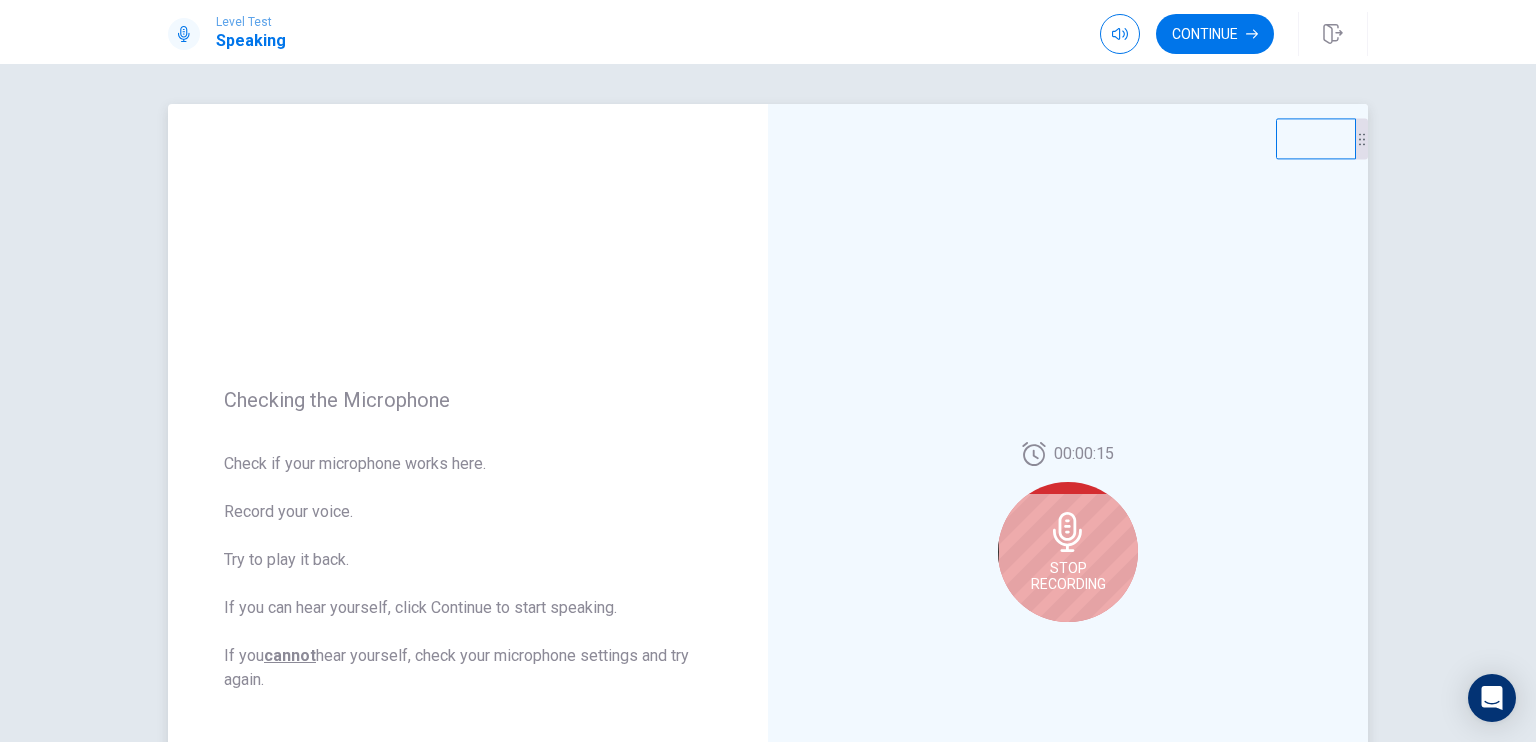 scroll, scrollTop: 126, scrollLeft: 0, axis: vertical 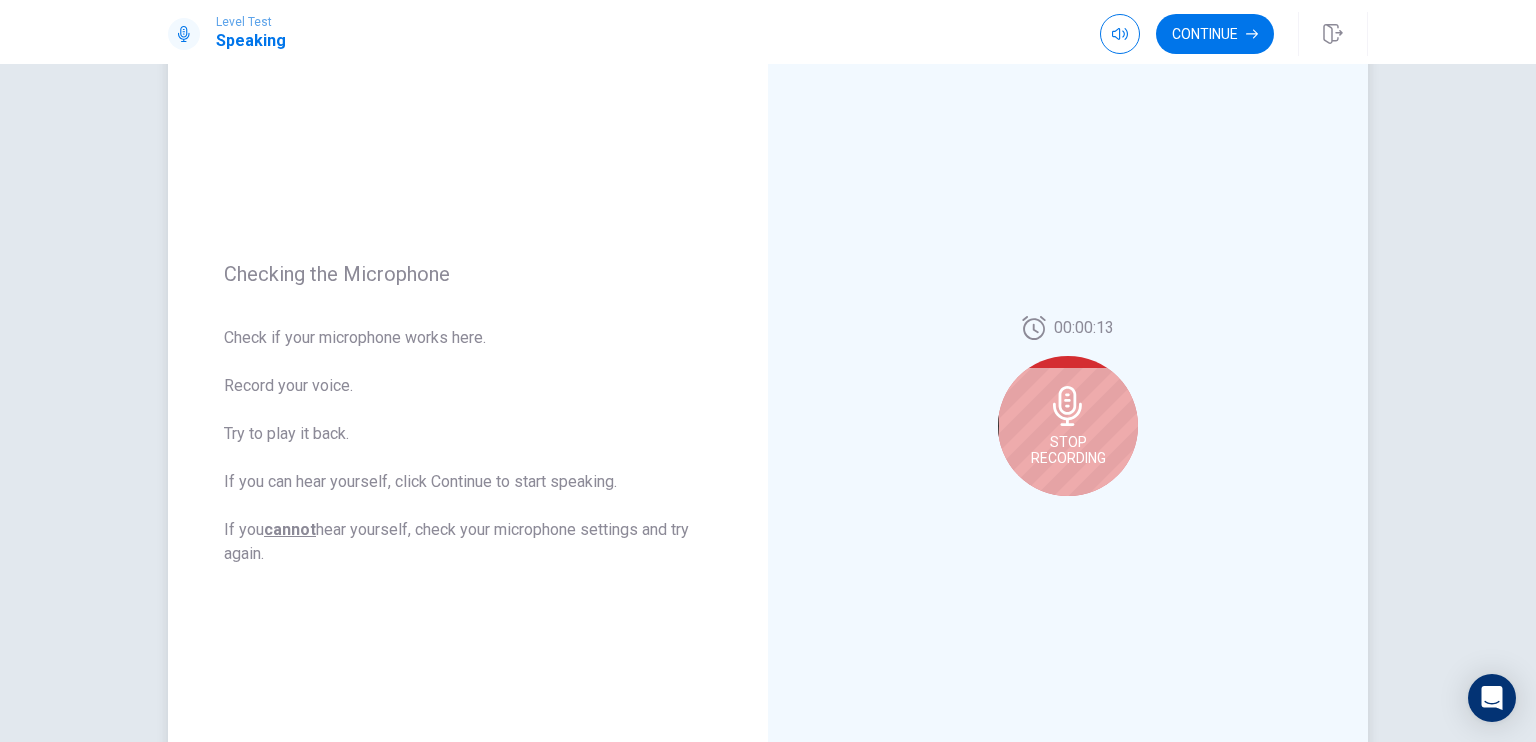 click 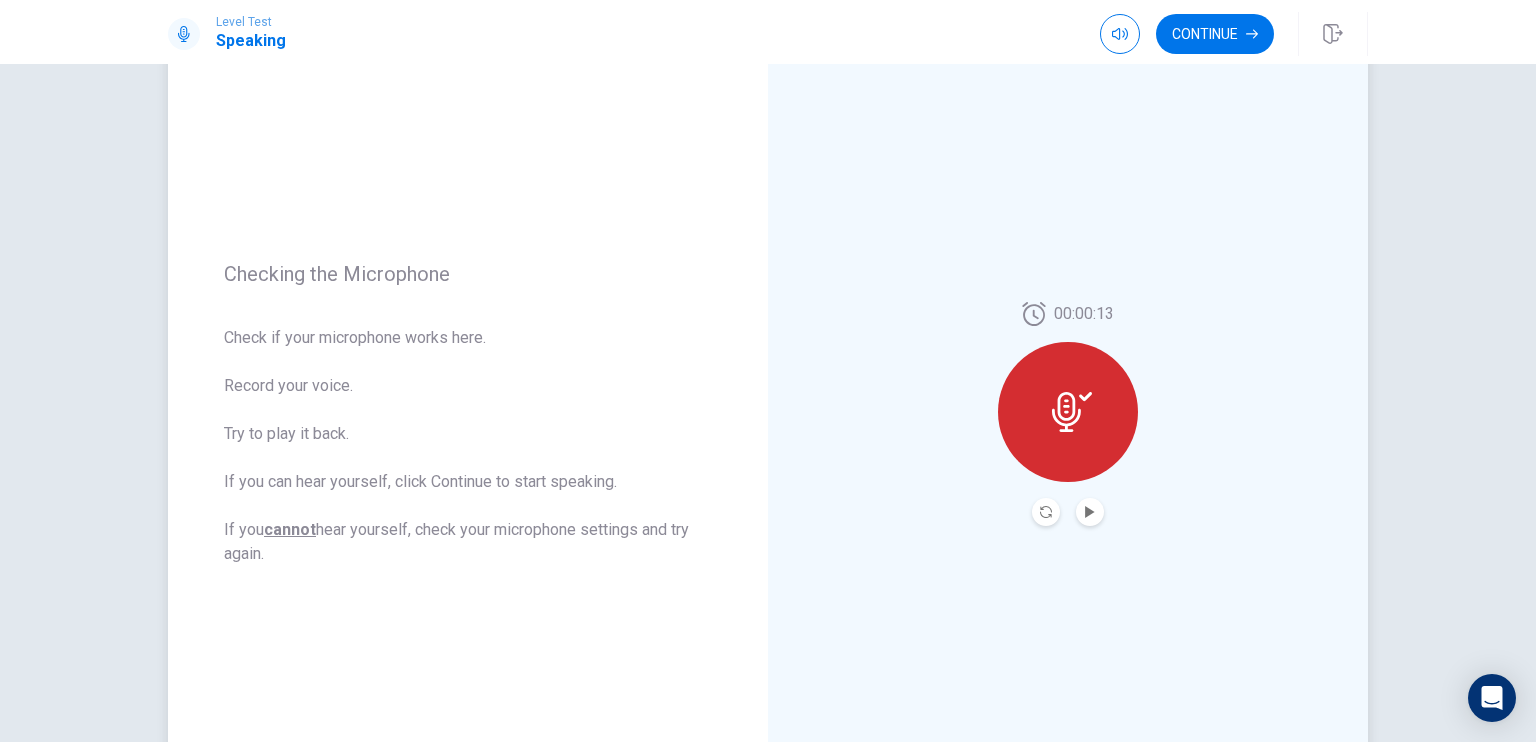 scroll, scrollTop: 0, scrollLeft: 0, axis: both 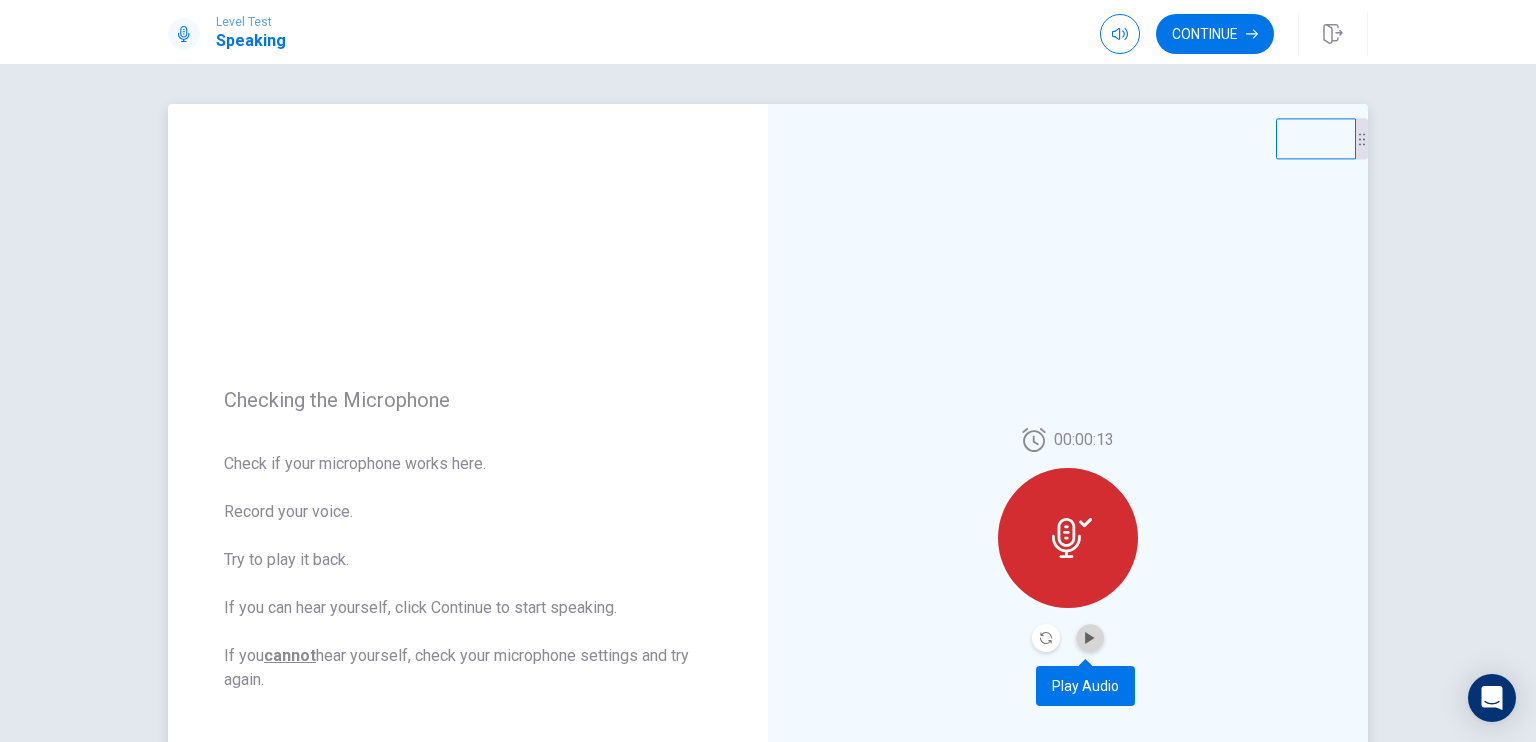click at bounding box center [1090, 638] 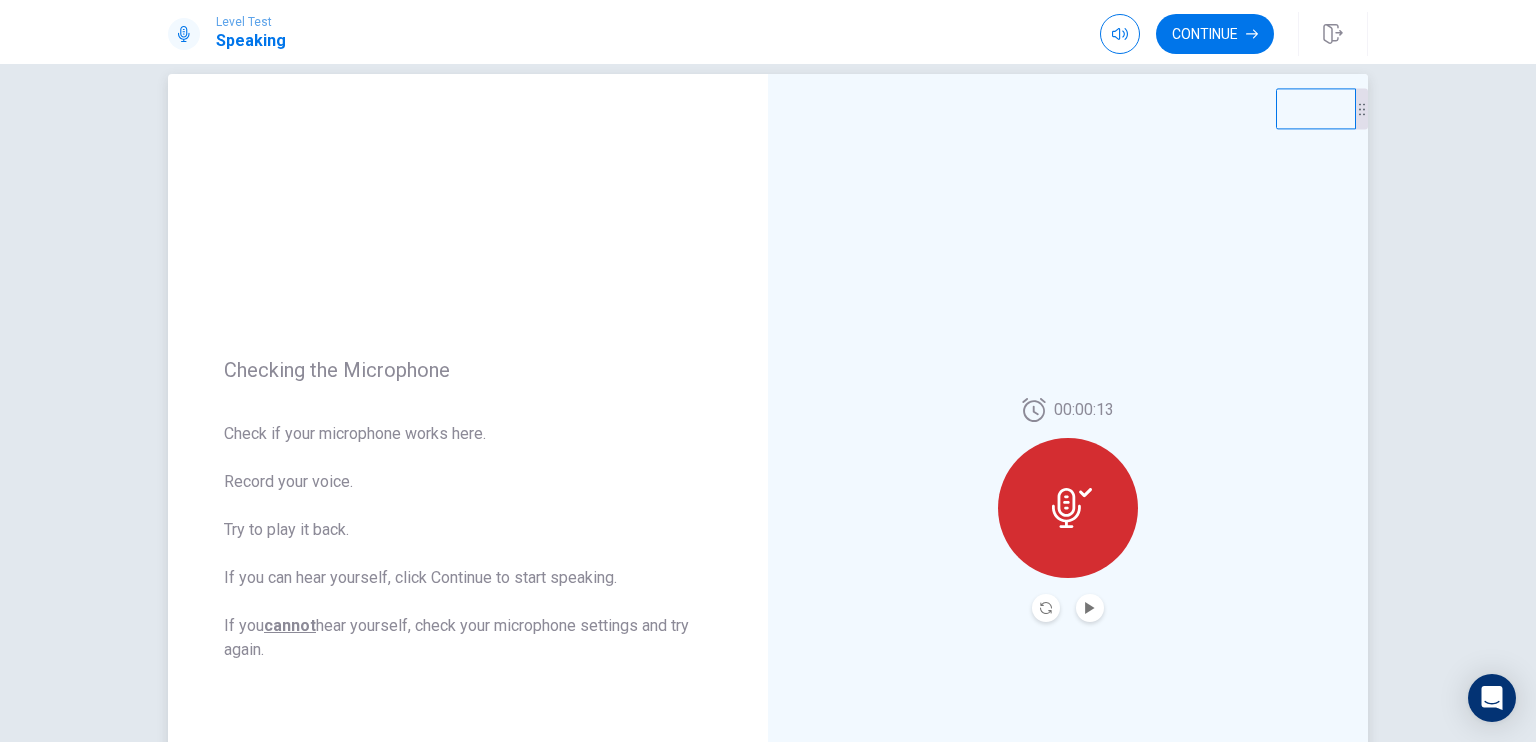 scroll, scrollTop: 32, scrollLeft: 0, axis: vertical 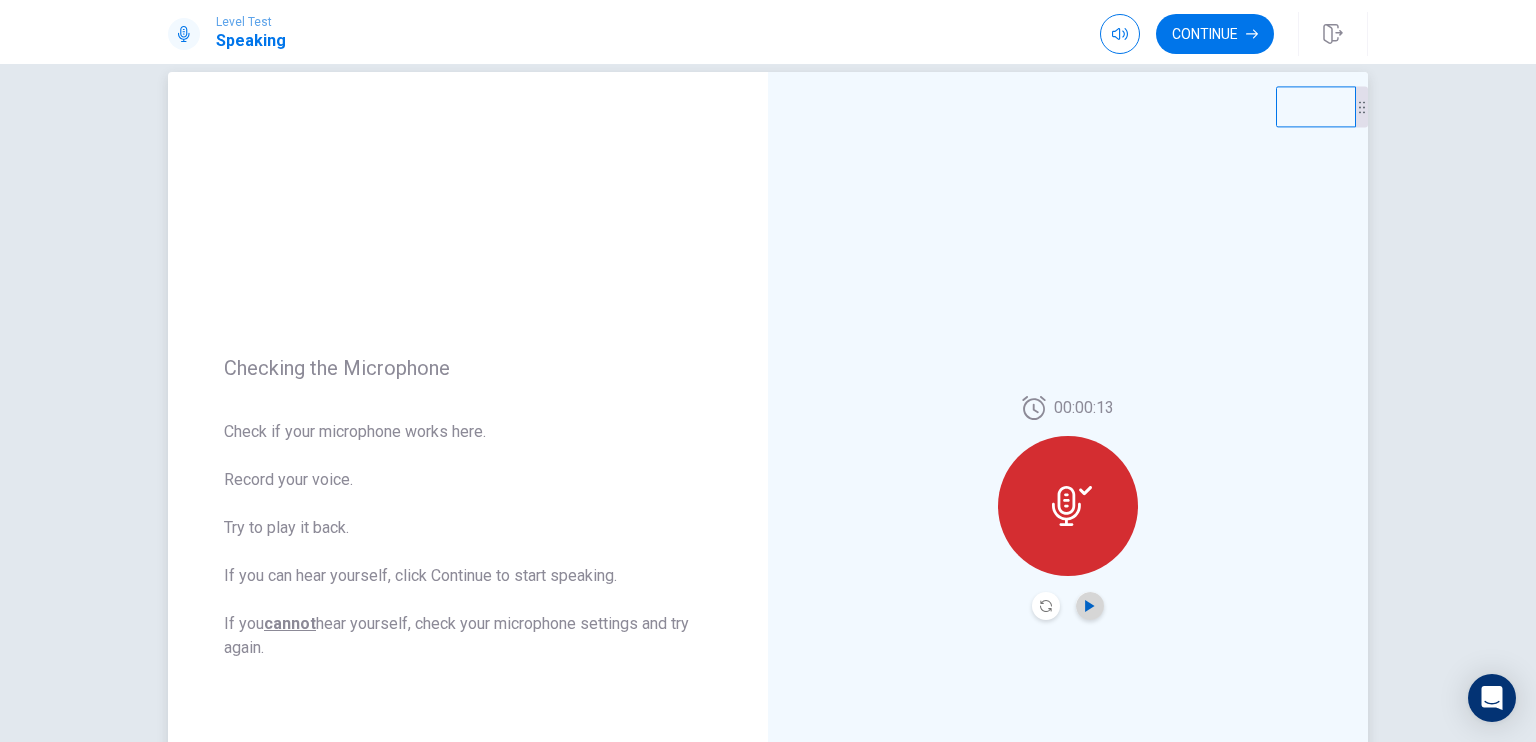 click 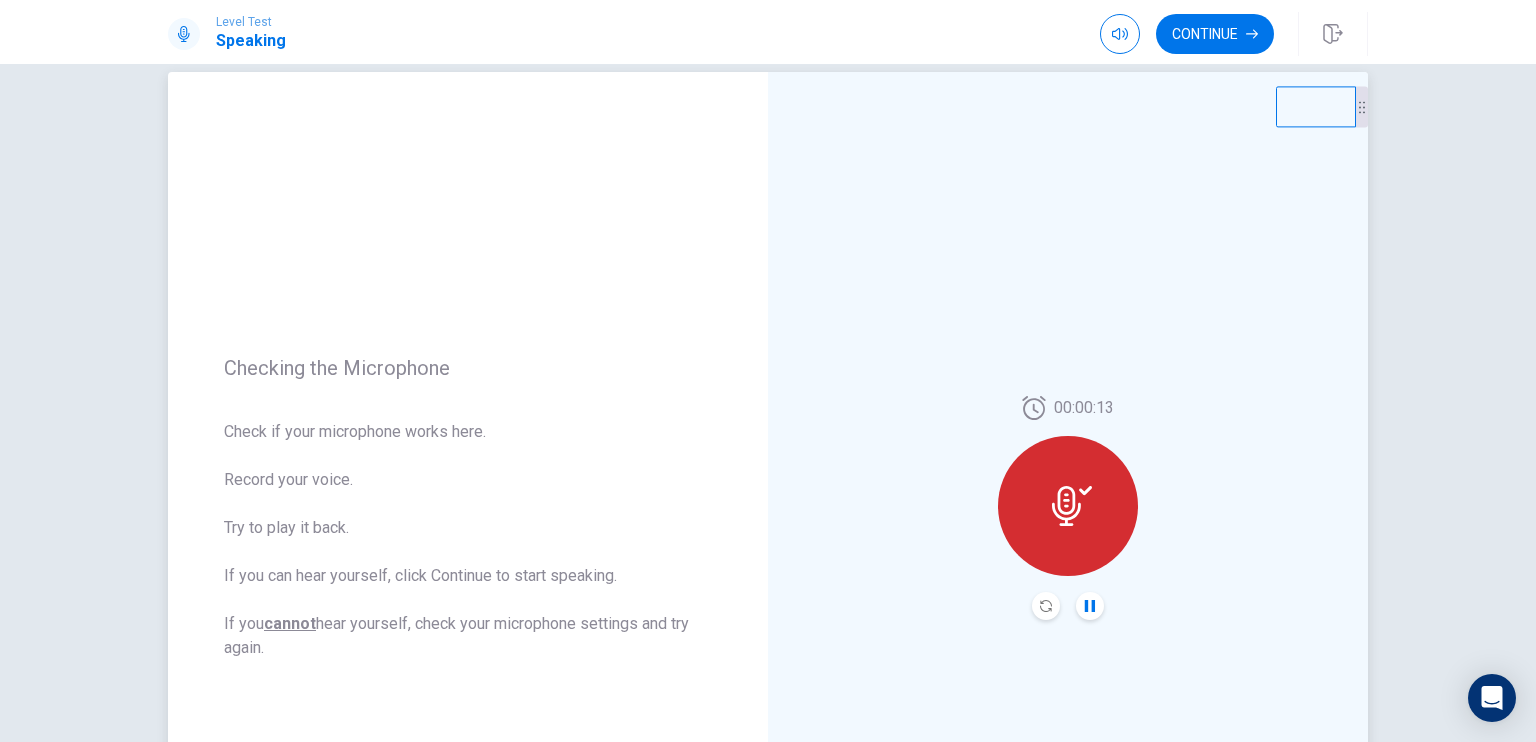 click at bounding box center (1068, 506) 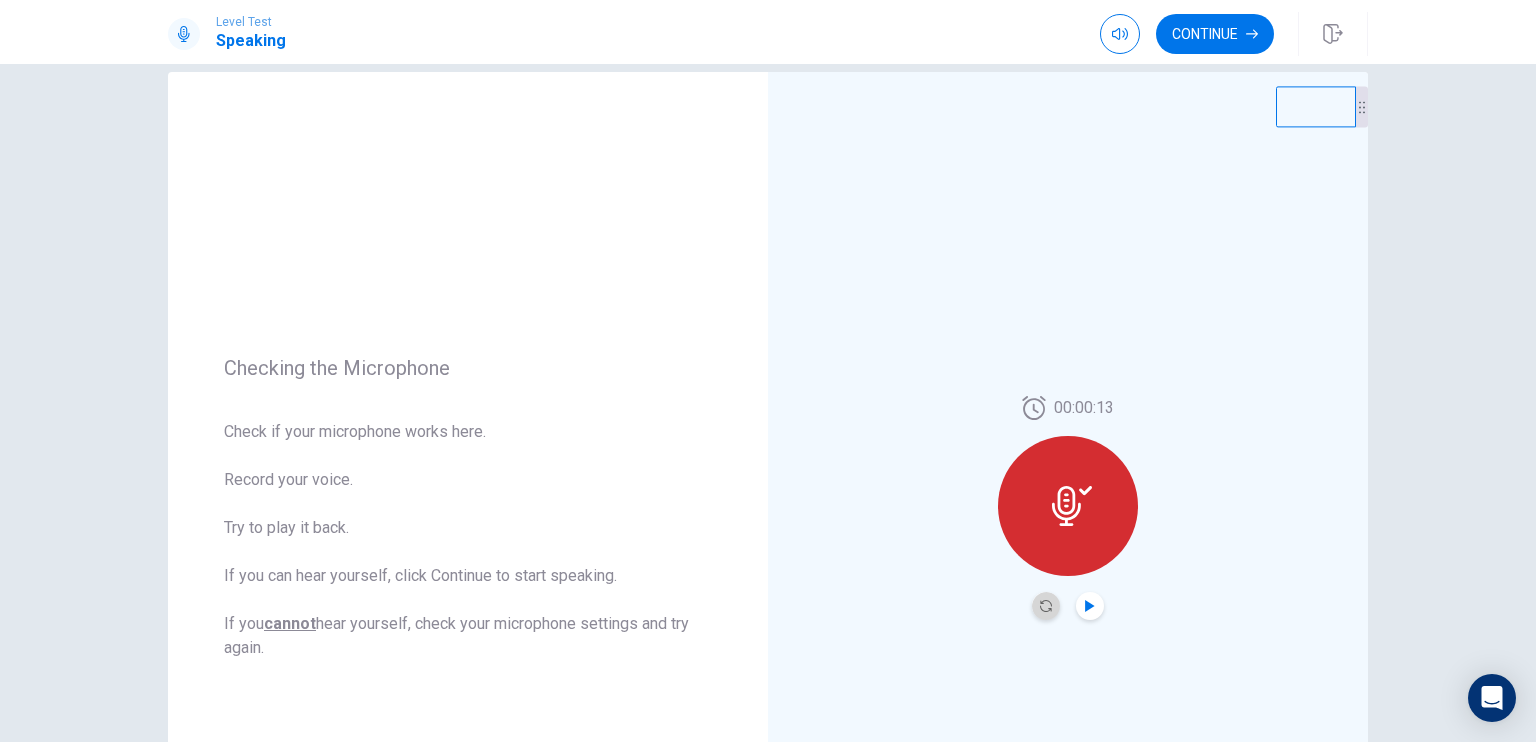 click at bounding box center (1046, 606) 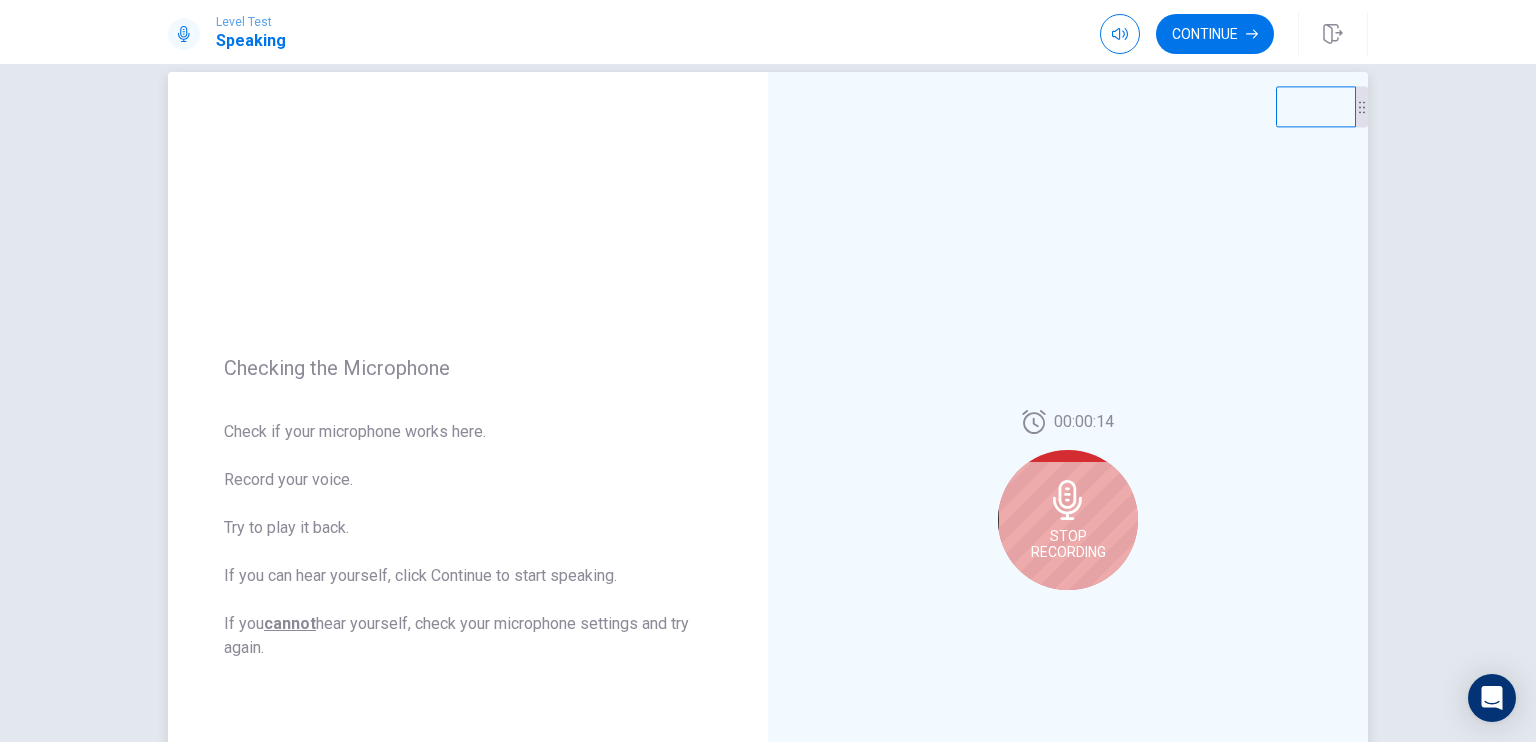 click on "Stop   Recording" at bounding box center [1068, 544] 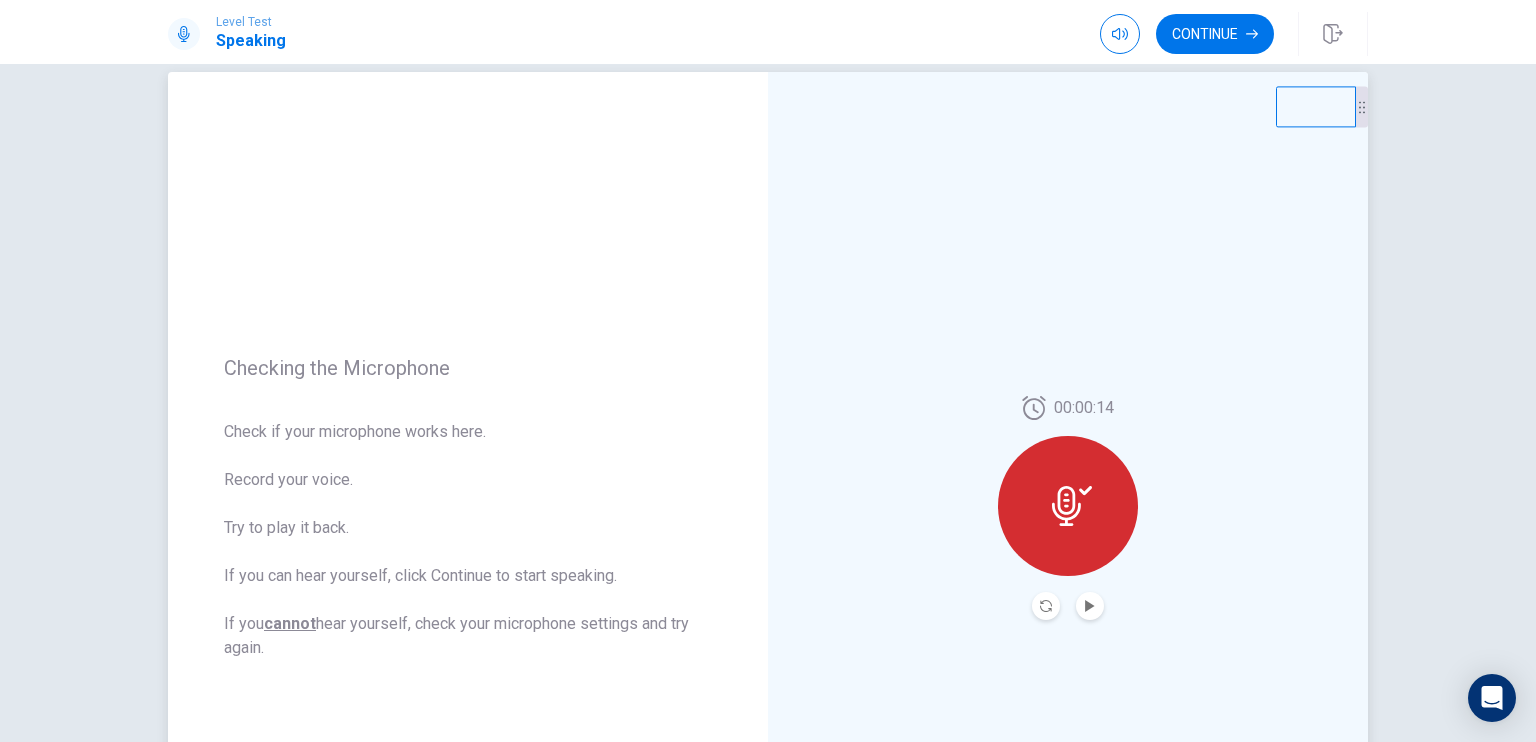 click at bounding box center [1046, 606] 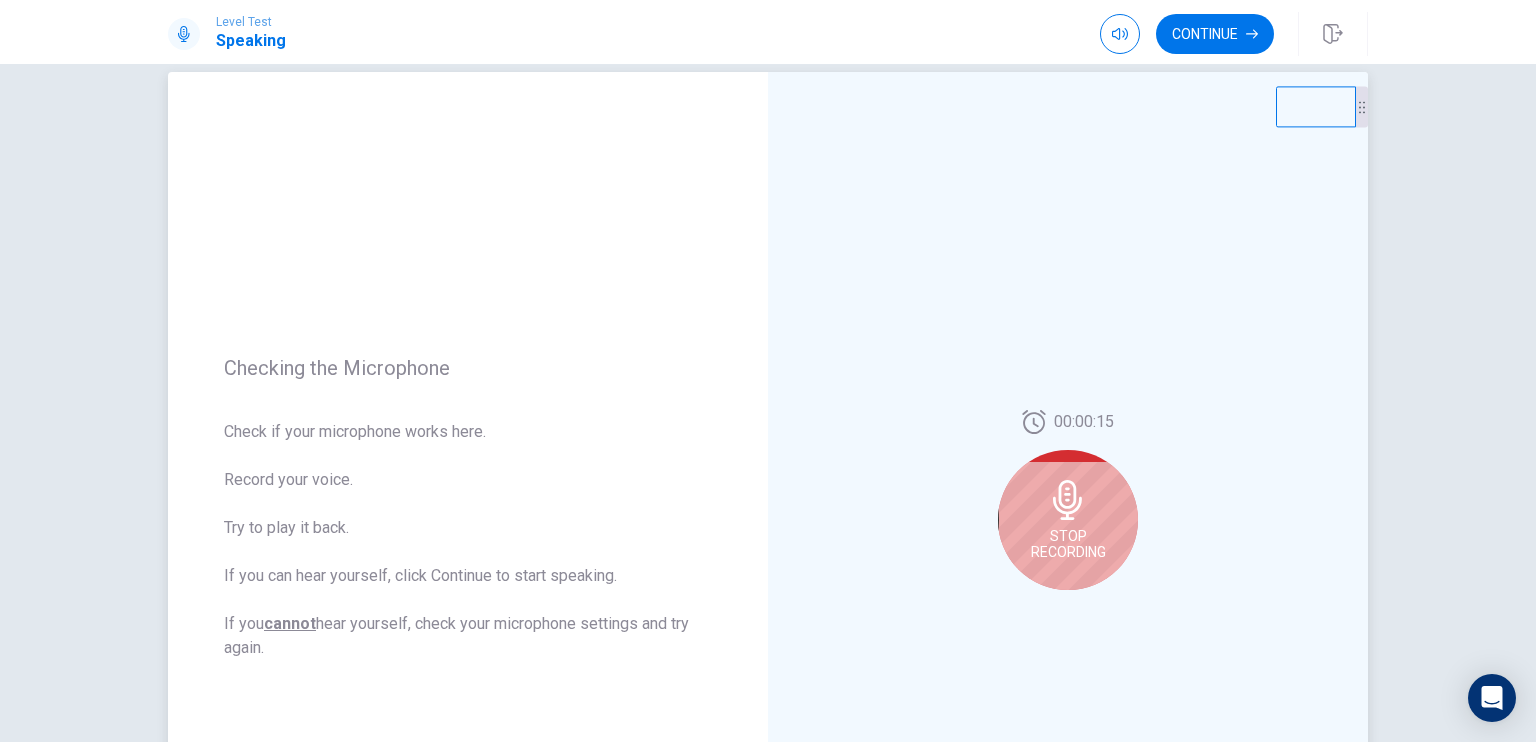 click 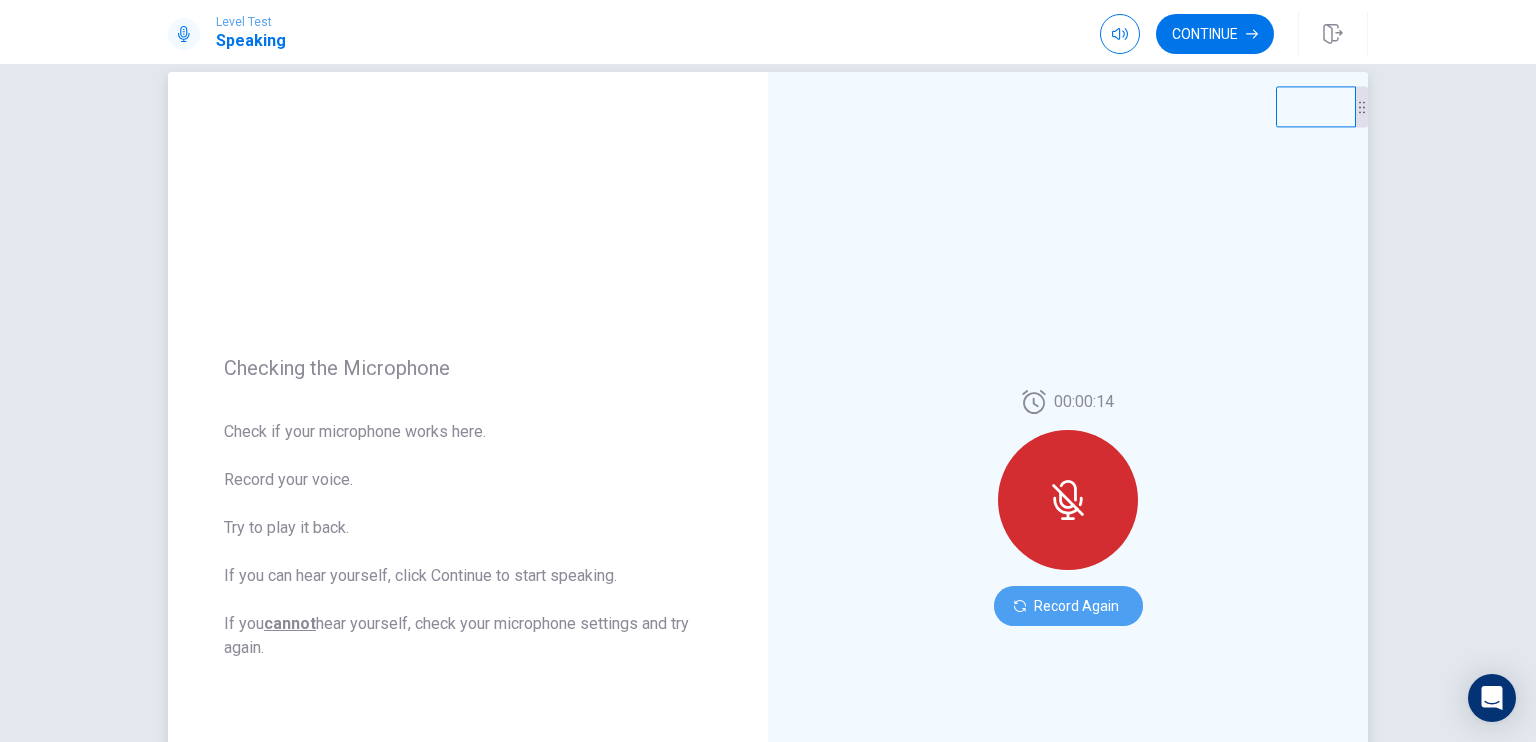 click on "Record Again" at bounding box center [1068, 606] 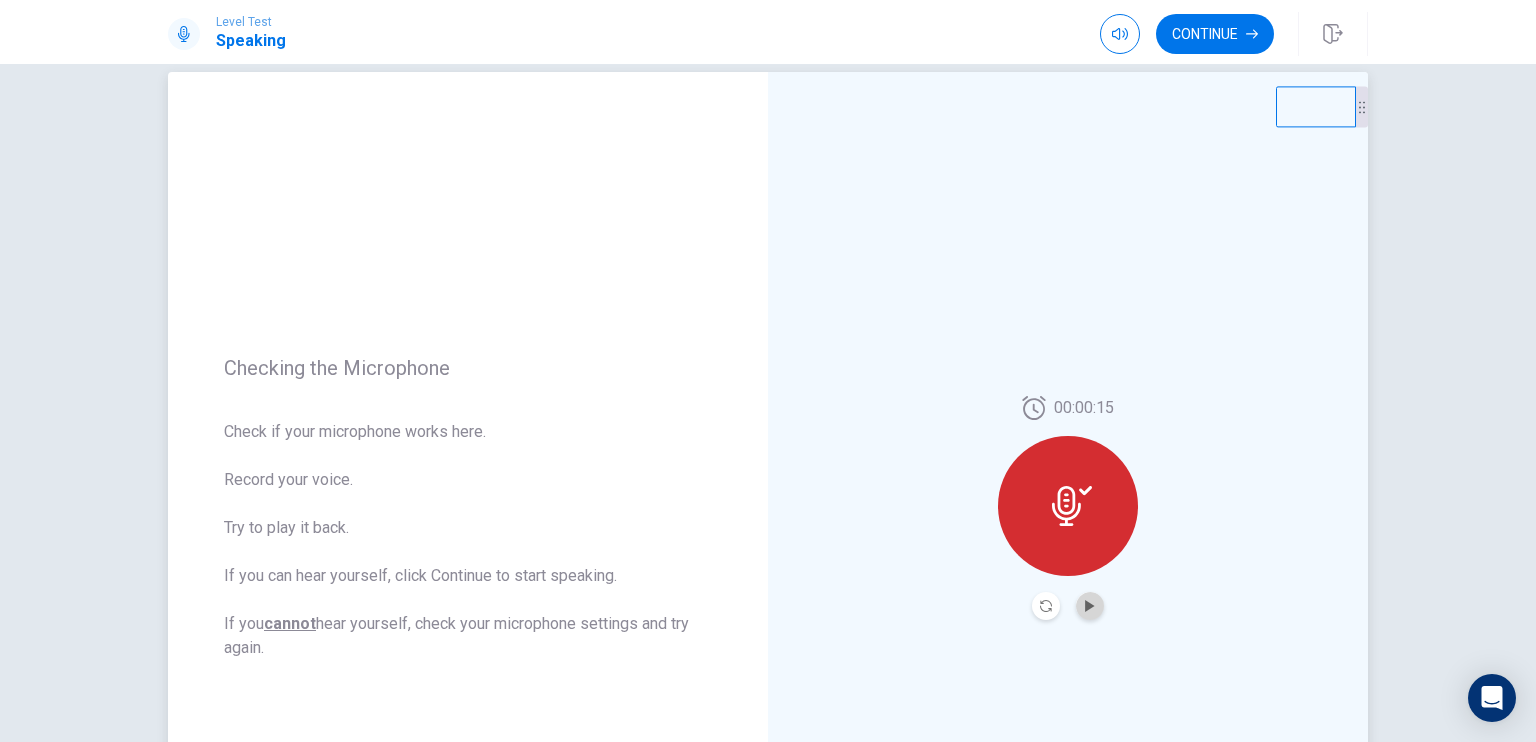 click at bounding box center (1090, 606) 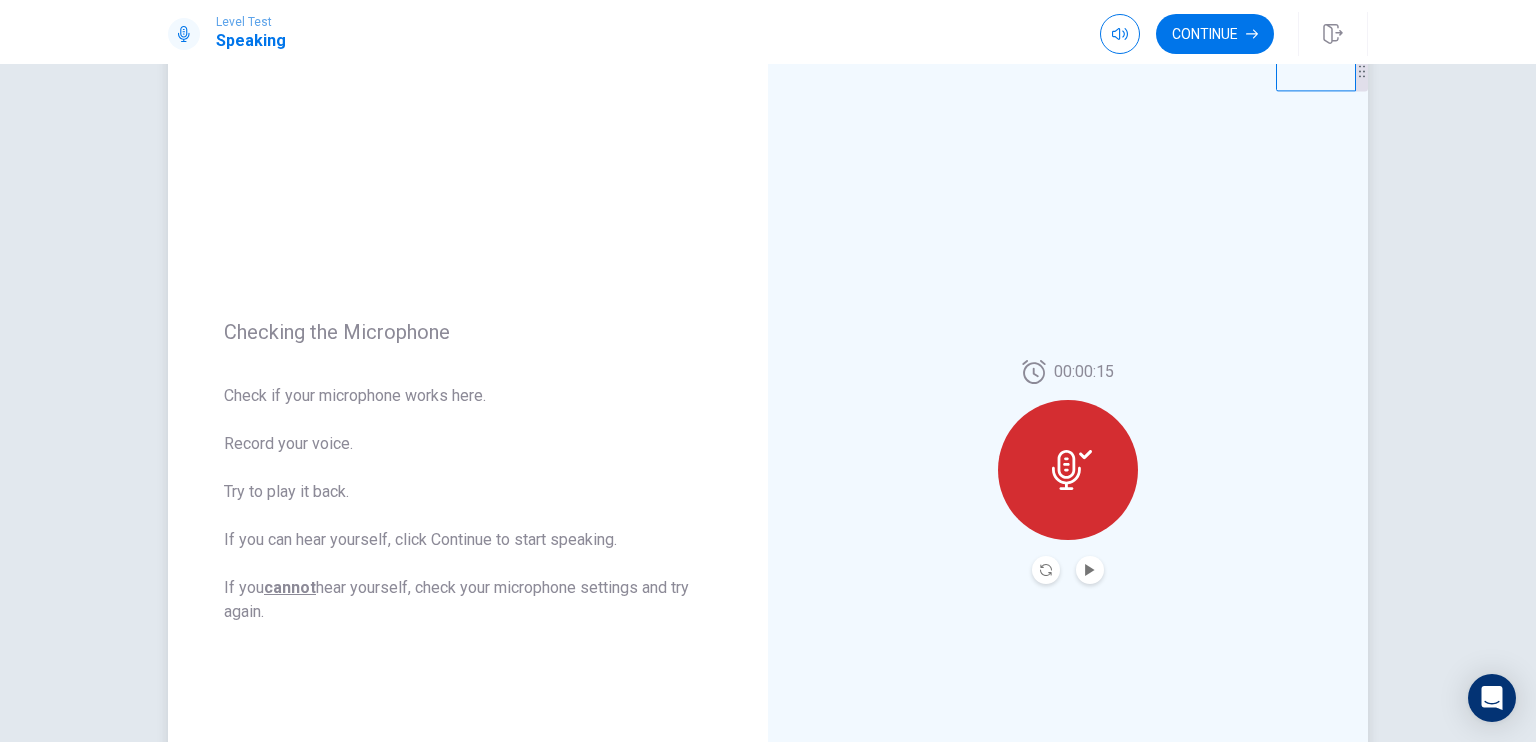 scroll, scrollTop: 0, scrollLeft: 0, axis: both 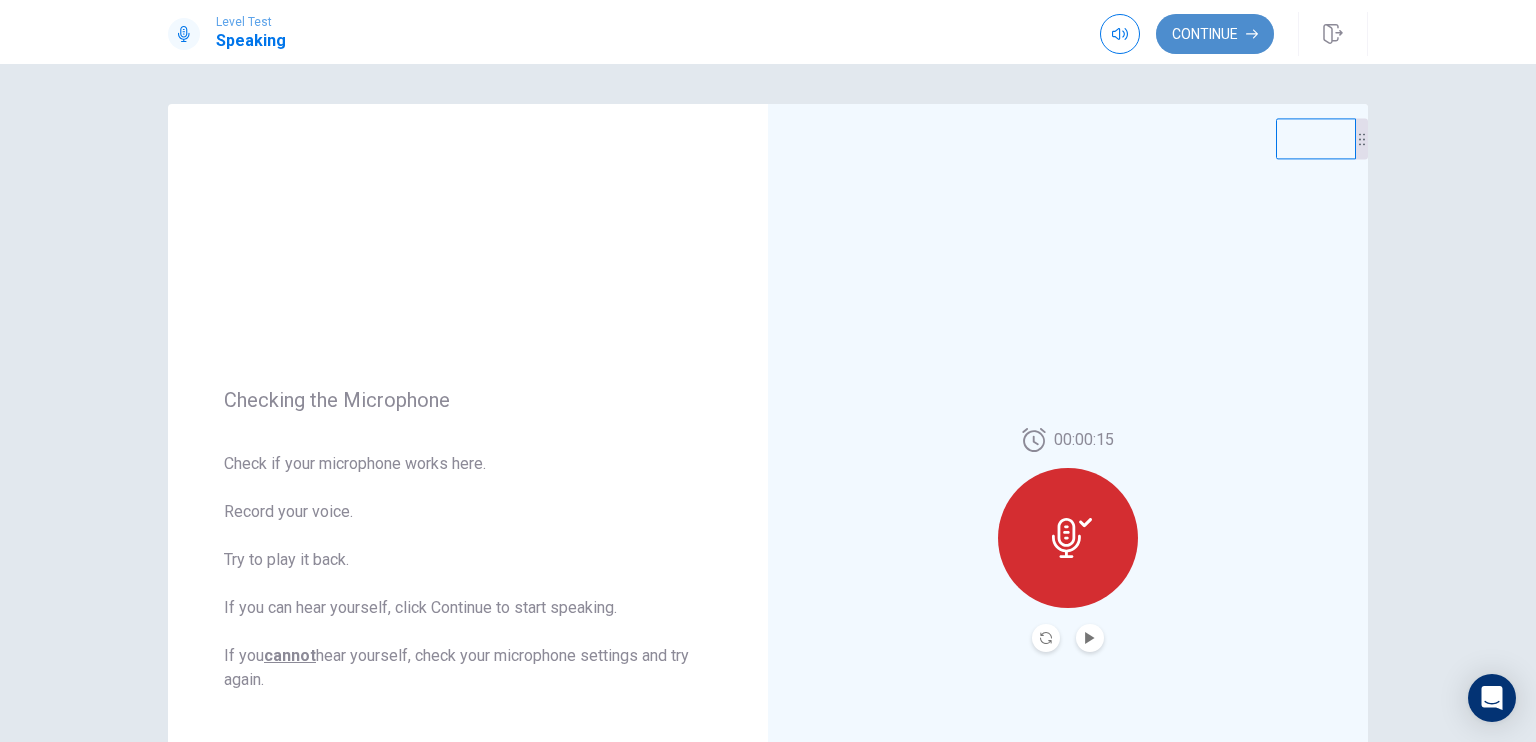 click on "Continue" at bounding box center [1215, 34] 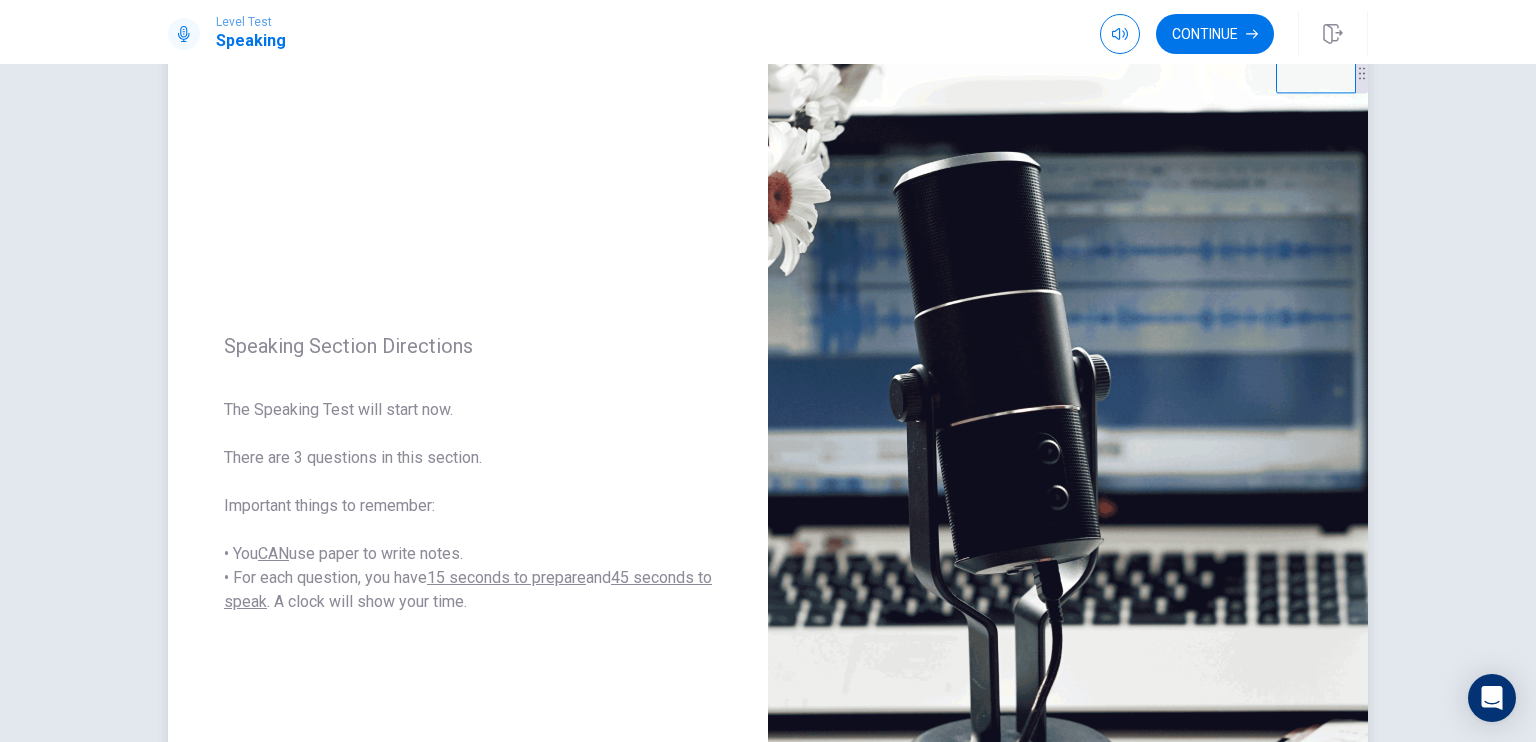 scroll, scrollTop: 64, scrollLeft: 0, axis: vertical 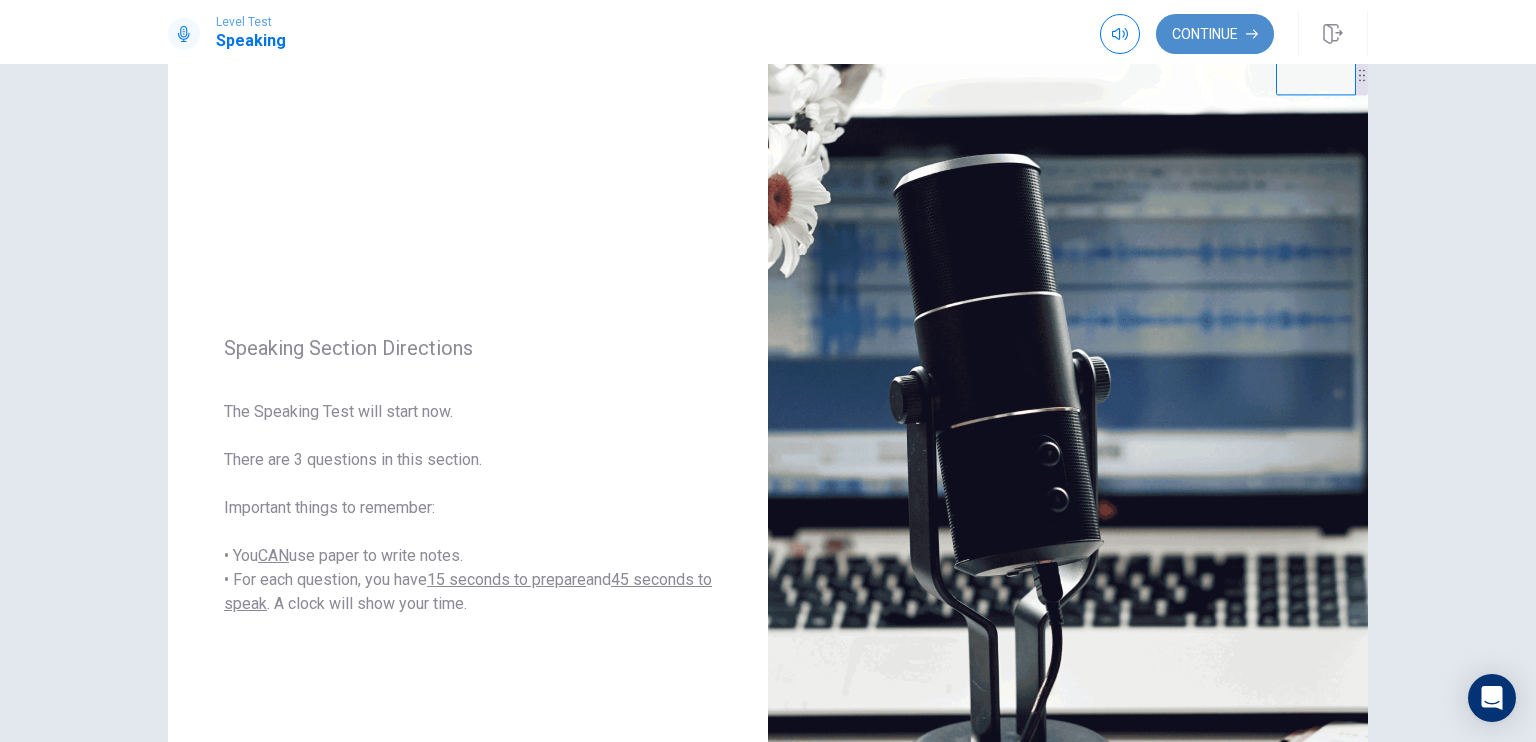 click on "Continue" at bounding box center (1215, 34) 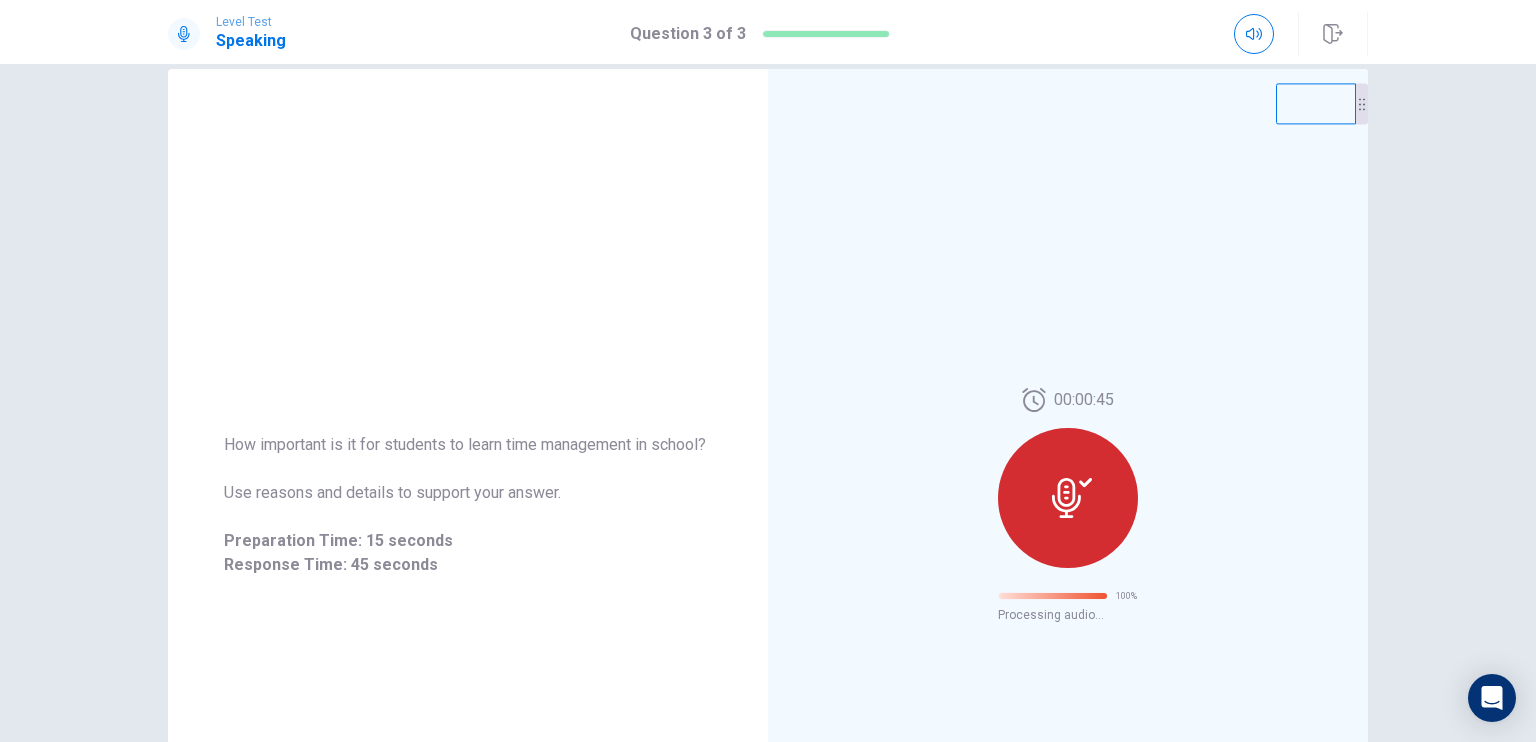 scroll, scrollTop: 0, scrollLeft: 0, axis: both 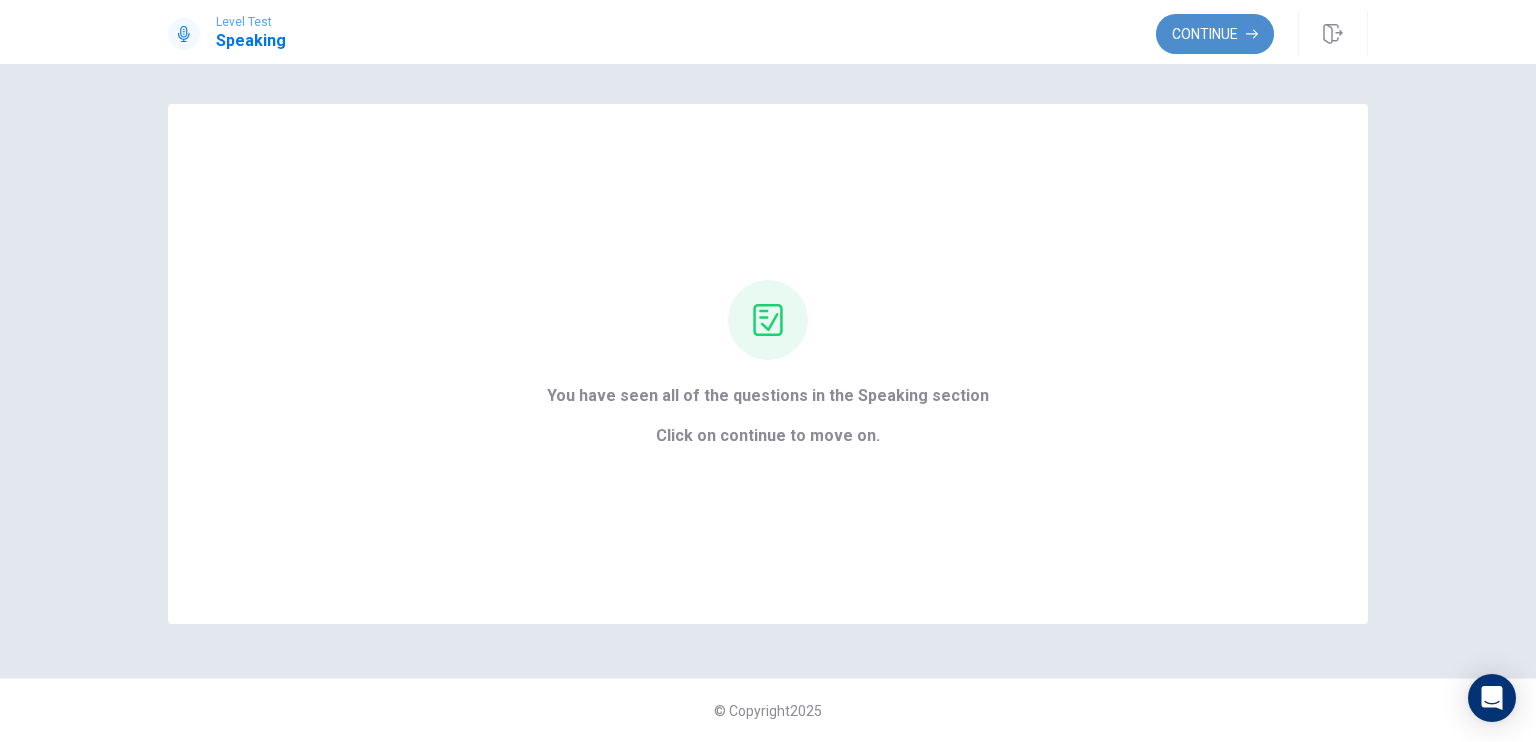 click on "Continue" at bounding box center (1215, 34) 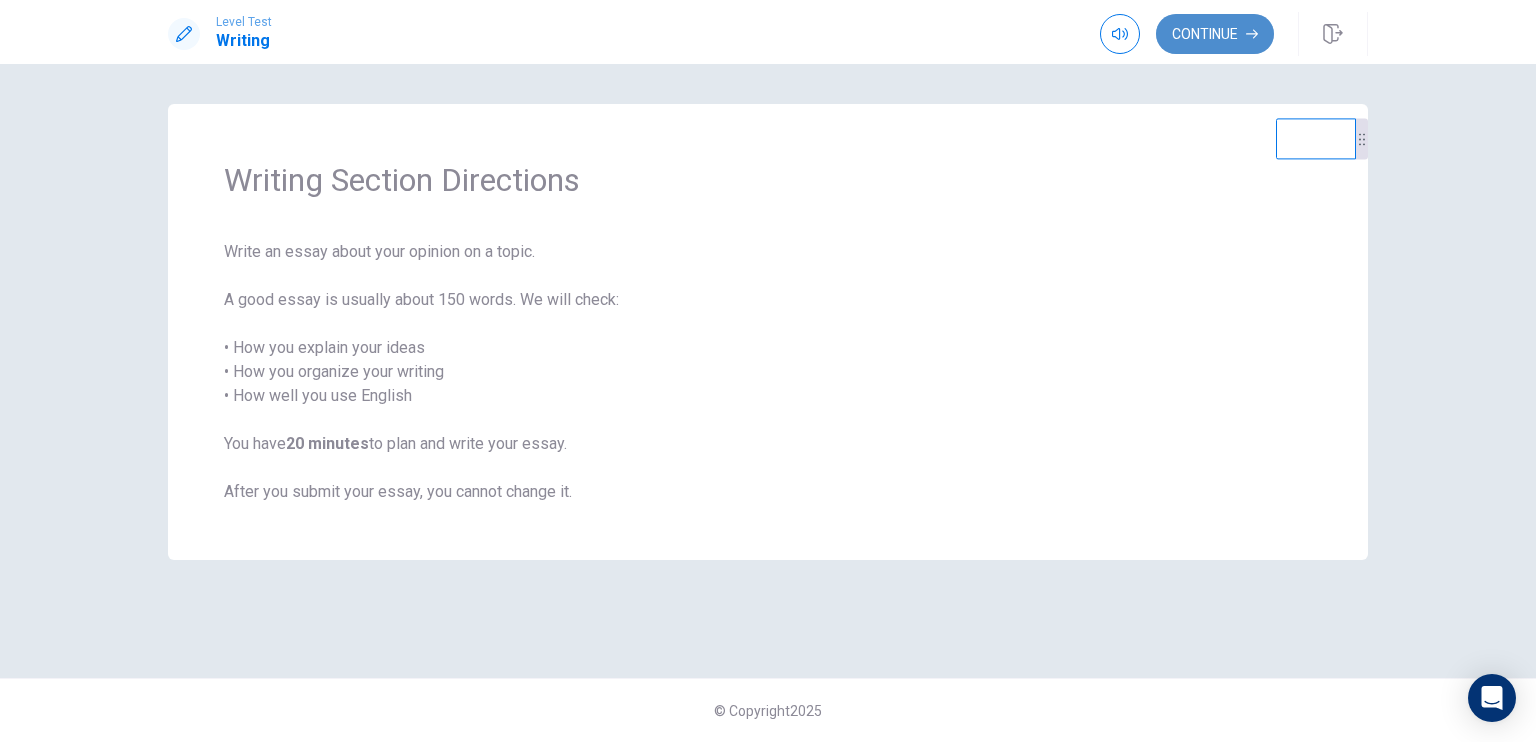 click on "Continue" at bounding box center (1215, 34) 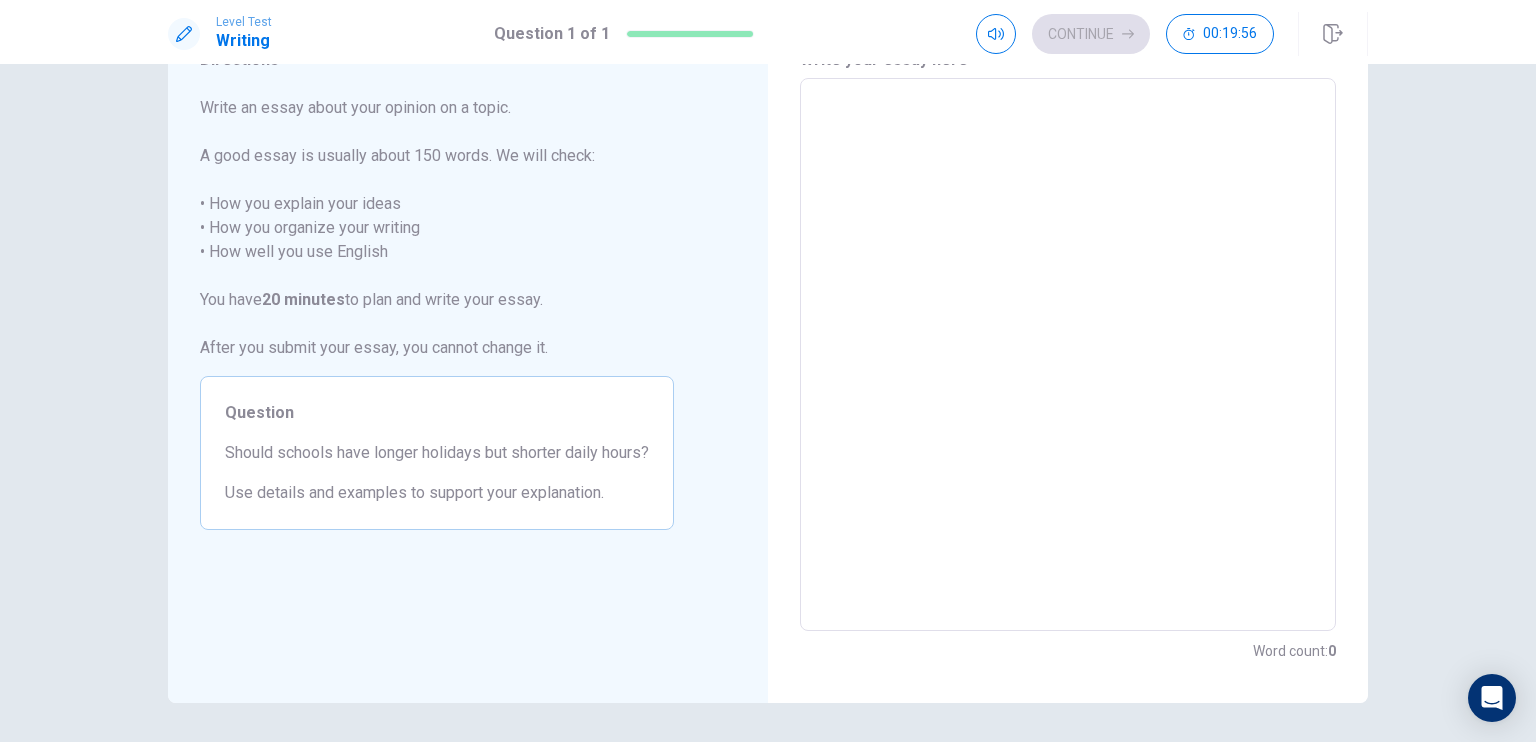 scroll, scrollTop: 28, scrollLeft: 0, axis: vertical 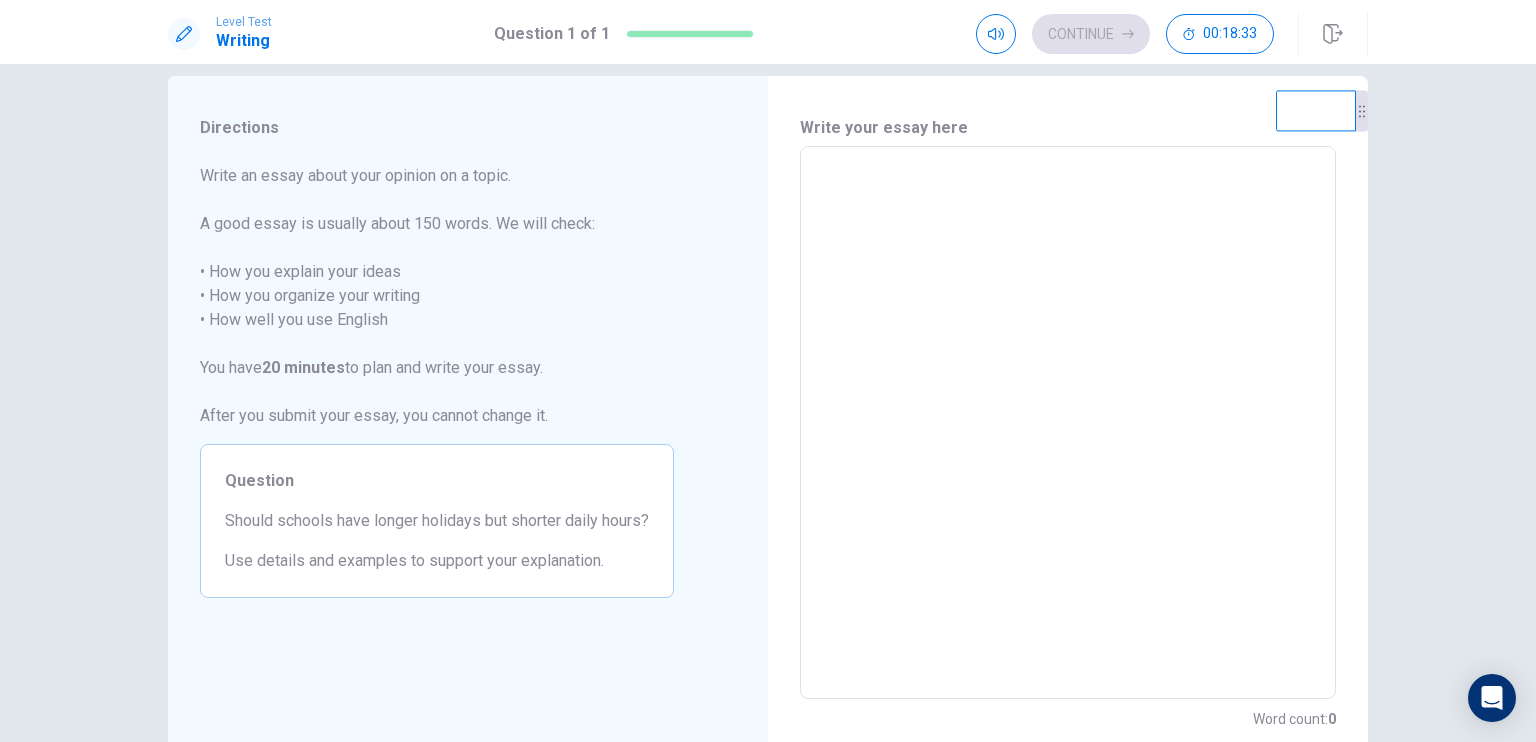 click at bounding box center (1068, 423) 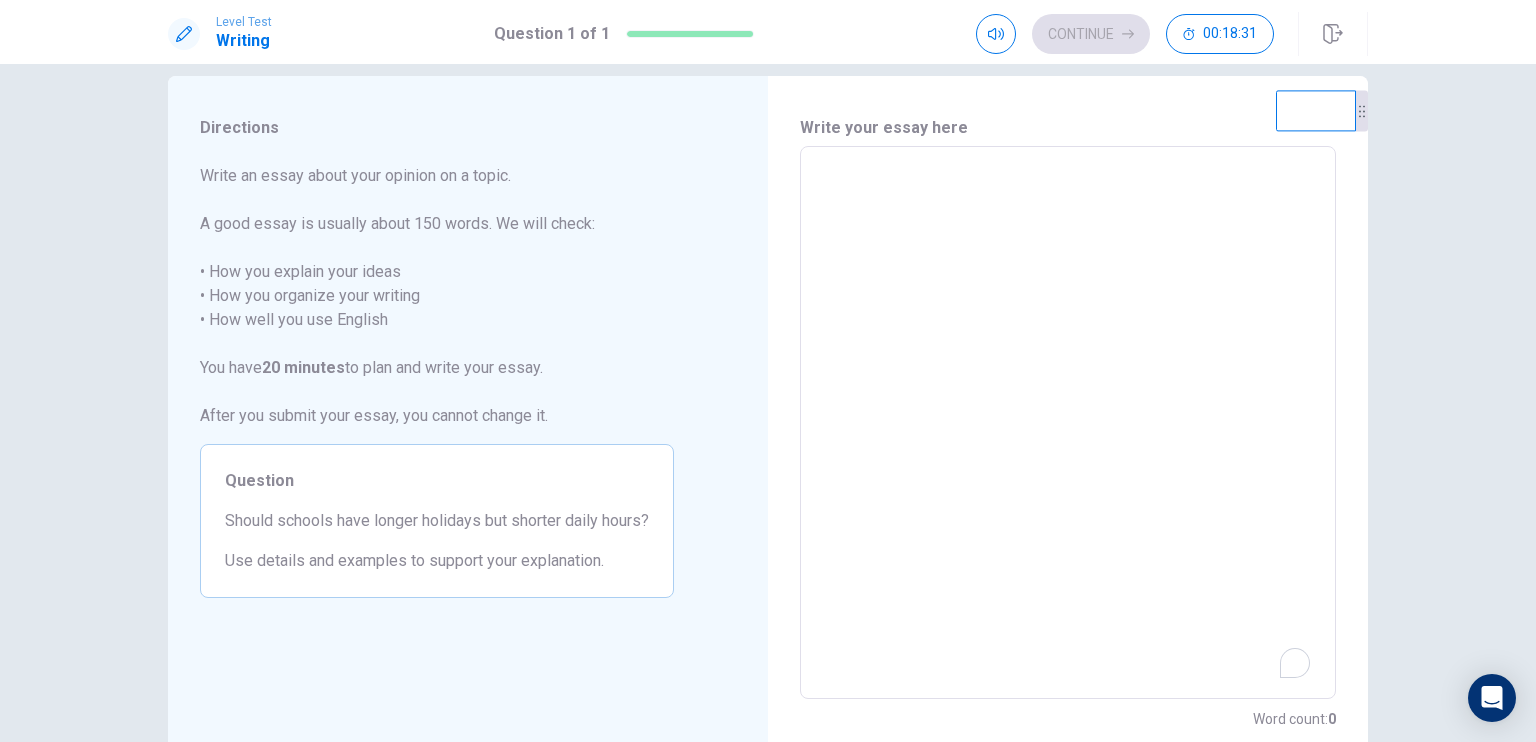 type on "*" 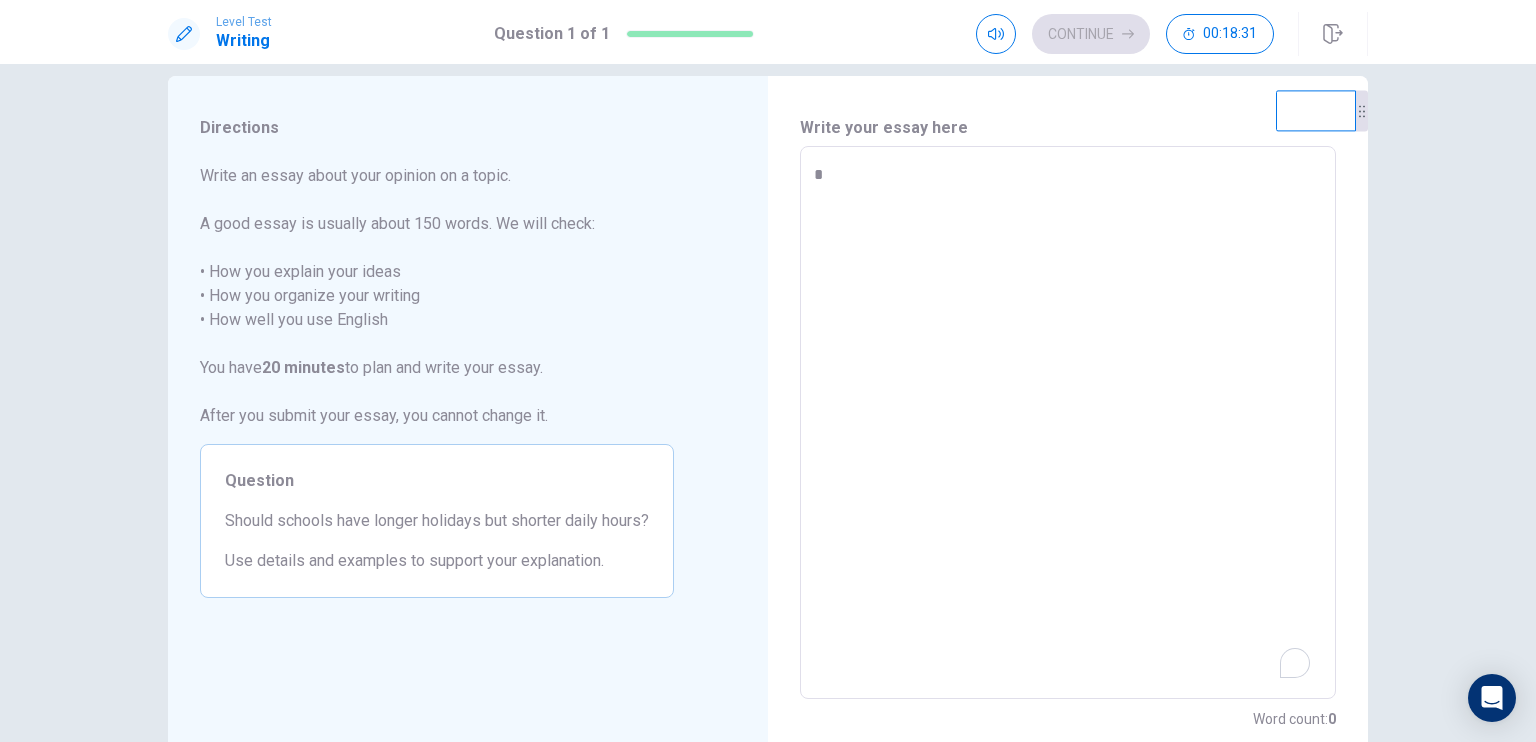 type on "*" 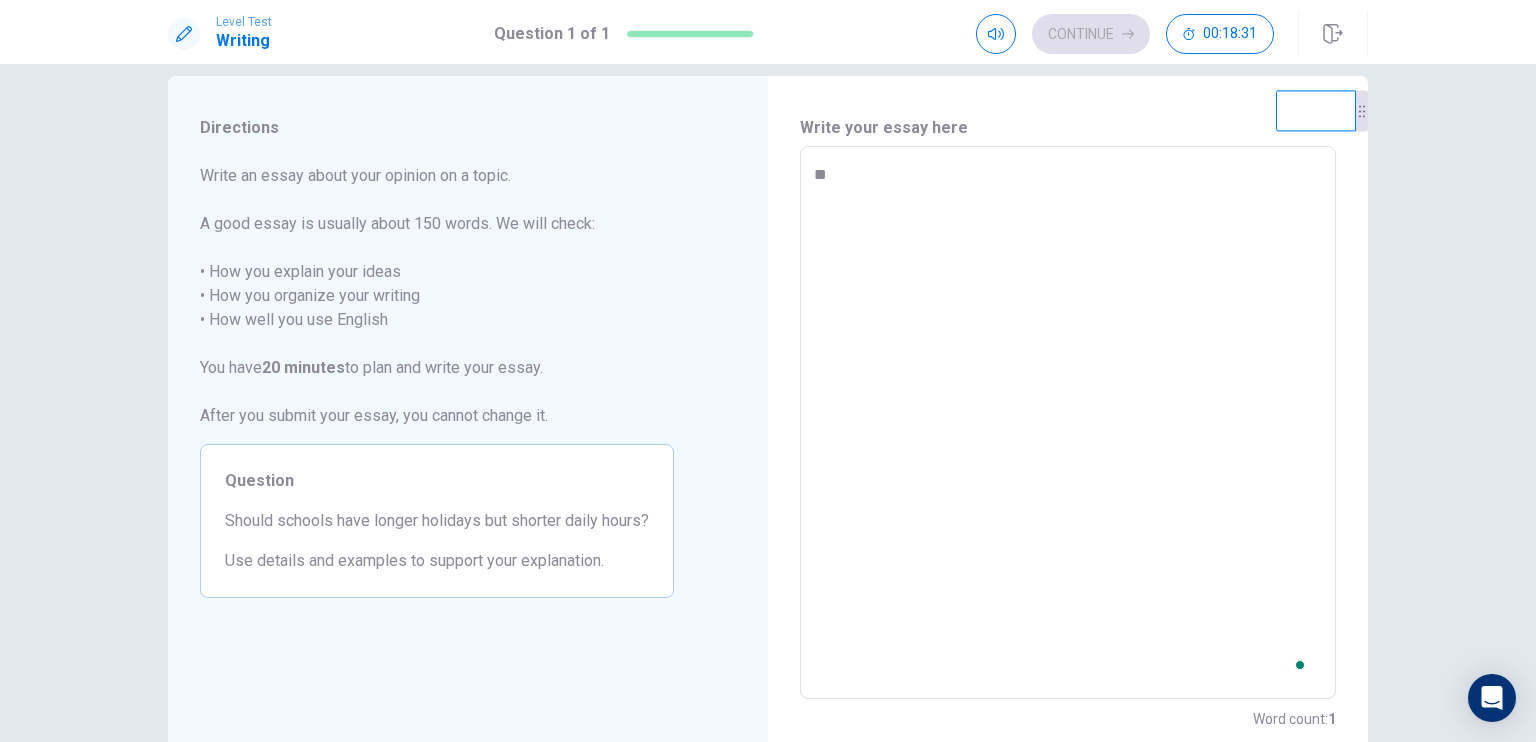 type on "*" 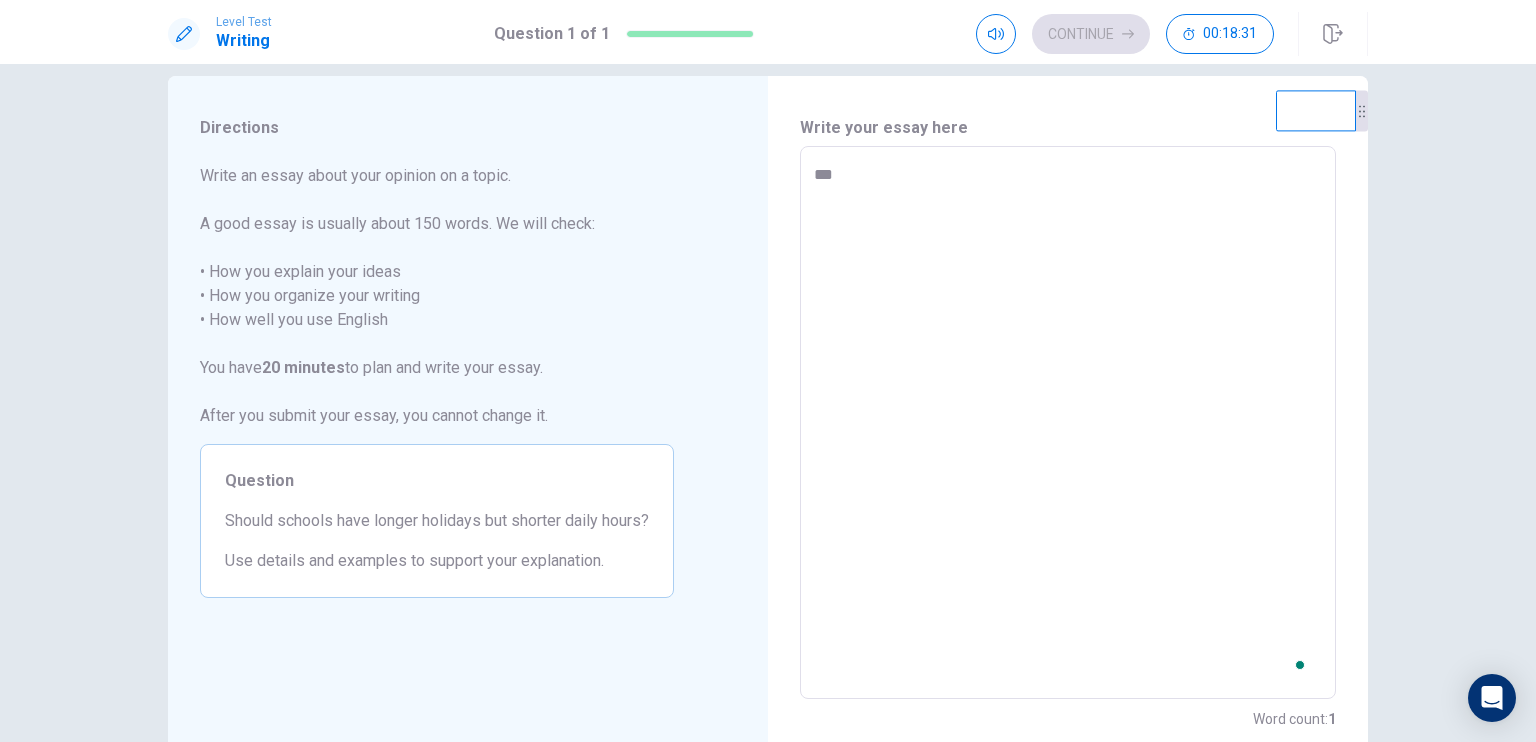 type on "*" 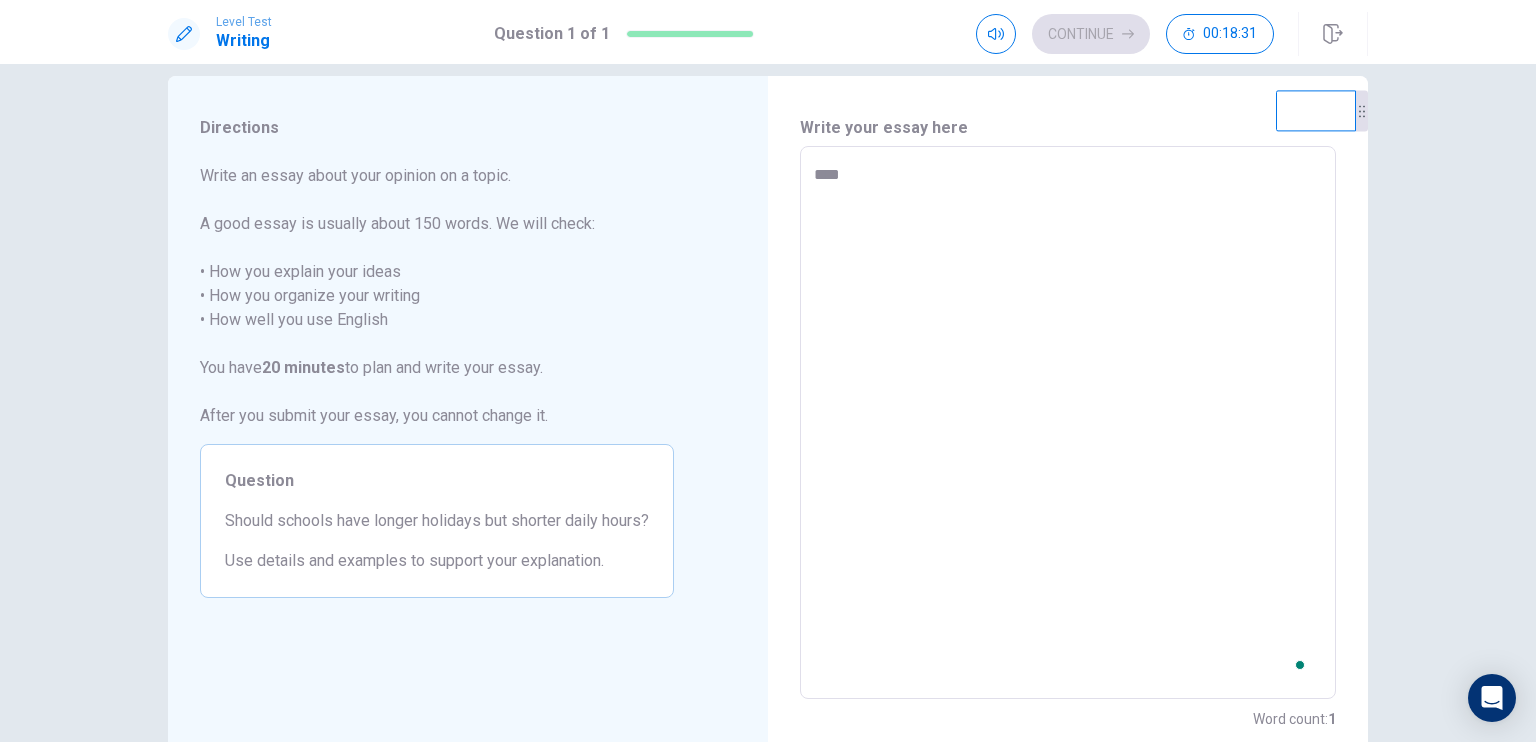 type on "*" 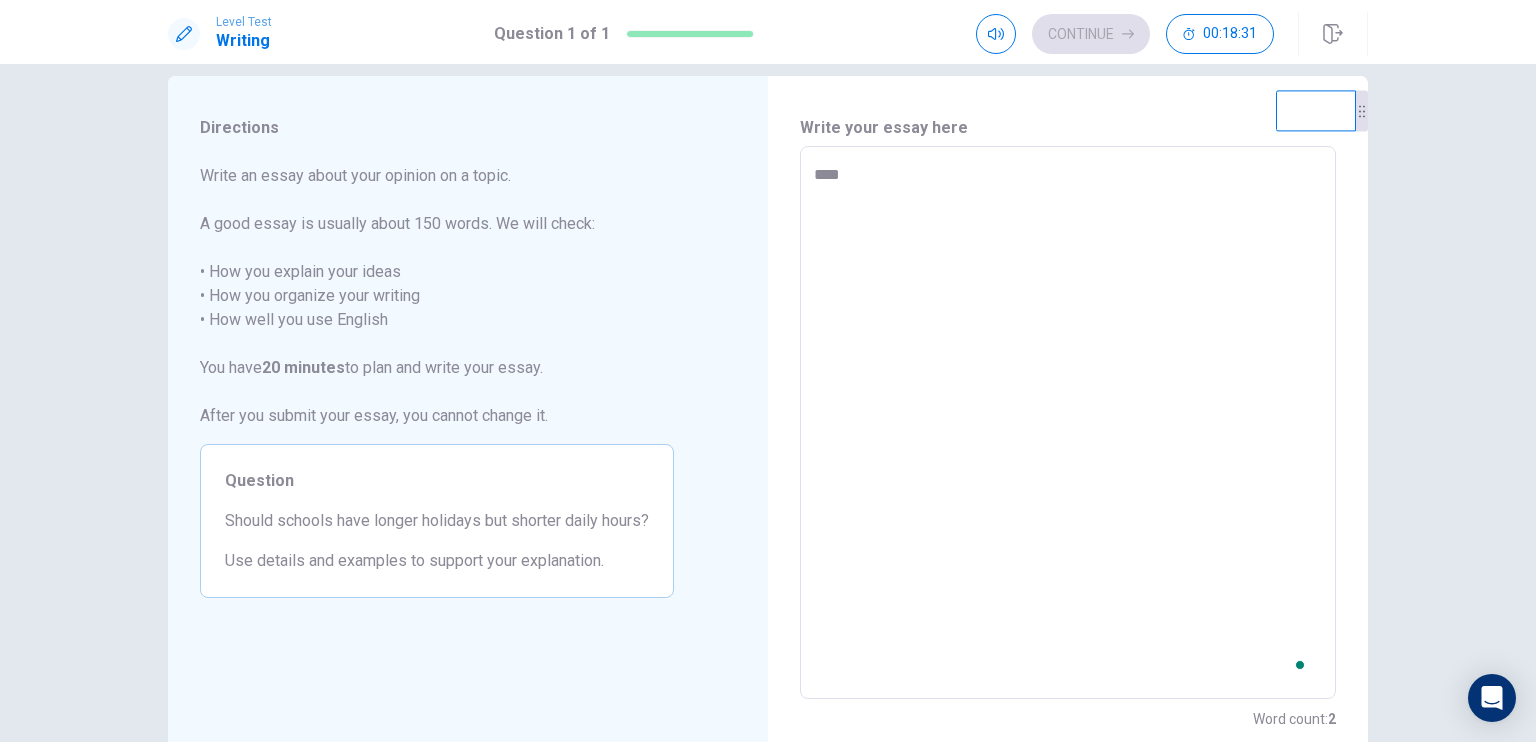 type on "*****" 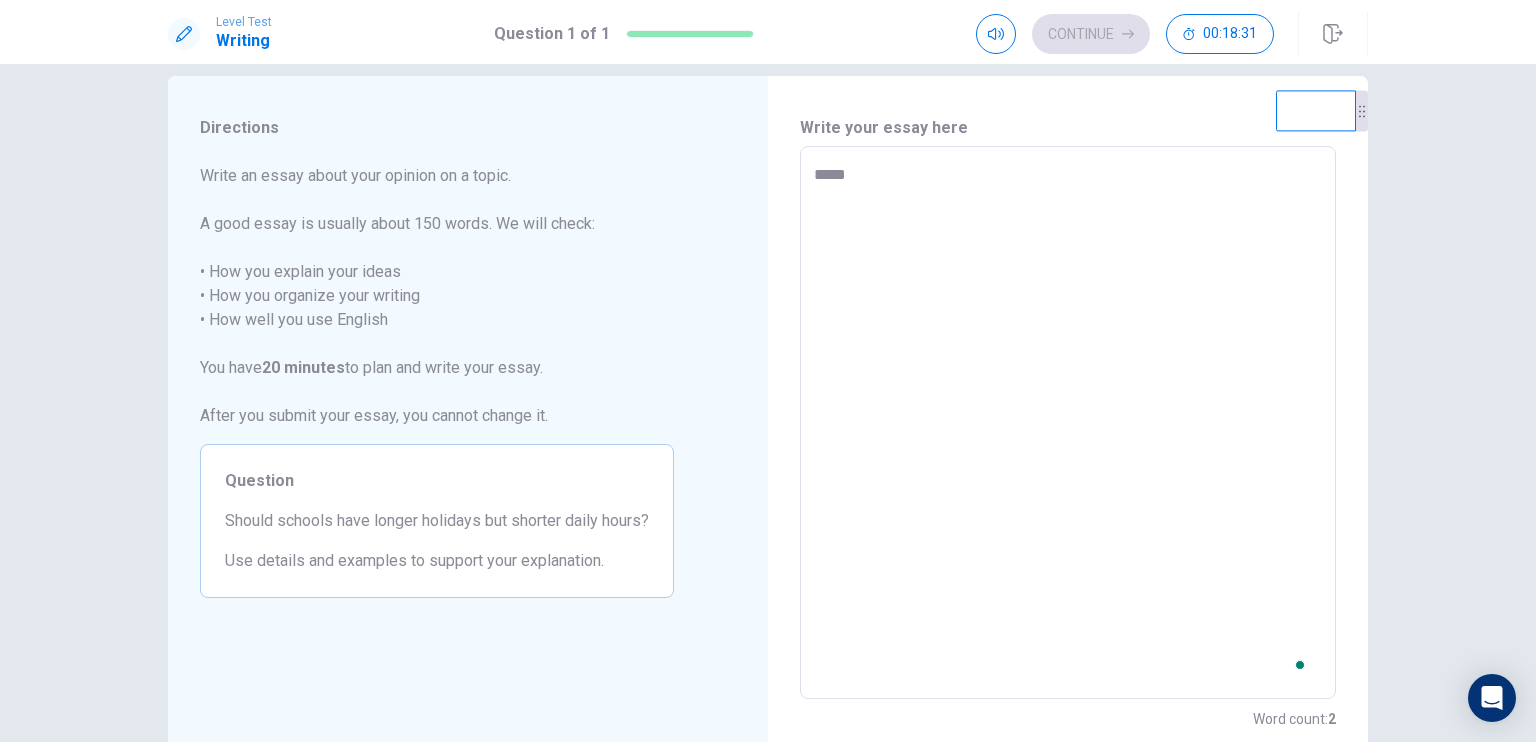 type on "*" 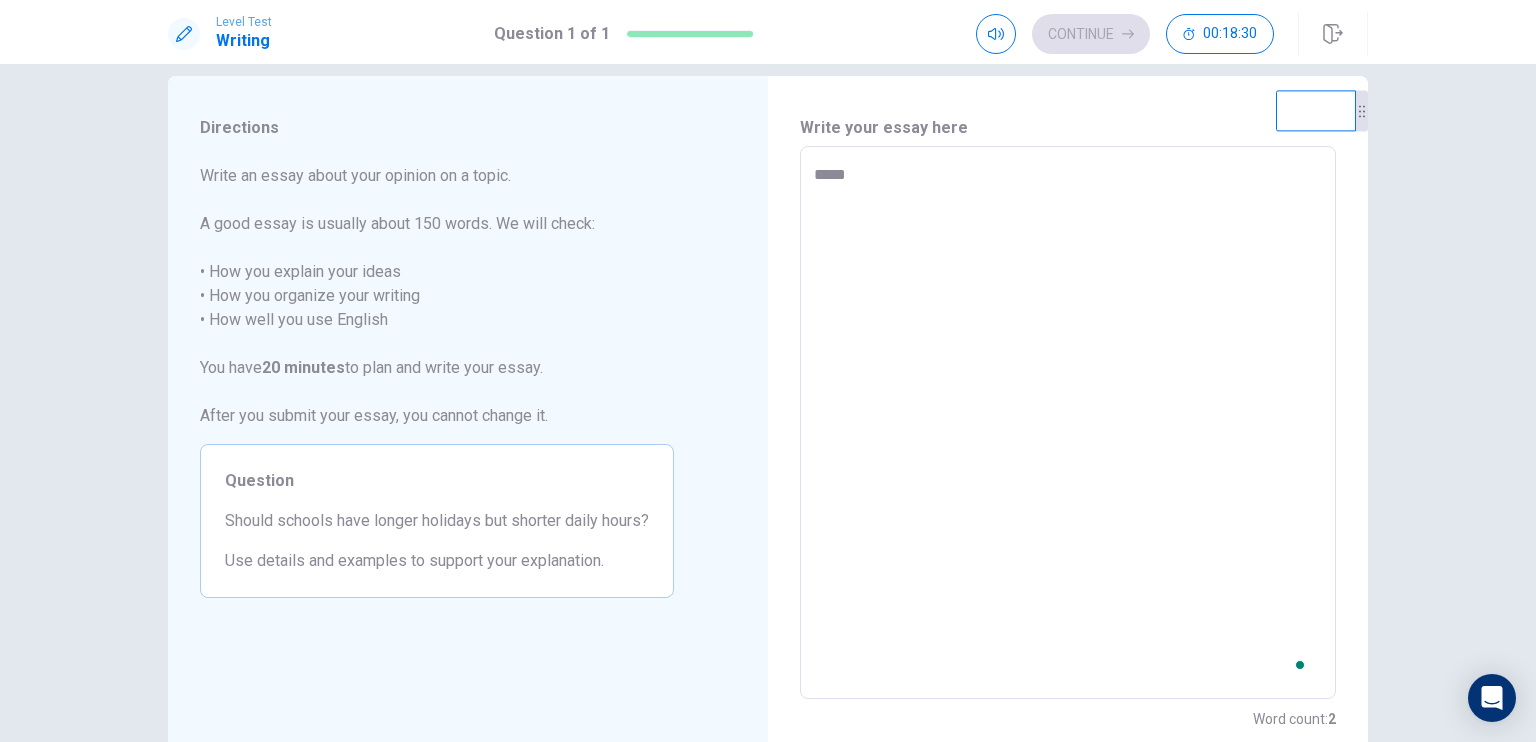 type on "******" 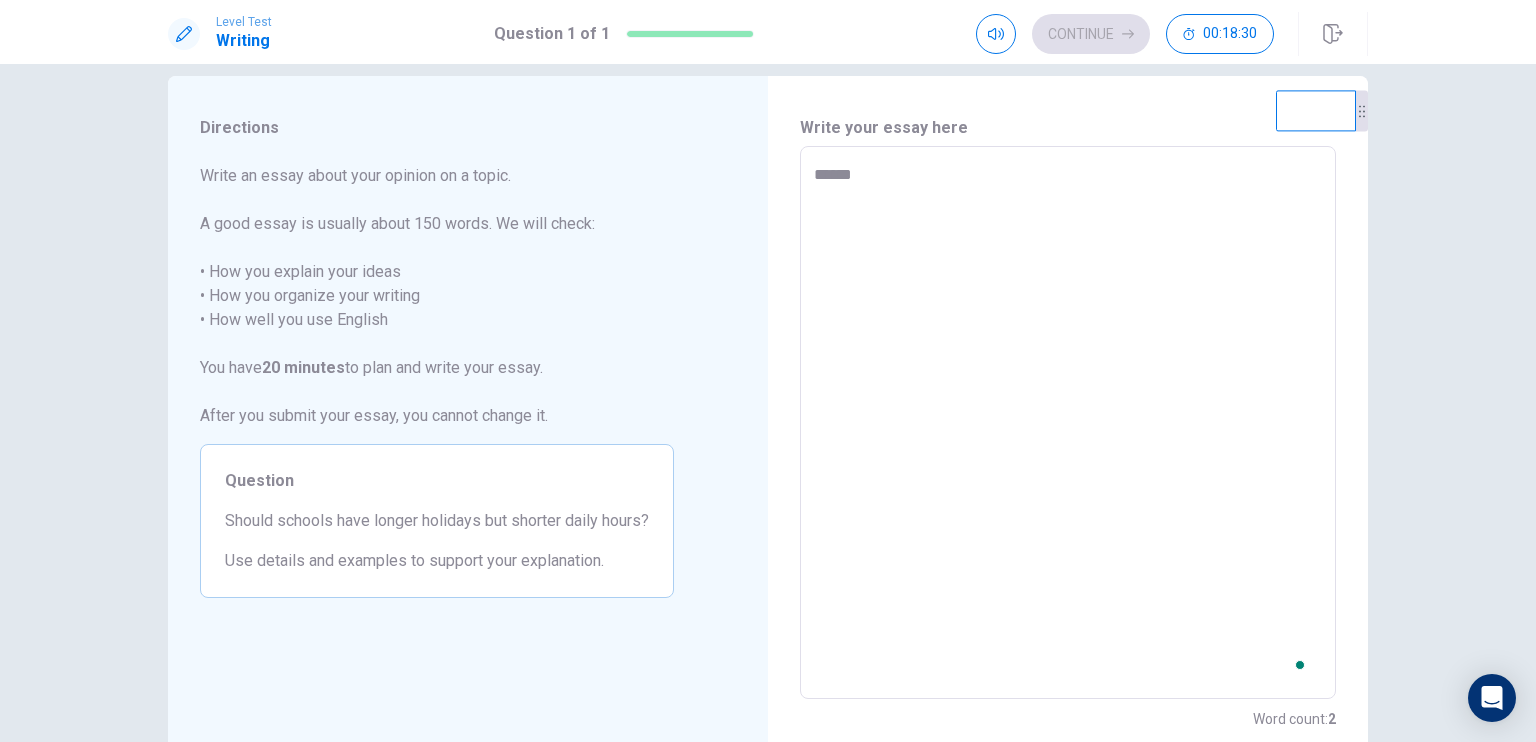 type on "*" 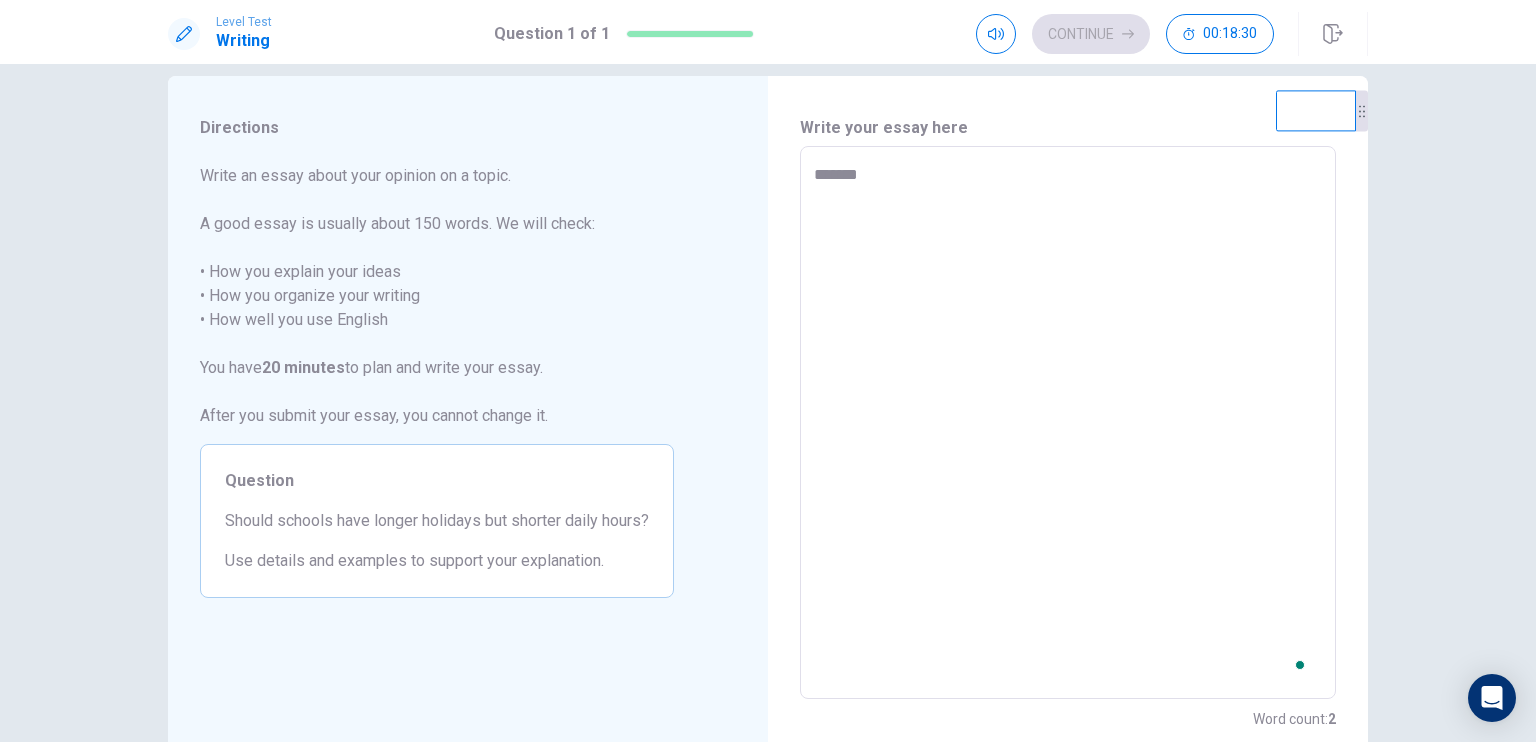 type on "*" 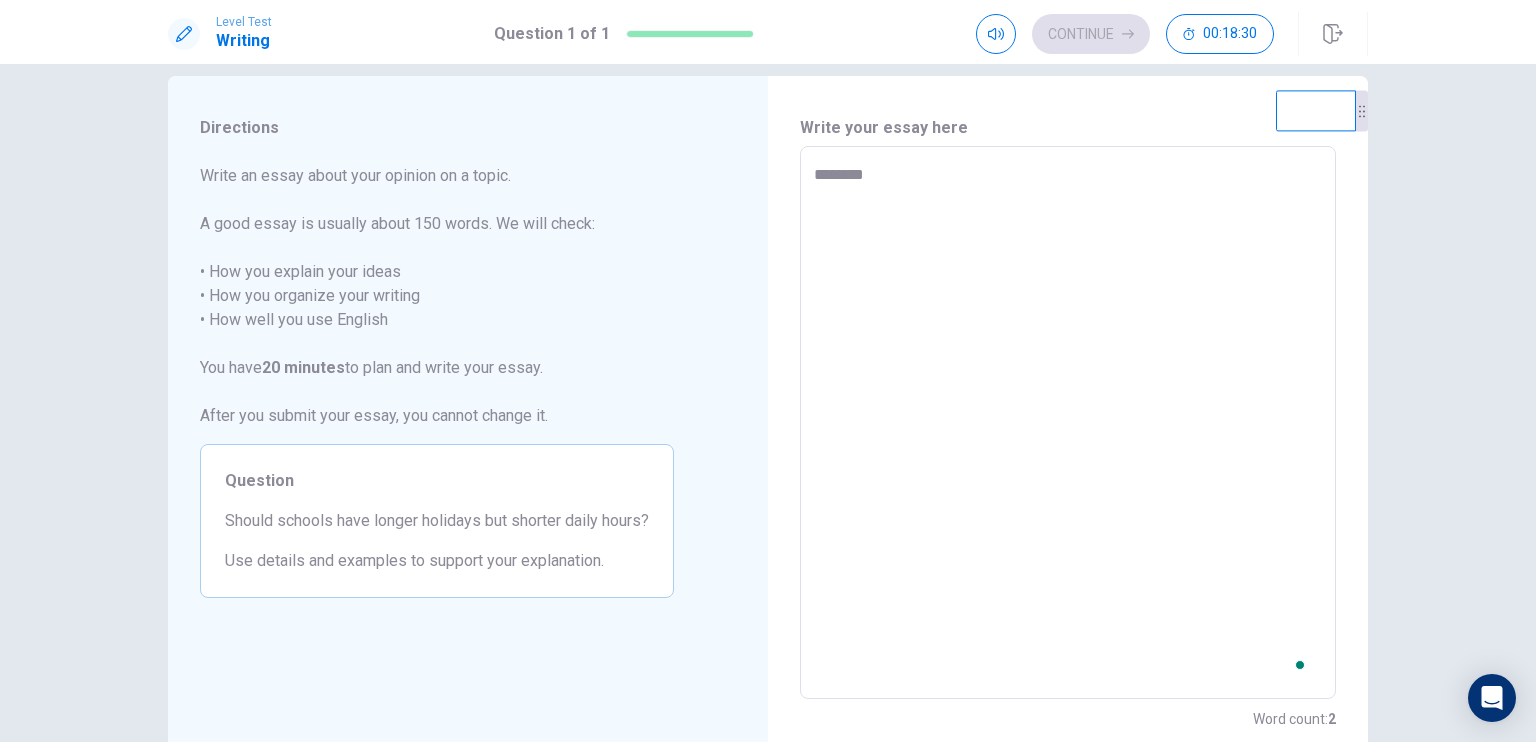 type on "*" 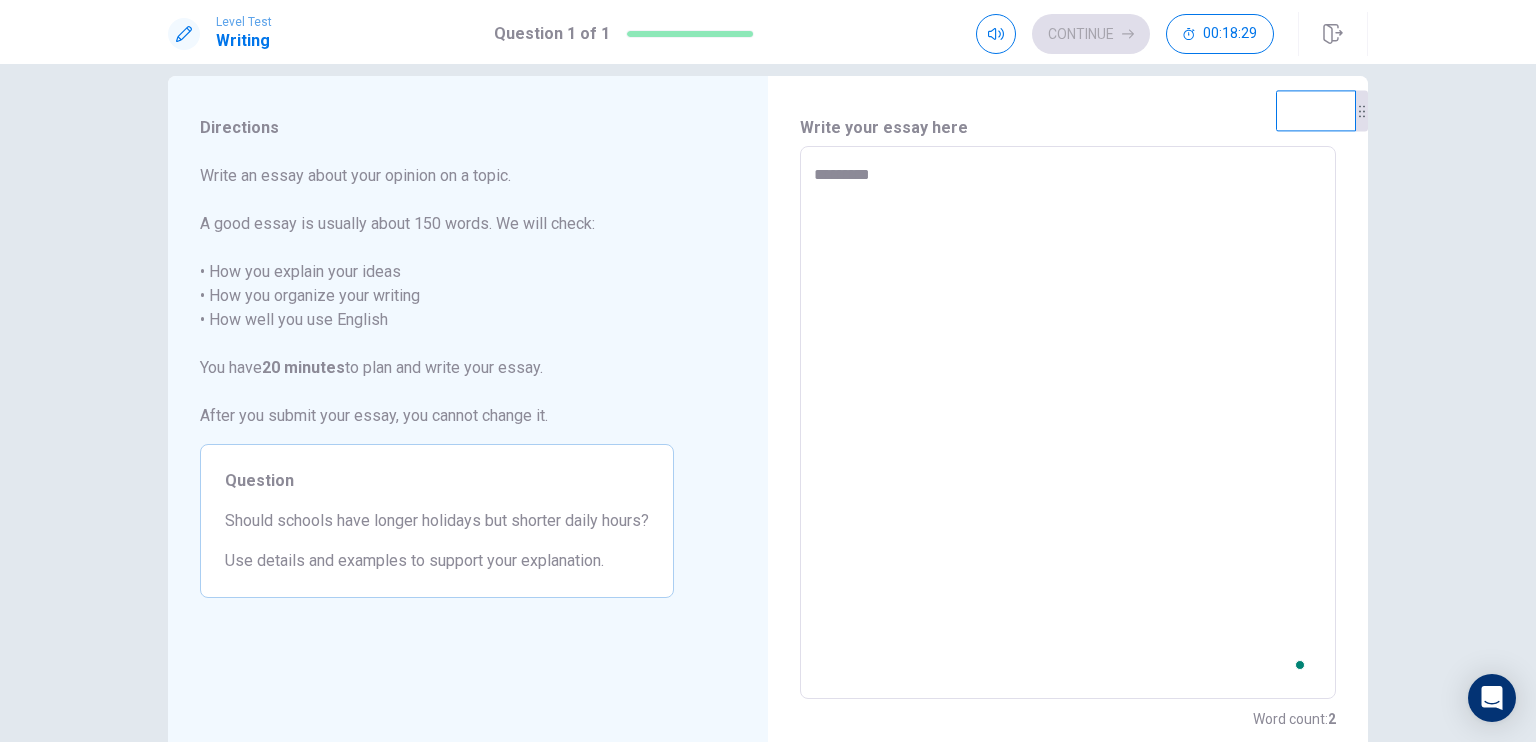 type on "*" 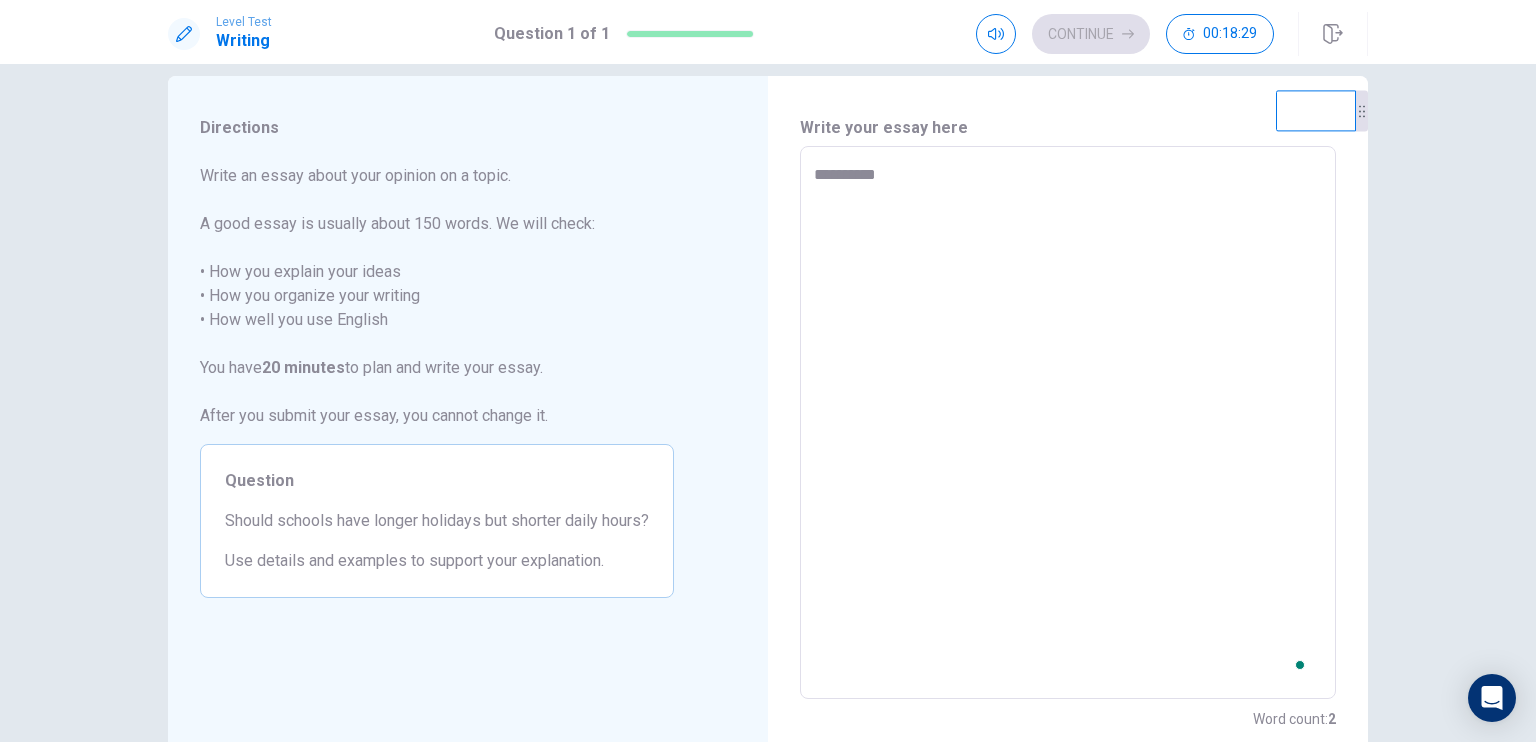type on "**********" 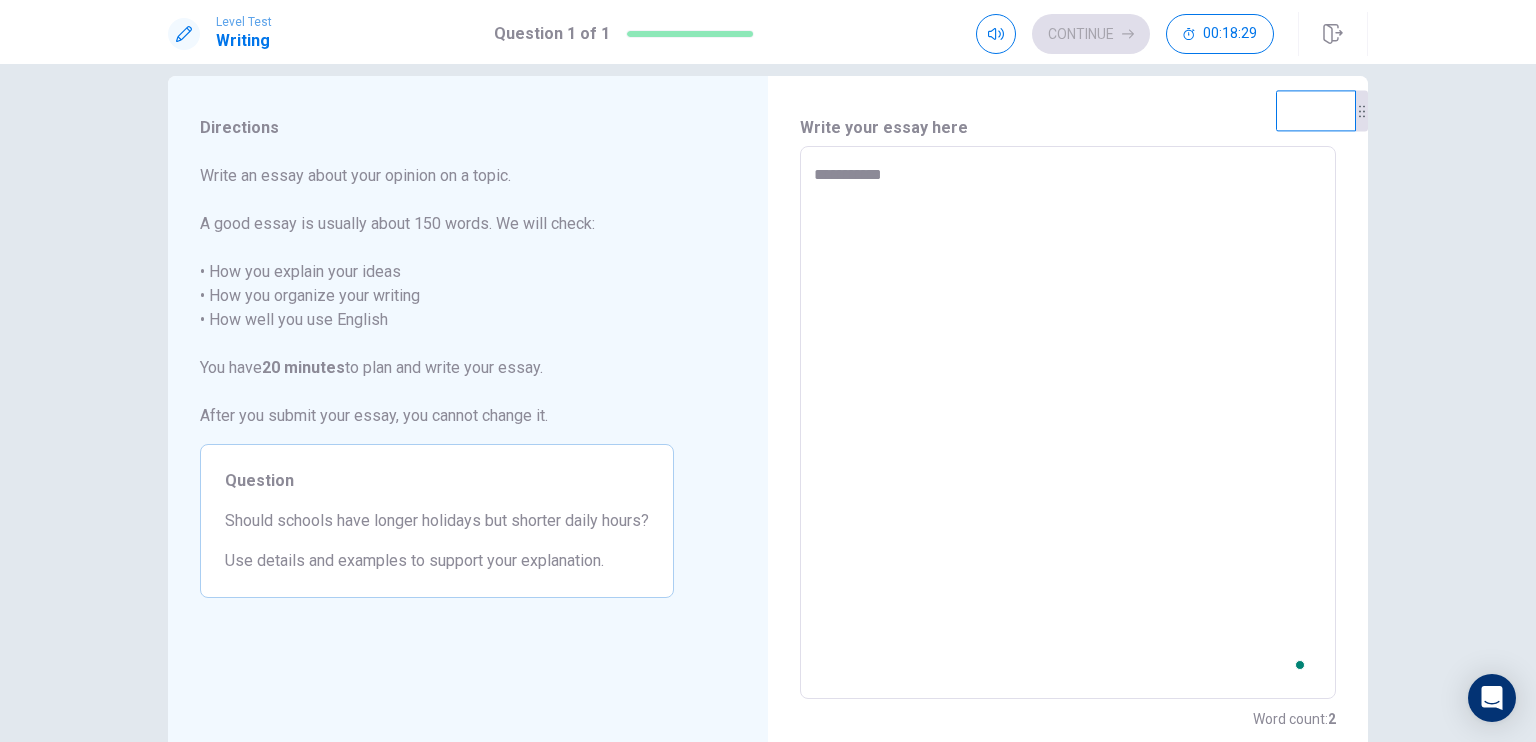type on "*" 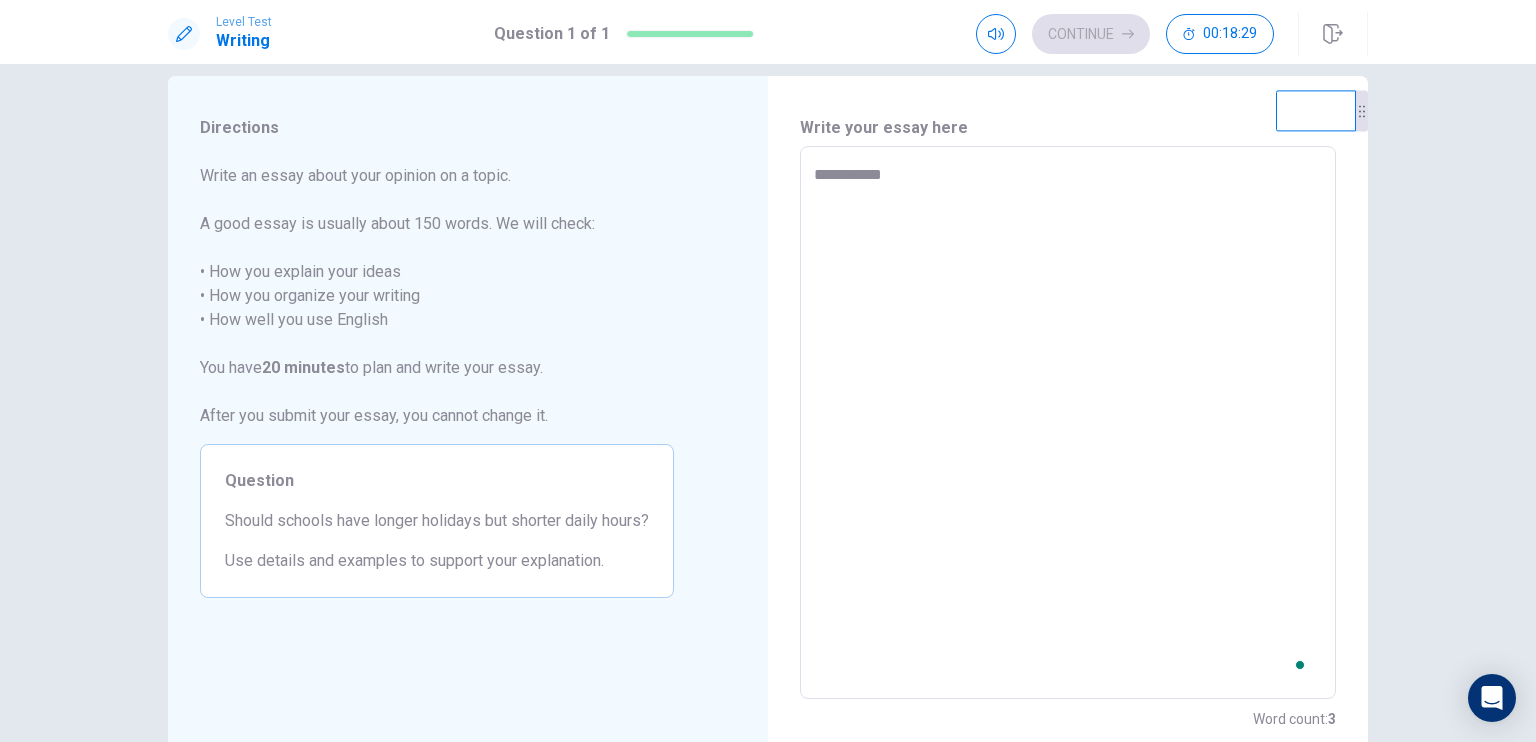 type on "**********" 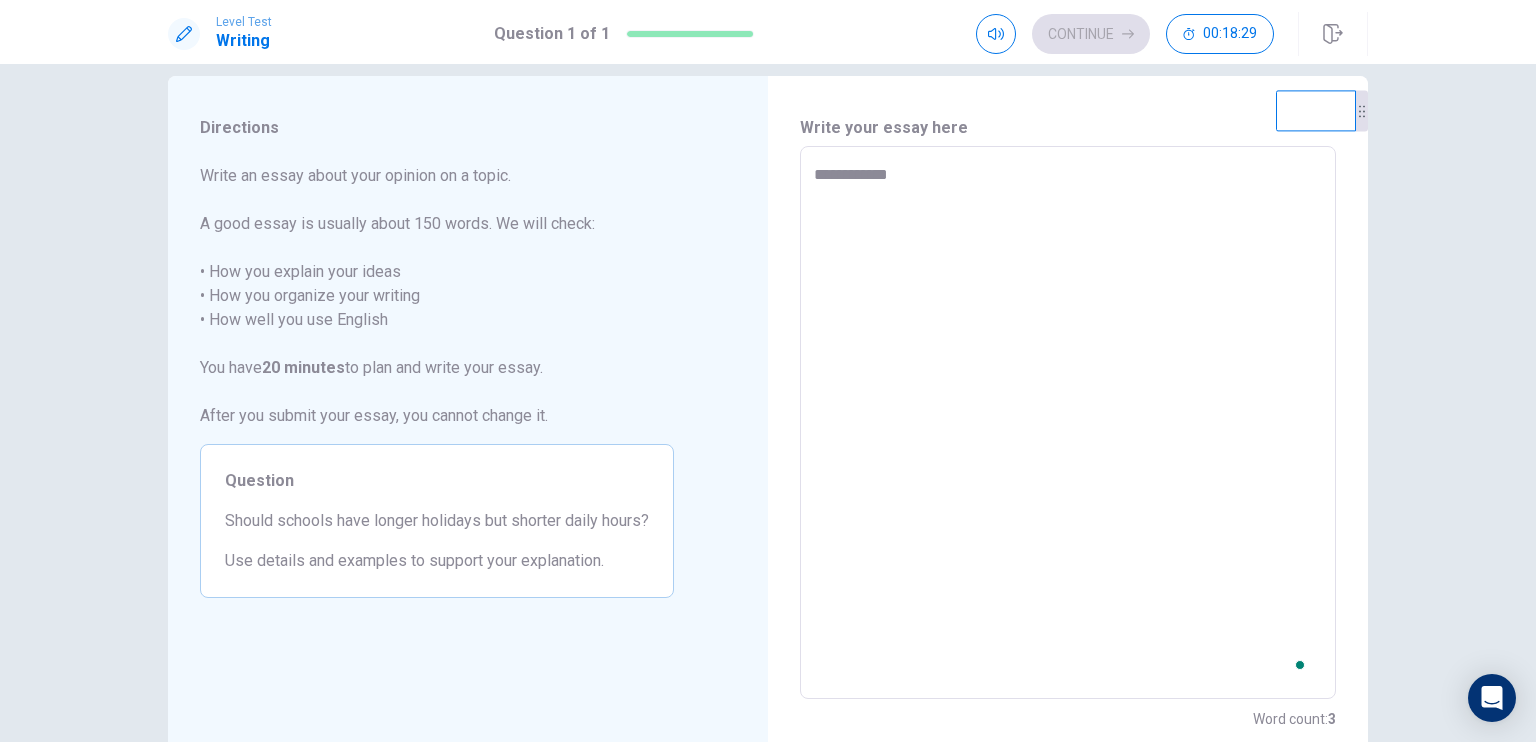 type on "*" 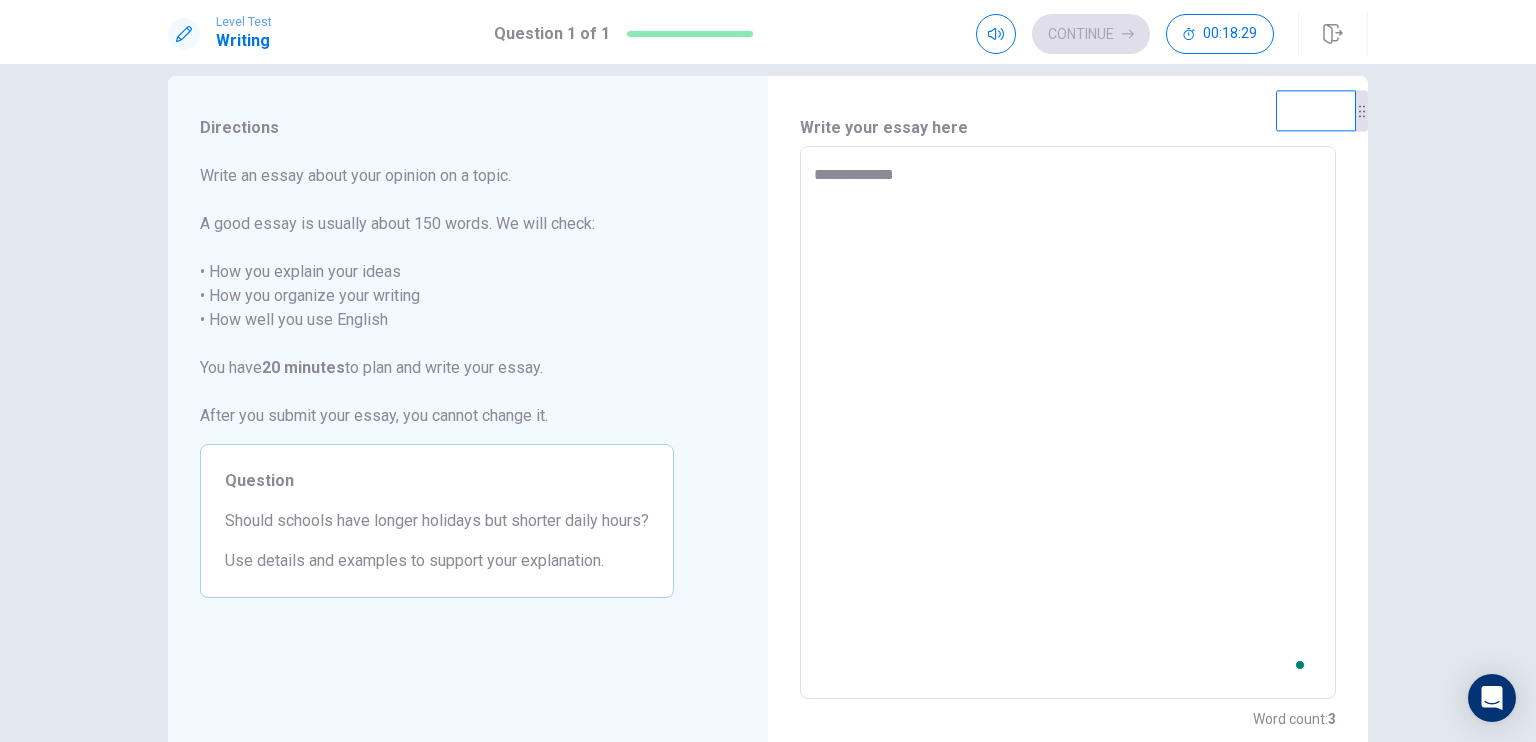 type on "*" 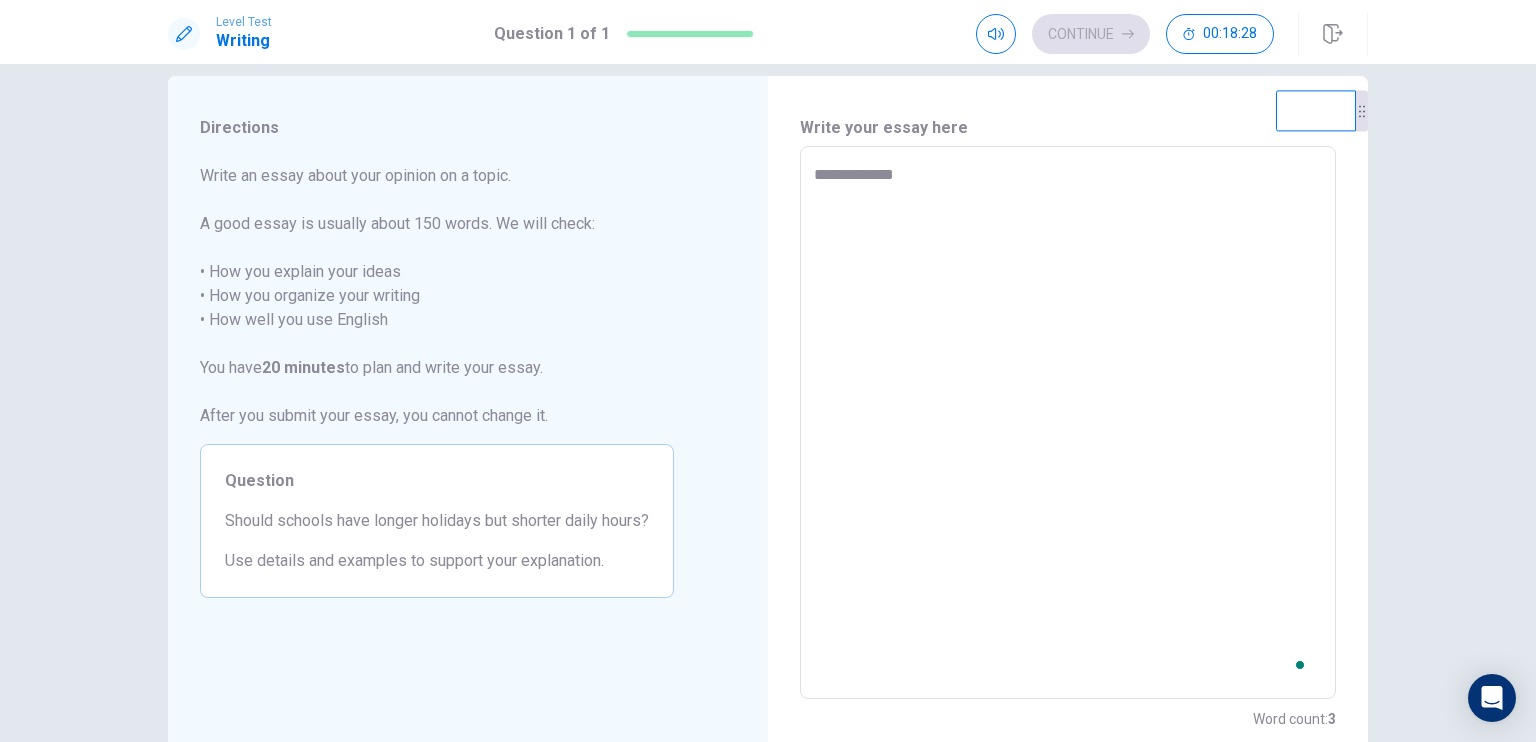 type on "**********" 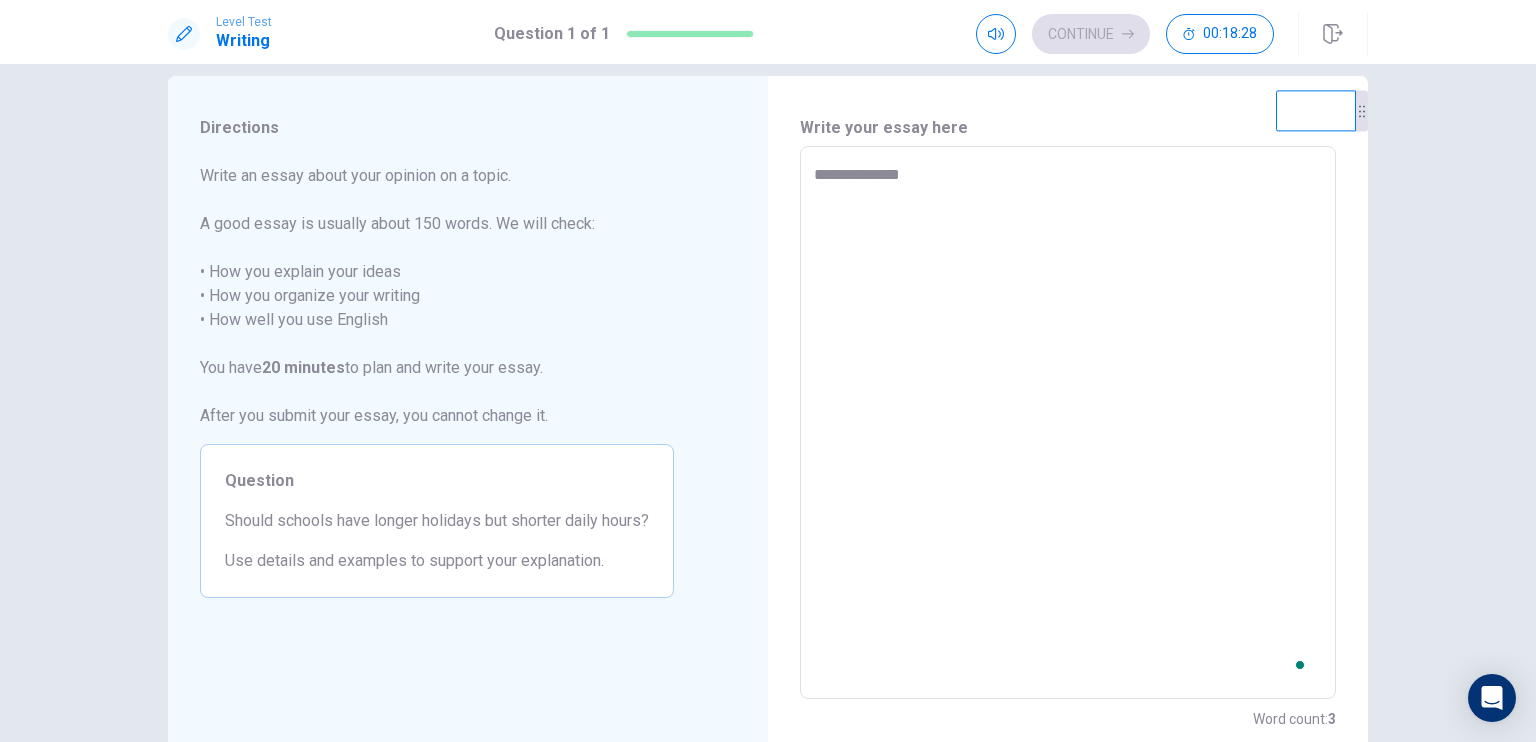 type on "*" 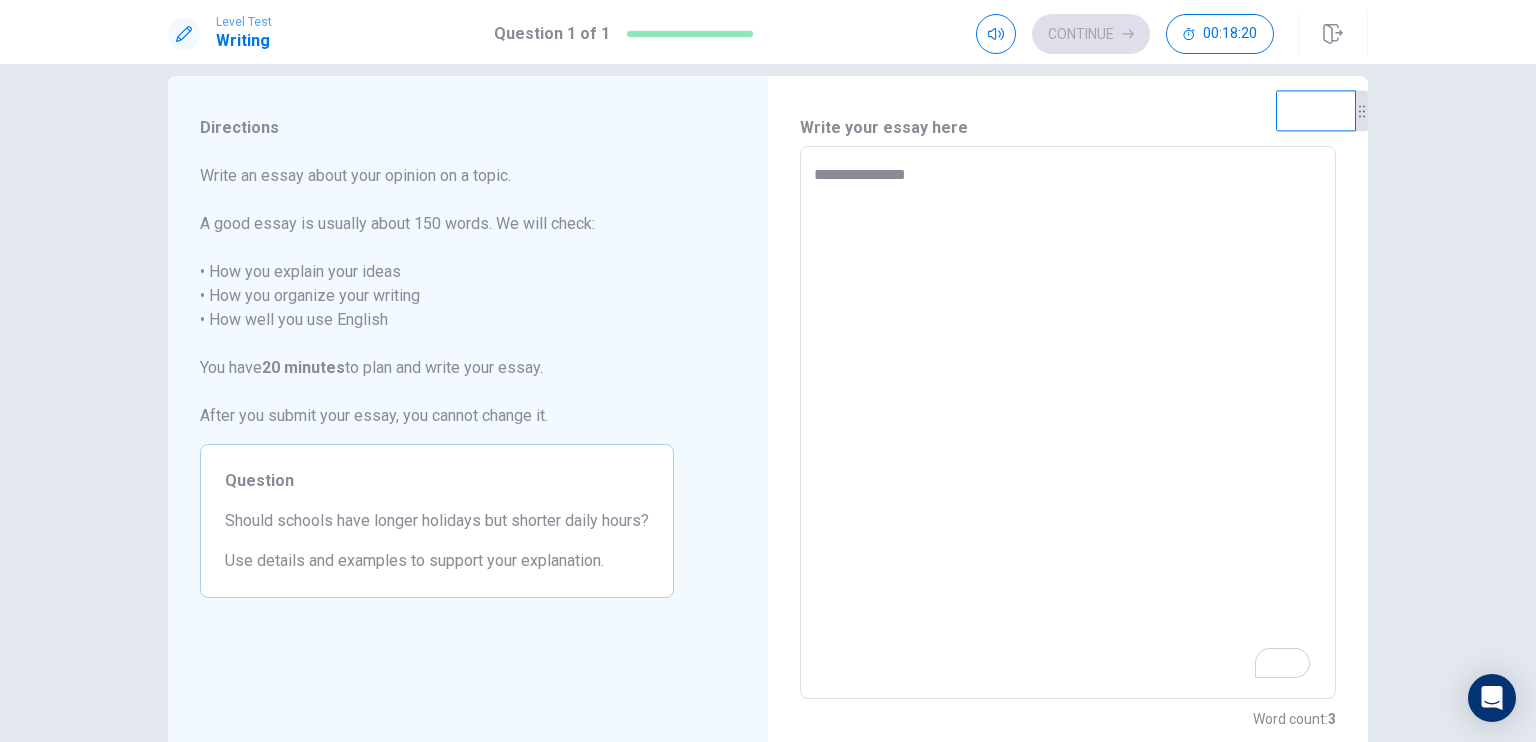 type on "*" 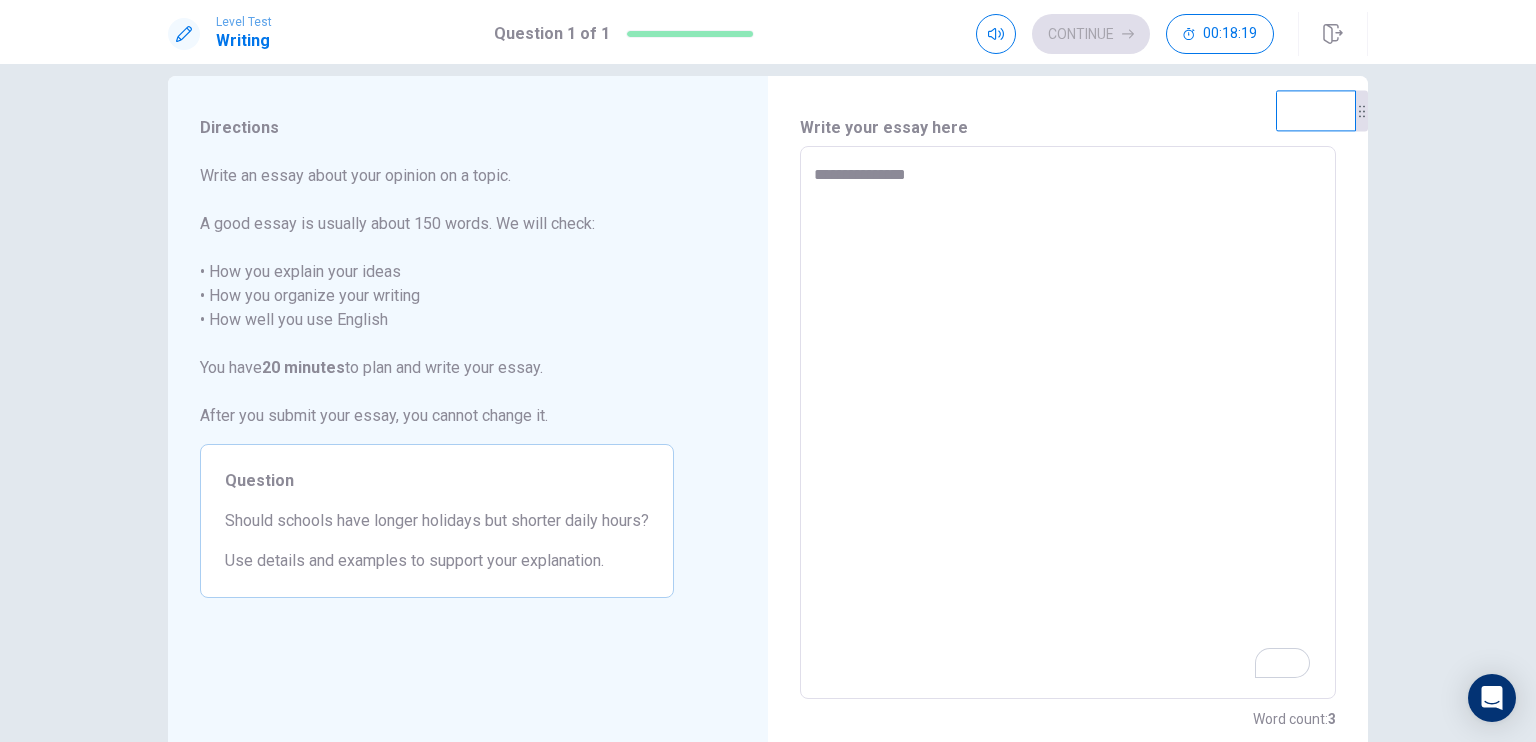 type on "**********" 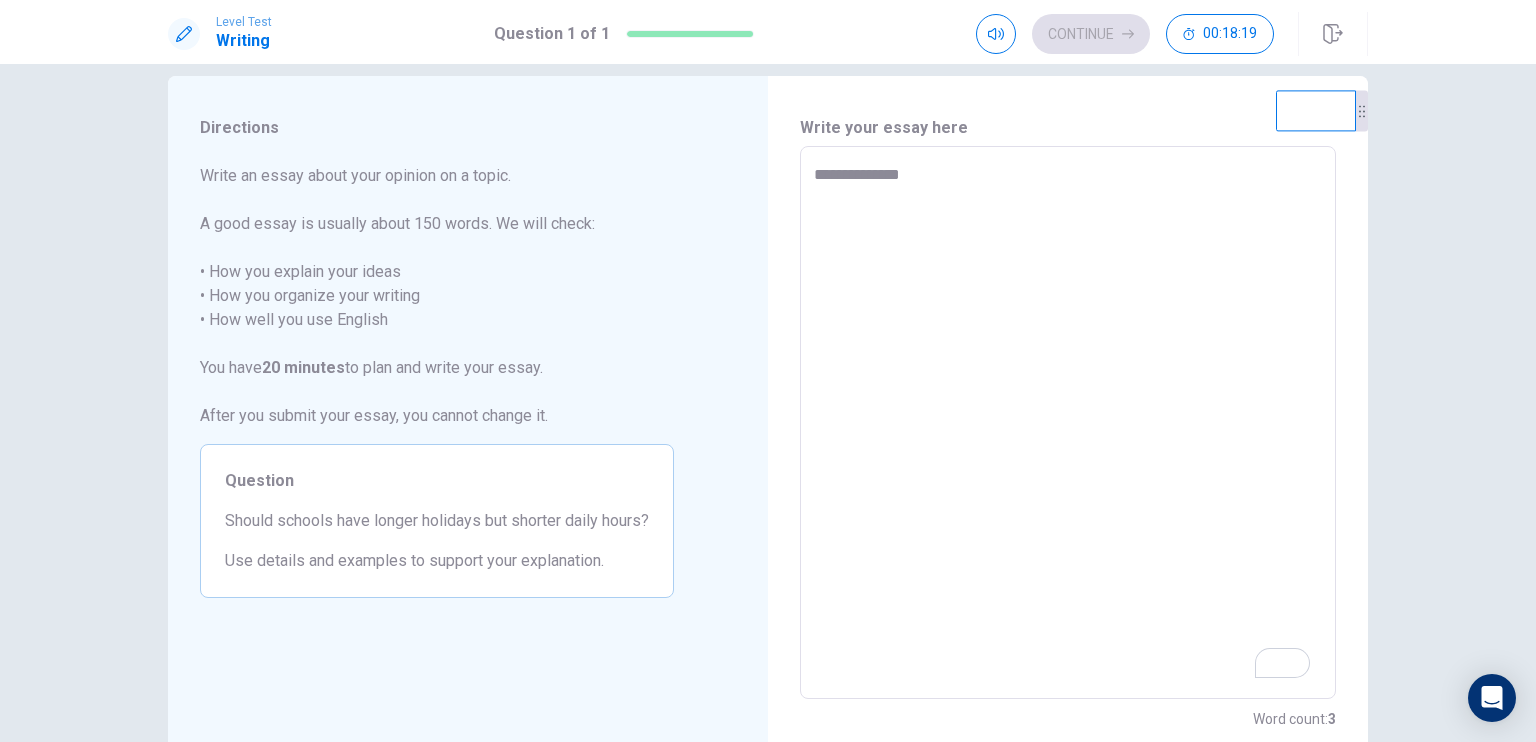 type on "*" 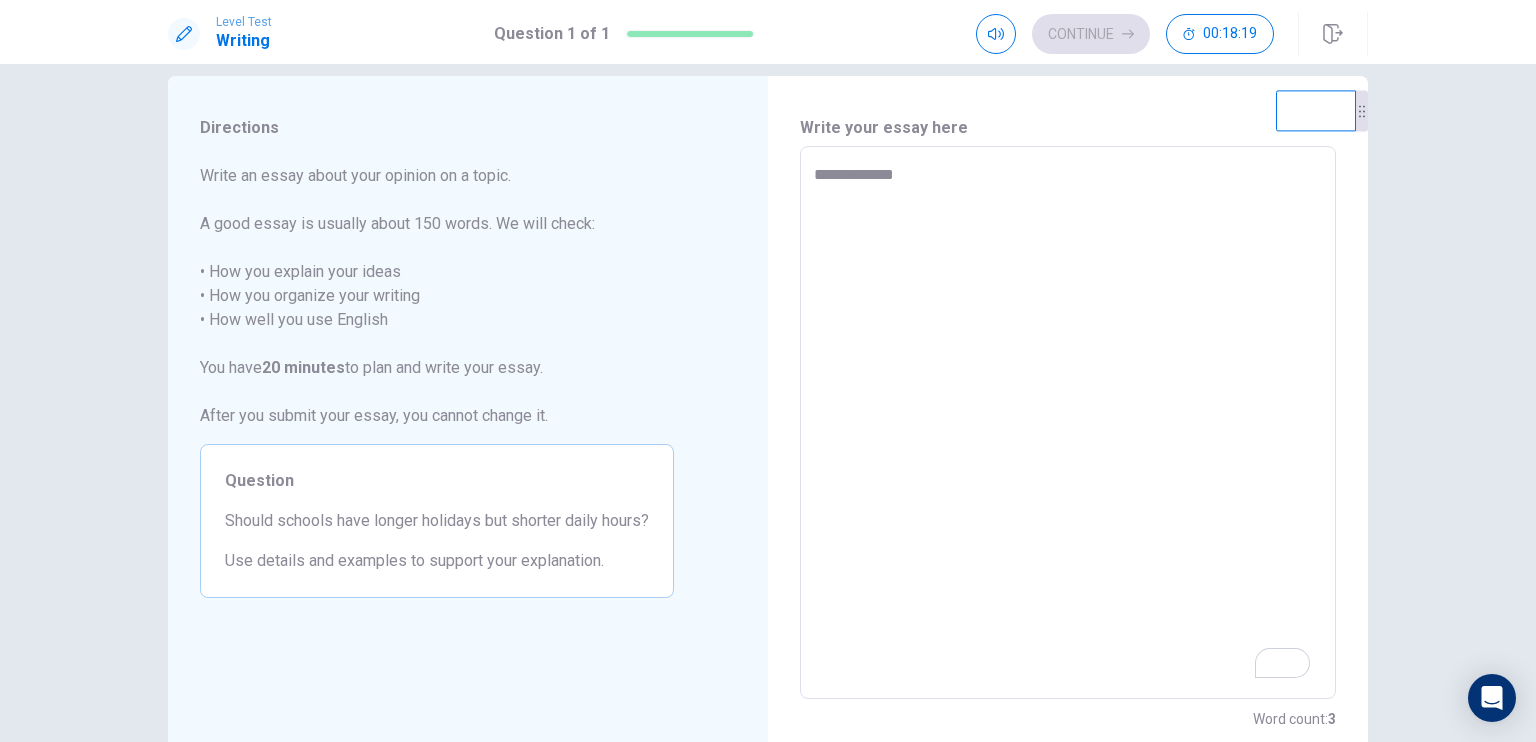 type on "*" 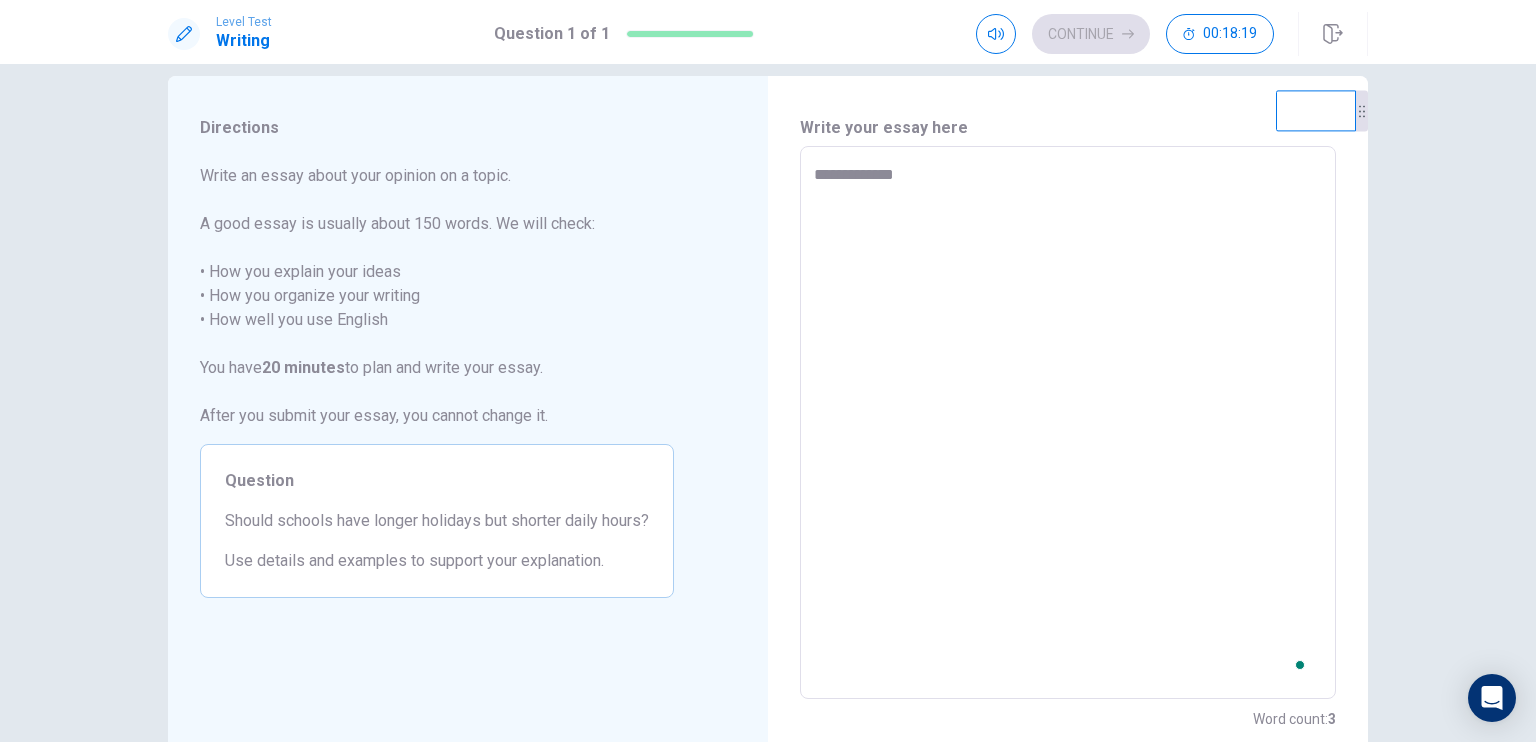 type on "**********" 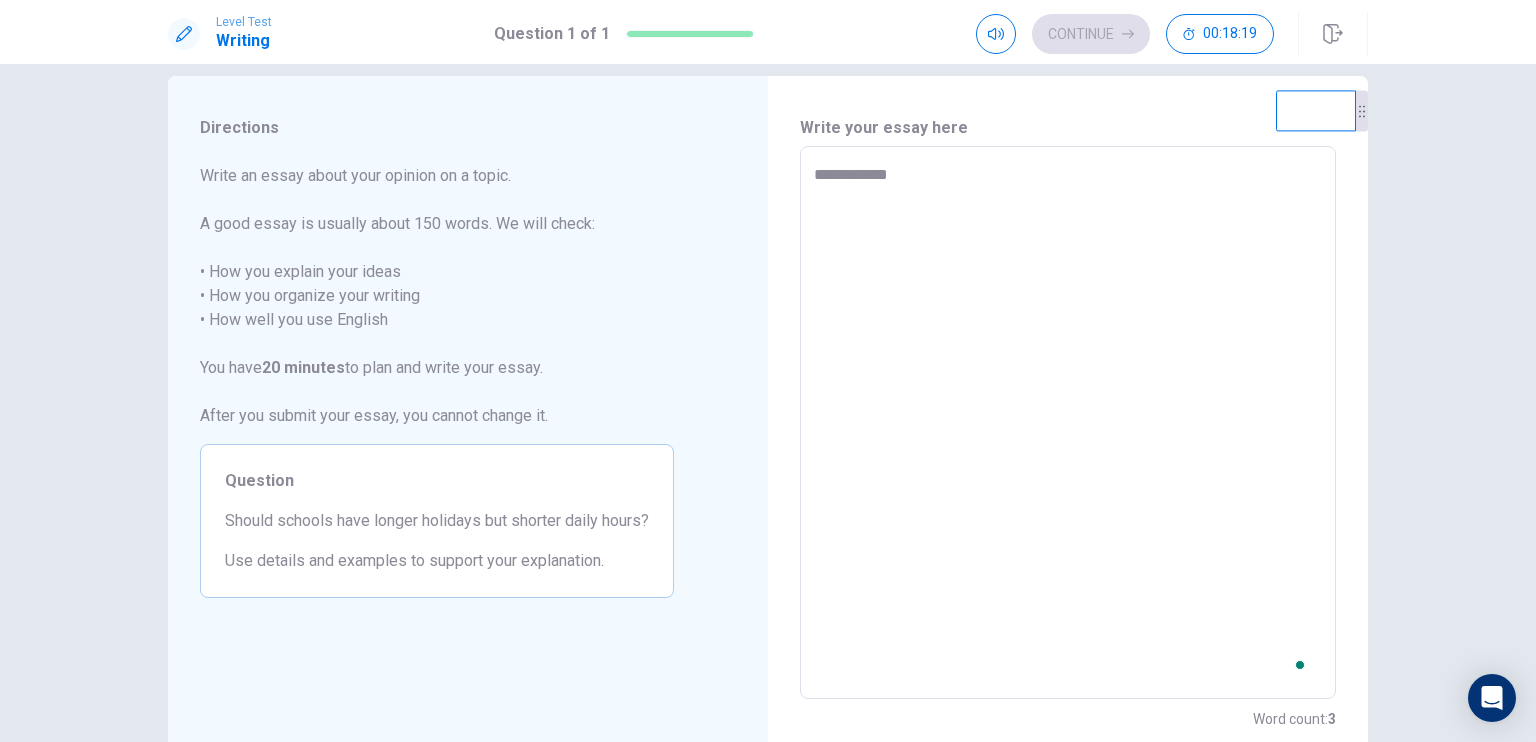 type on "*" 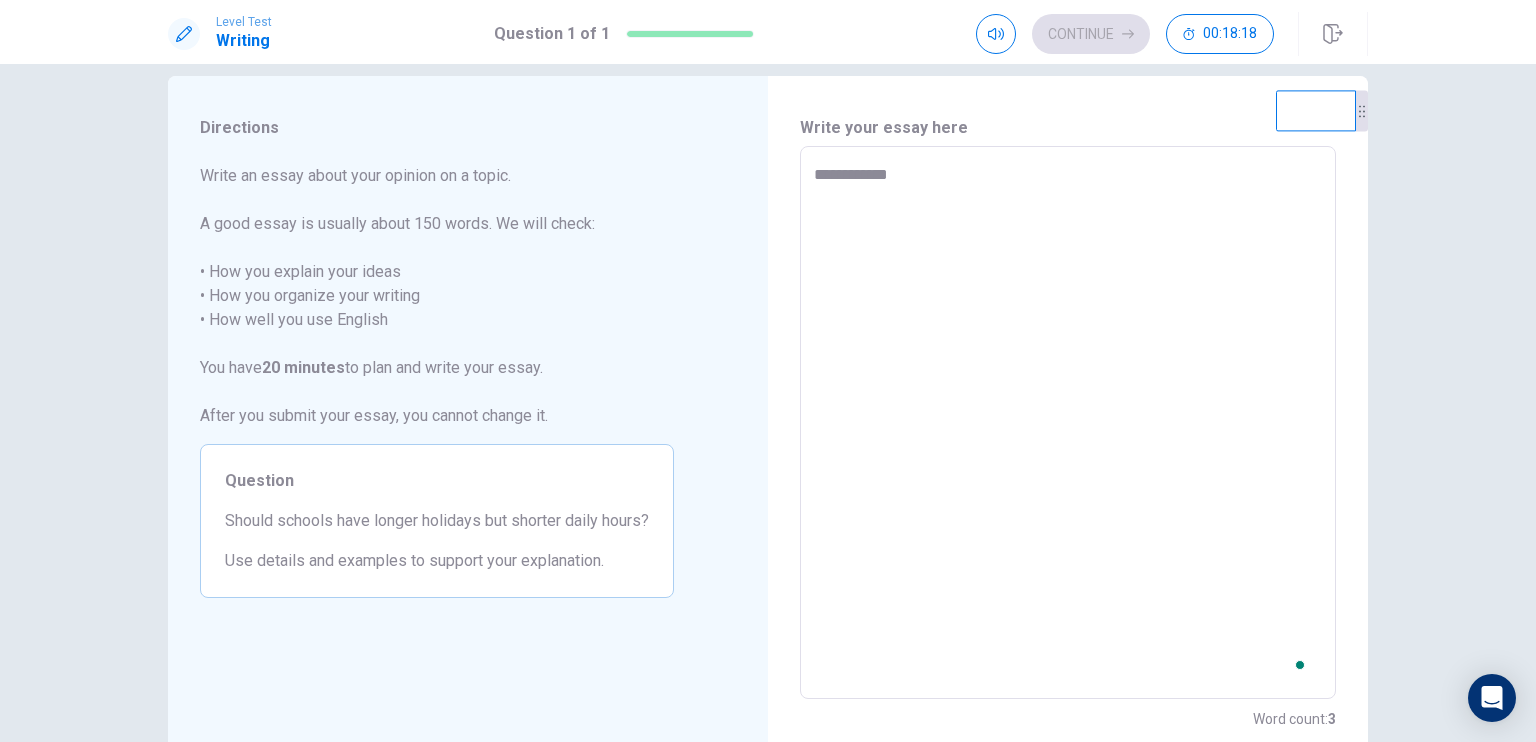 type on "**********" 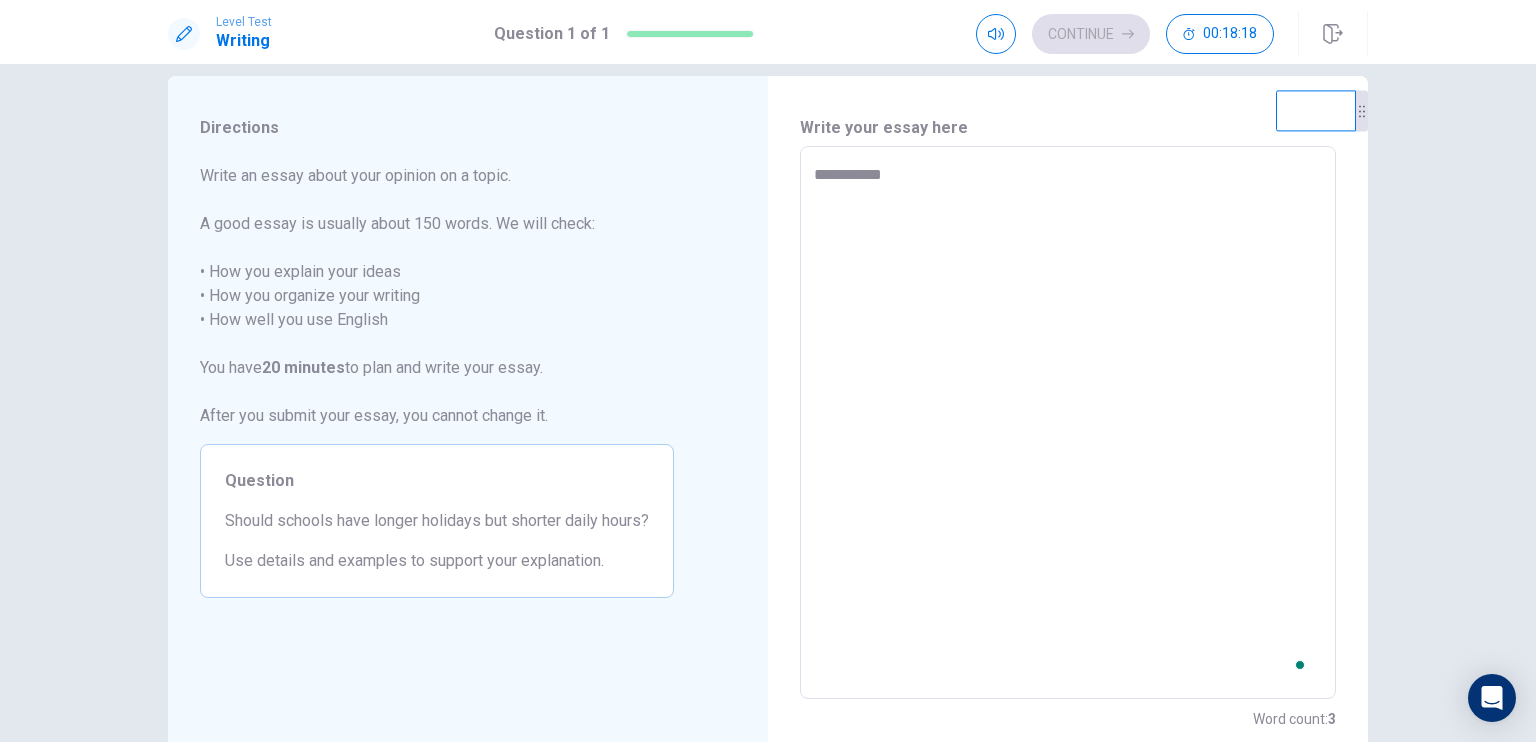 type on "**********" 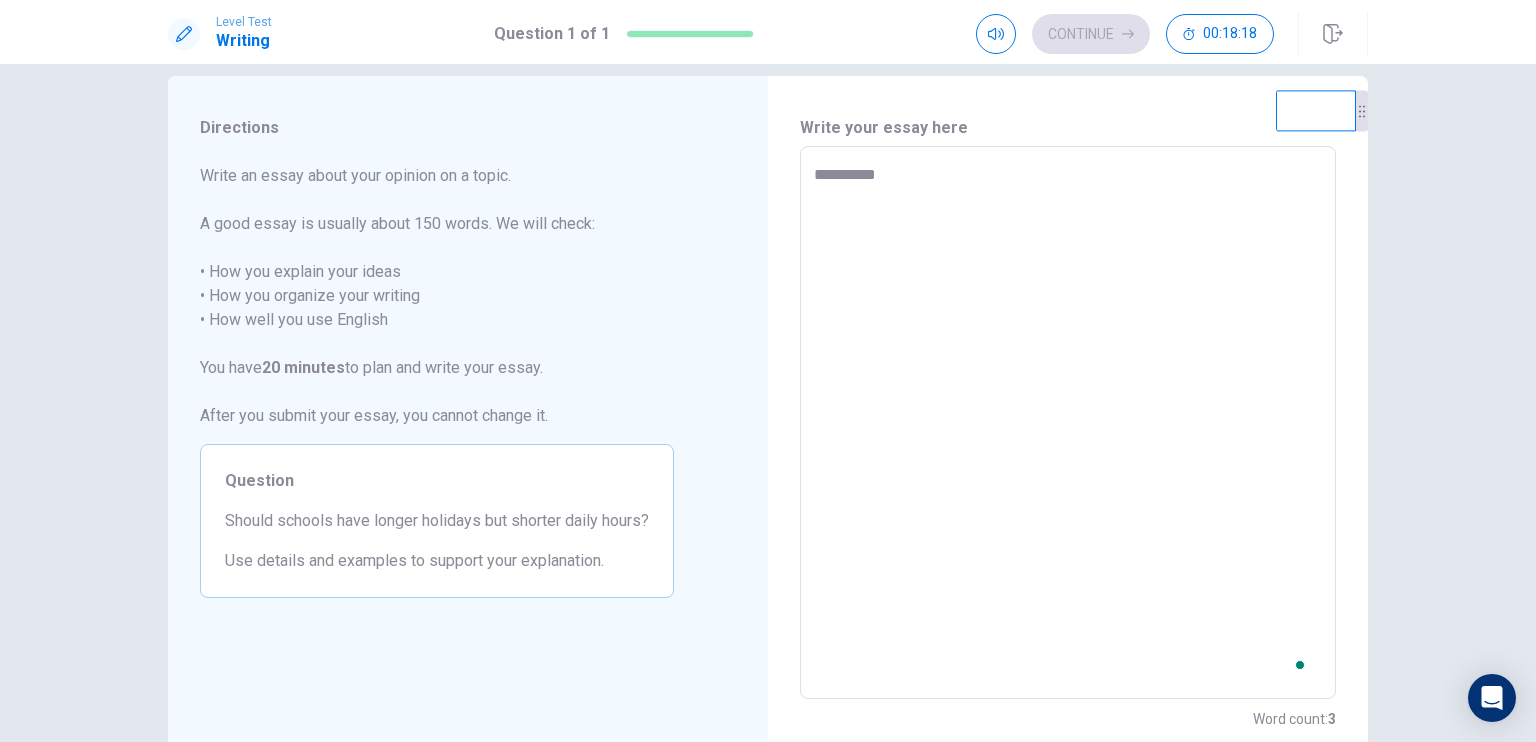 type on "********" 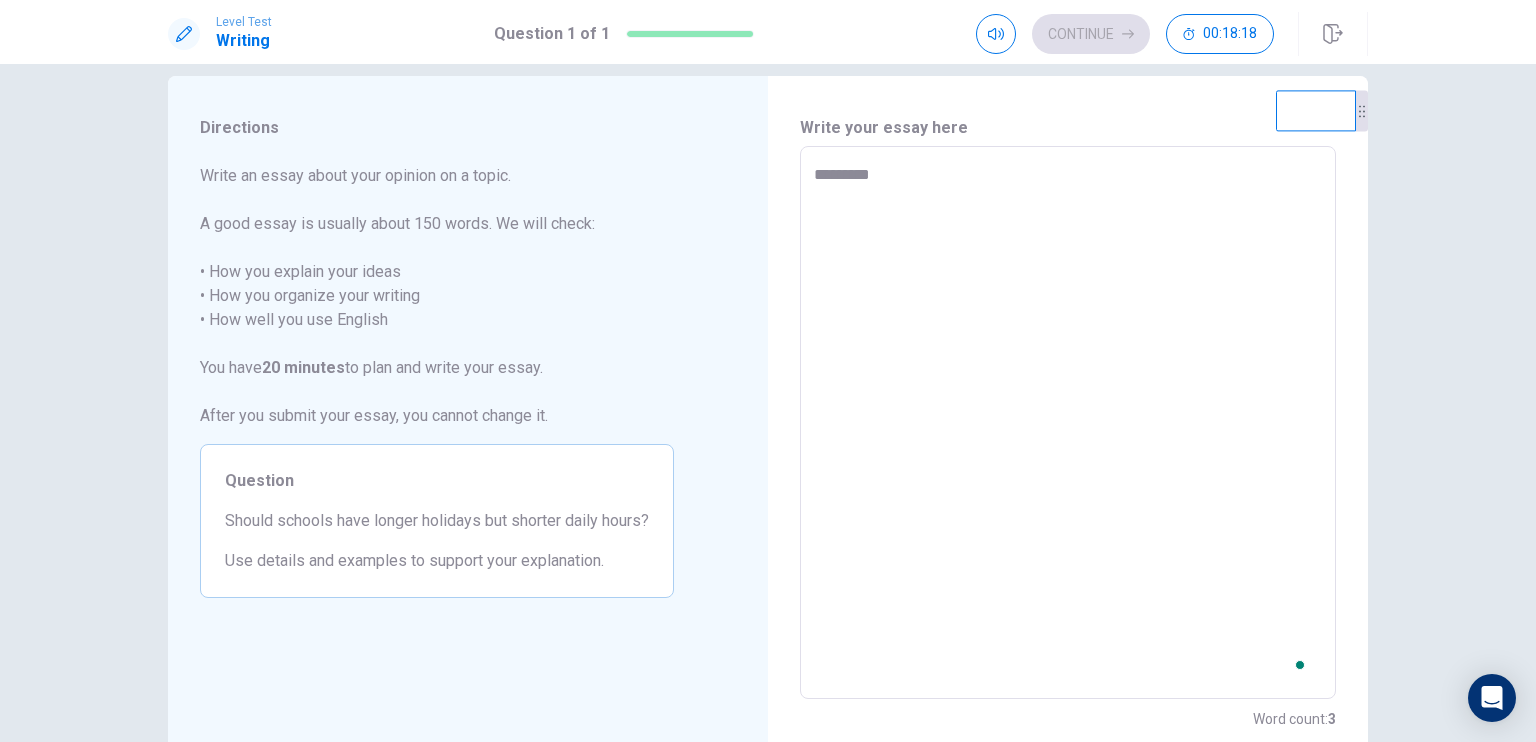 type on "********" 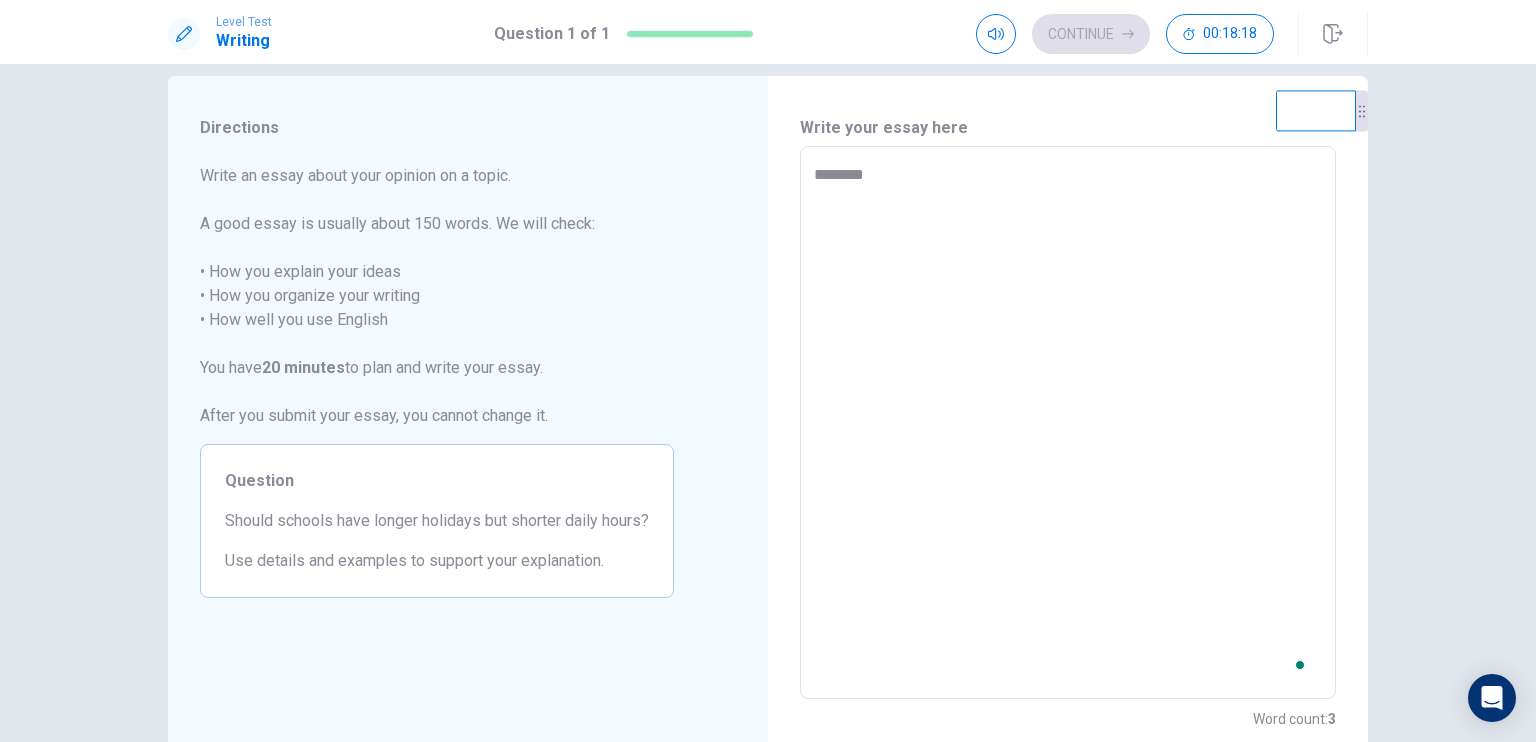 type on "*******" 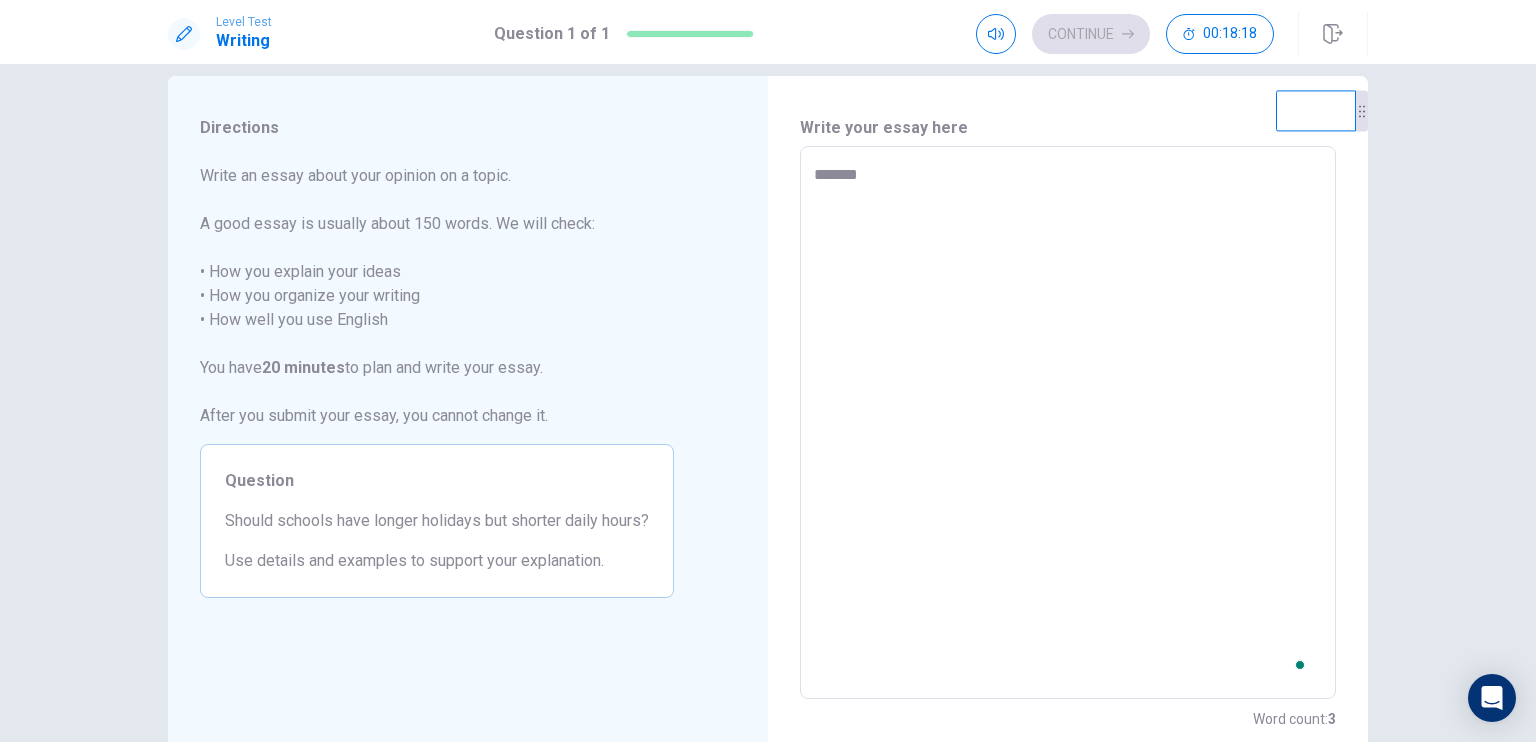 type on "******" 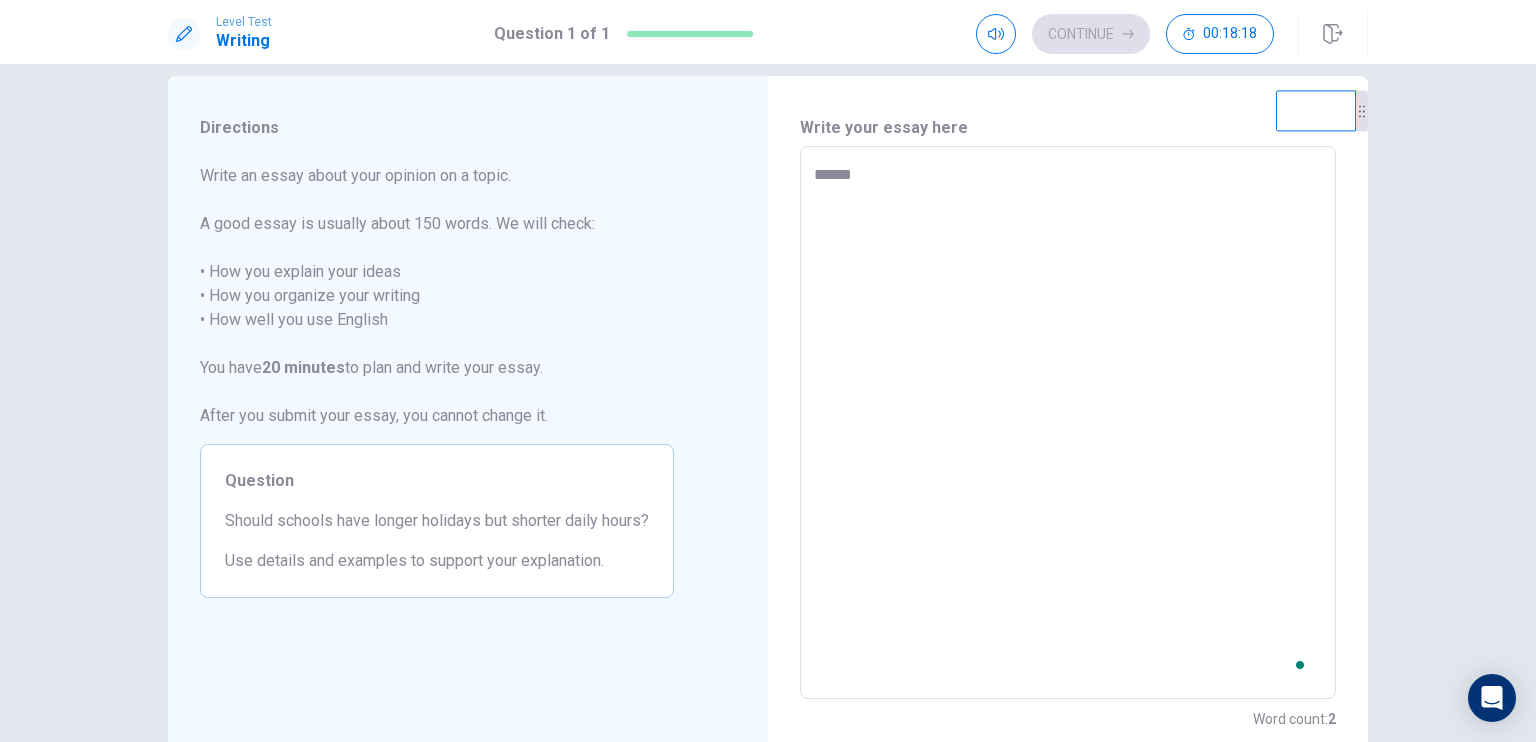 type on "*****" 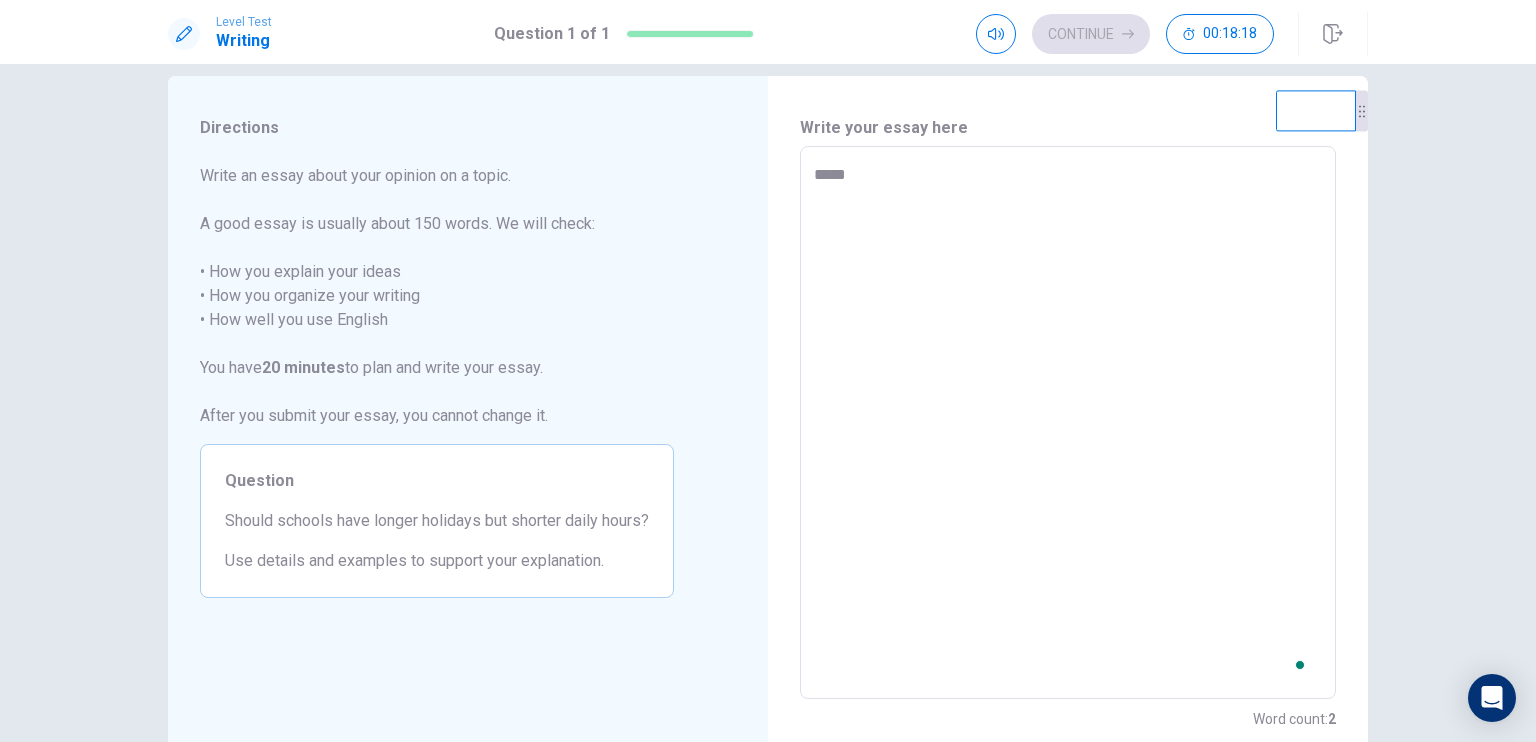 type on "****" 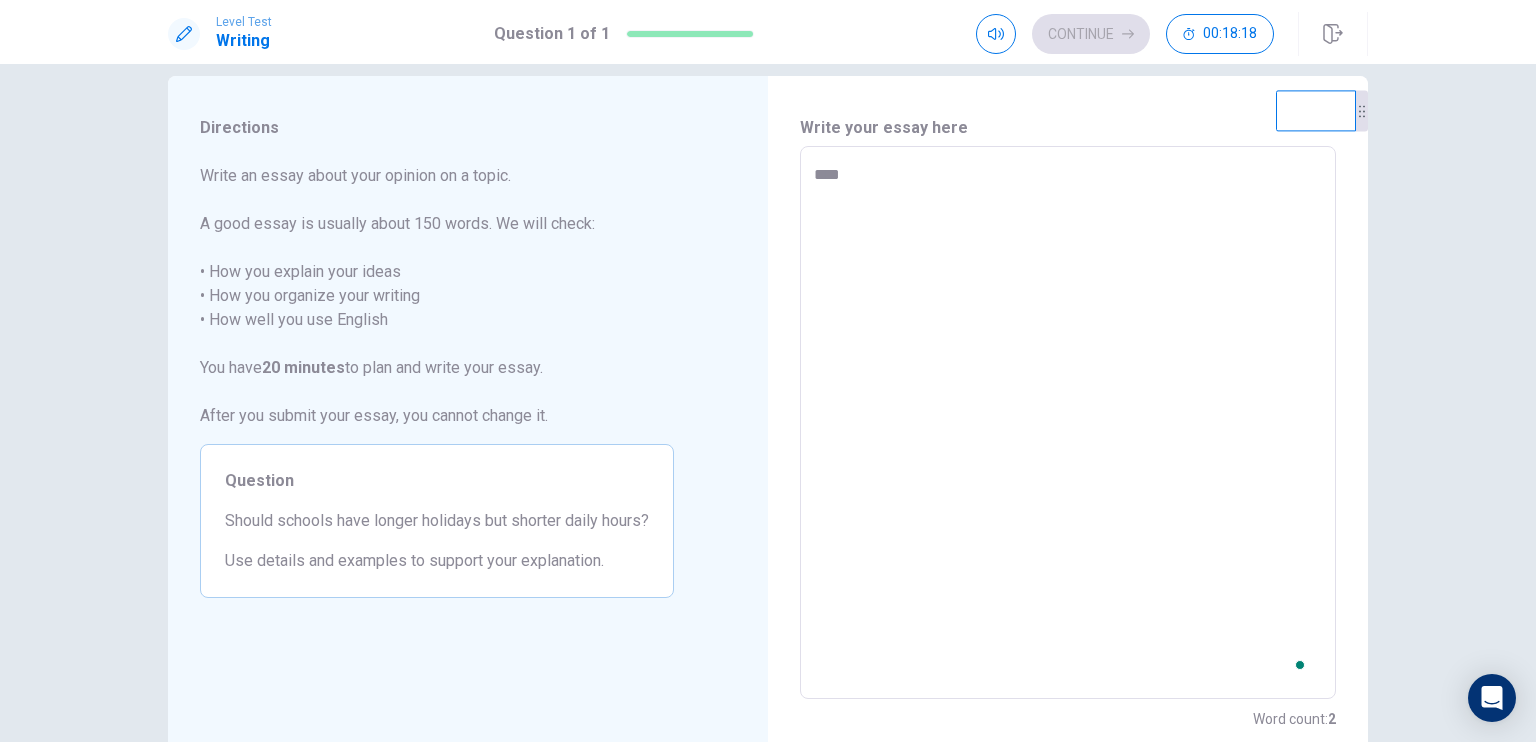 type on "**" 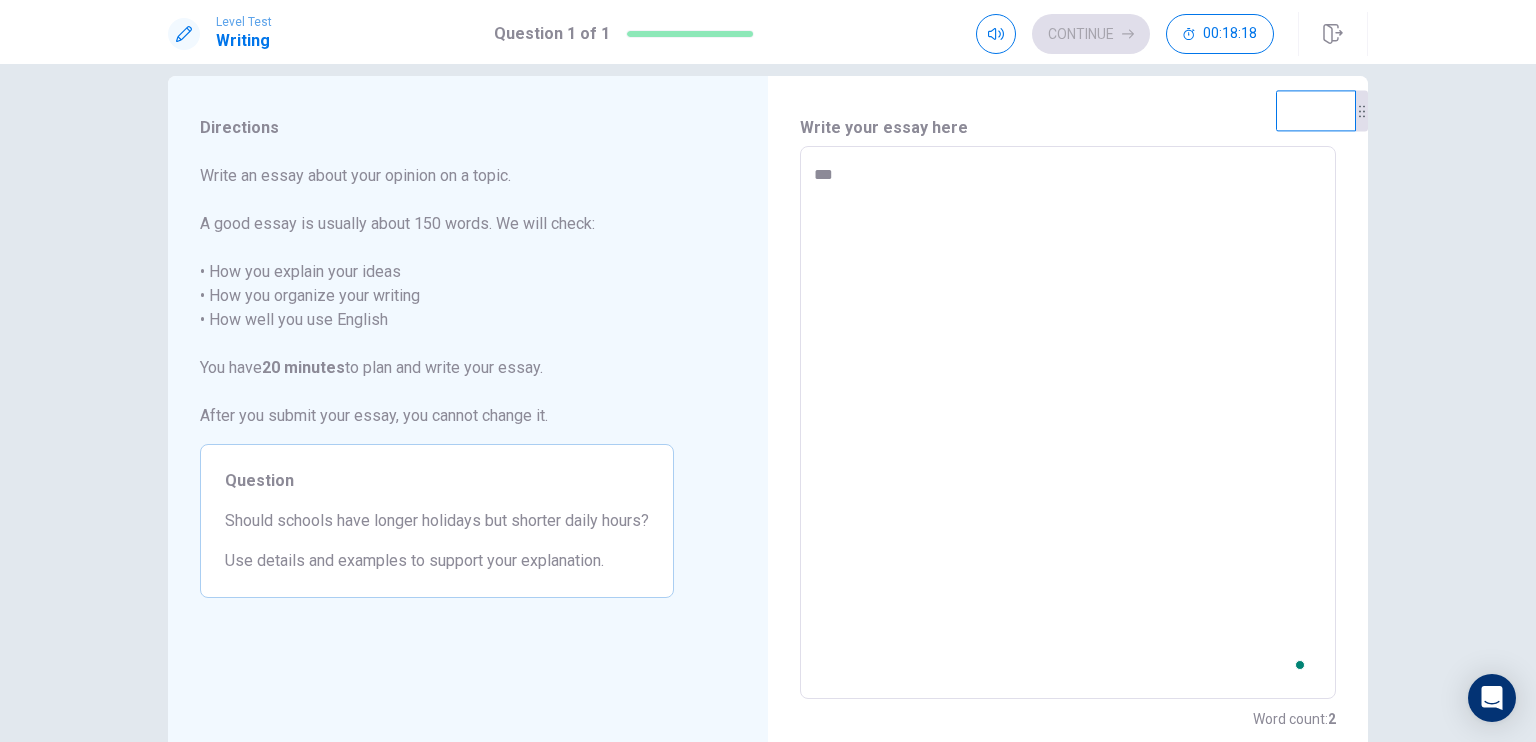 type on "**" 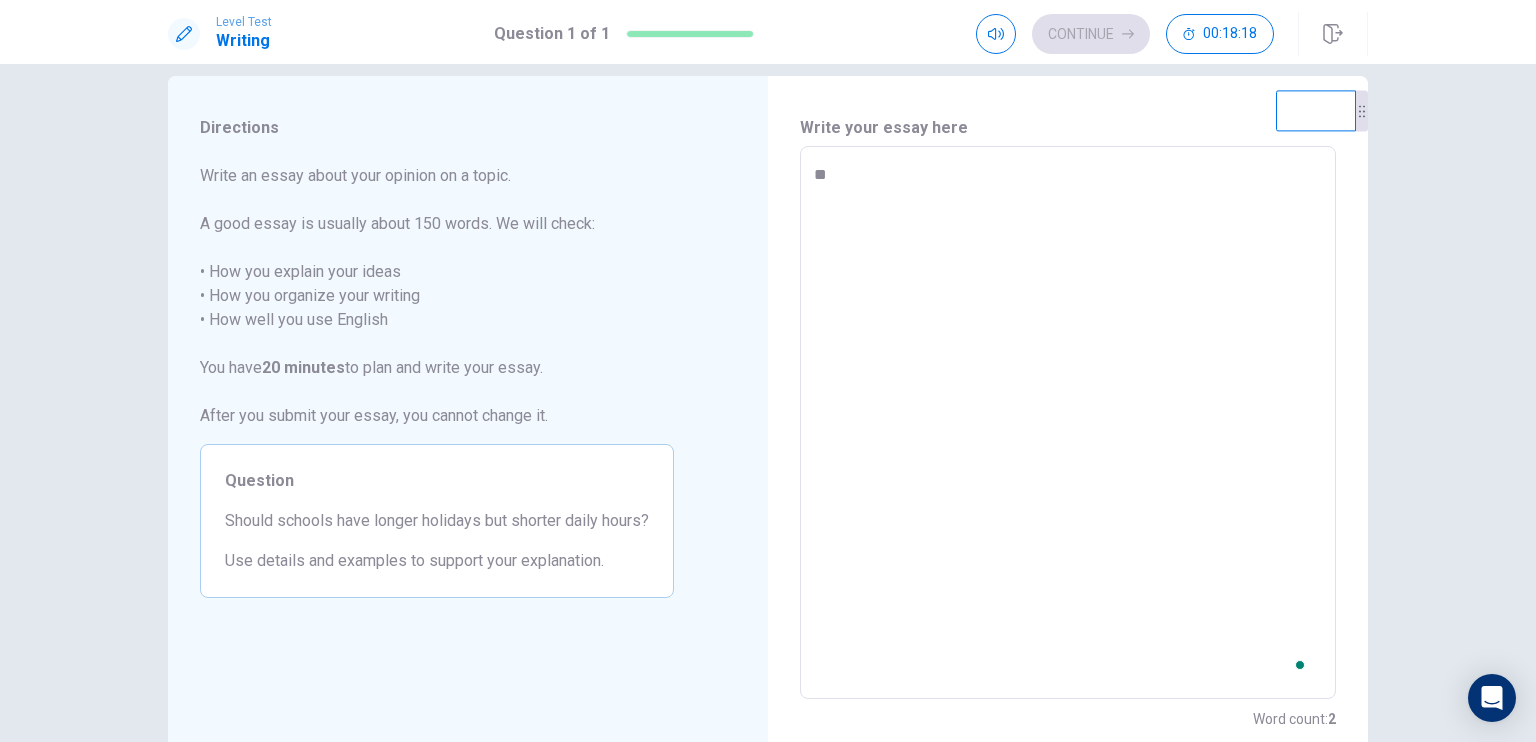 type on "*" 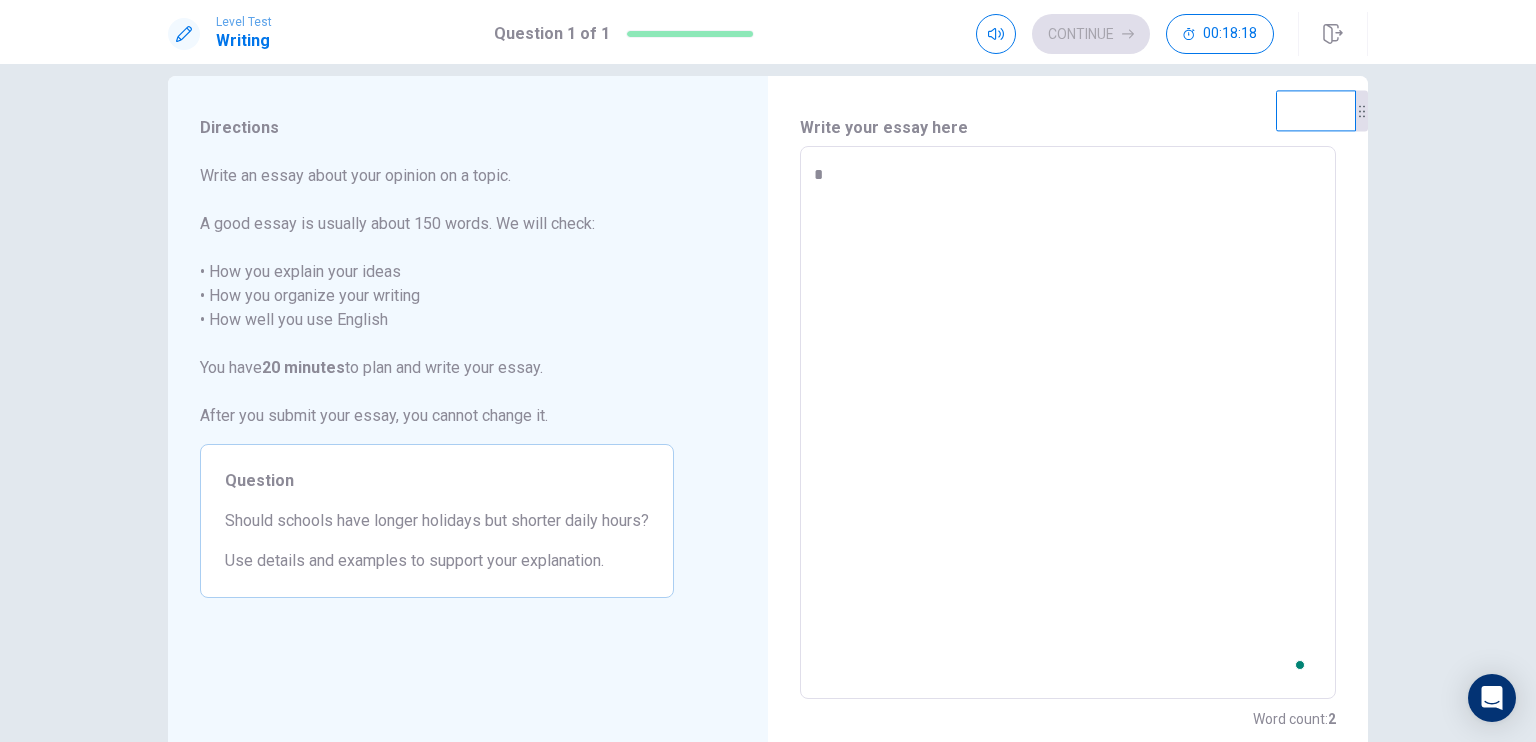 type 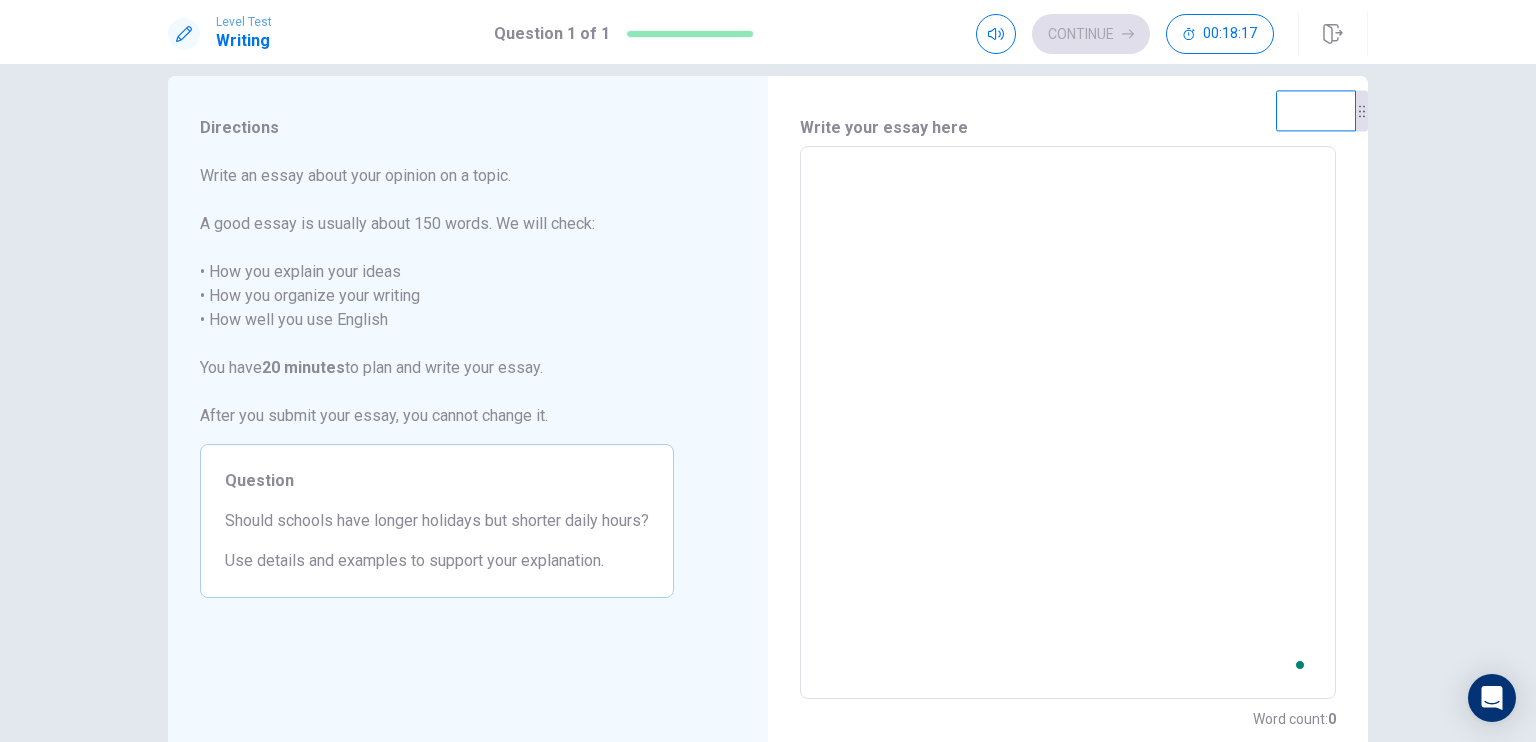 type on "*" 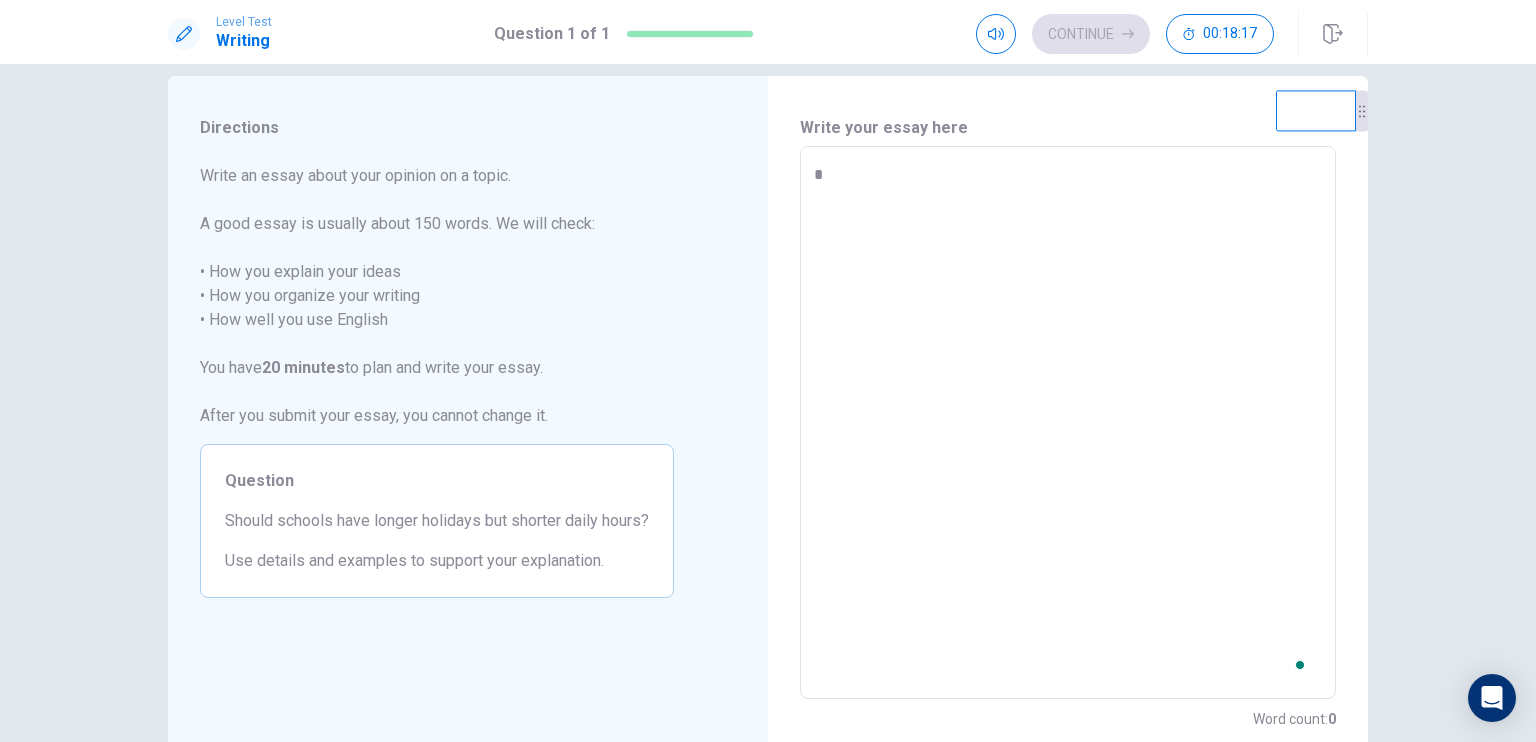 type on "*" 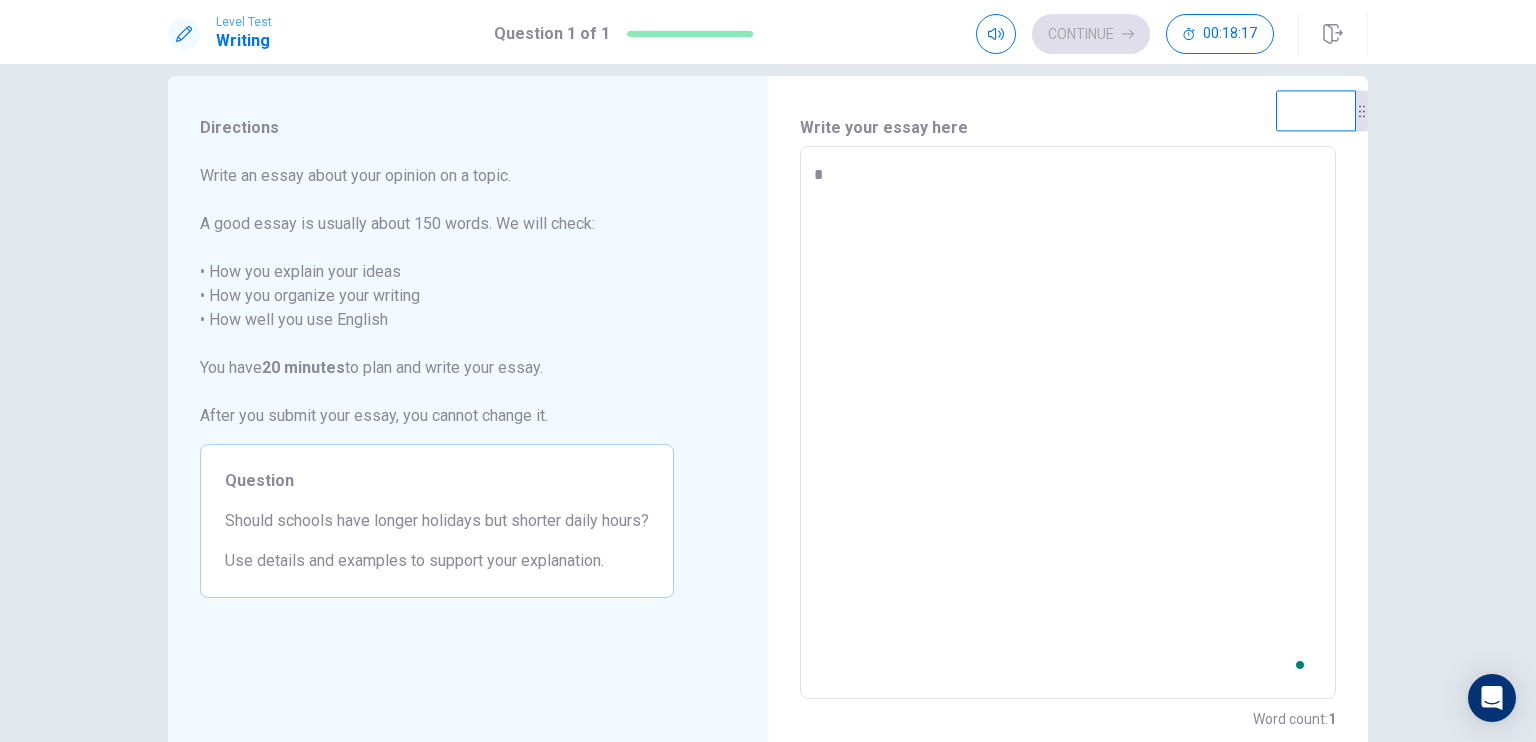 type on "**" 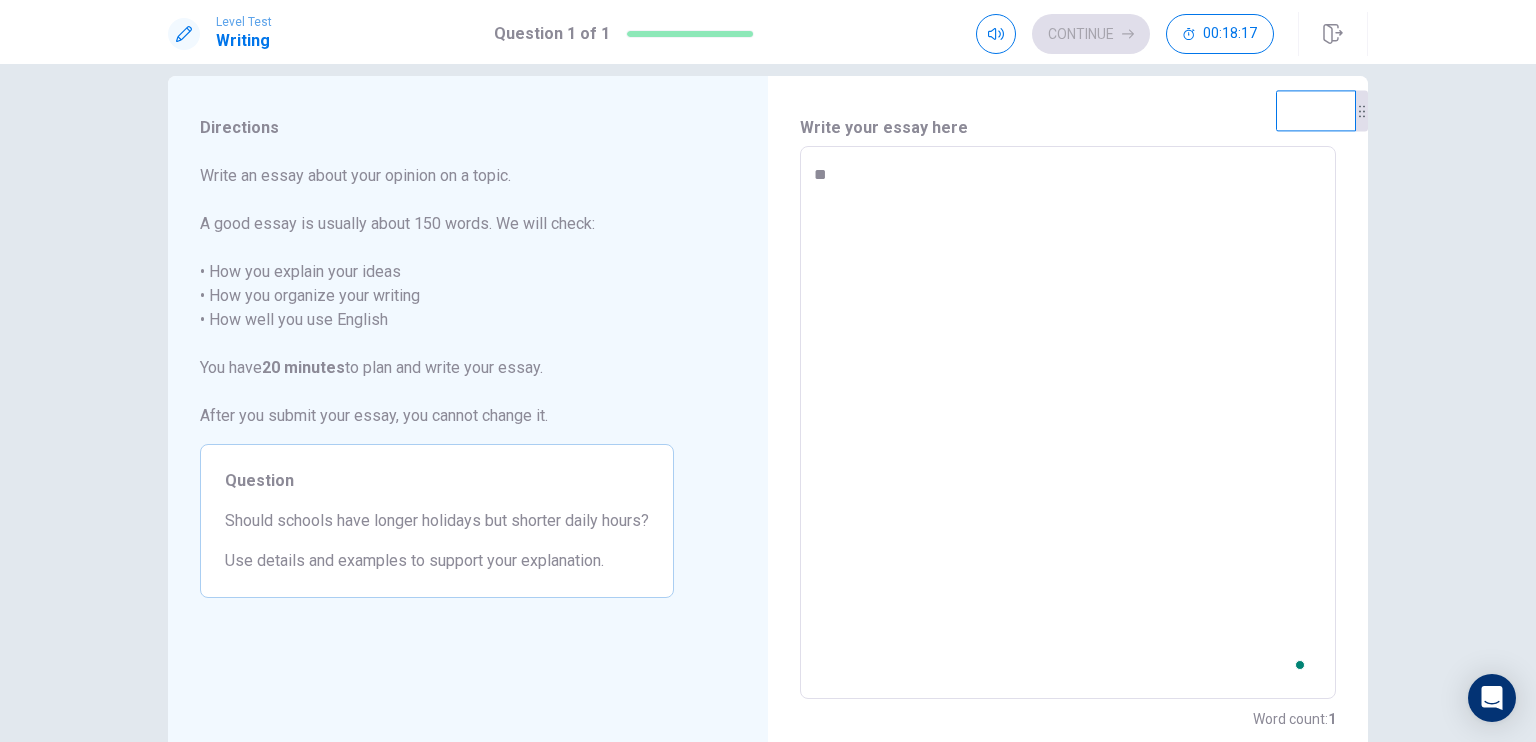 type on "*" 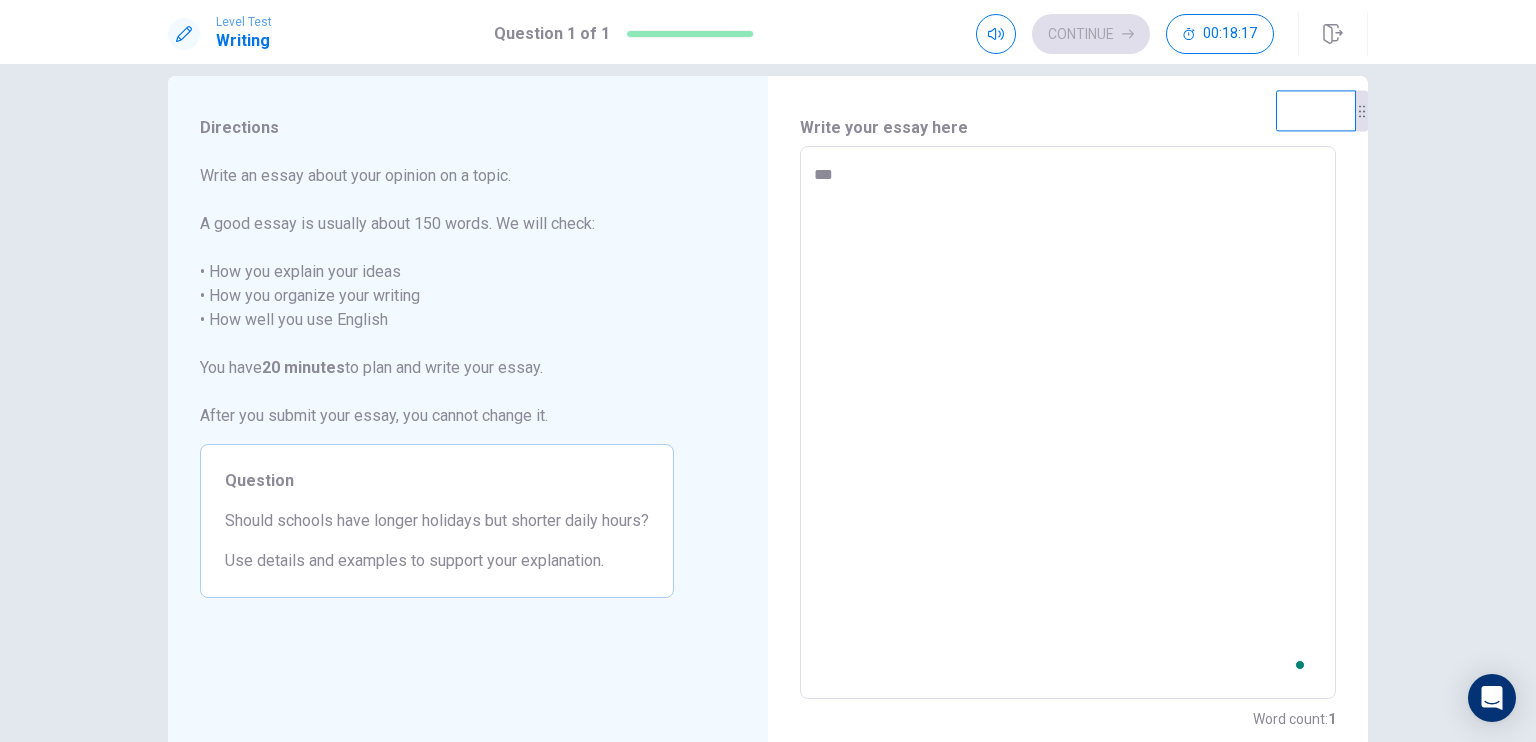 type on "*" 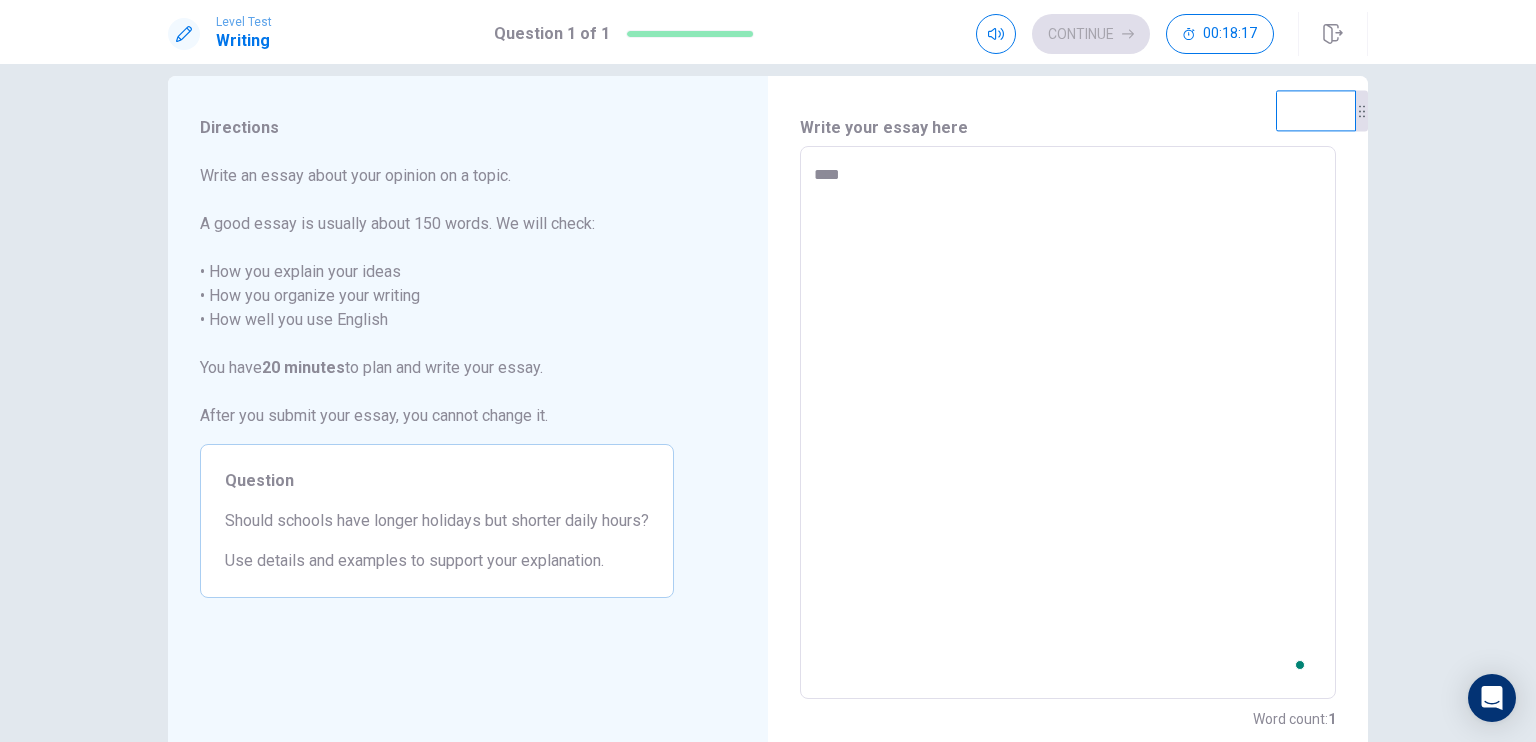 type on "*" 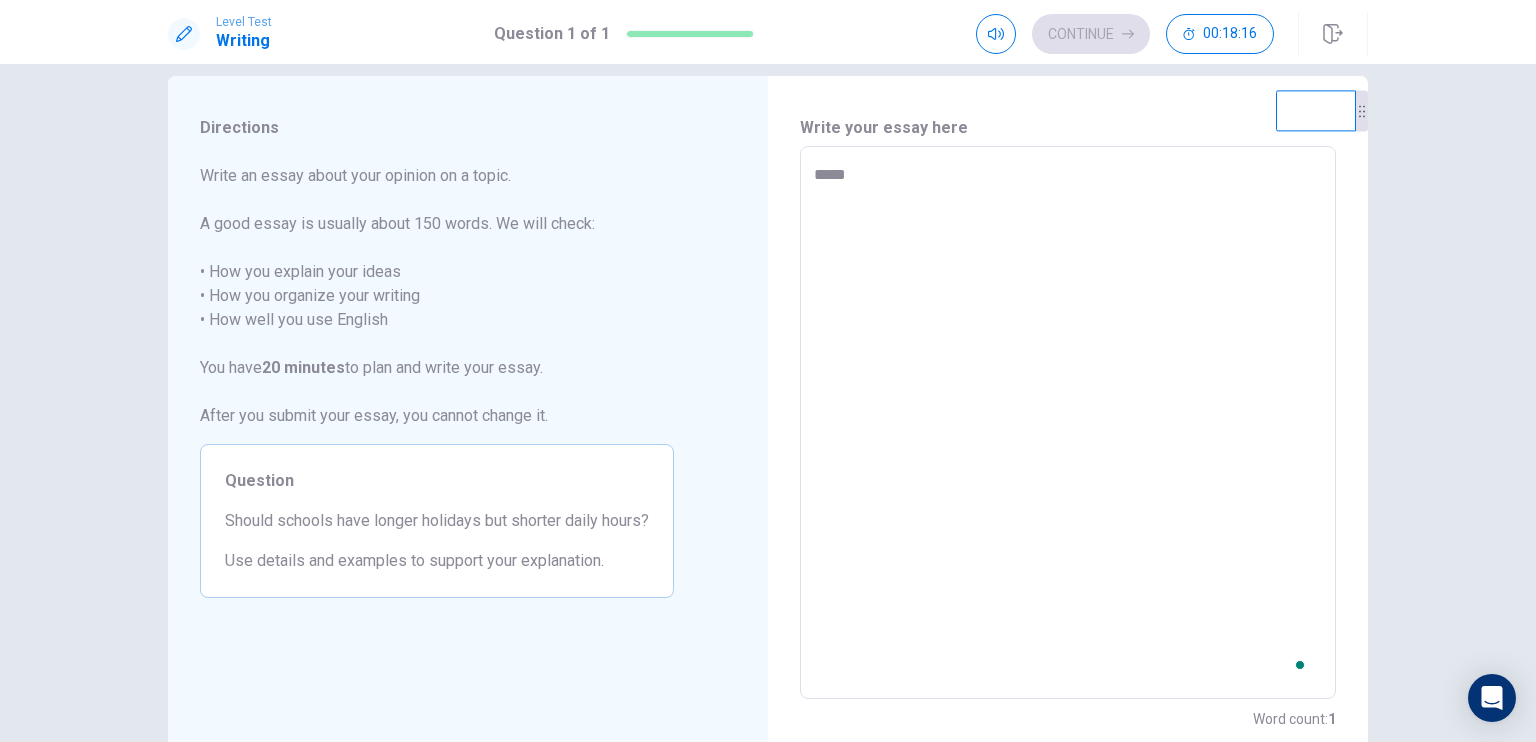 type on "*" 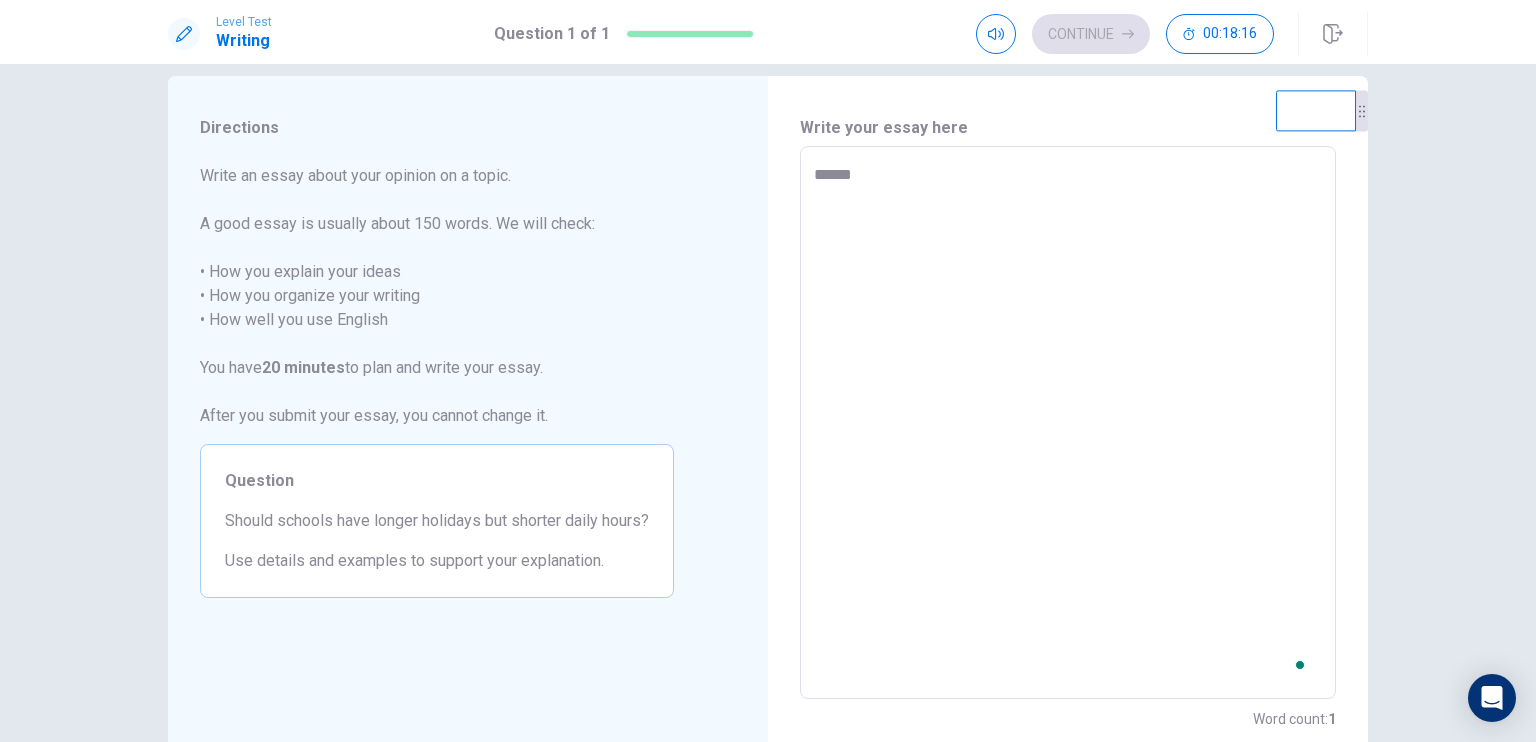 type on "*" 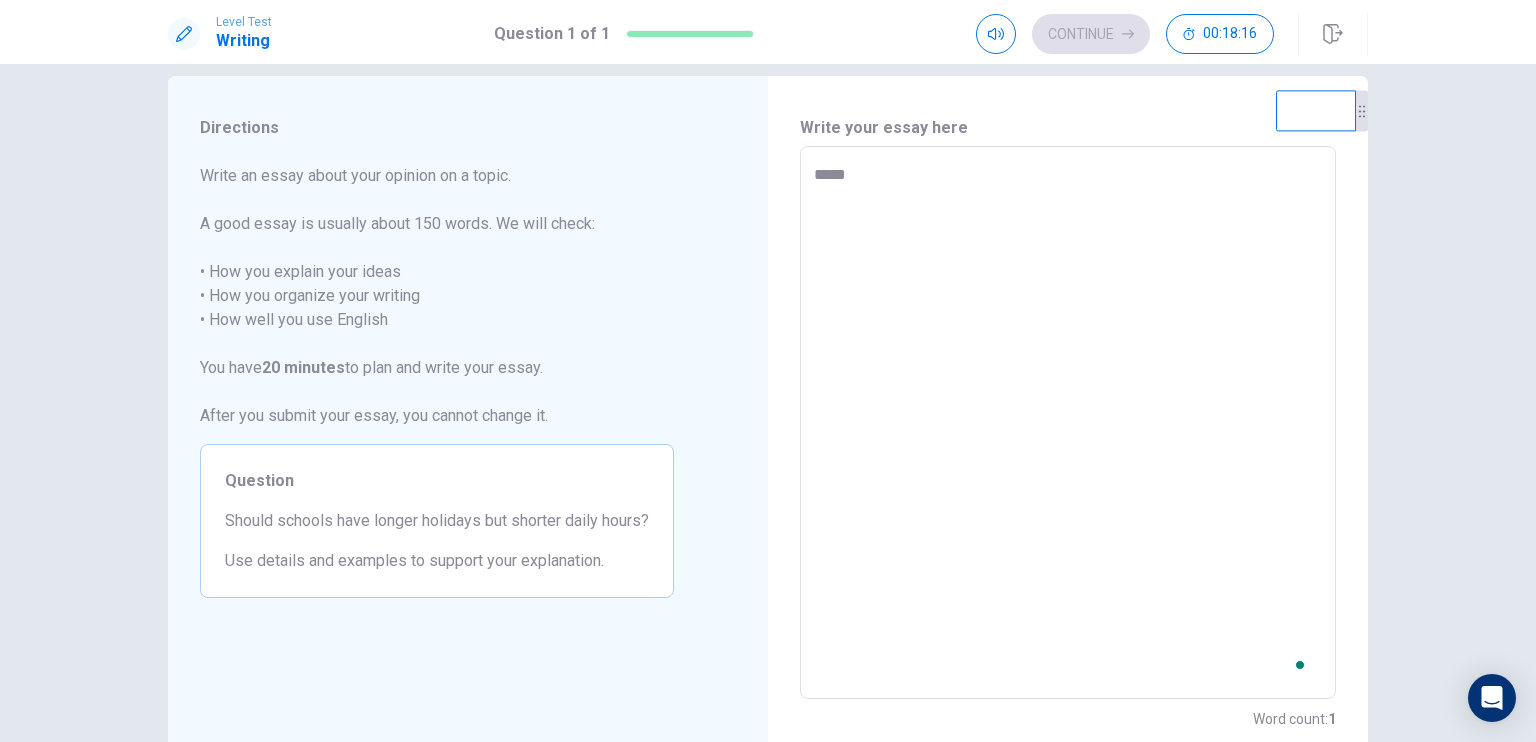 type on "*" 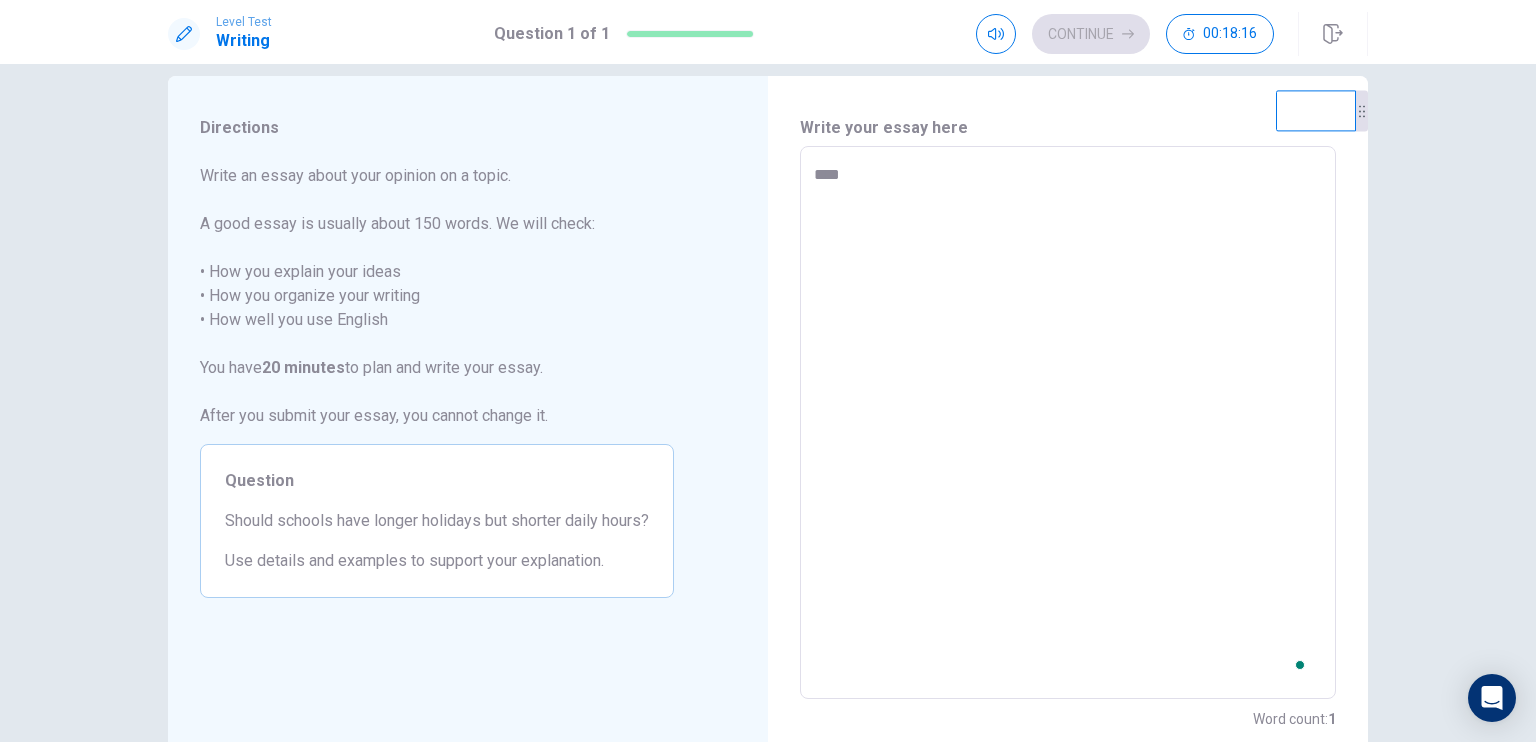 type on "***" 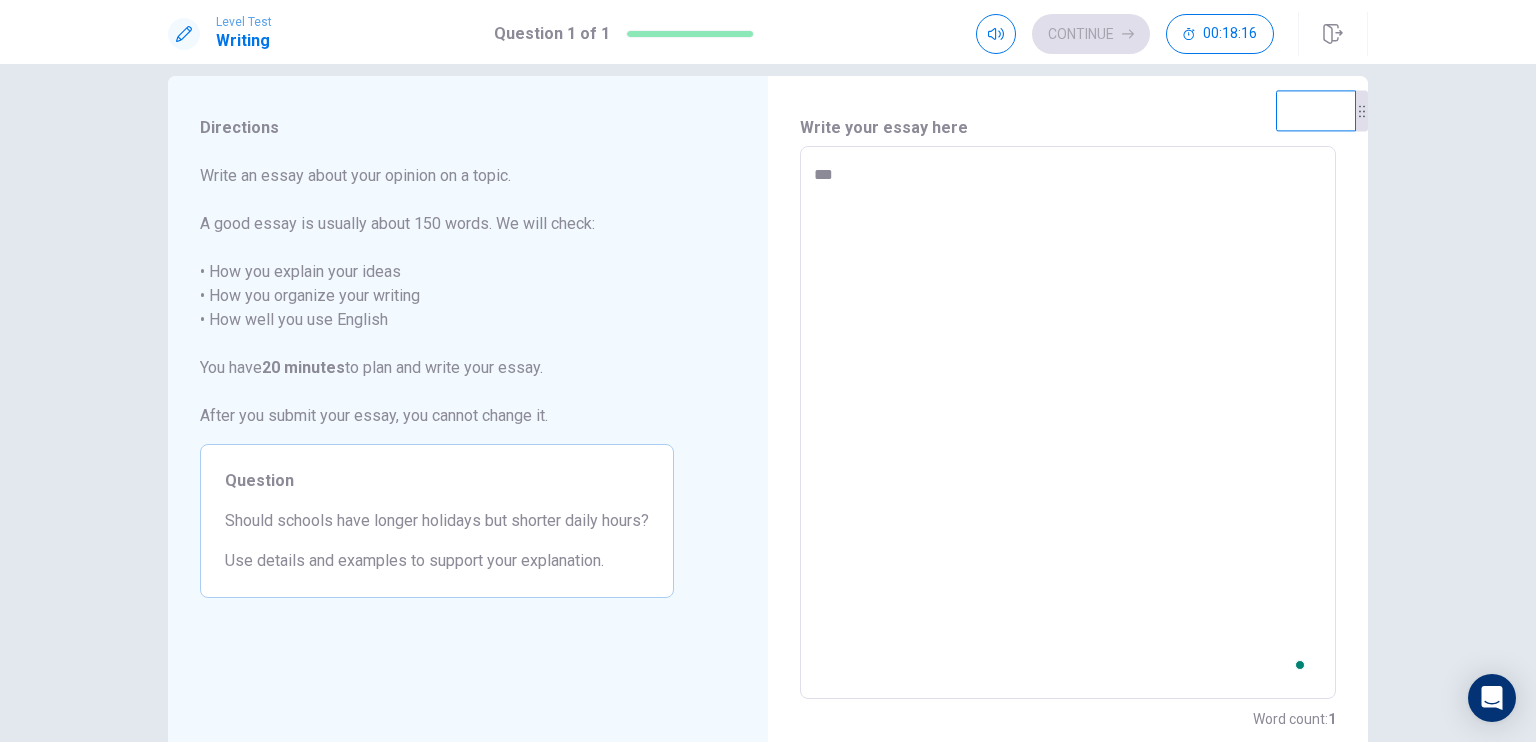 type on "*" 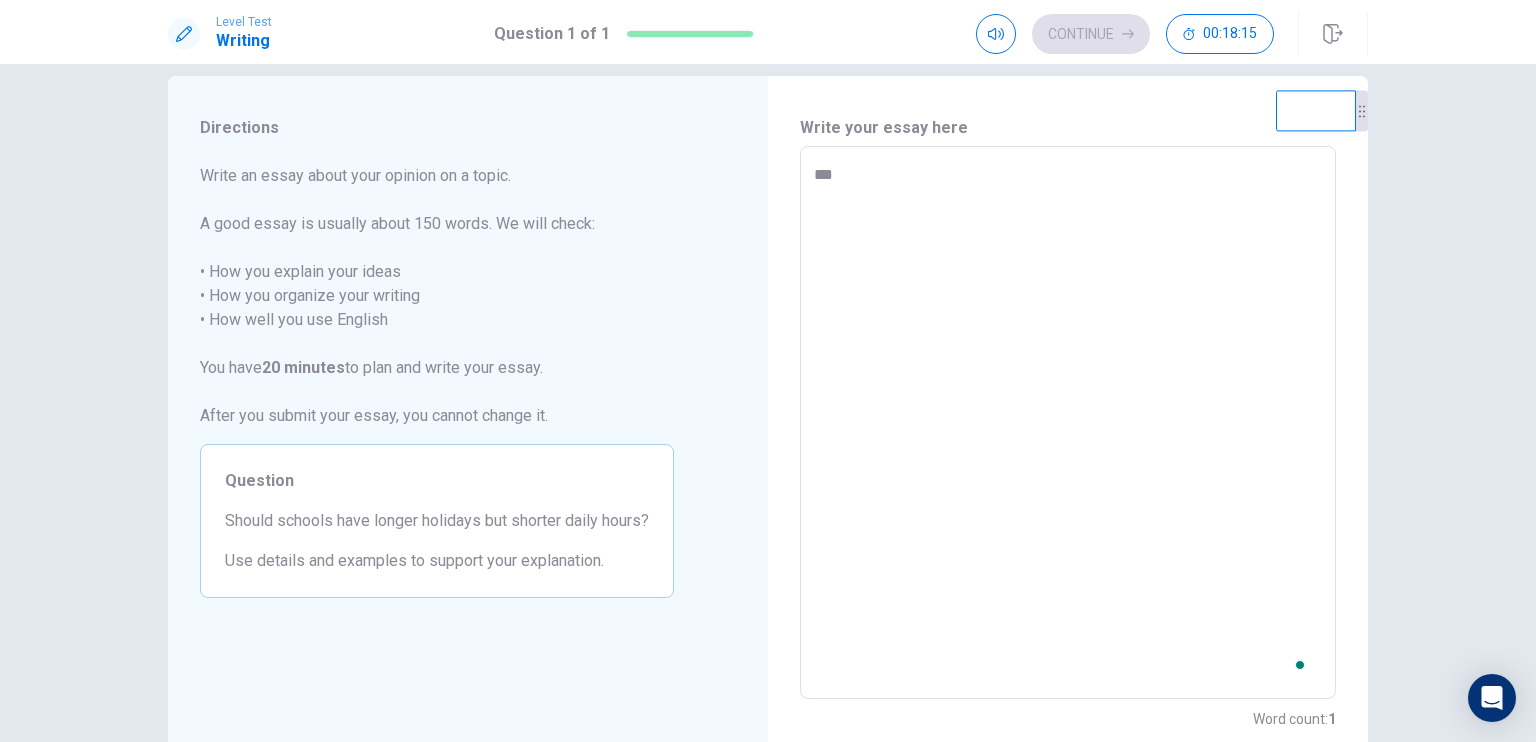 type on "**" 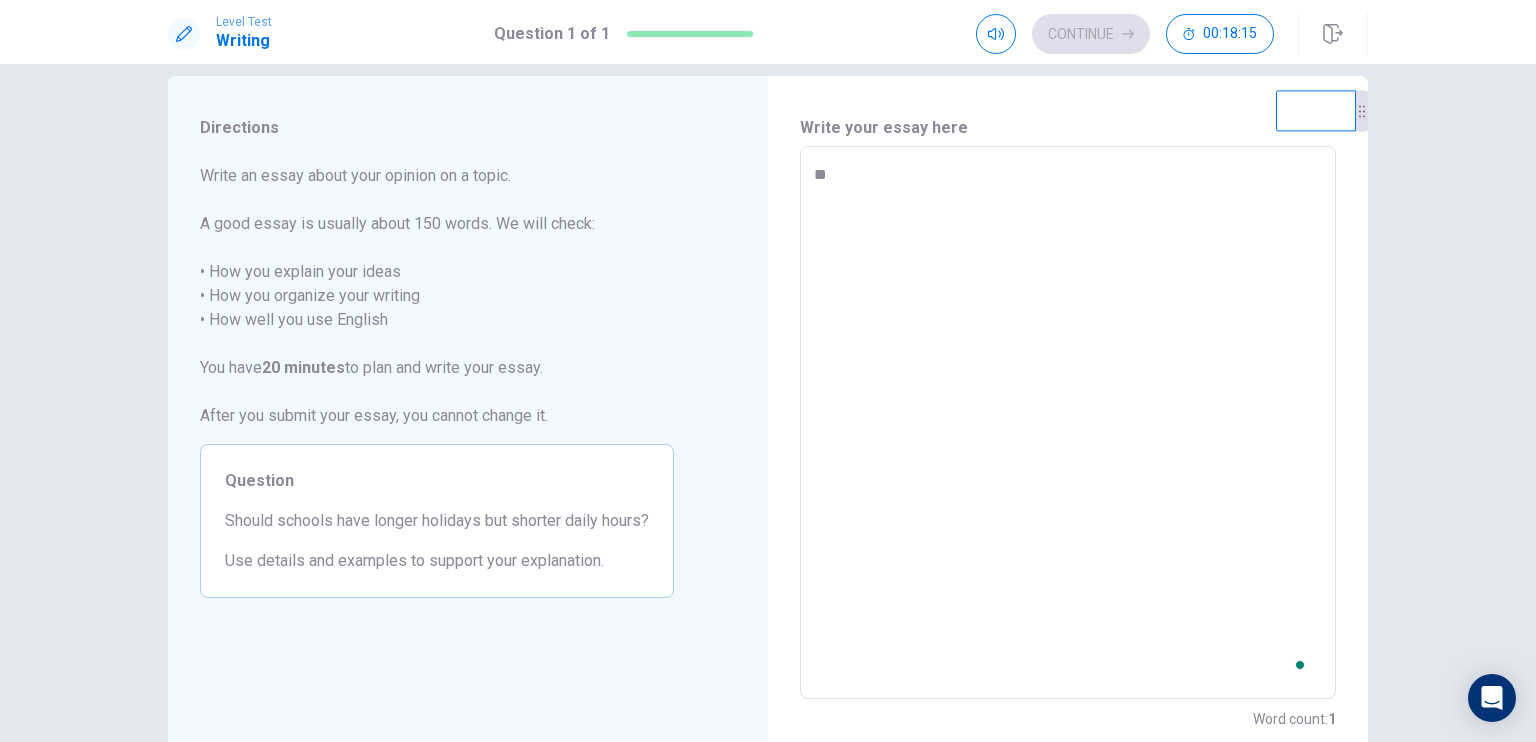 type on "*" 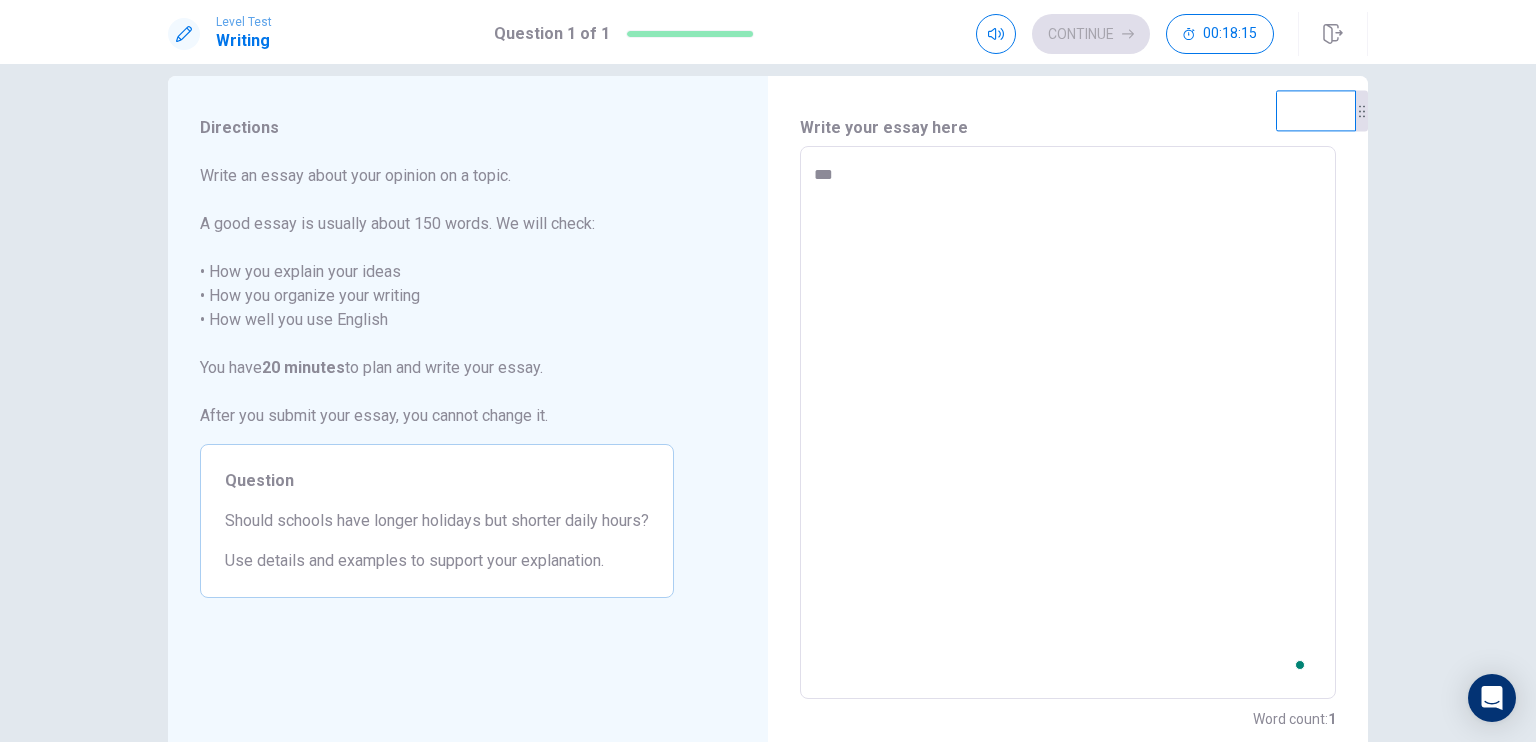 type on "*" 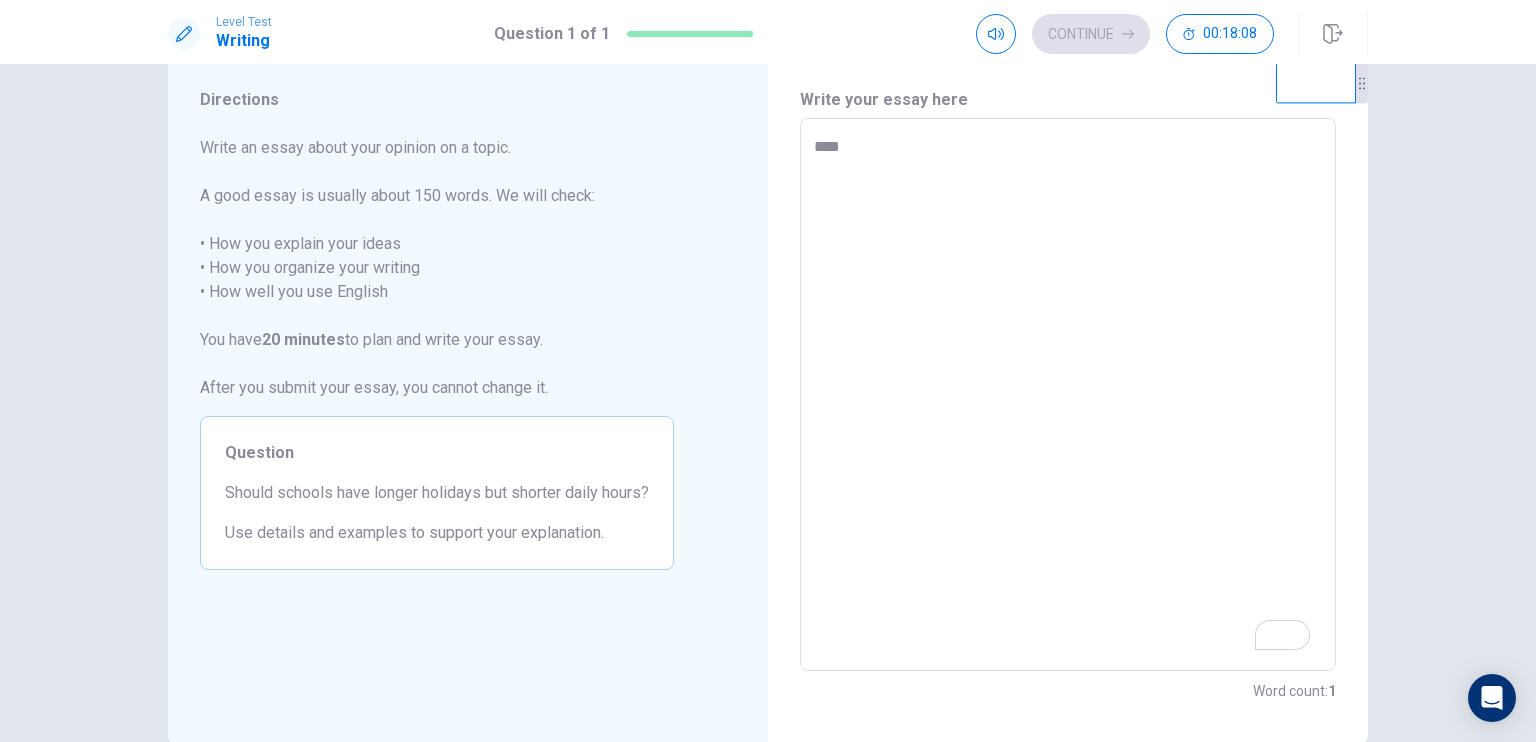 scroll, scrollTop: 44, scrollLeft: 0, axis: vertical 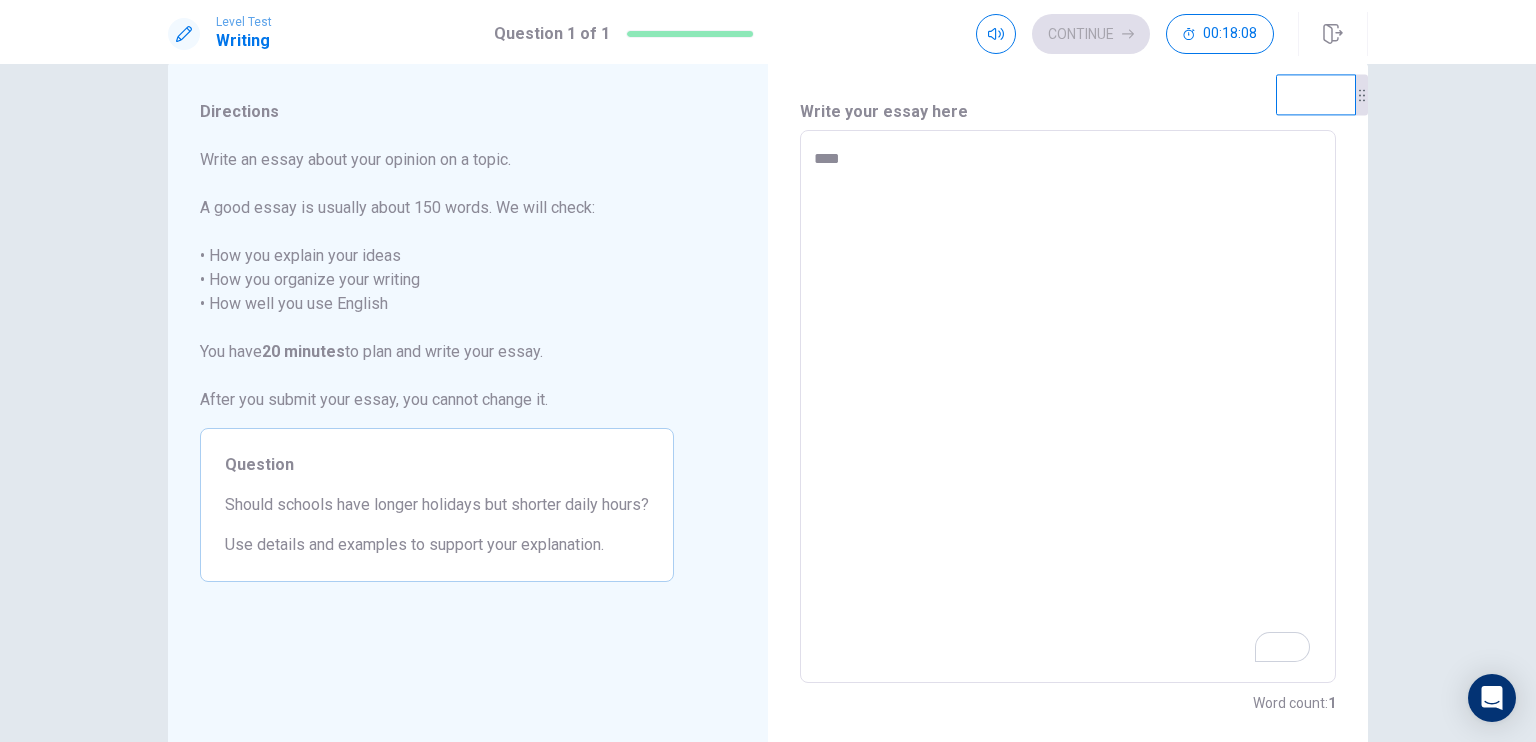 type on "*" 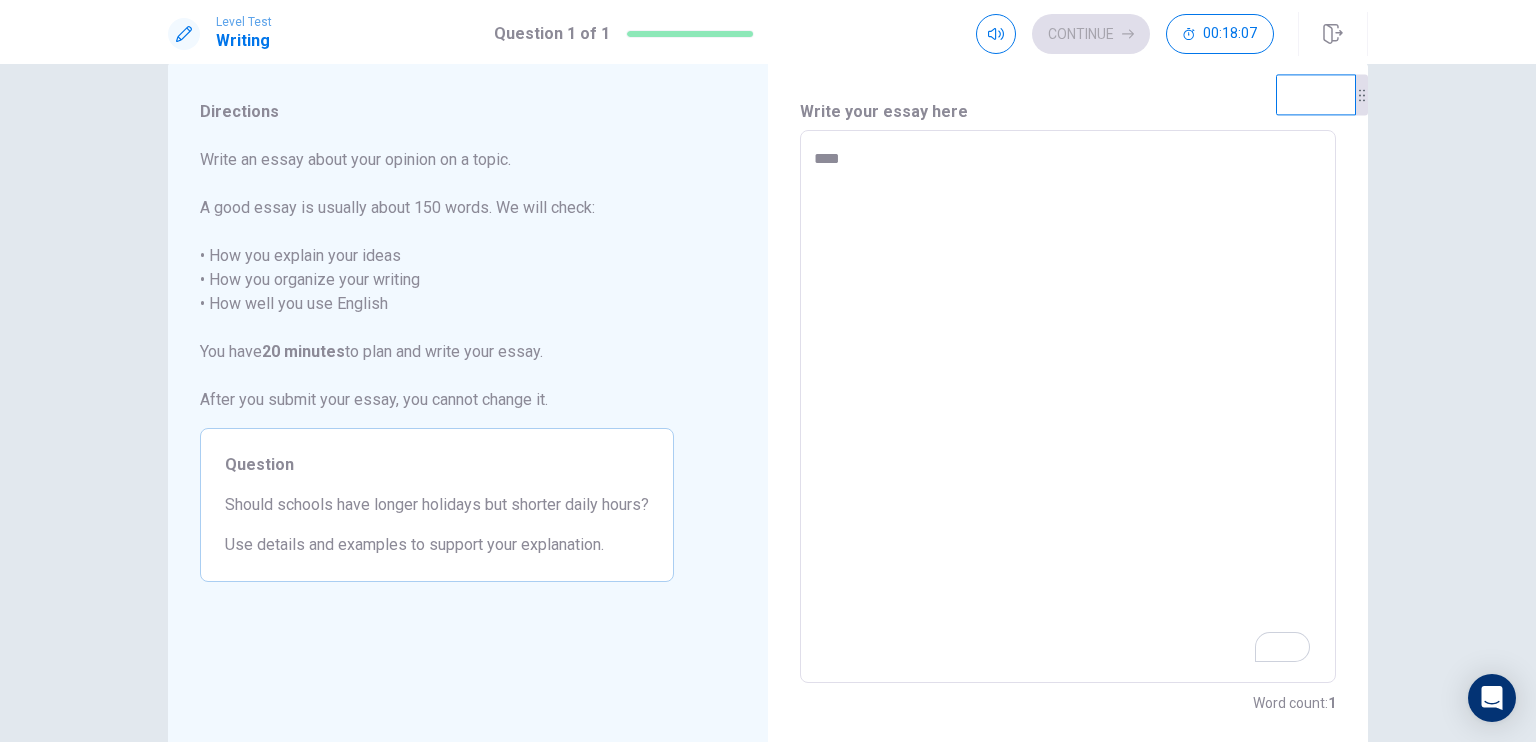 click on "****" at bounding box center (1068, 407) 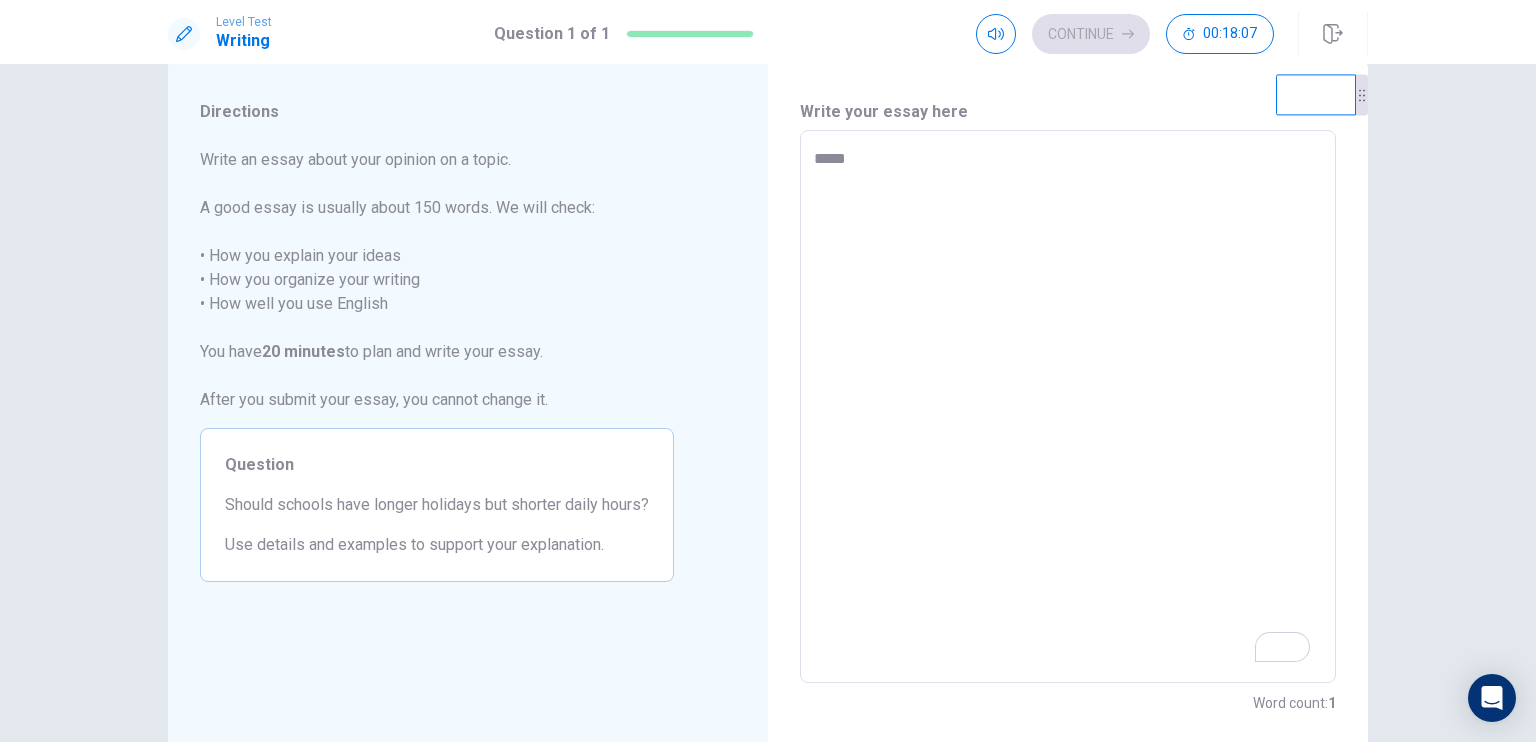 type on "*" 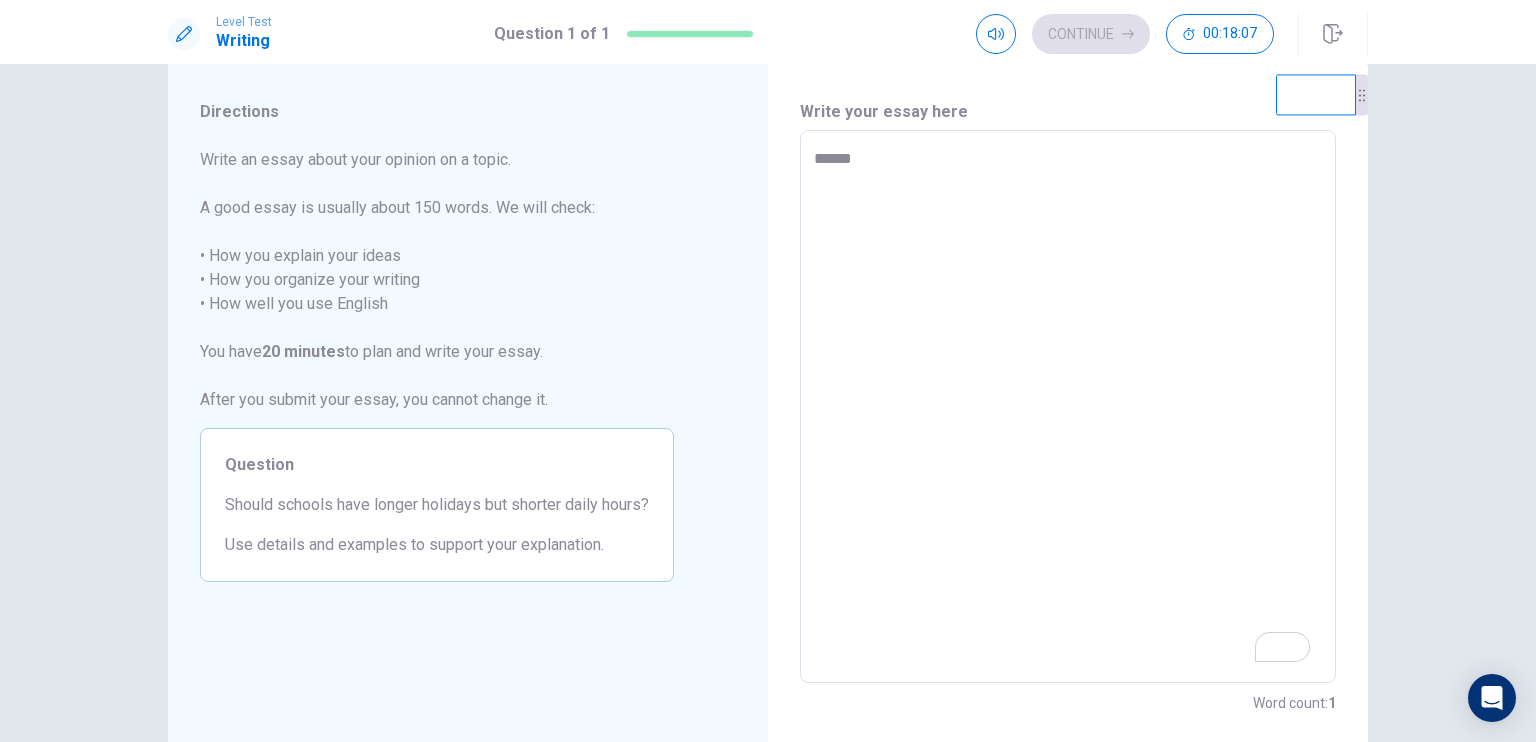 type on "*" 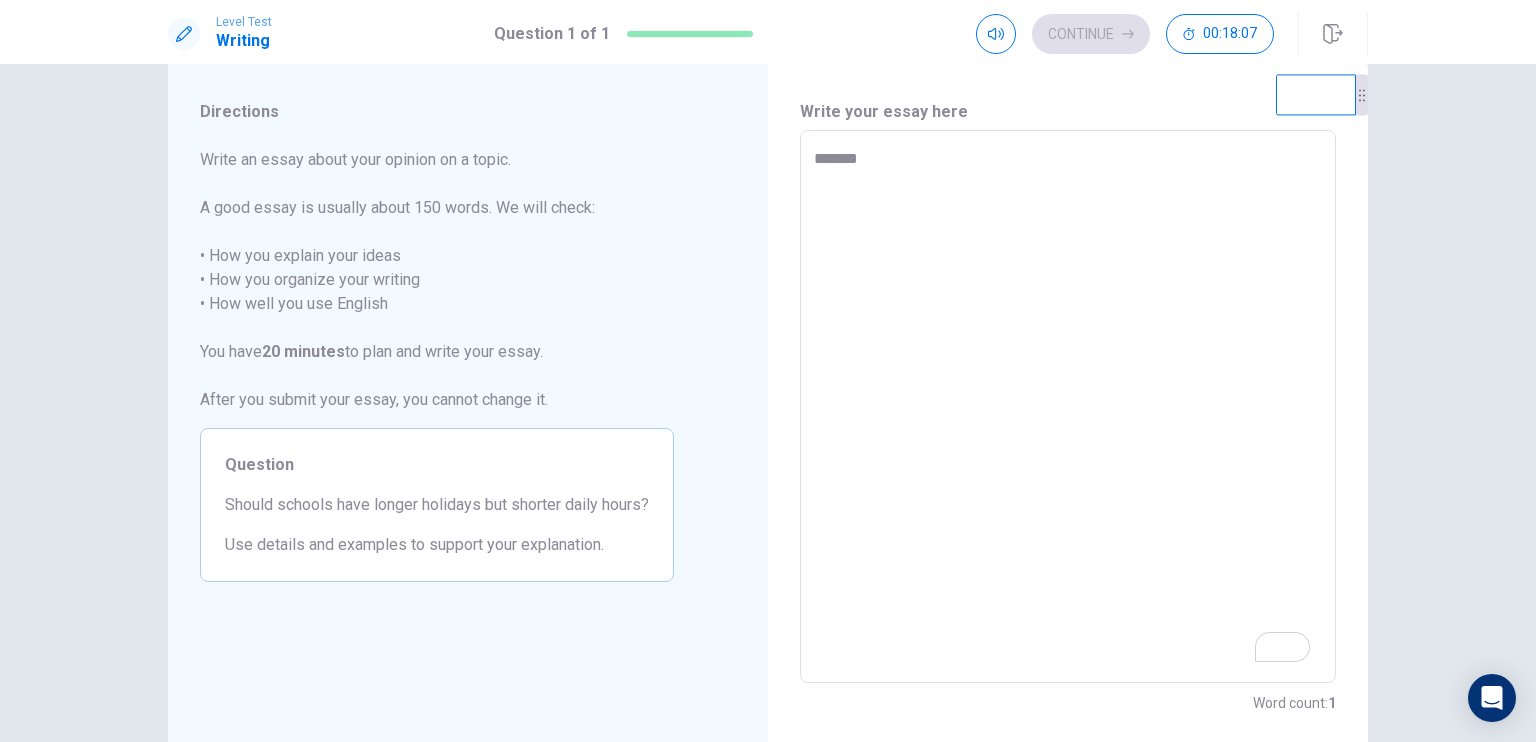 type on "*" 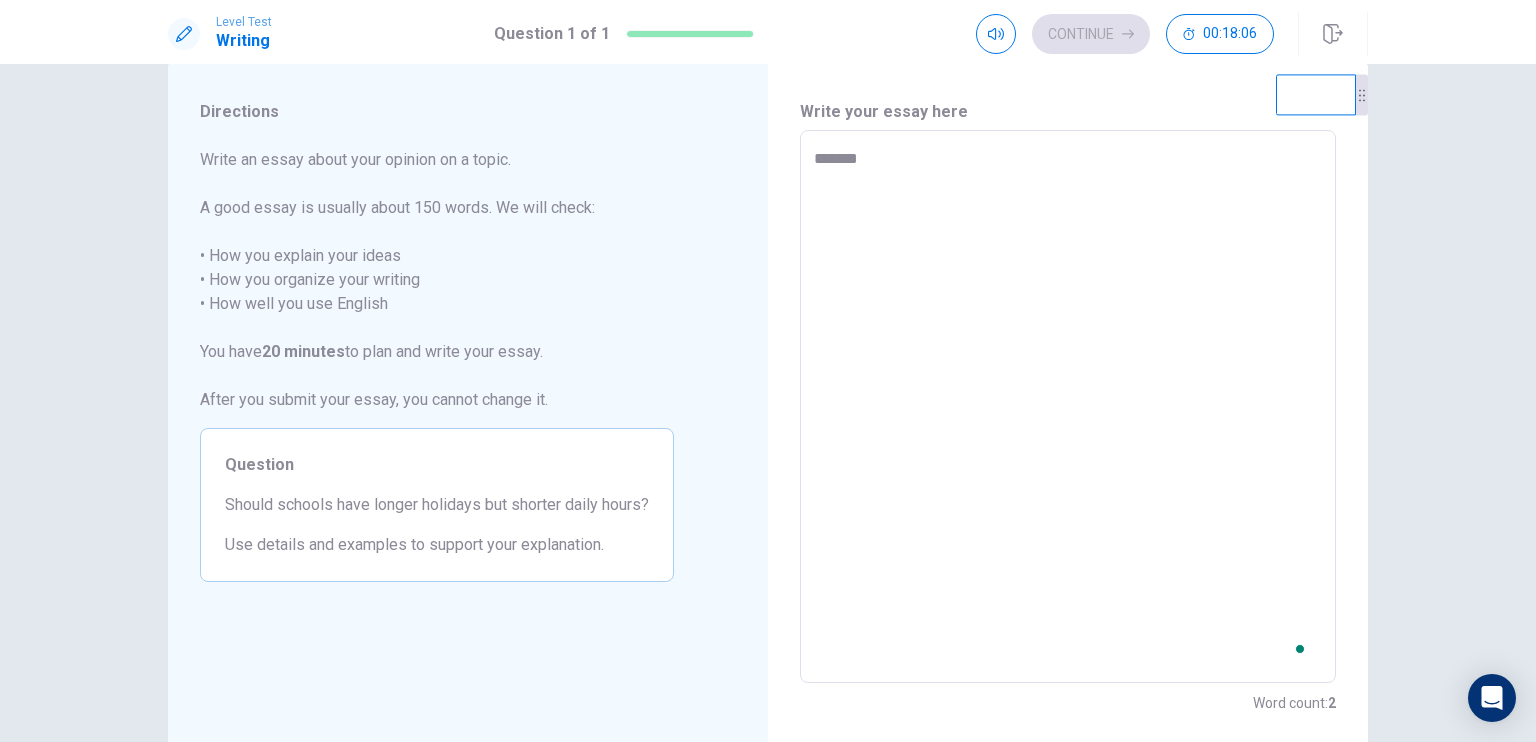 type on "******" 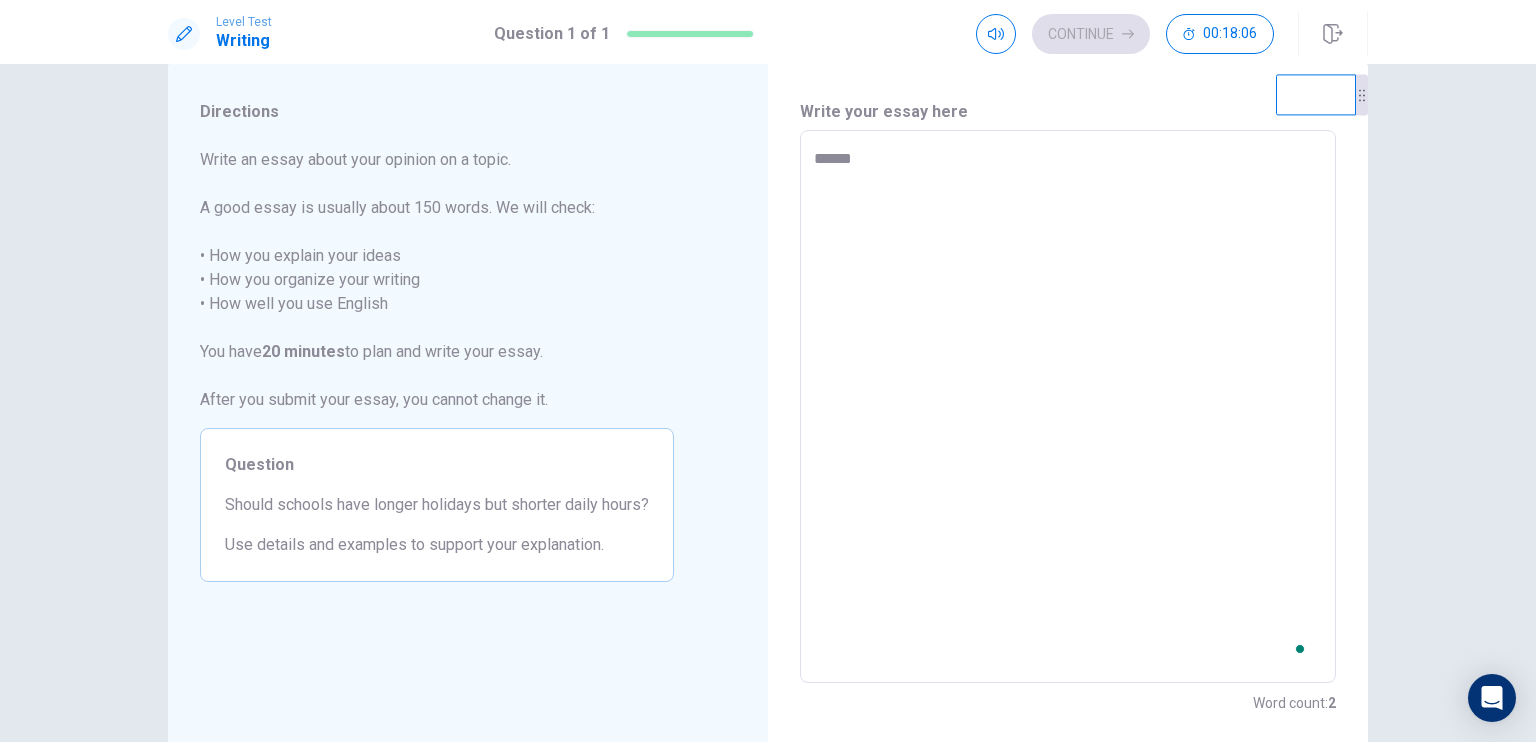 type on "*" 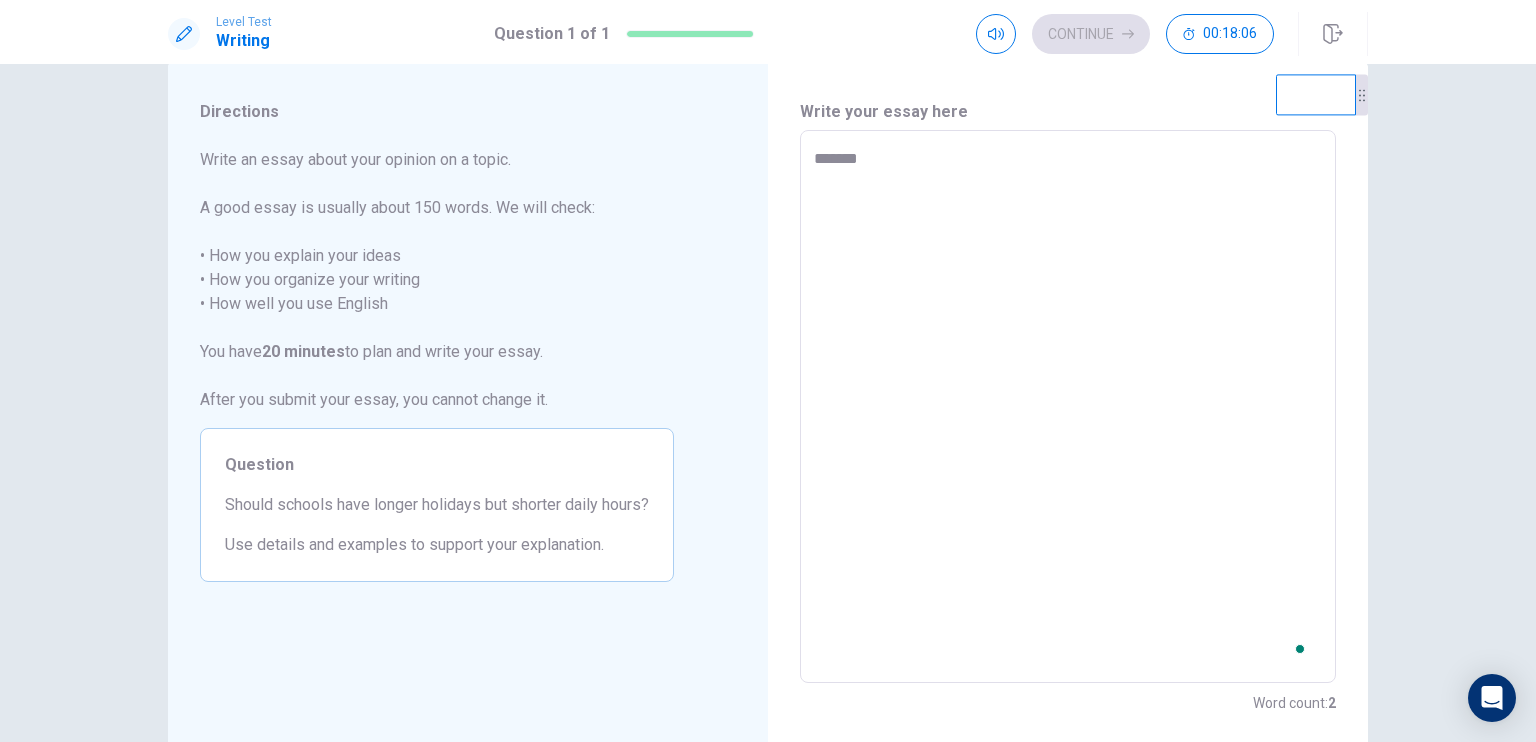 type on "*" 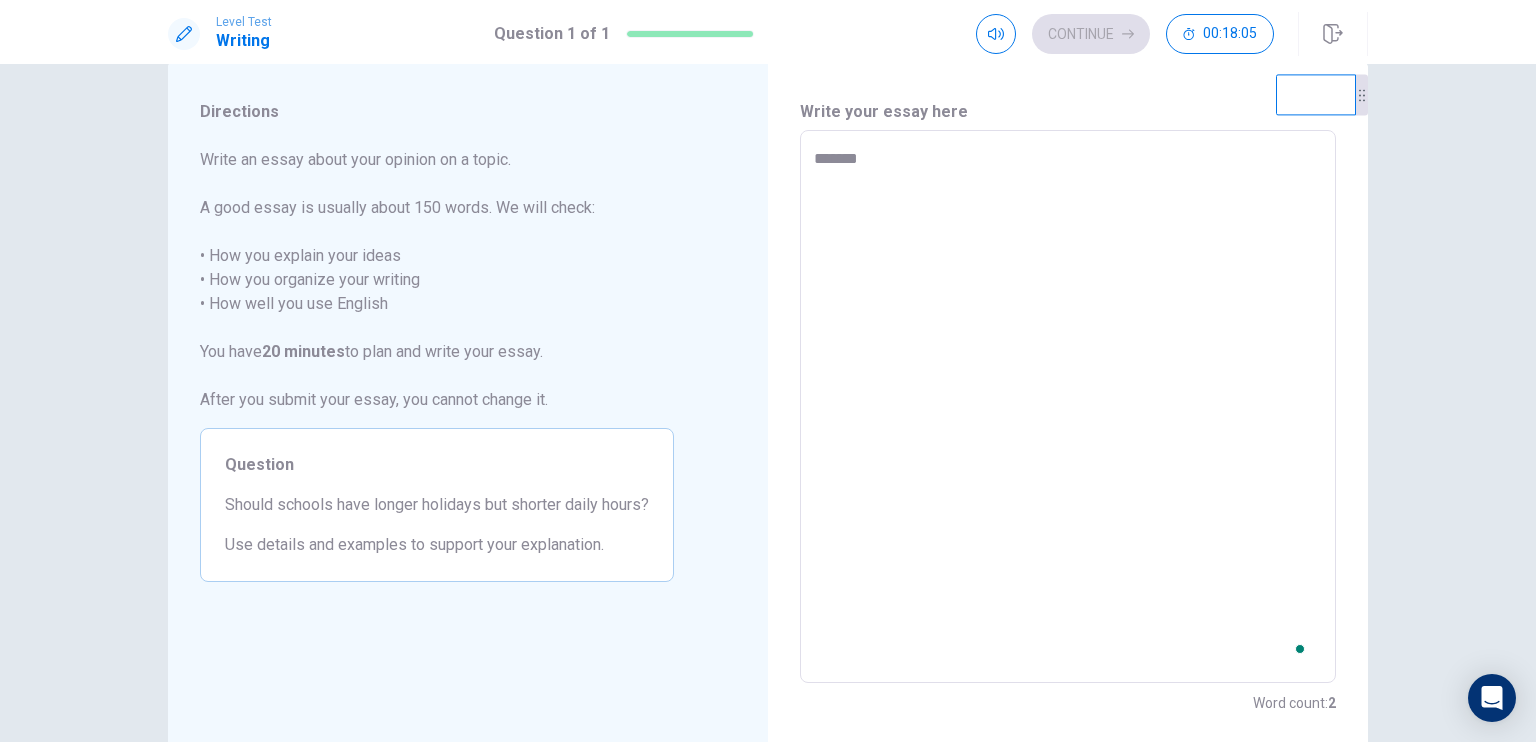 type on "********" 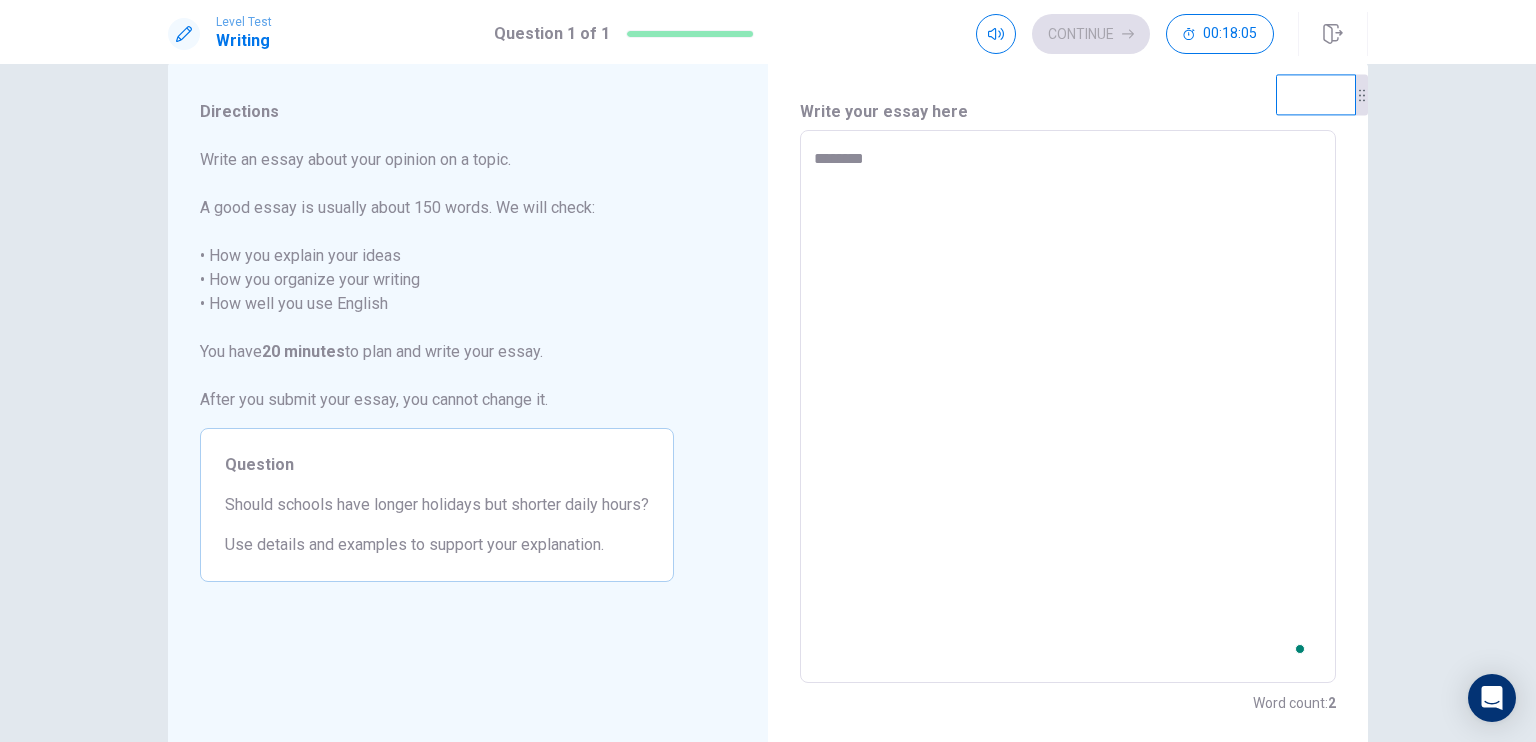 type on "*" 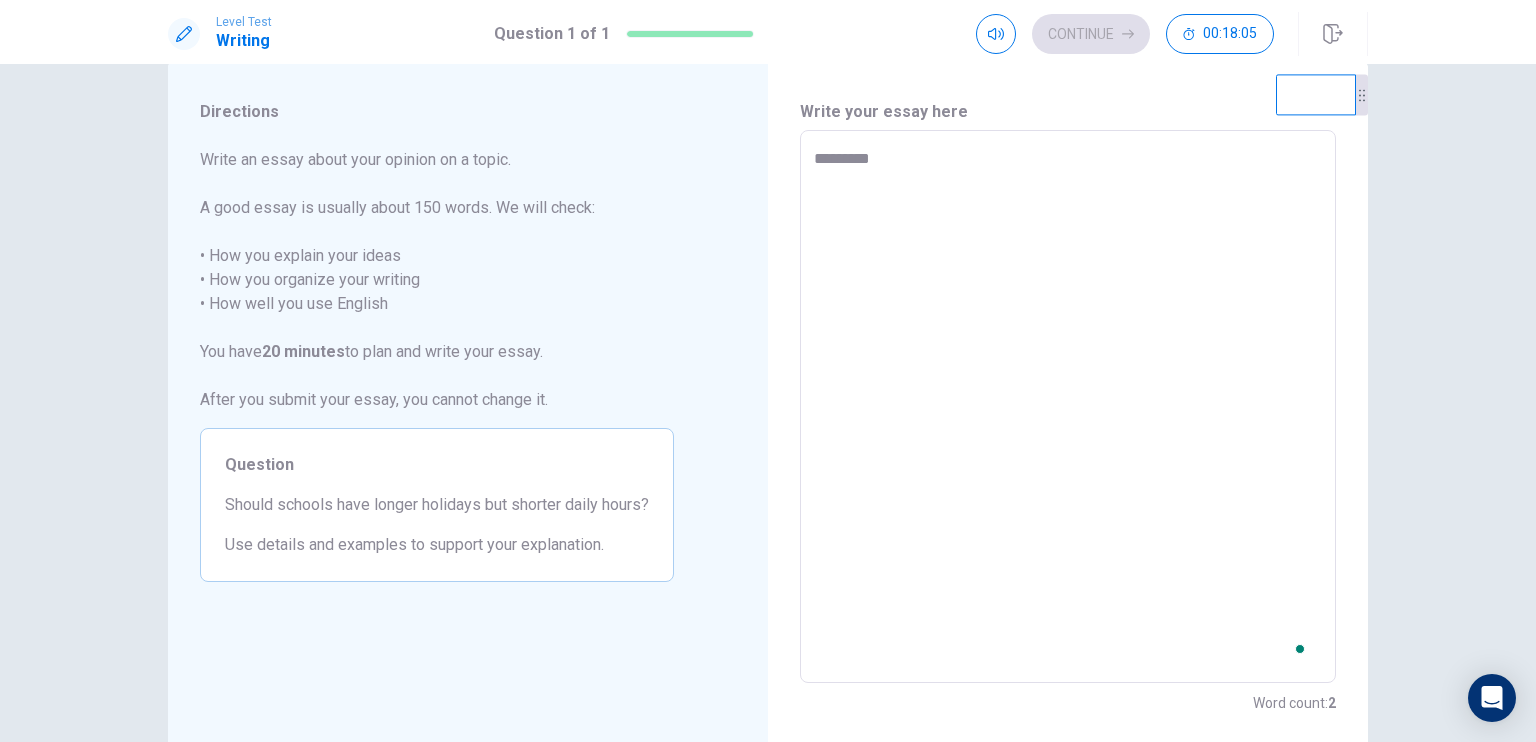 type on "*" 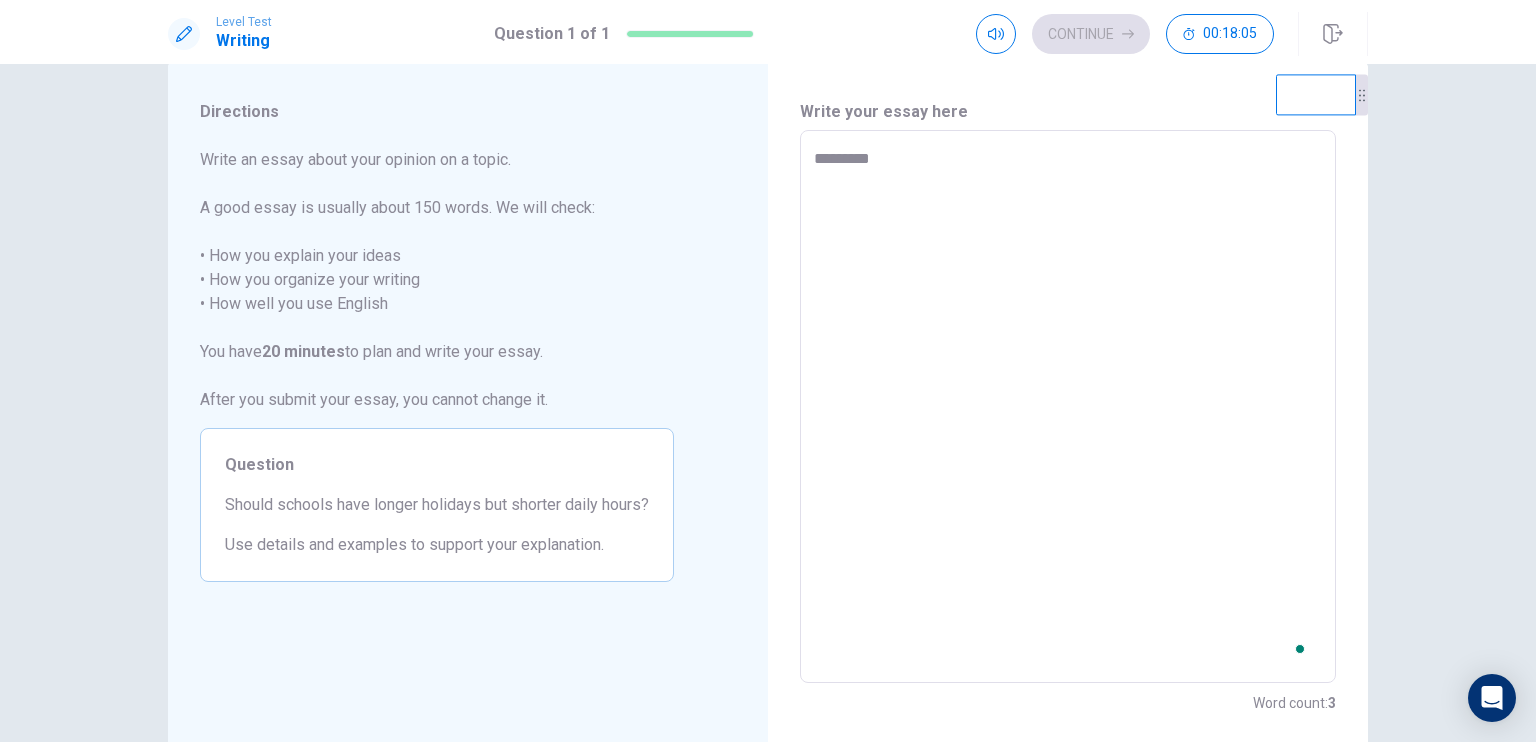 type on "**********" 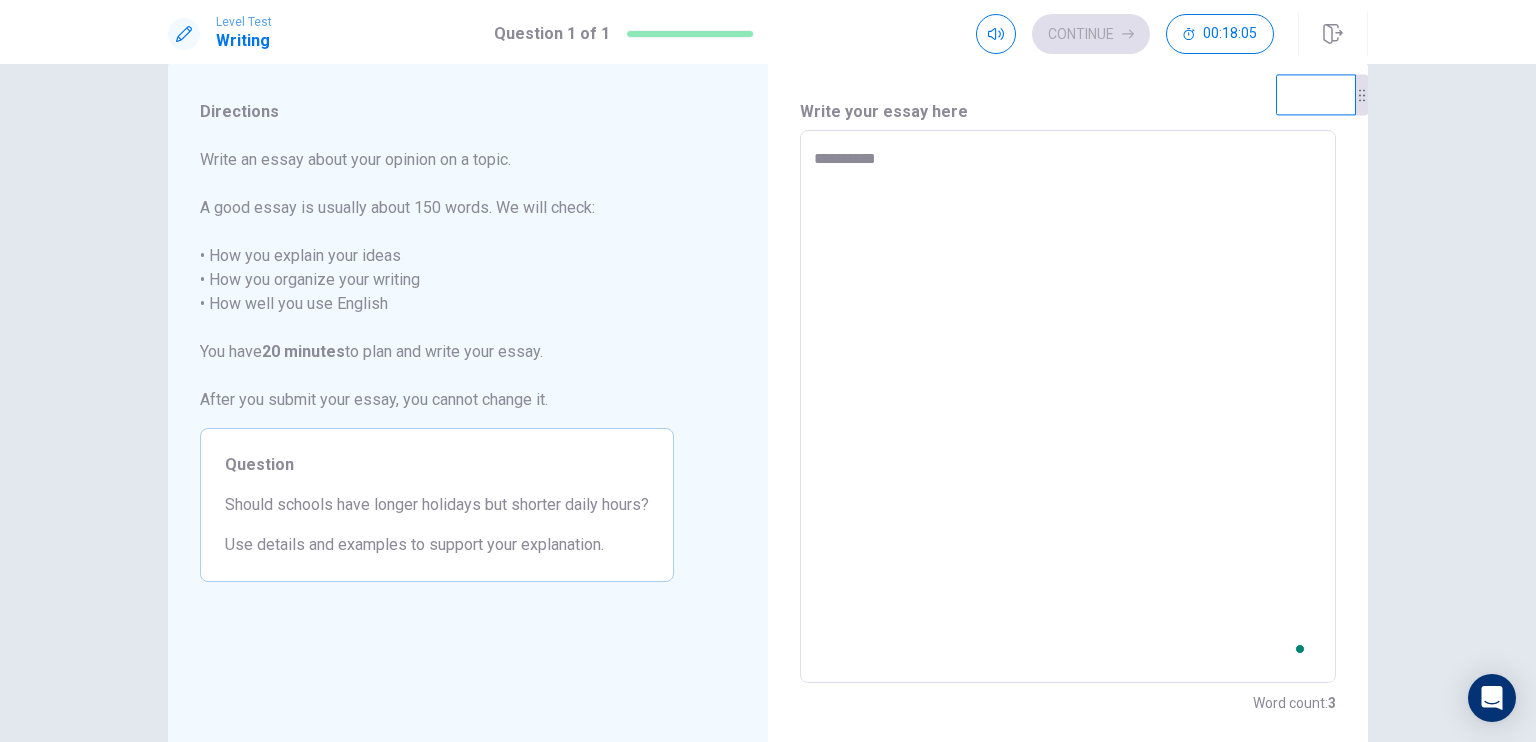 type on "*" 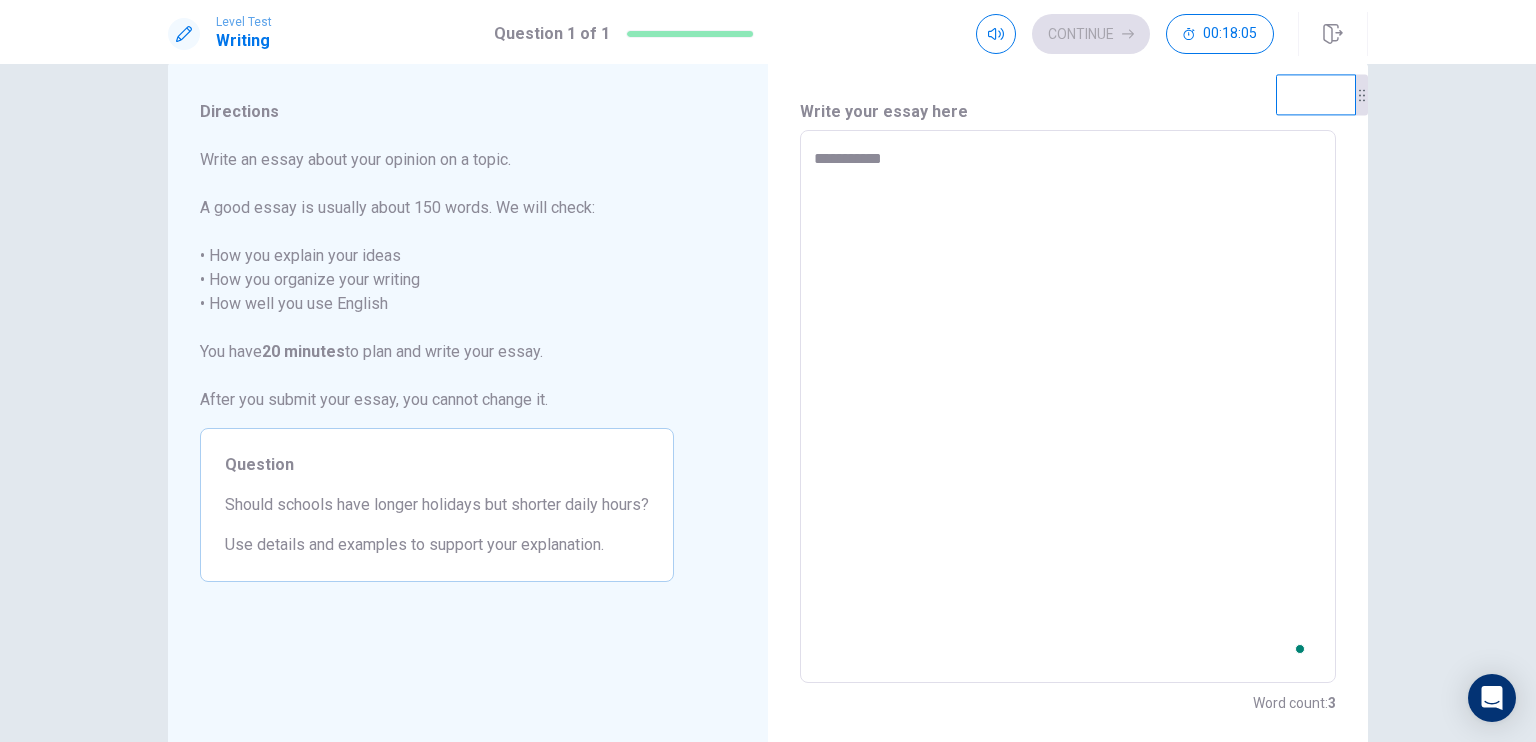 type on "*" 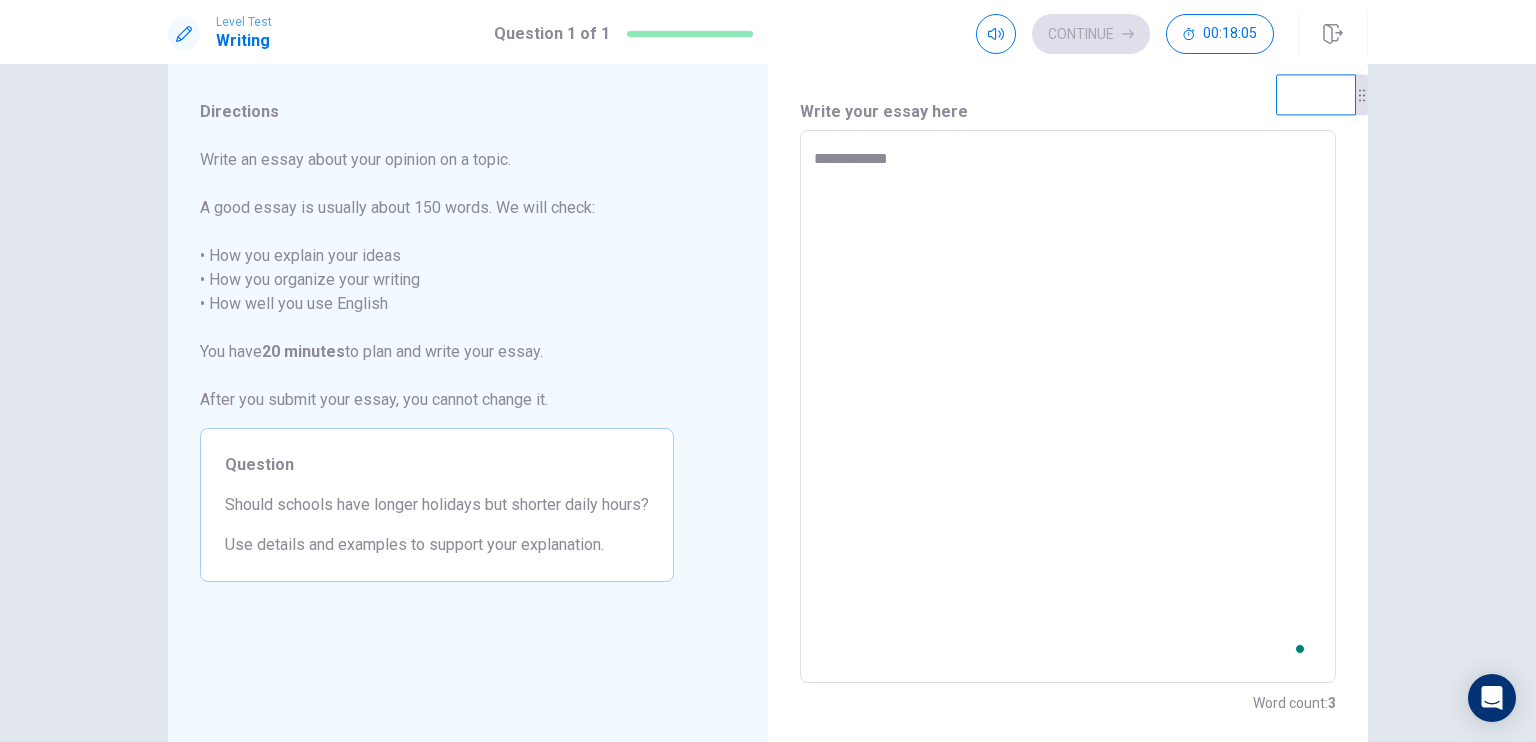 type on "*" 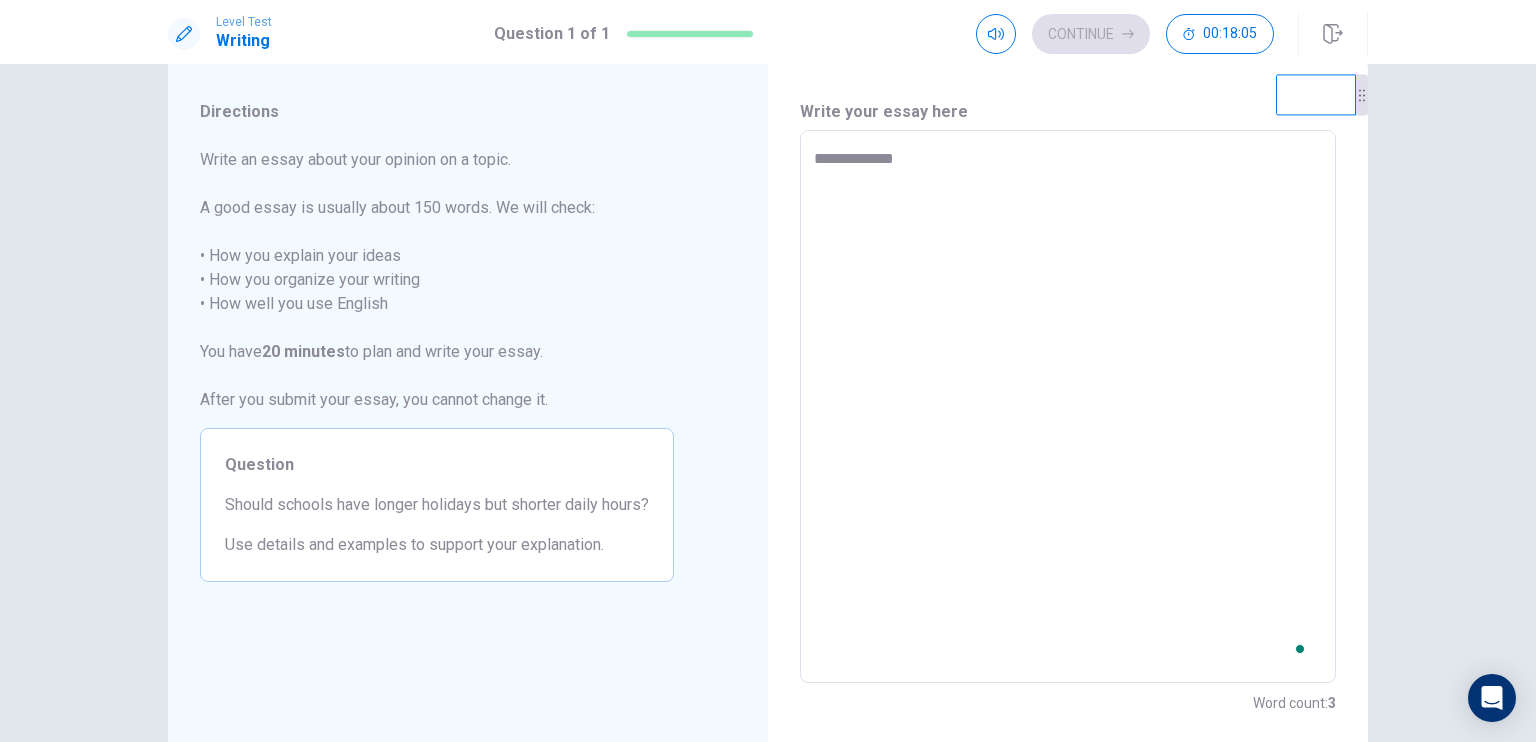 type on "*" 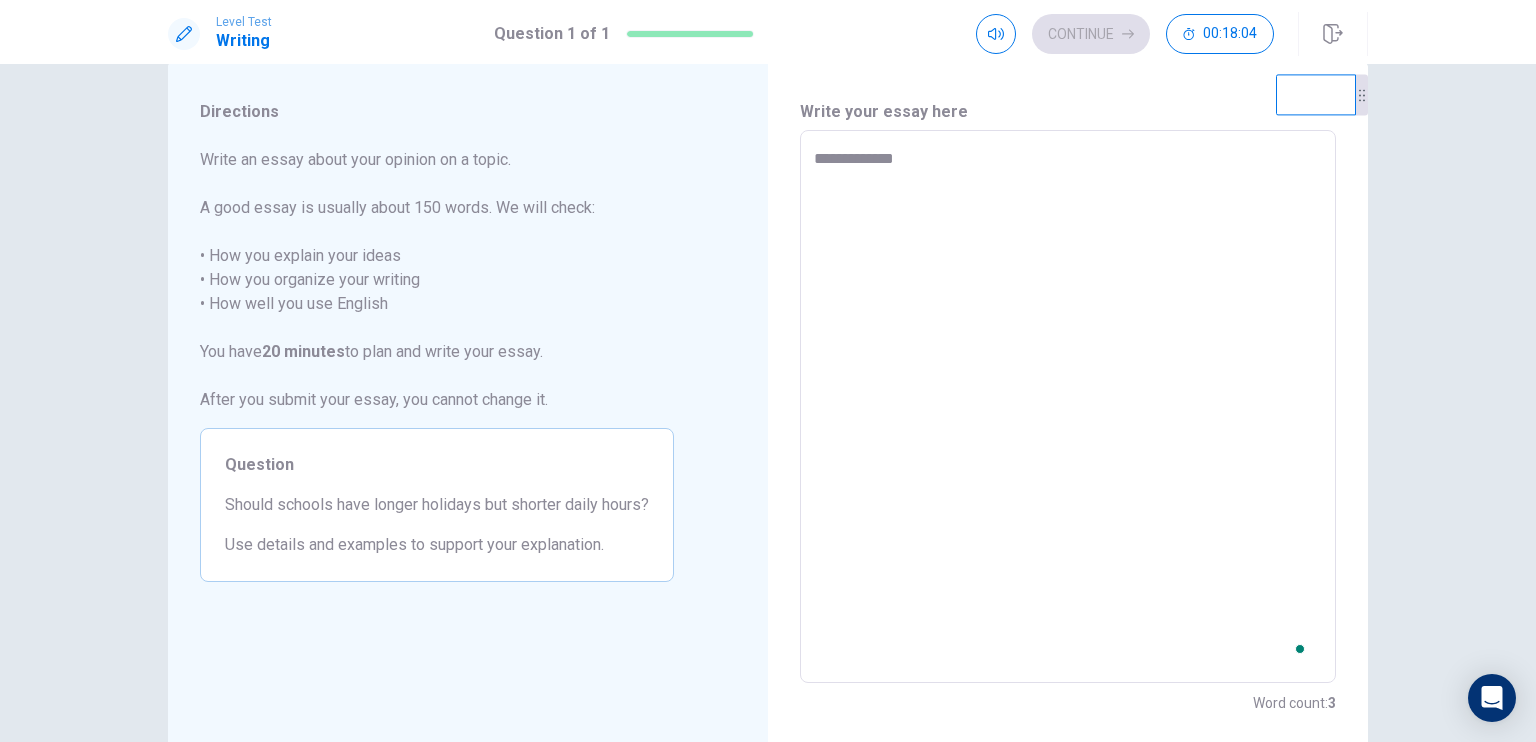 type on "**********" 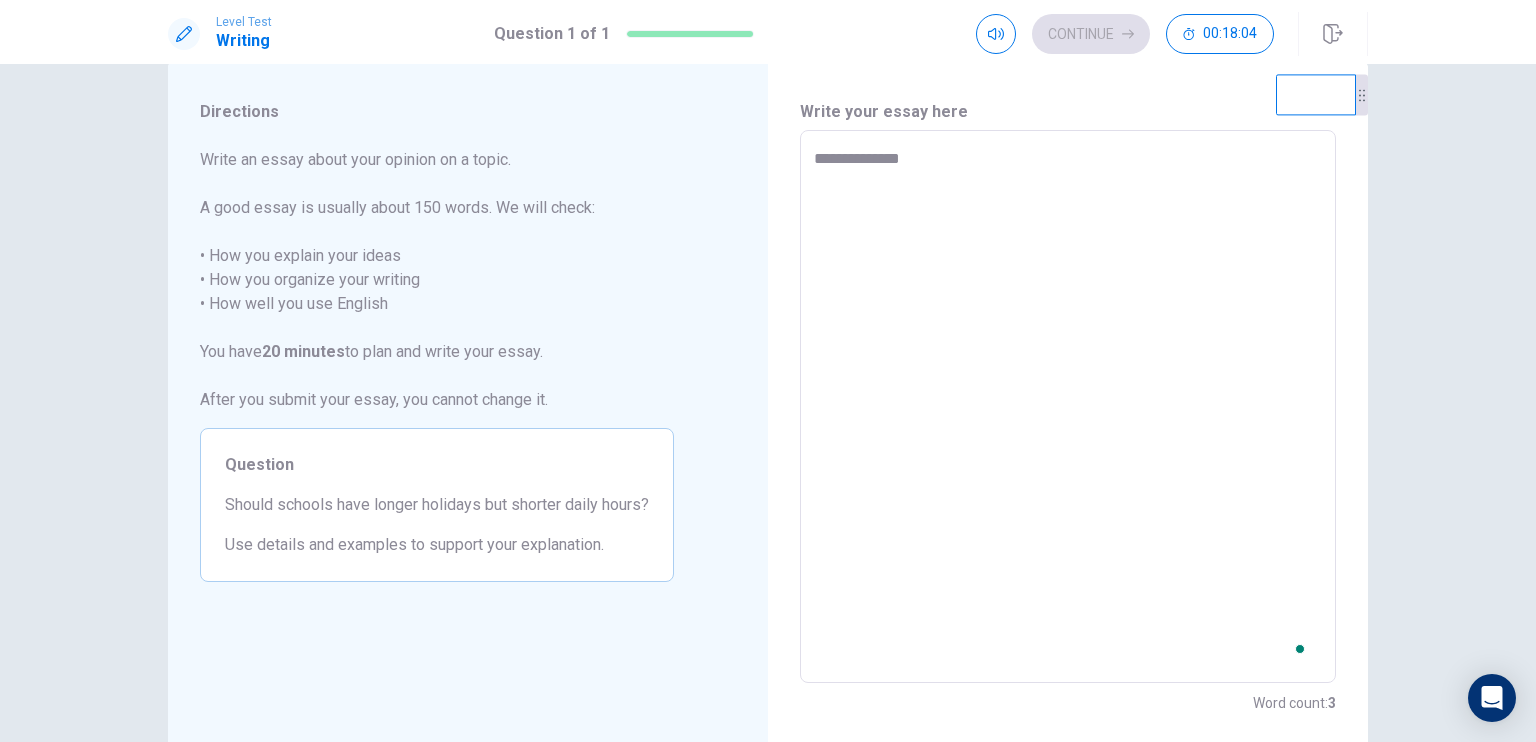 type on "*" 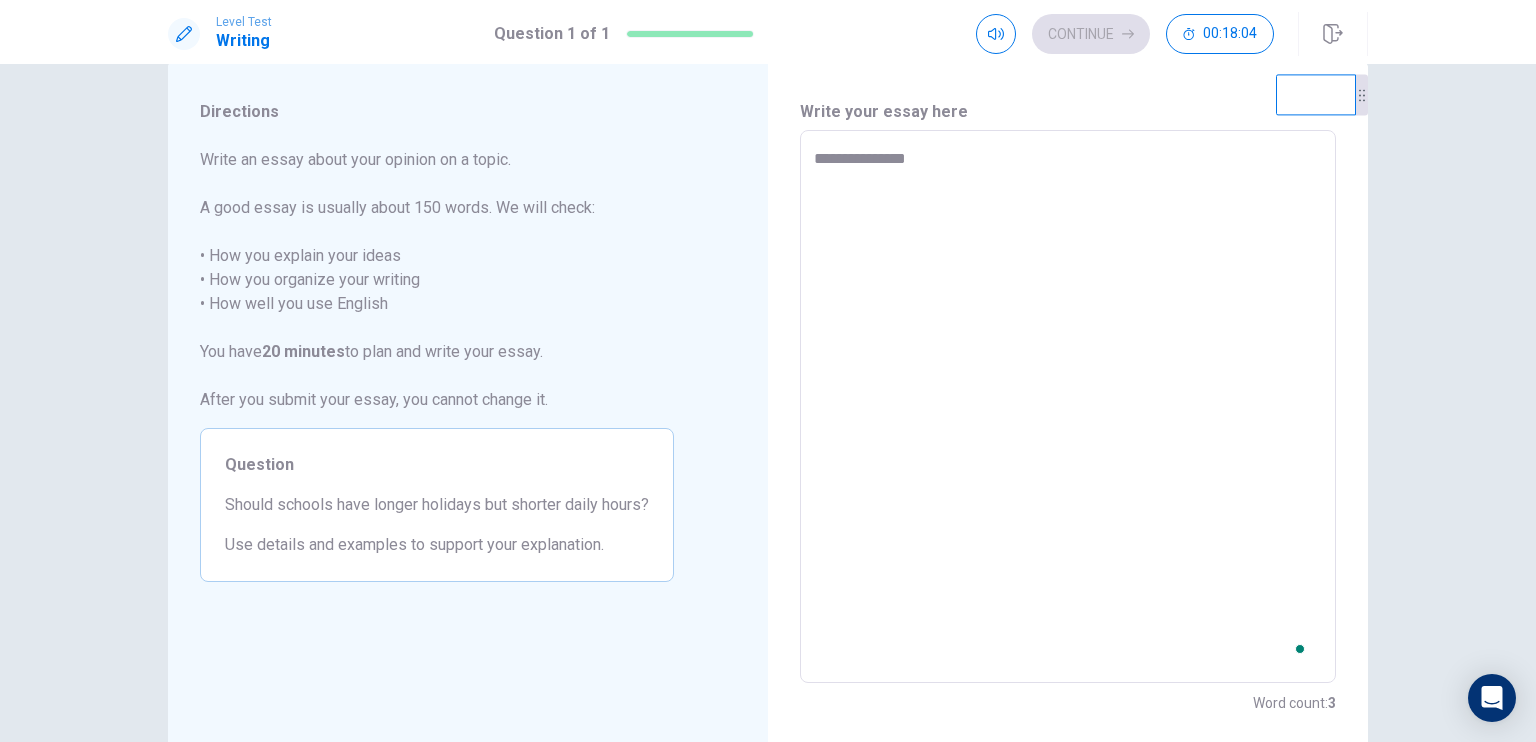 type on "*" 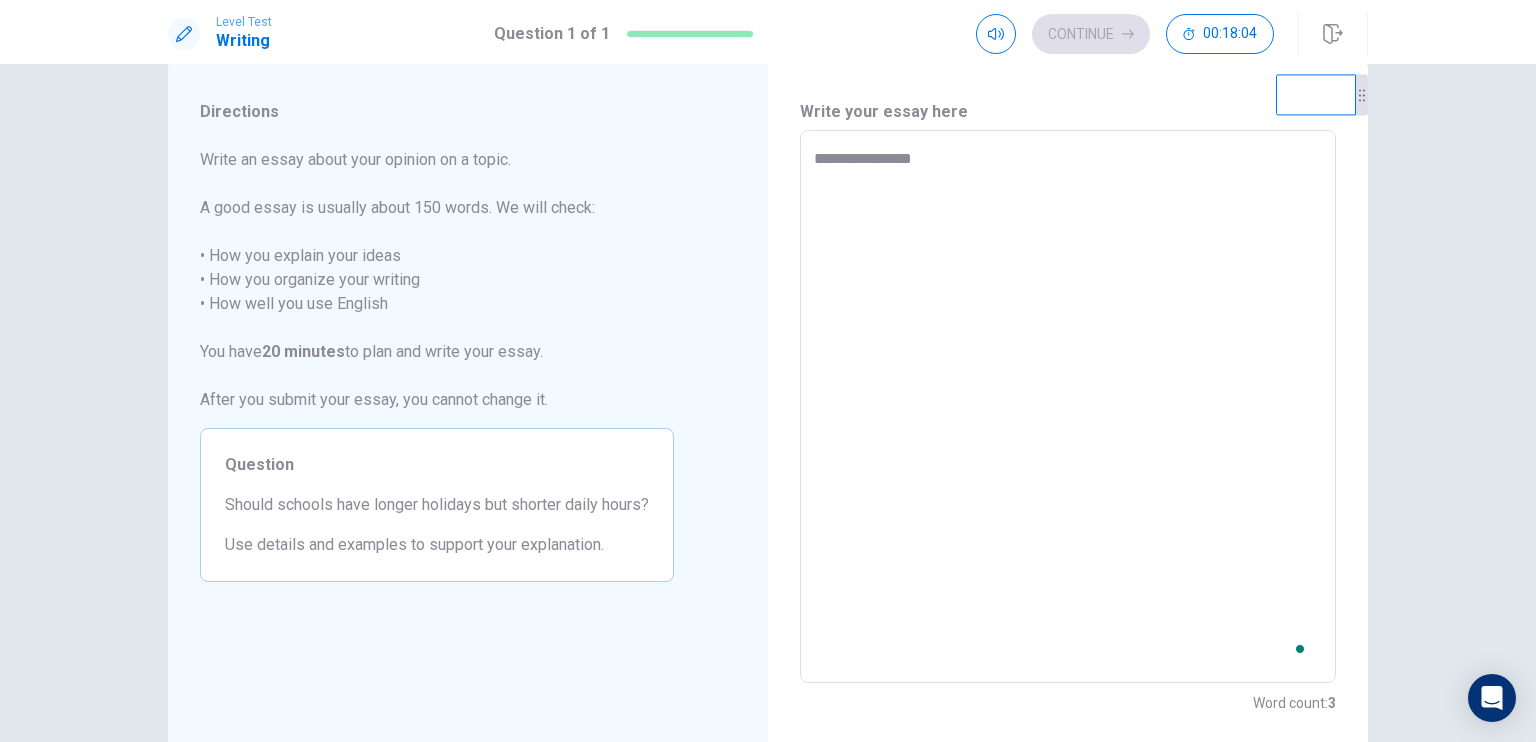 type on "*" 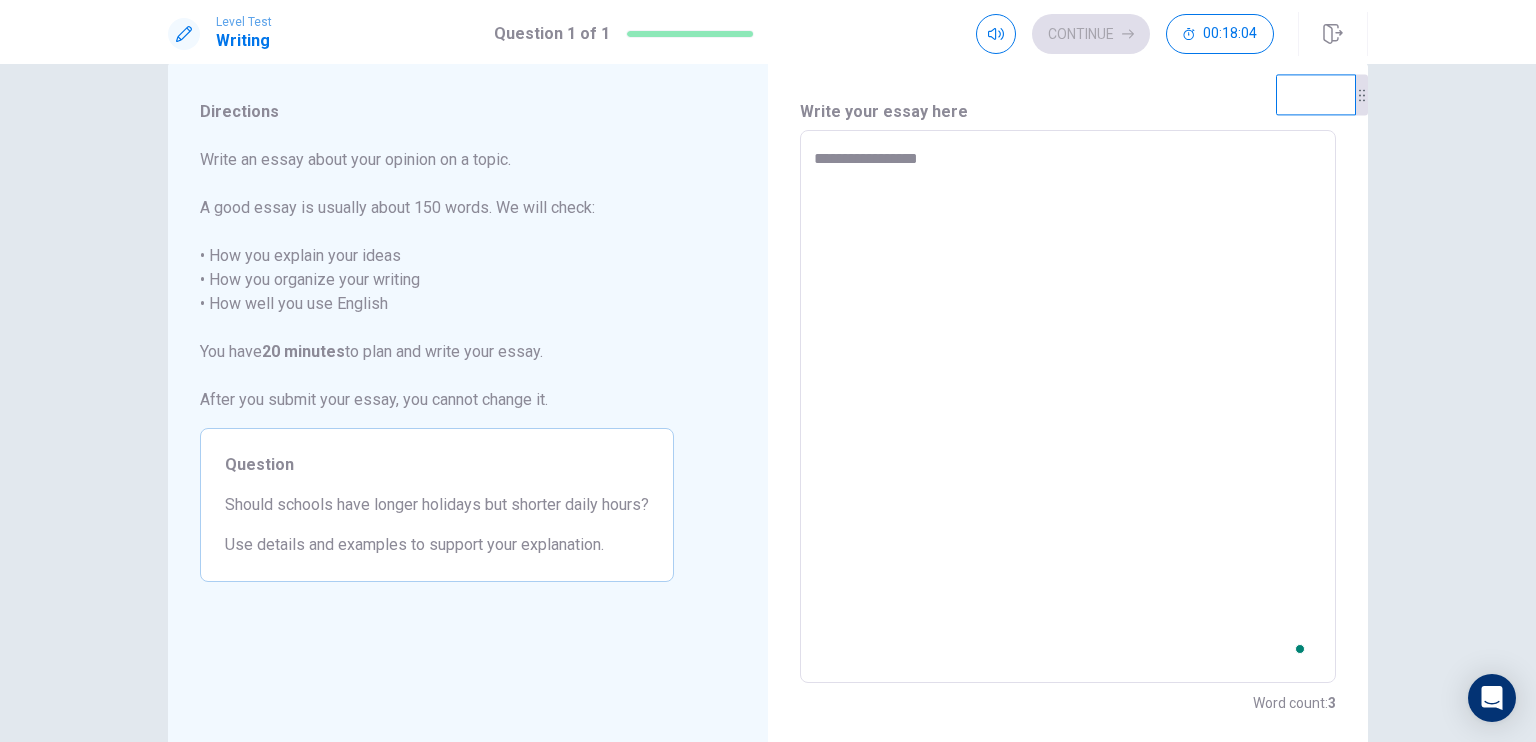 type on "*" 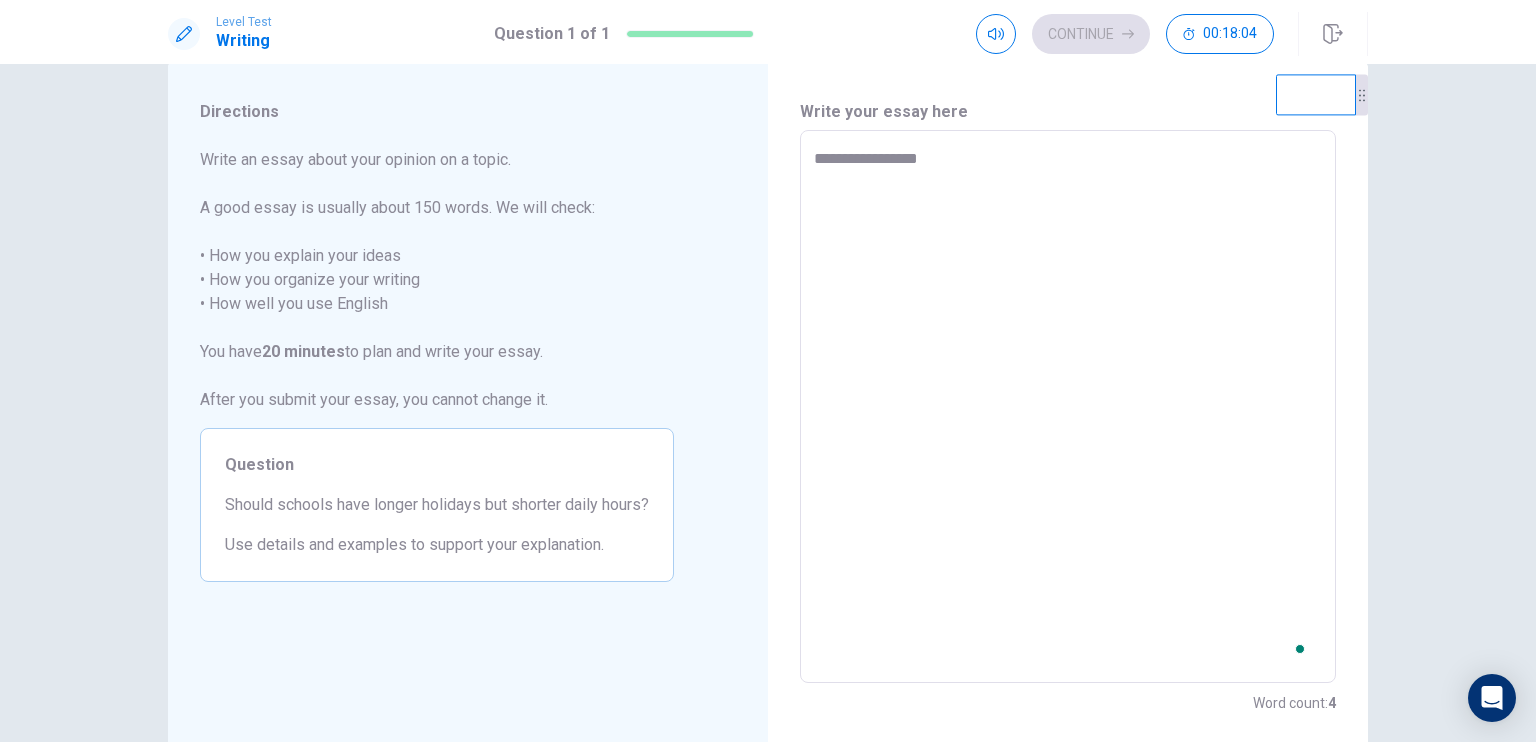 type on "**********" 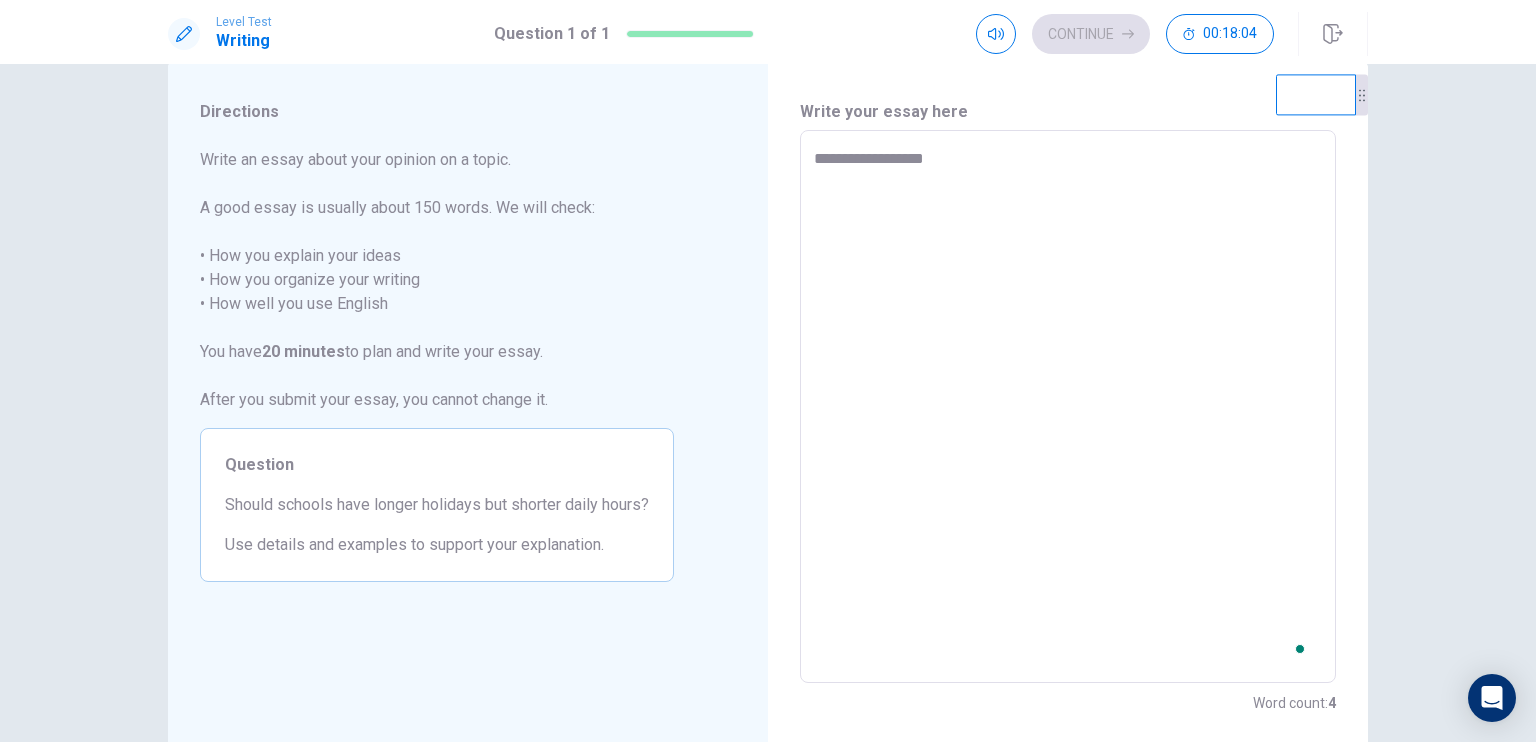 type on "*" 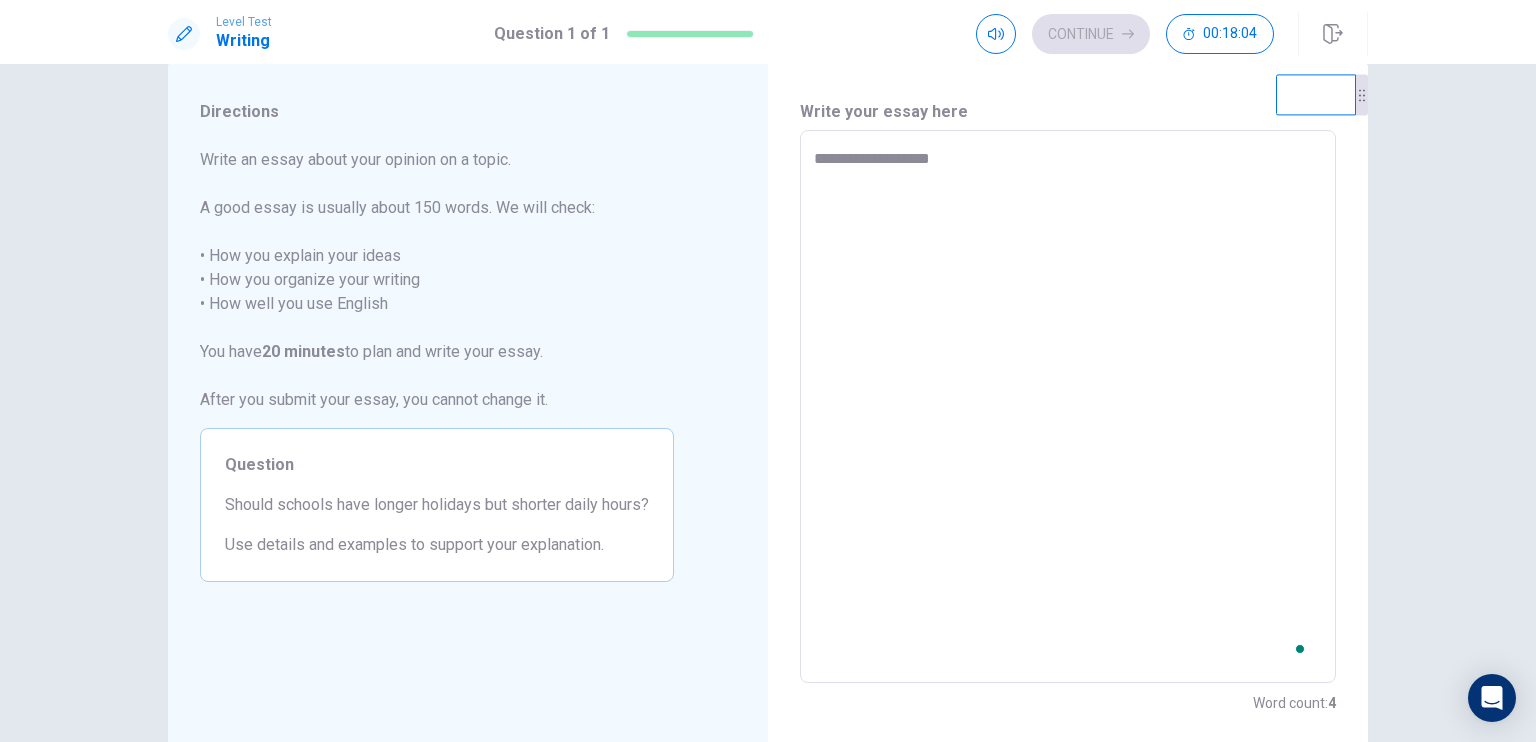 type on "*" 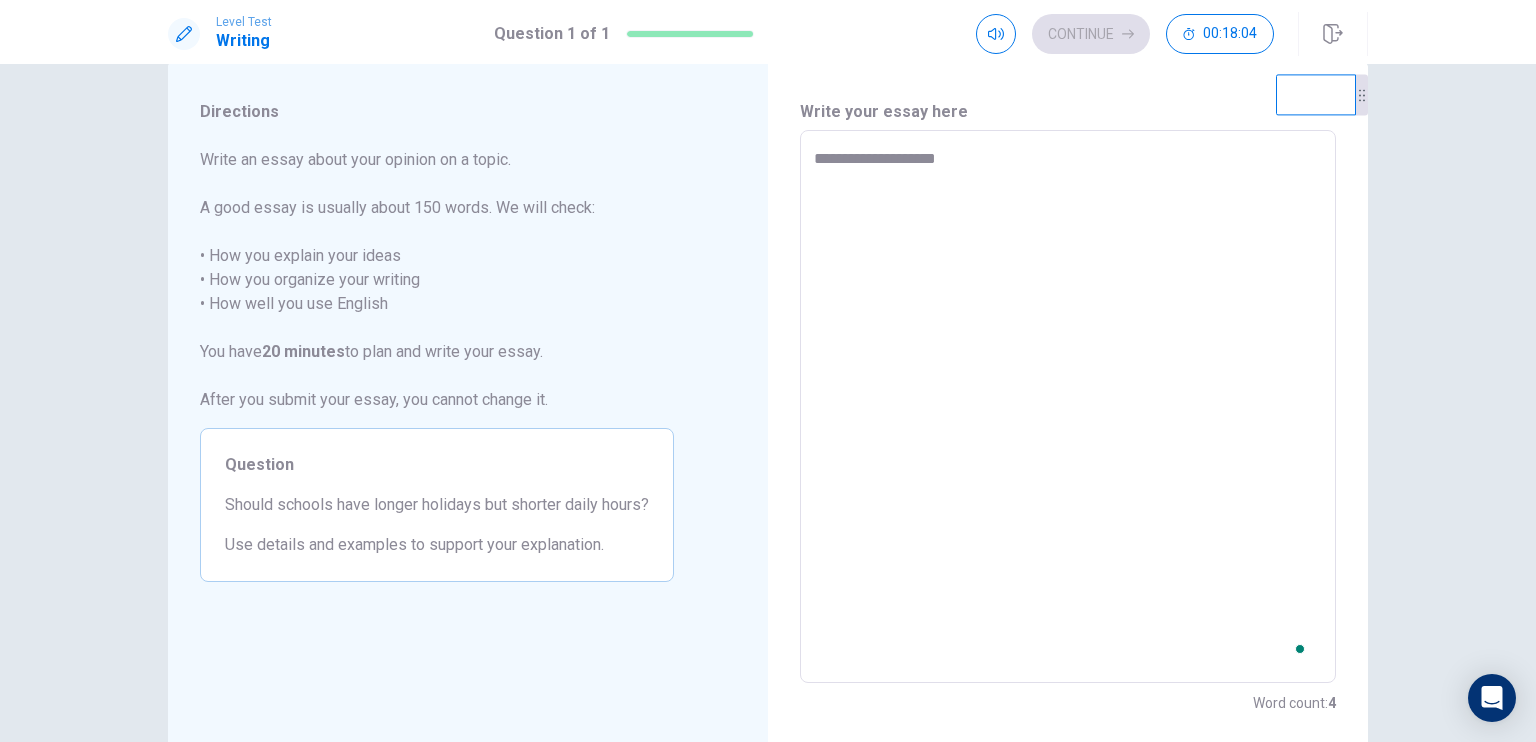 type on "*" 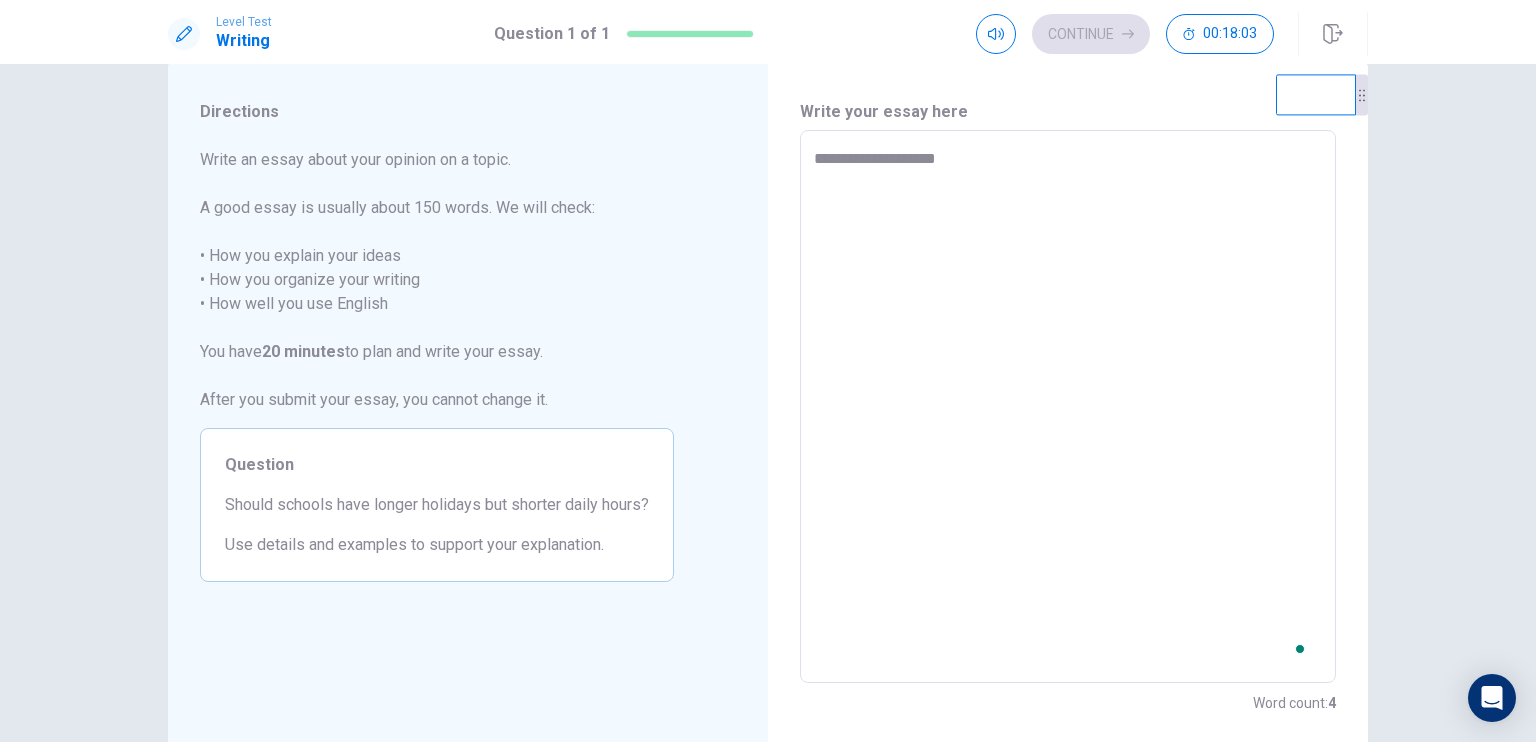 type on "**********" 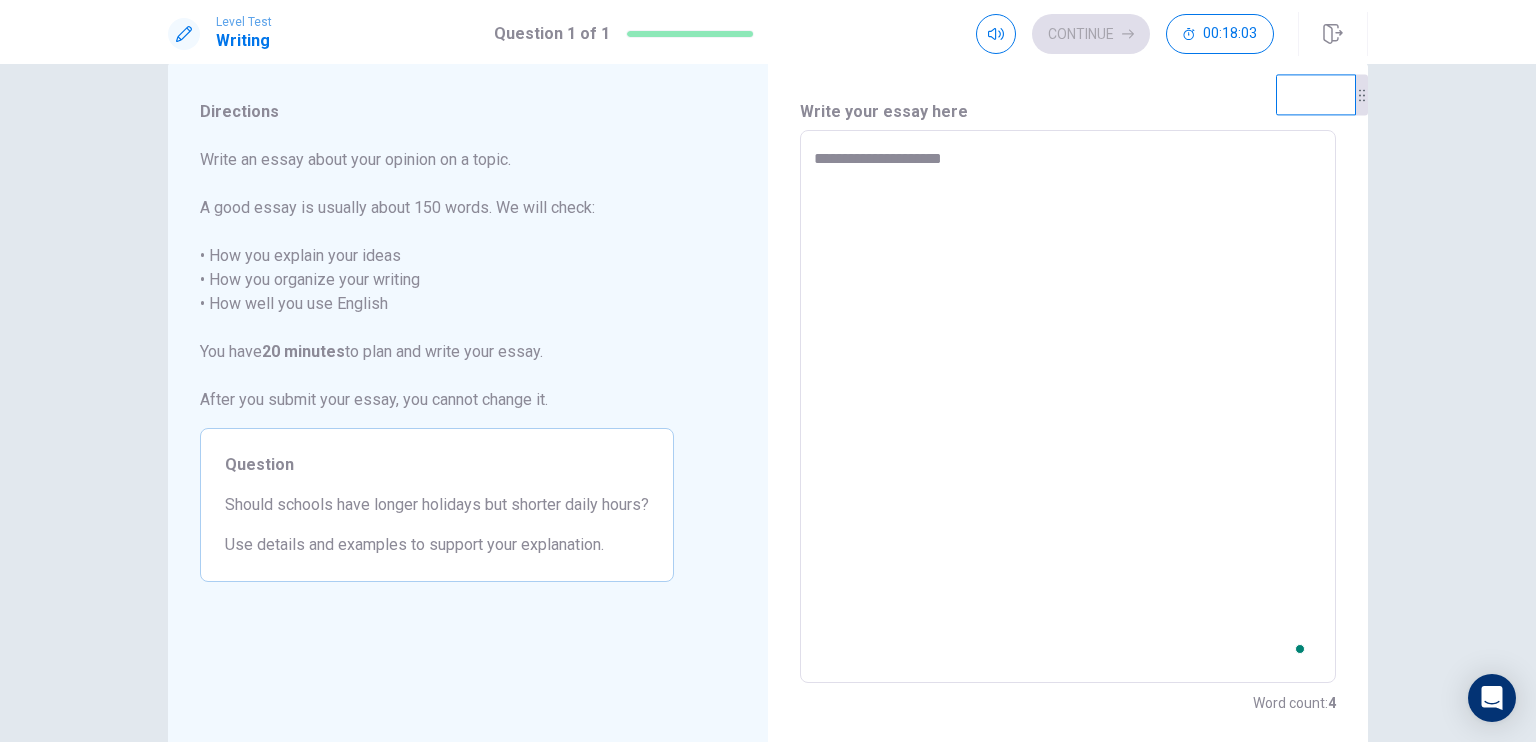 type on "*" 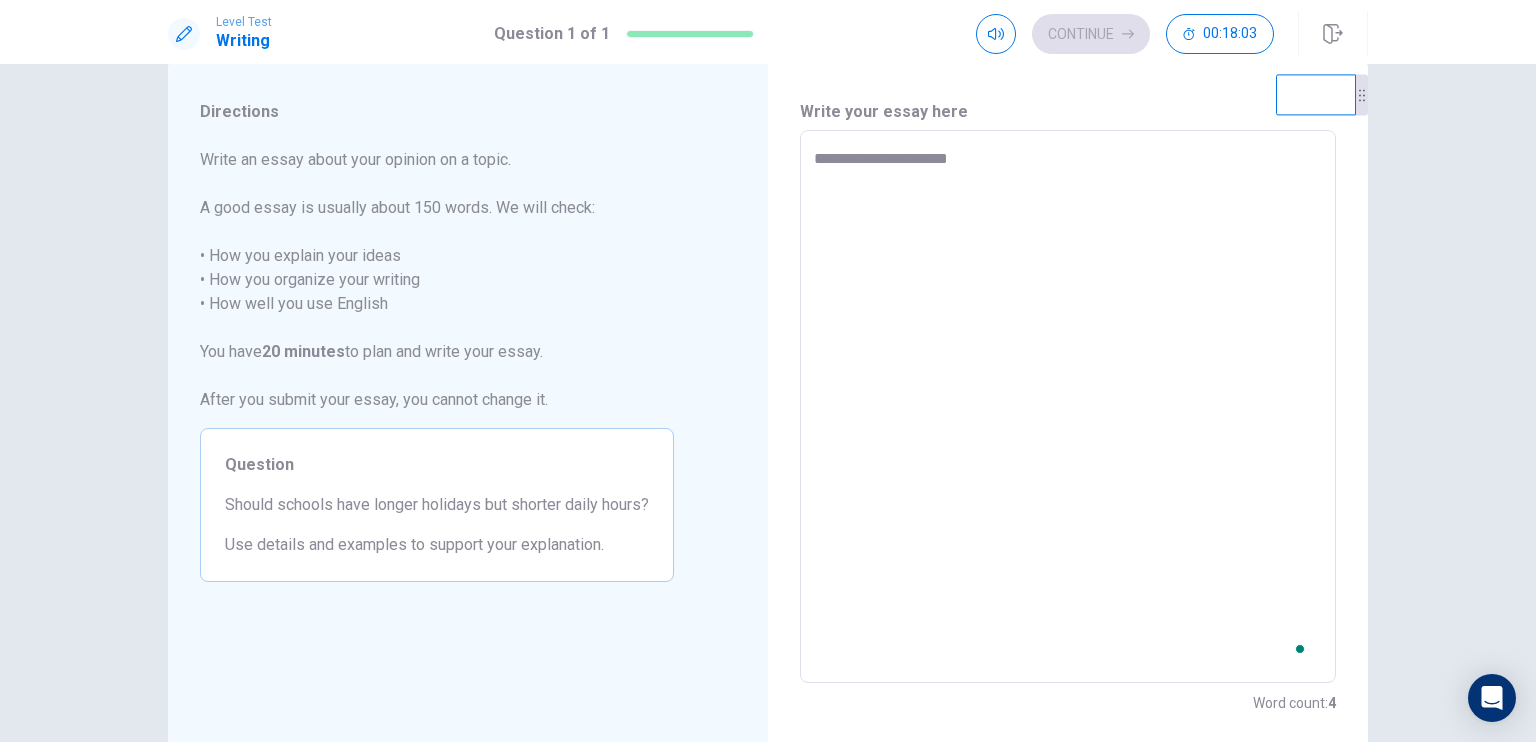 type on "*" 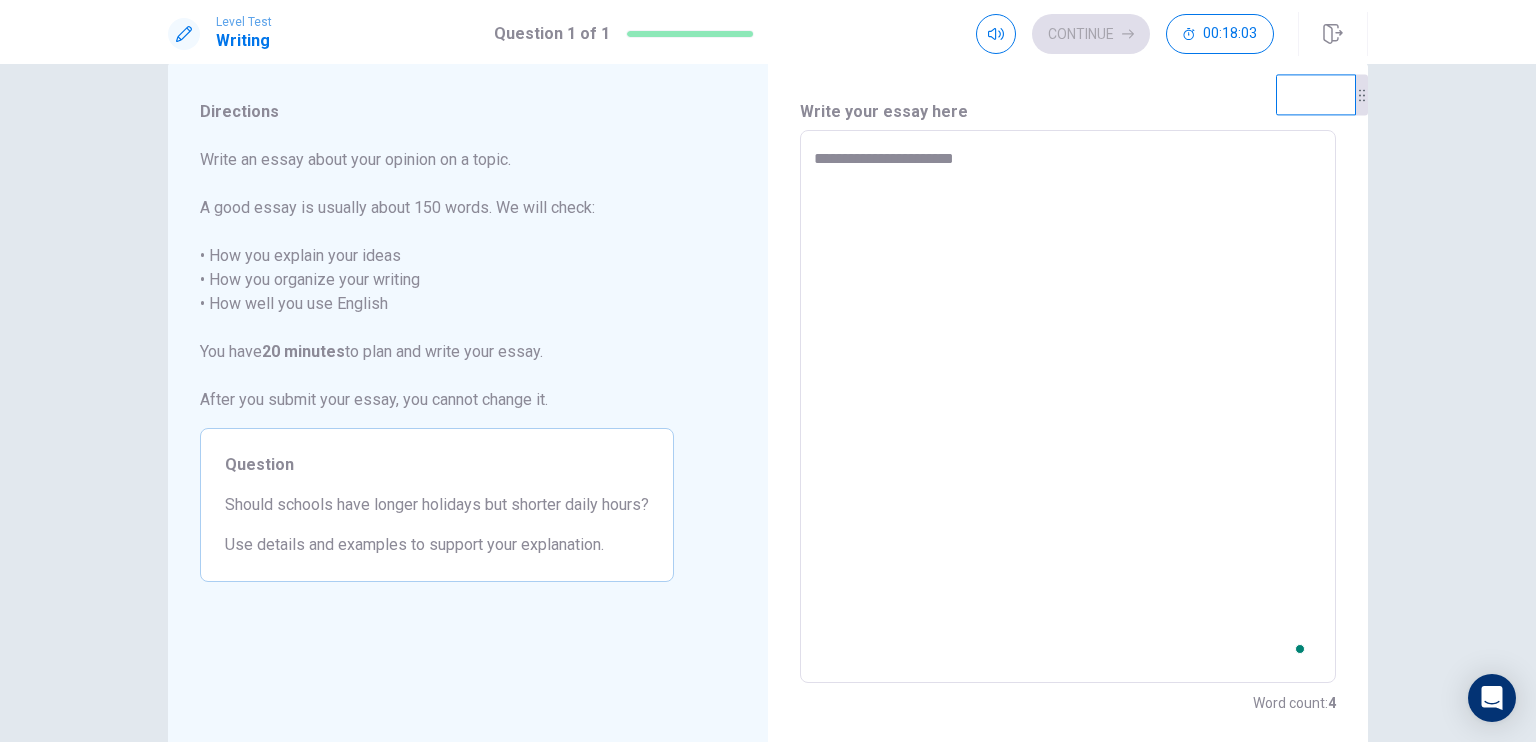 type on "*" 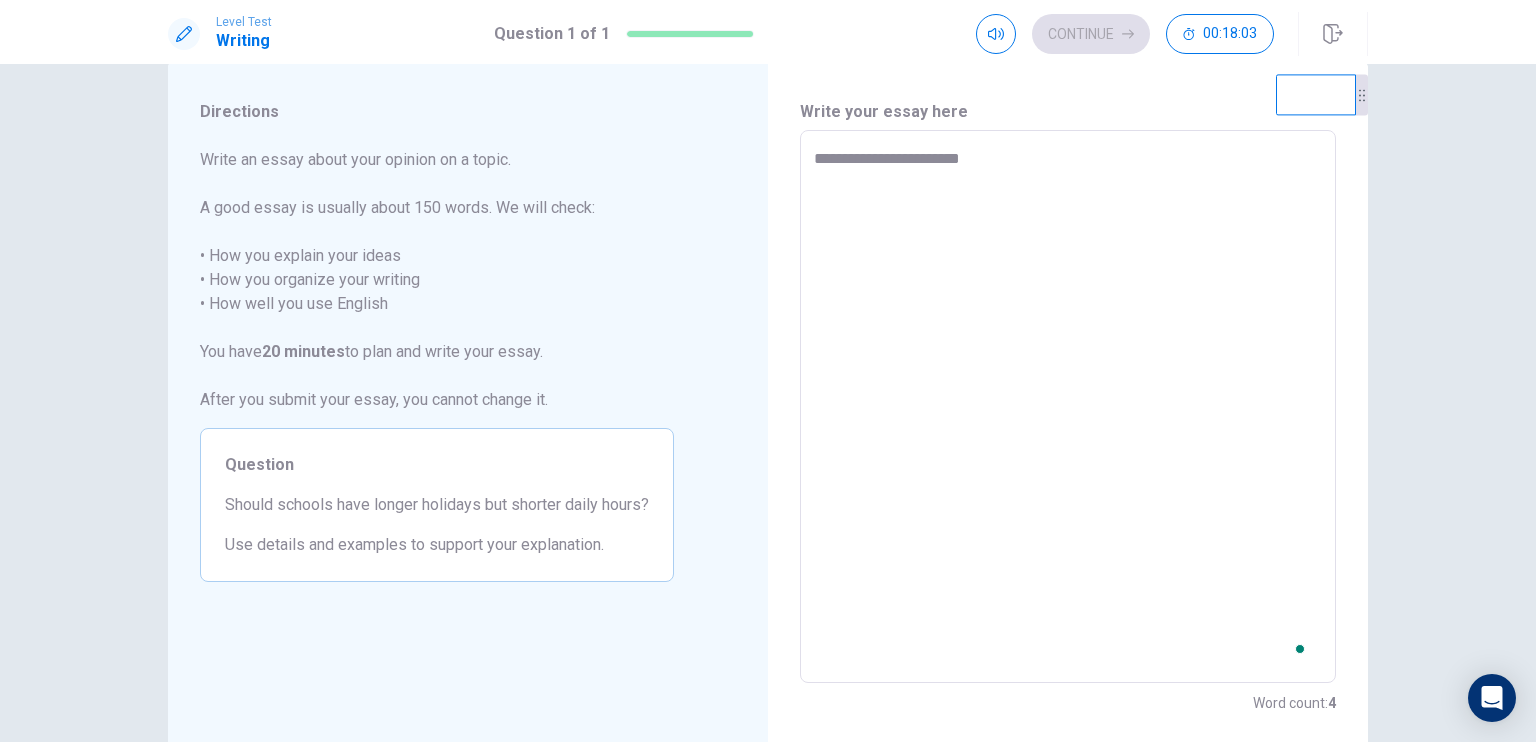 type on "*" 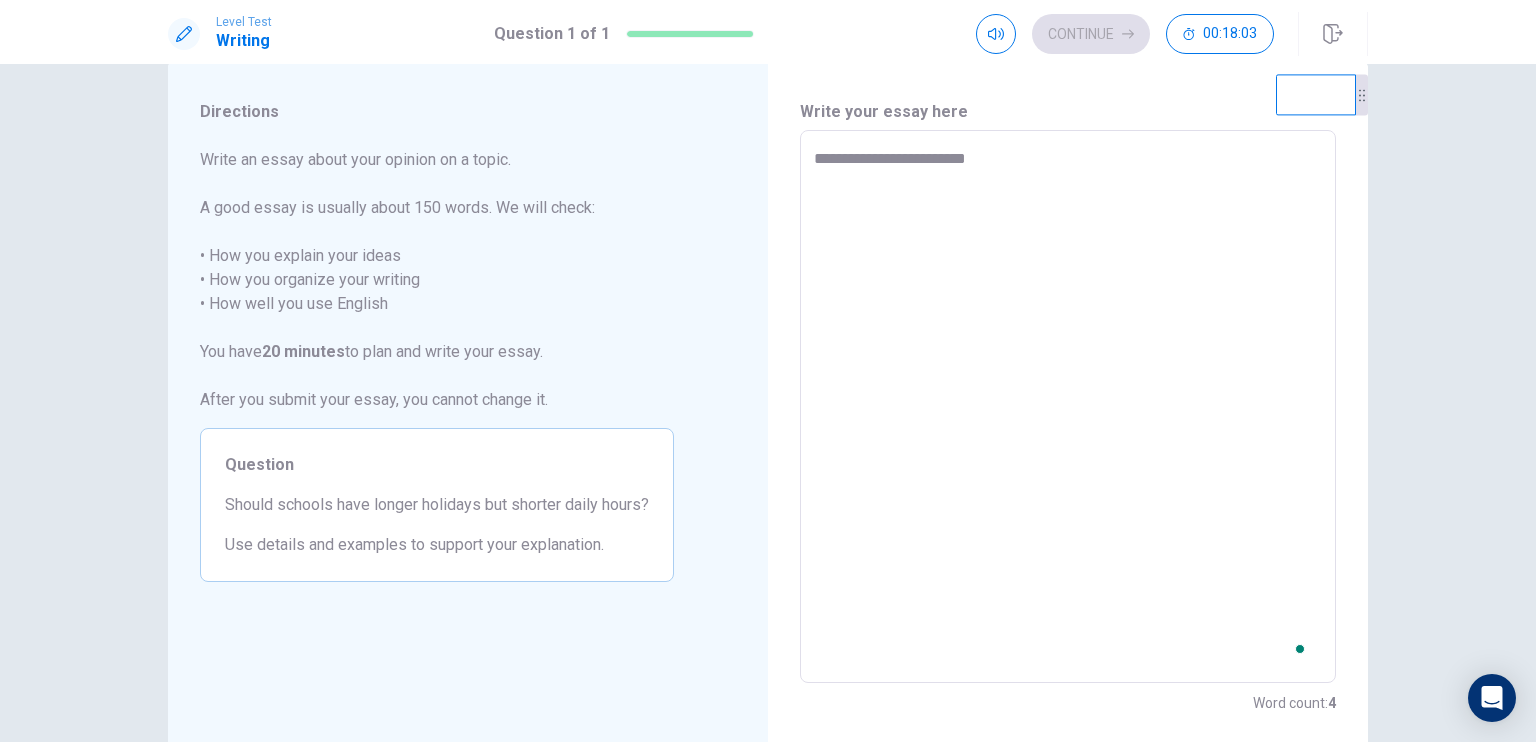 type on "*" 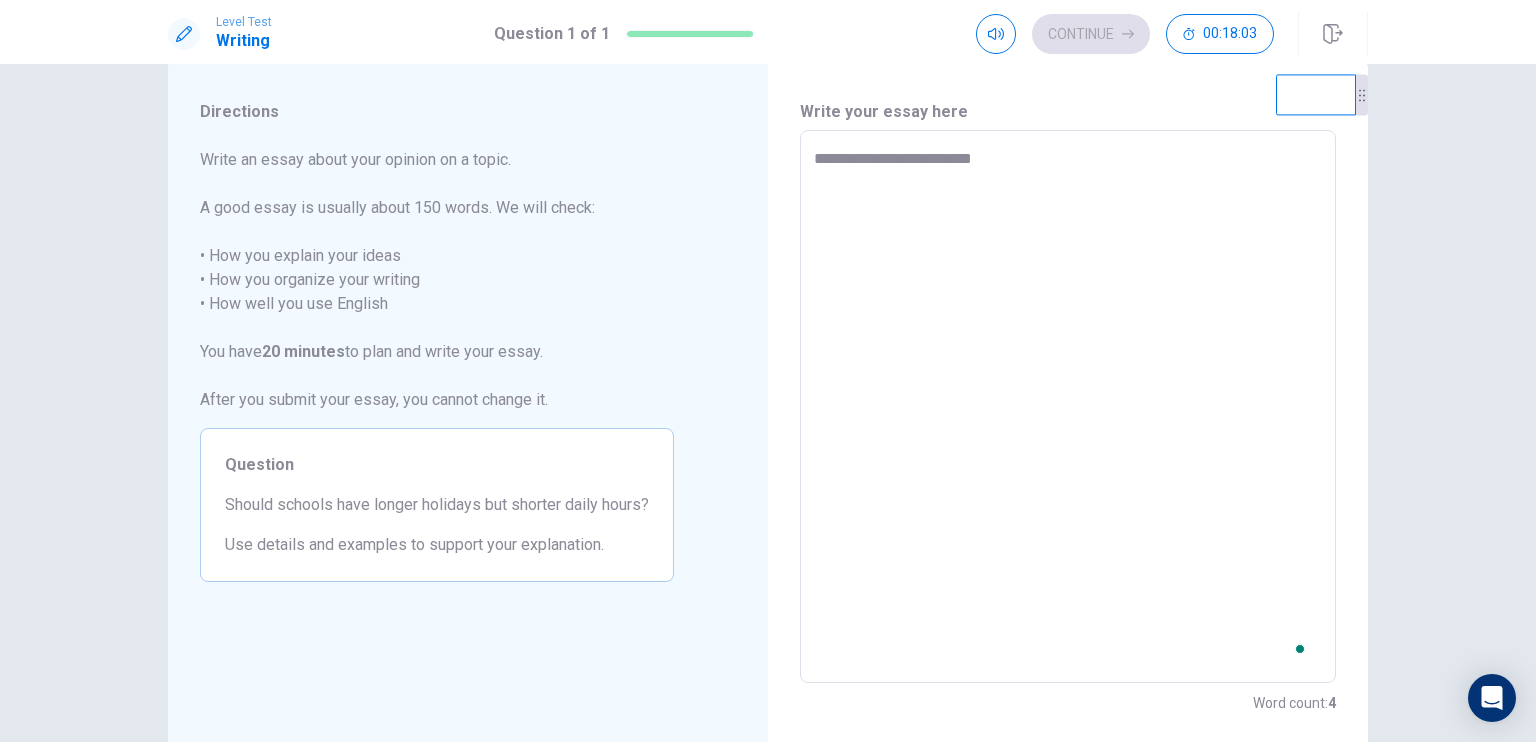 type on "*" 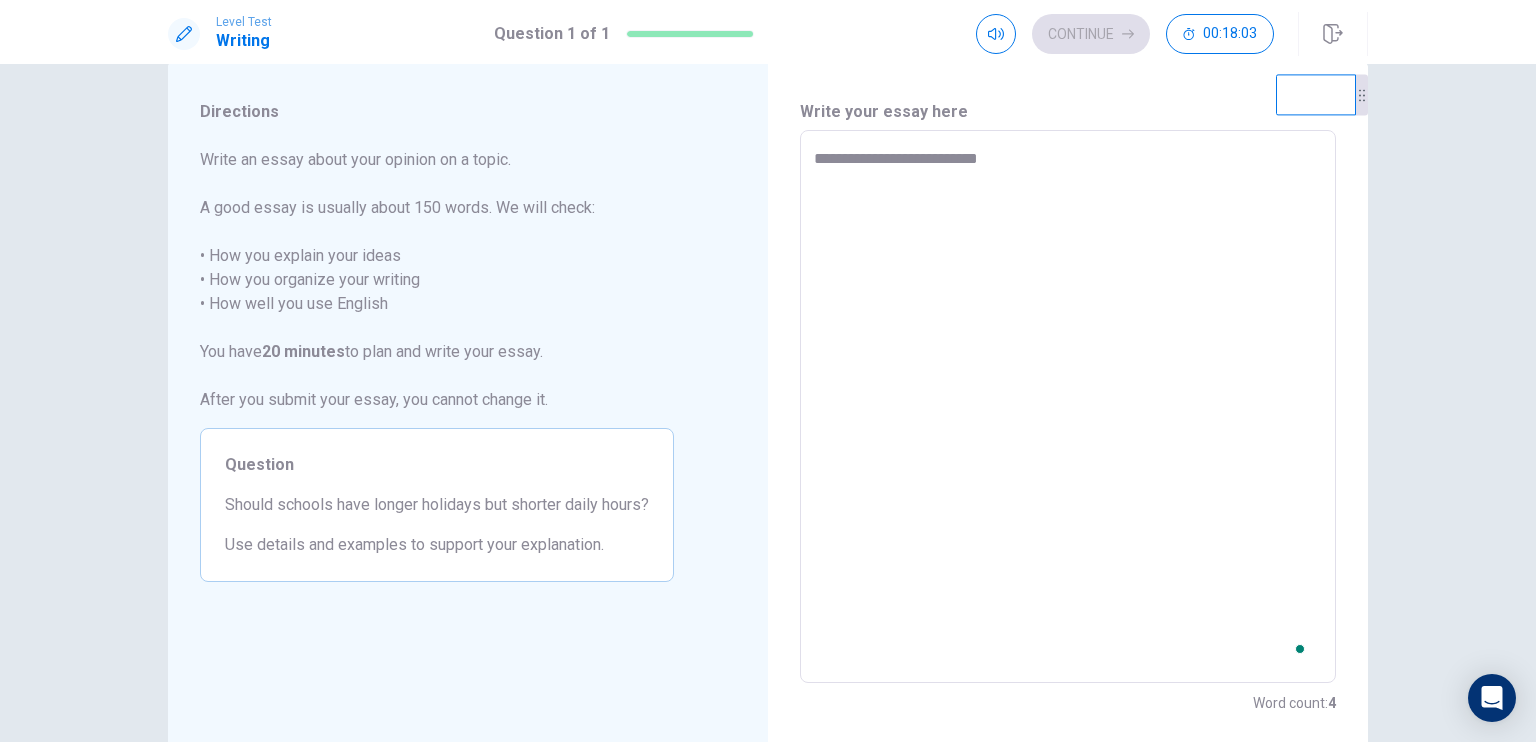 type on "*" 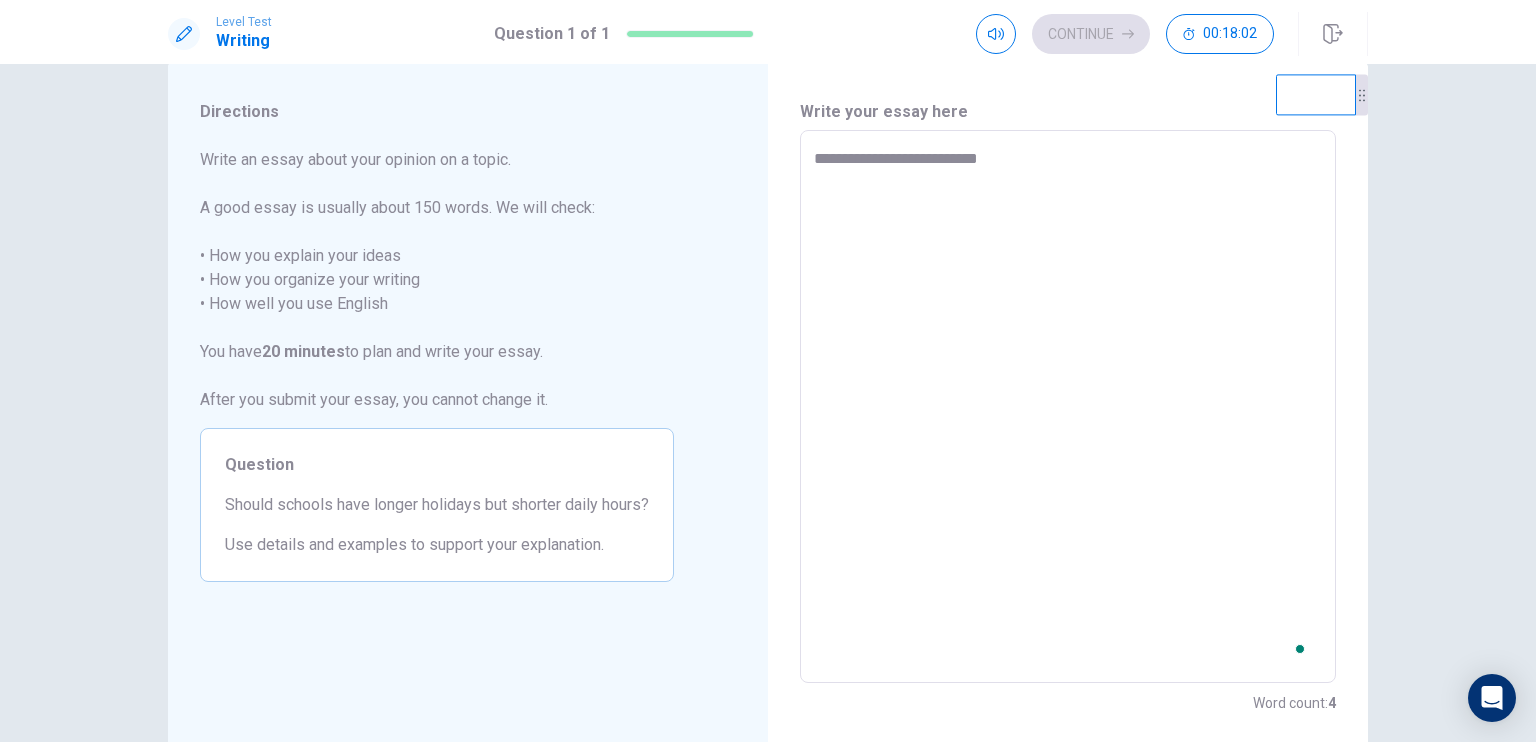 type on "**********" 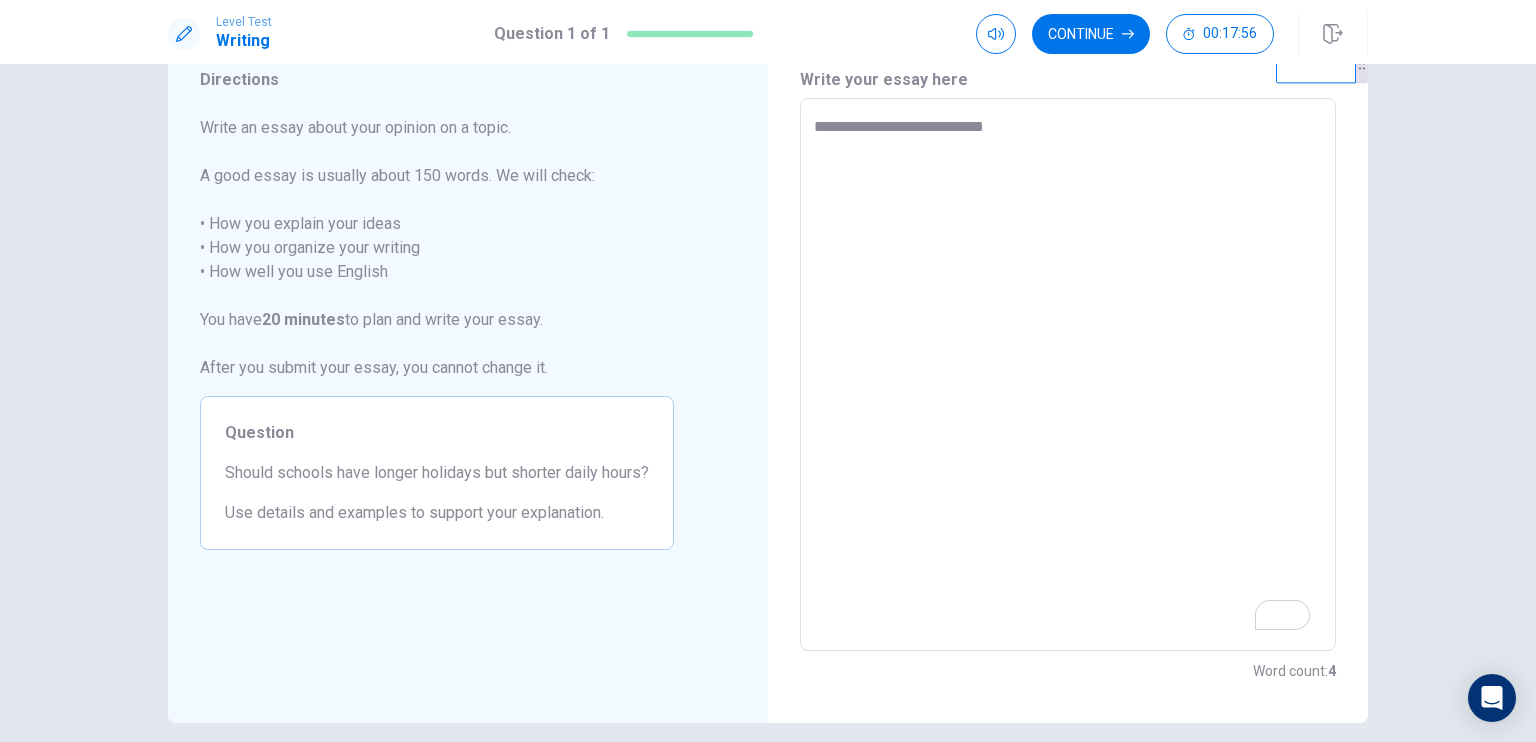 scroll, scrollTop: 77, scrollLeft: 0, axis: vertical 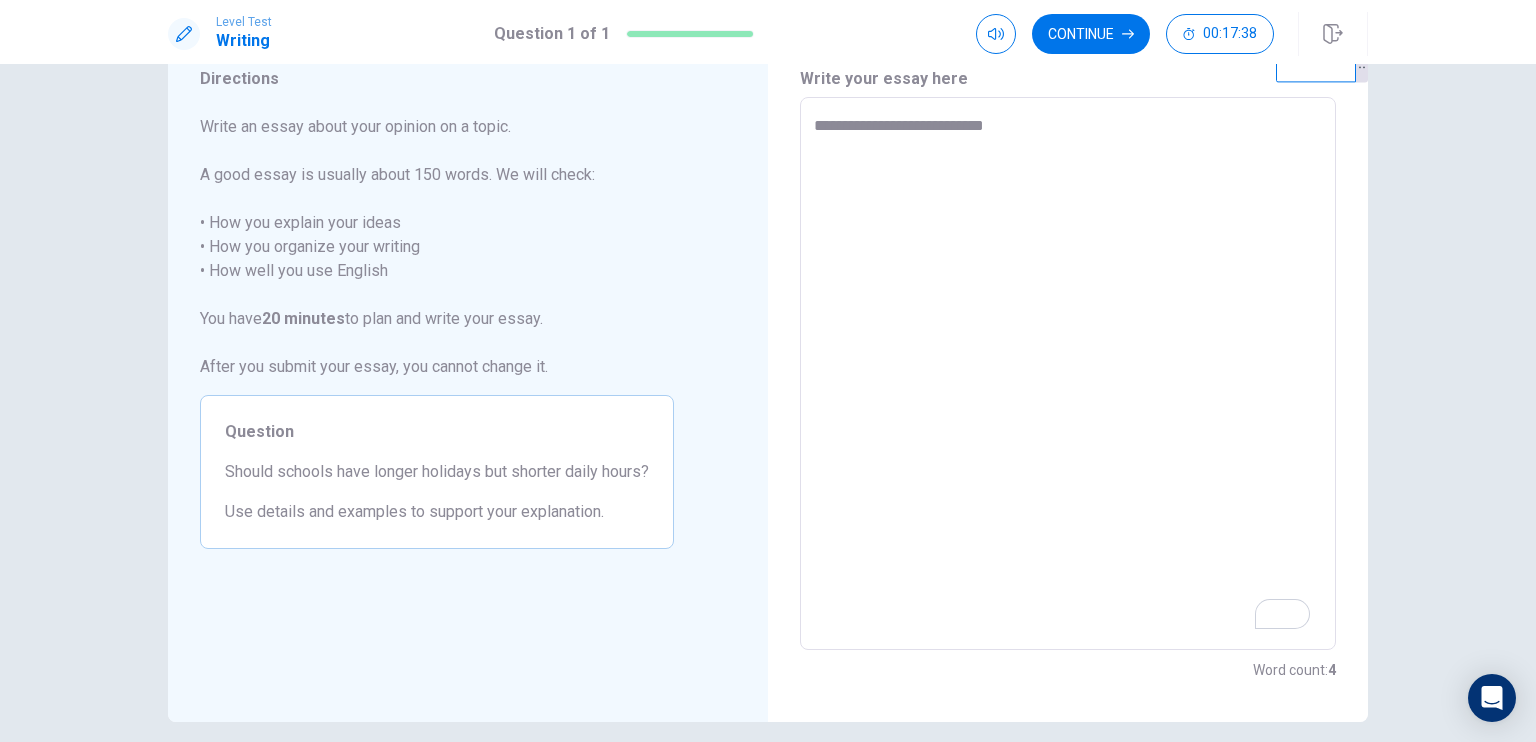 type on "*" 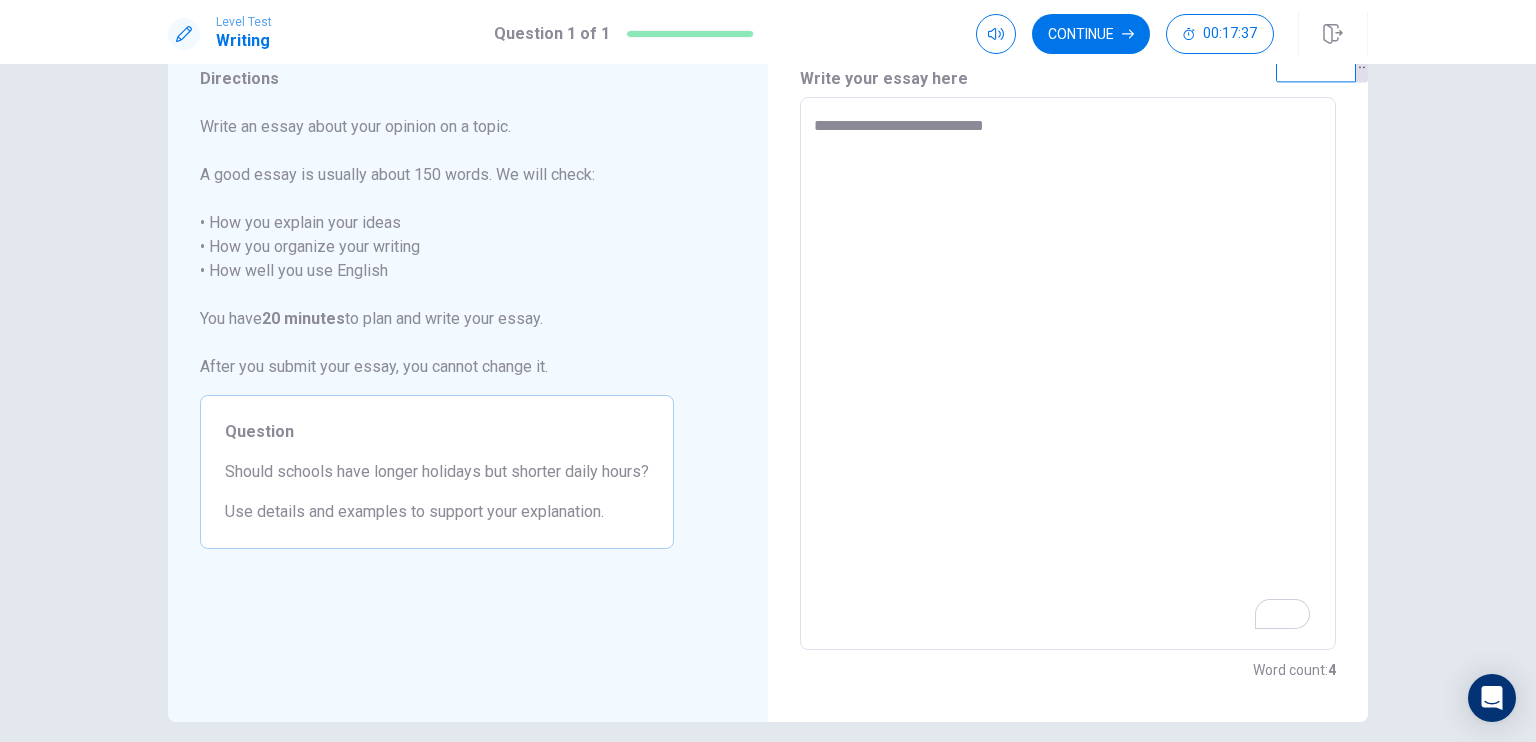 type on "**********" 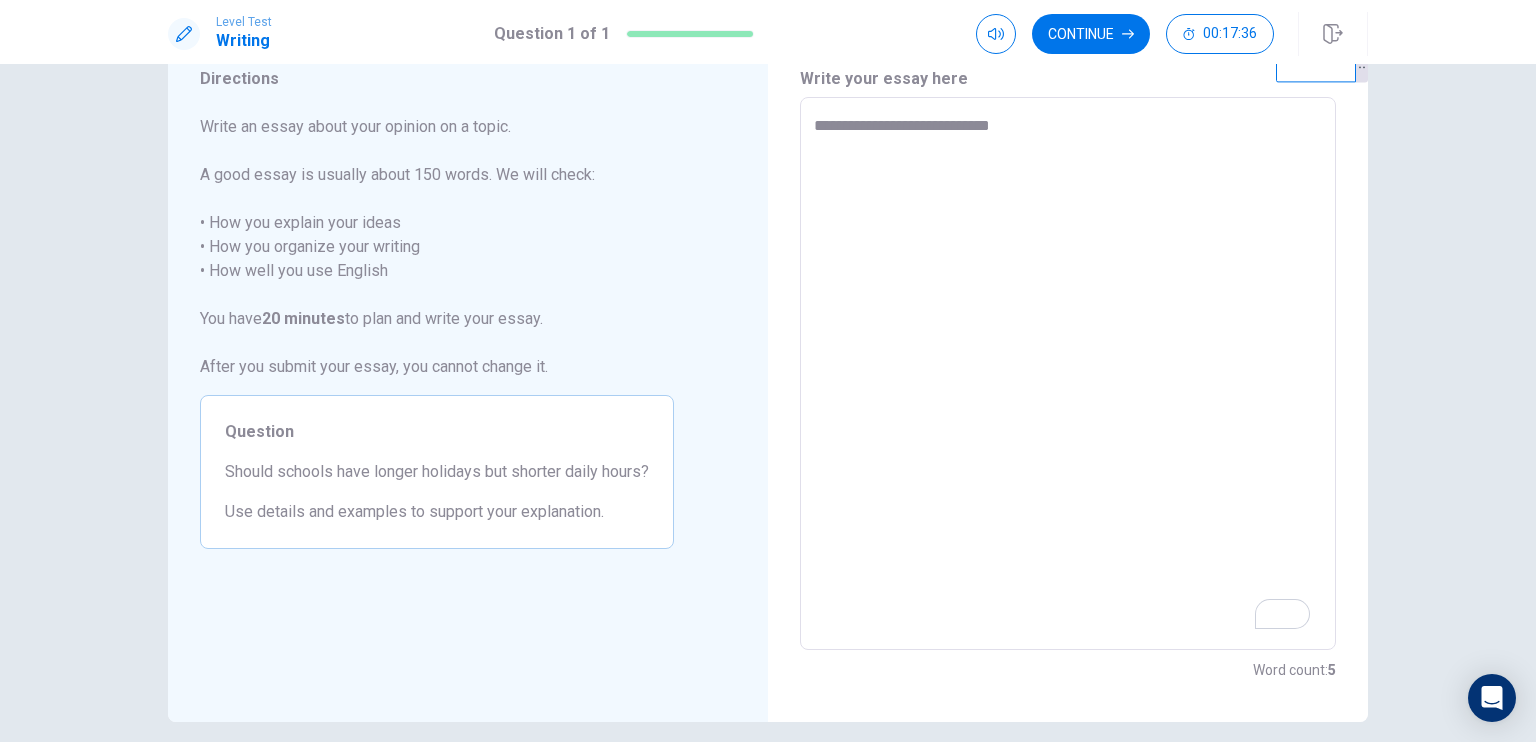 type on "*" 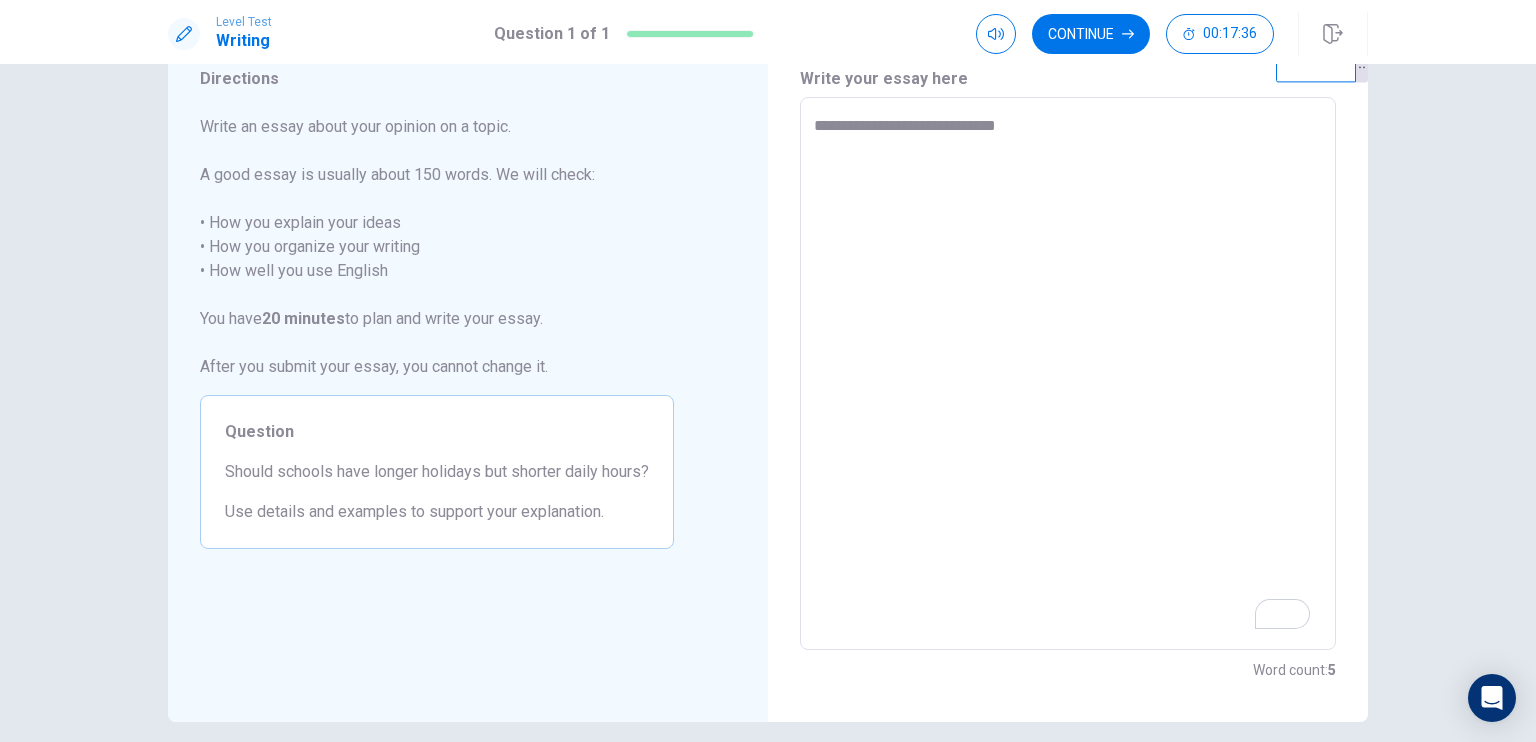 type on "*" 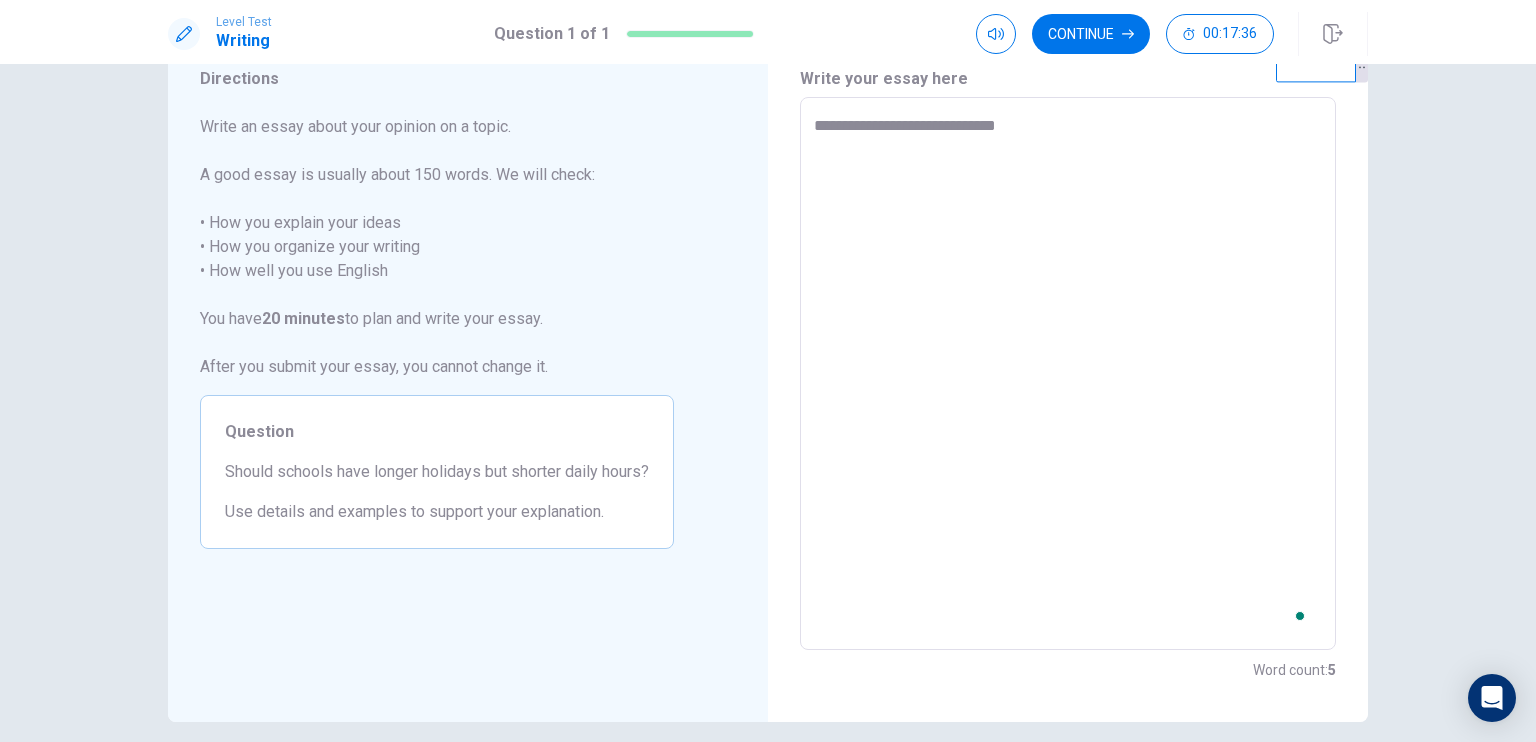 type on "**********" 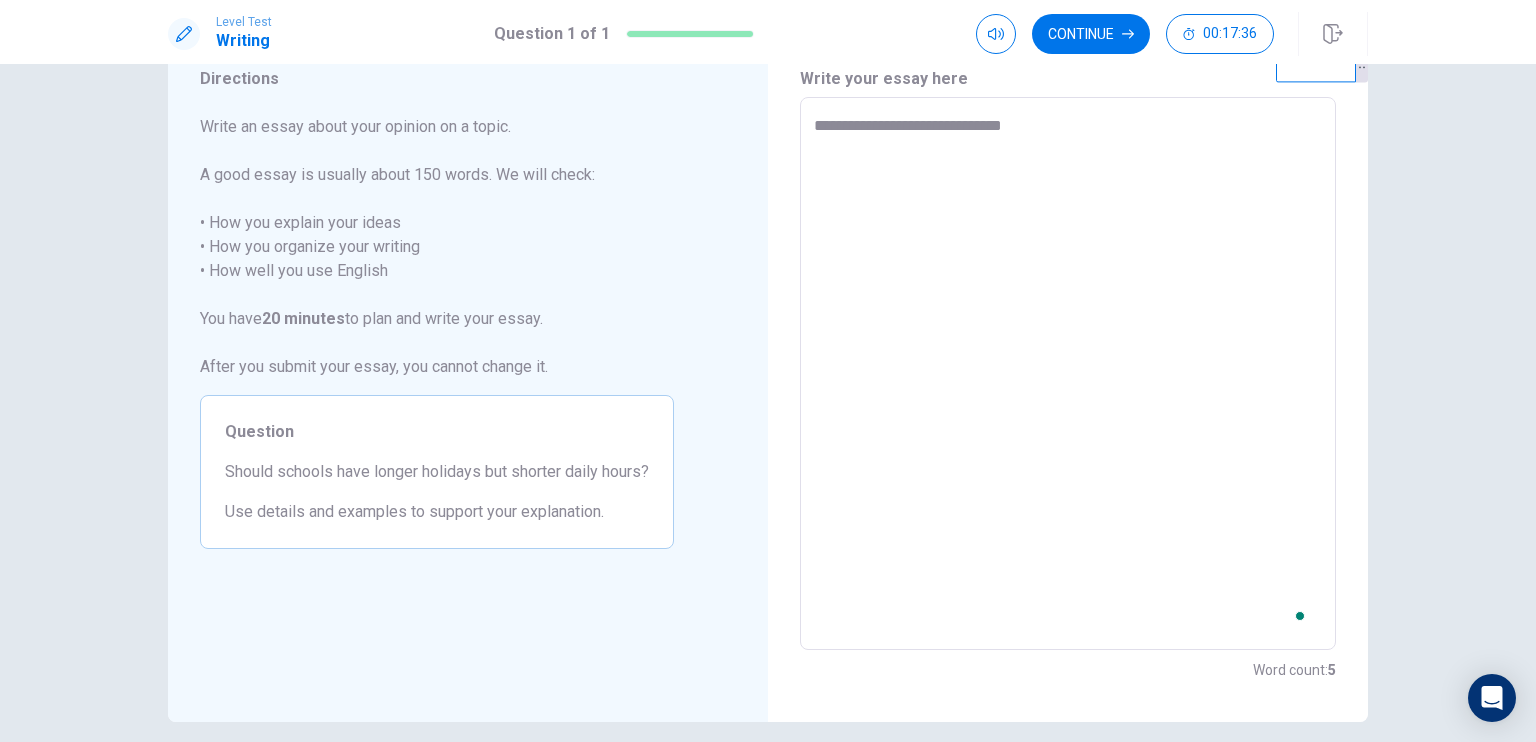 type on "*" 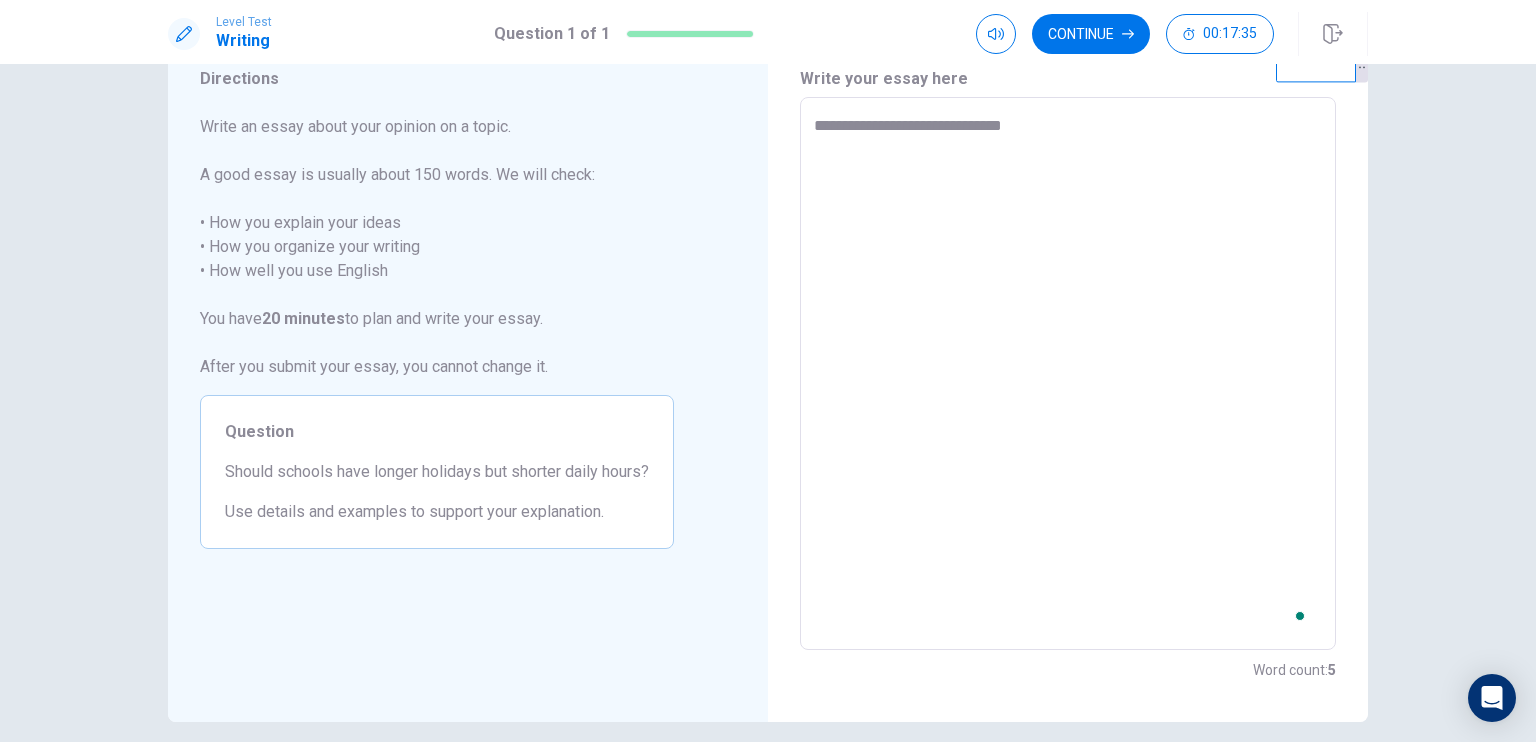 type on "**********" 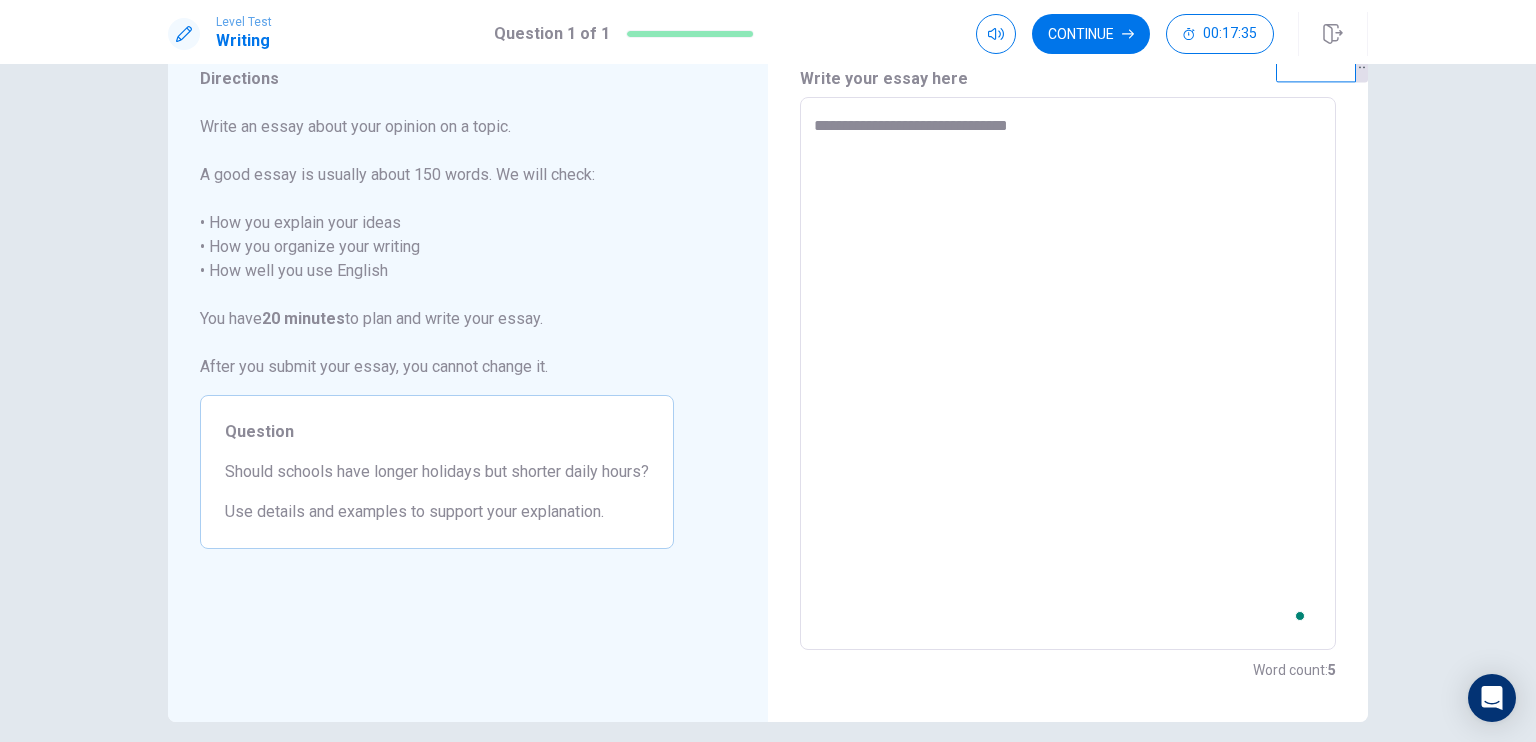 type on "*" 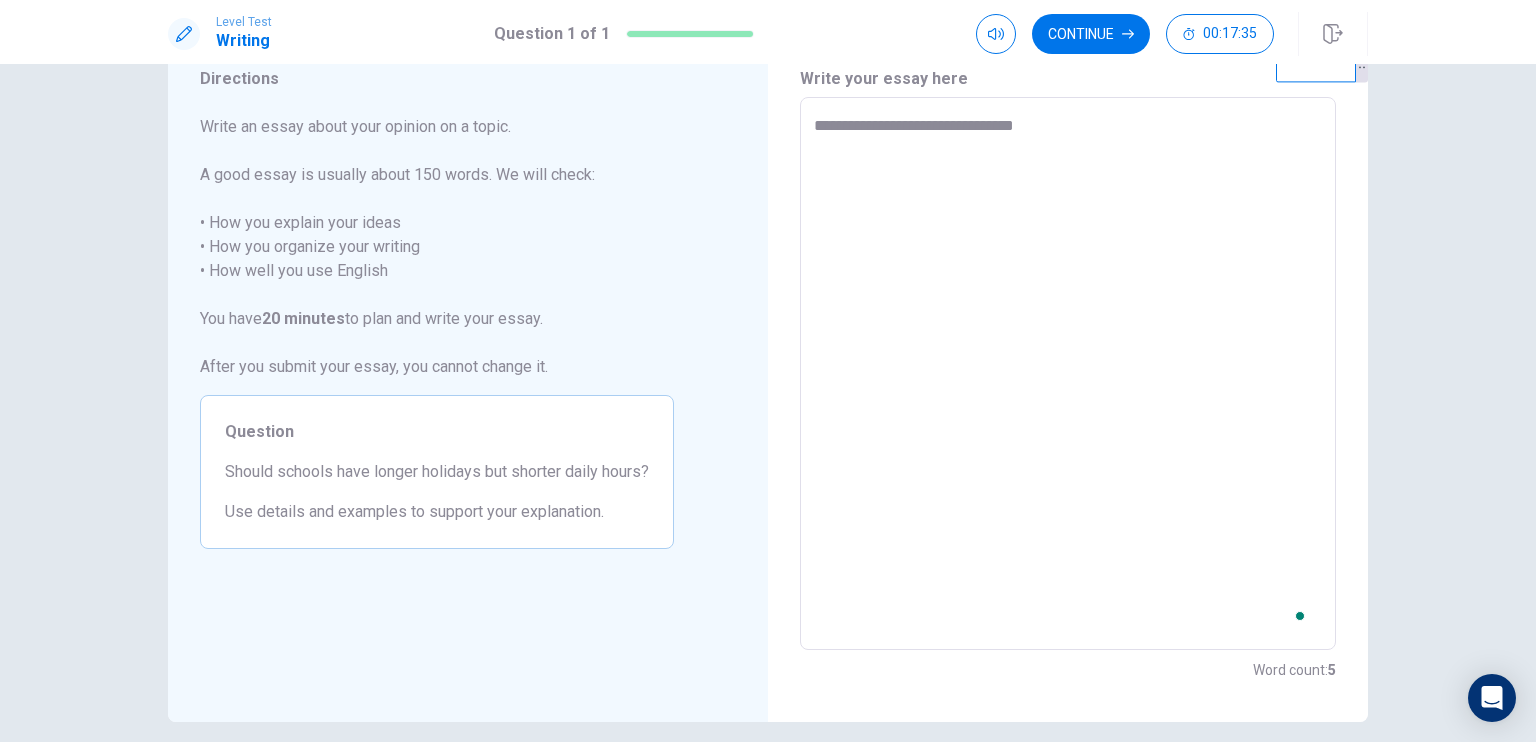 type on "*" 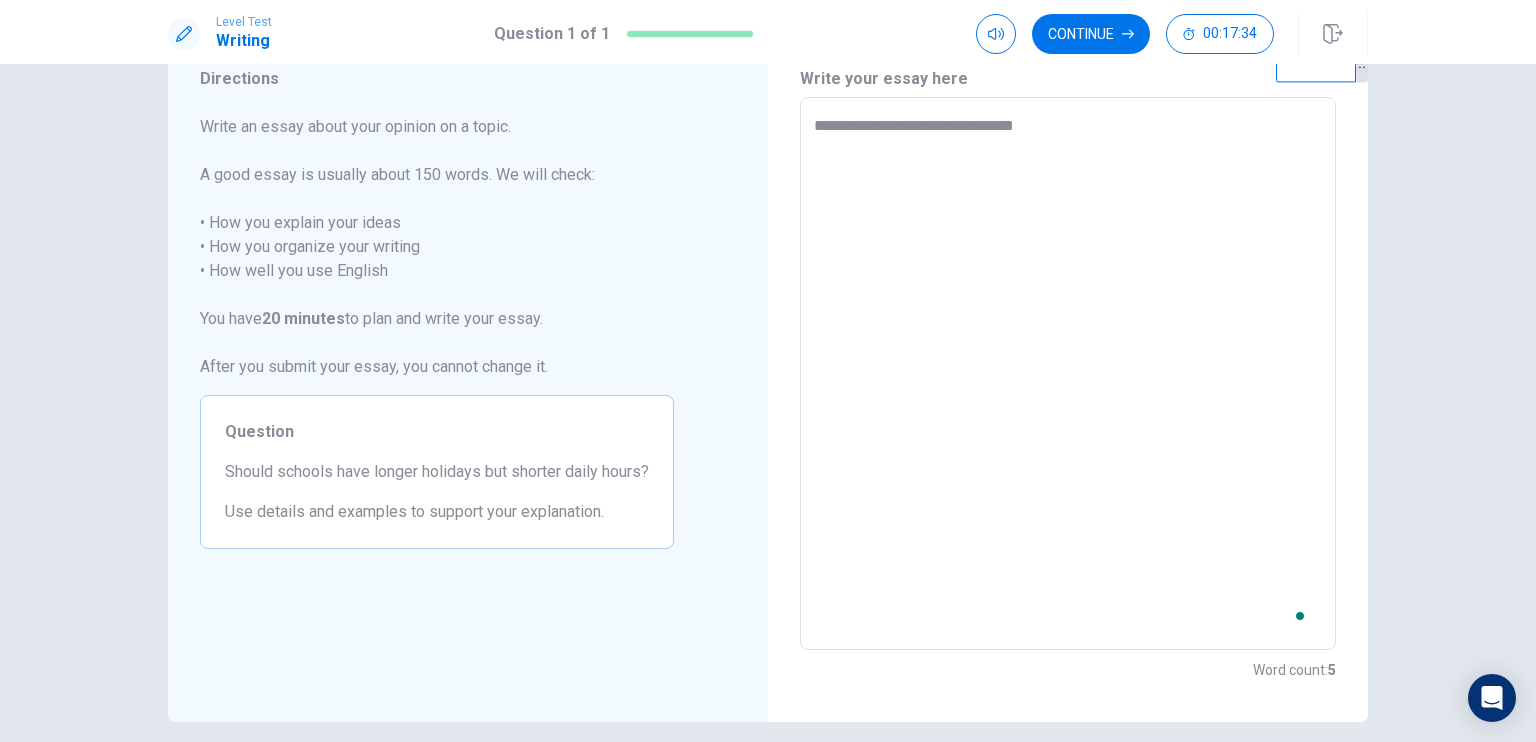 type on "**********" 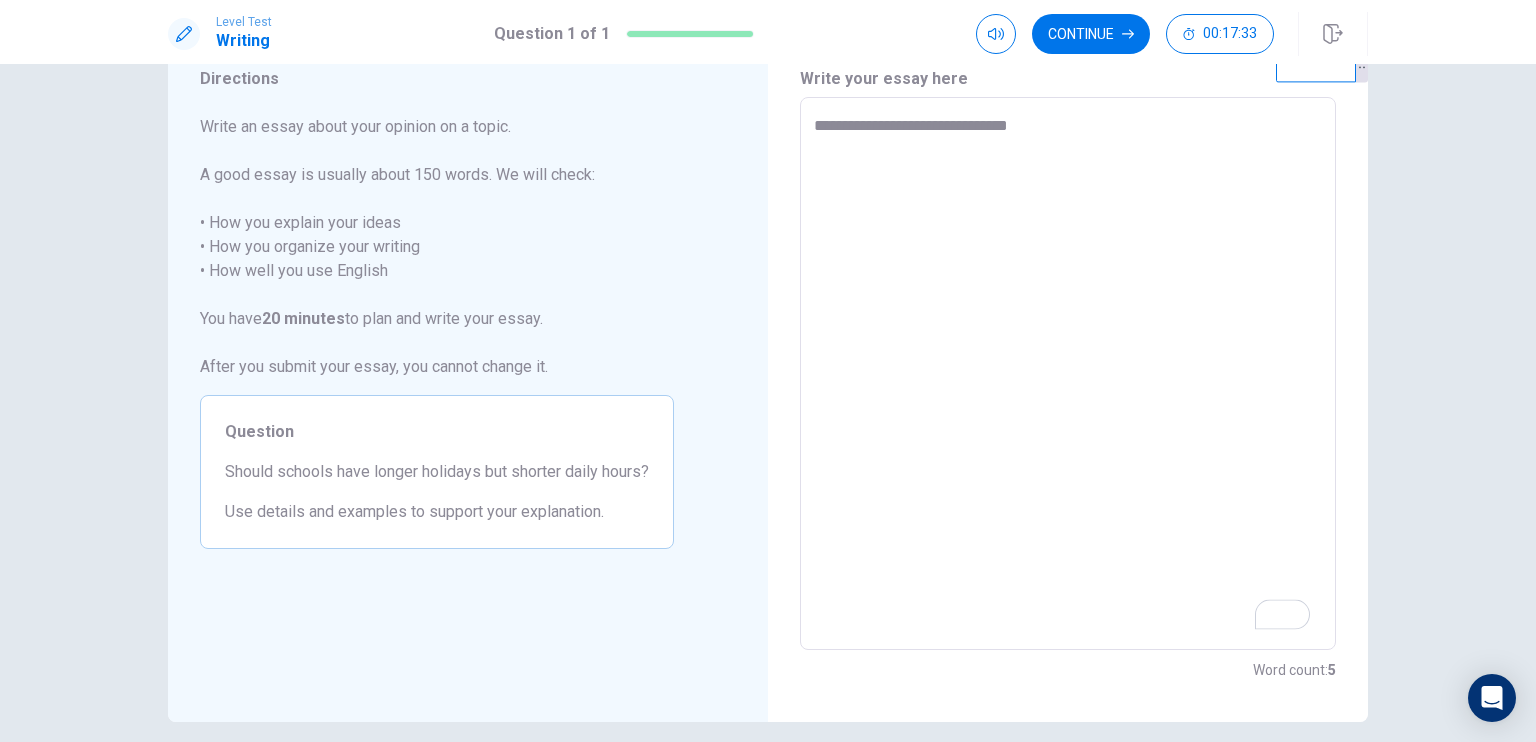 type on "*" 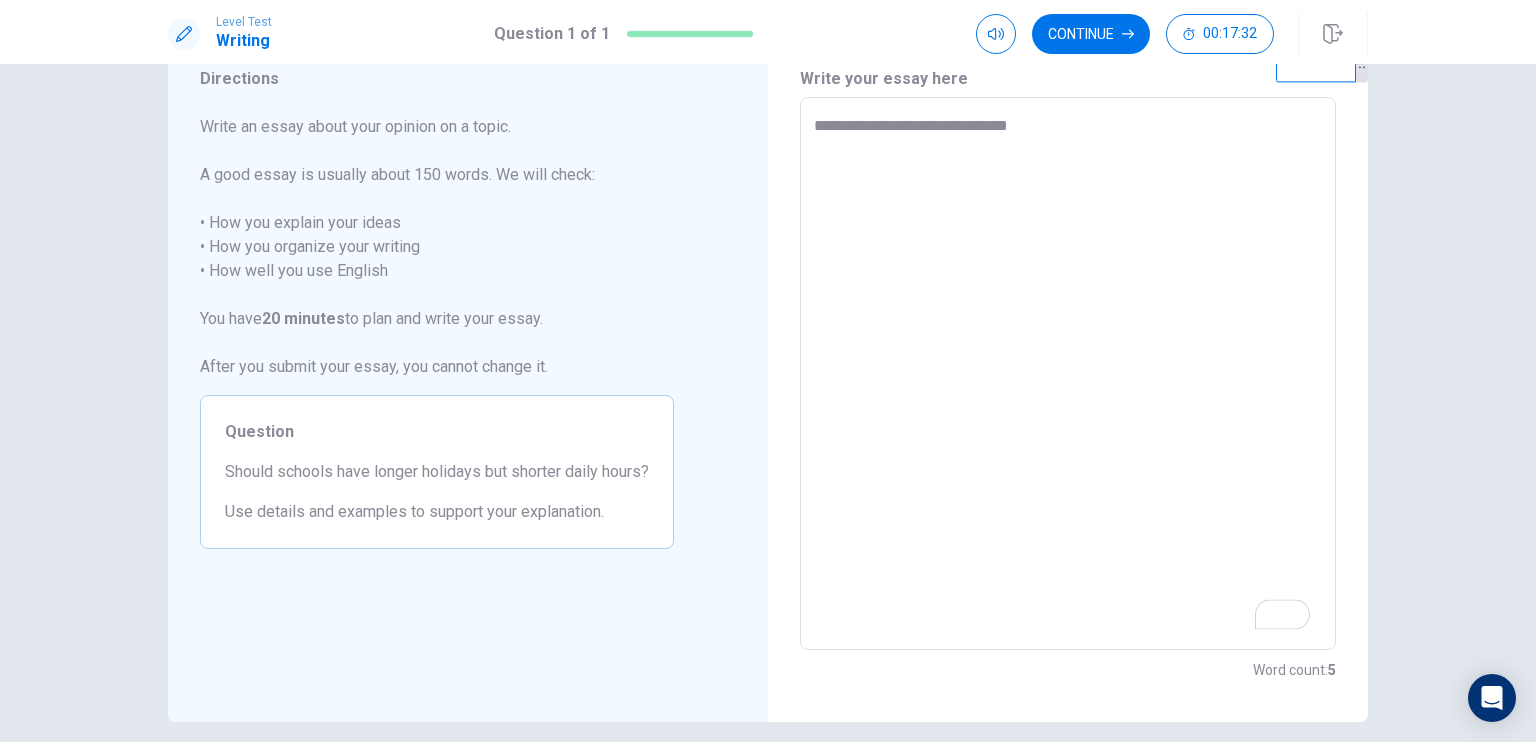 type on "**********" 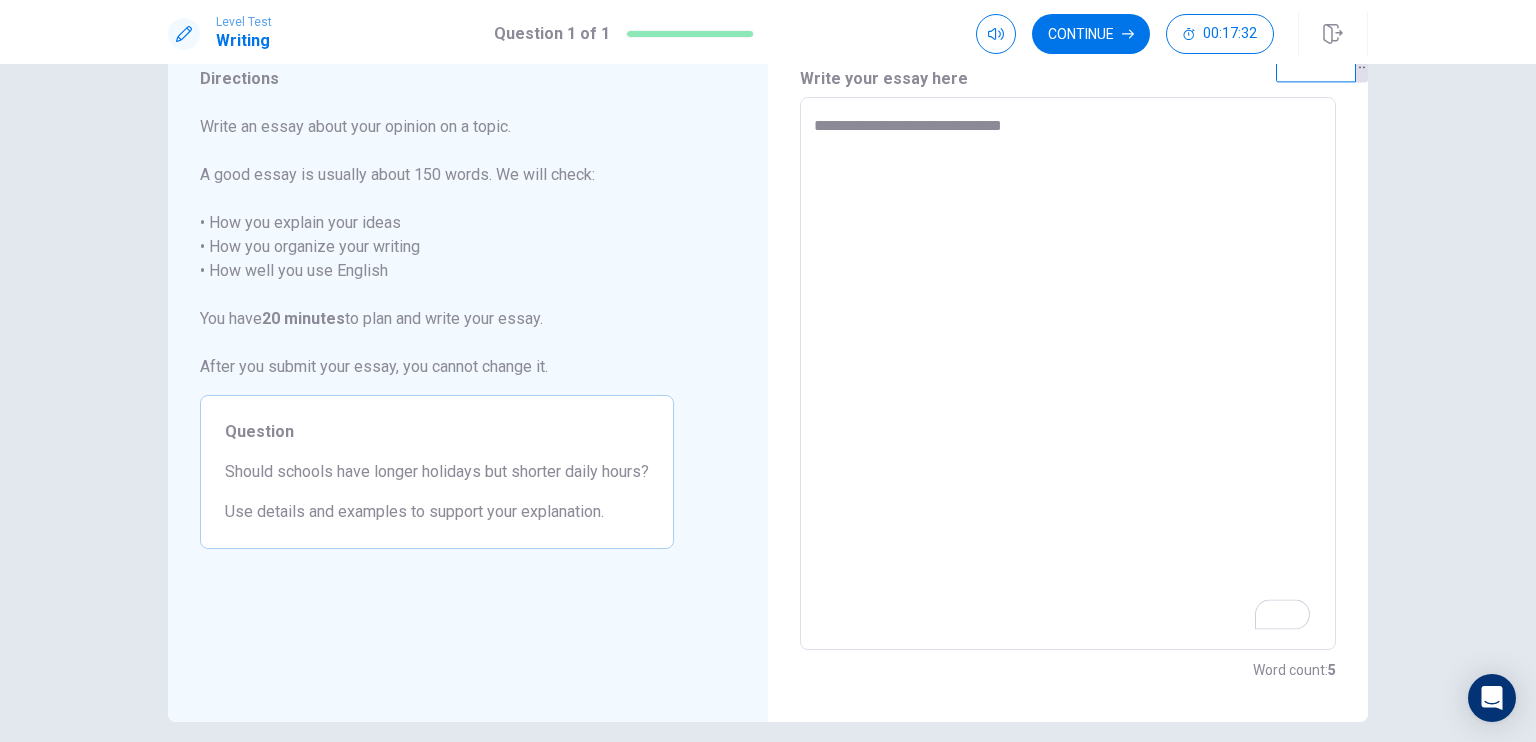 type on "*" 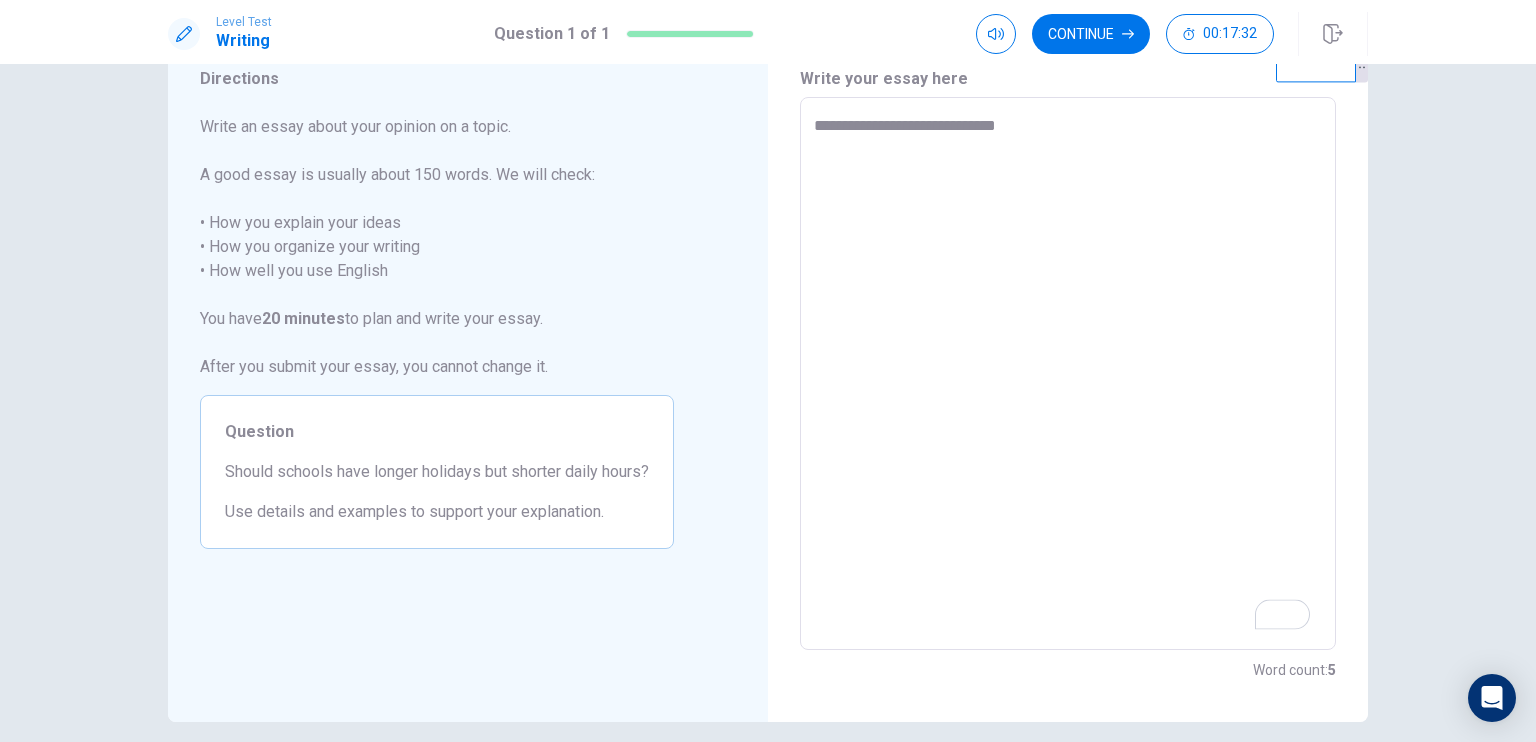 type on "*" 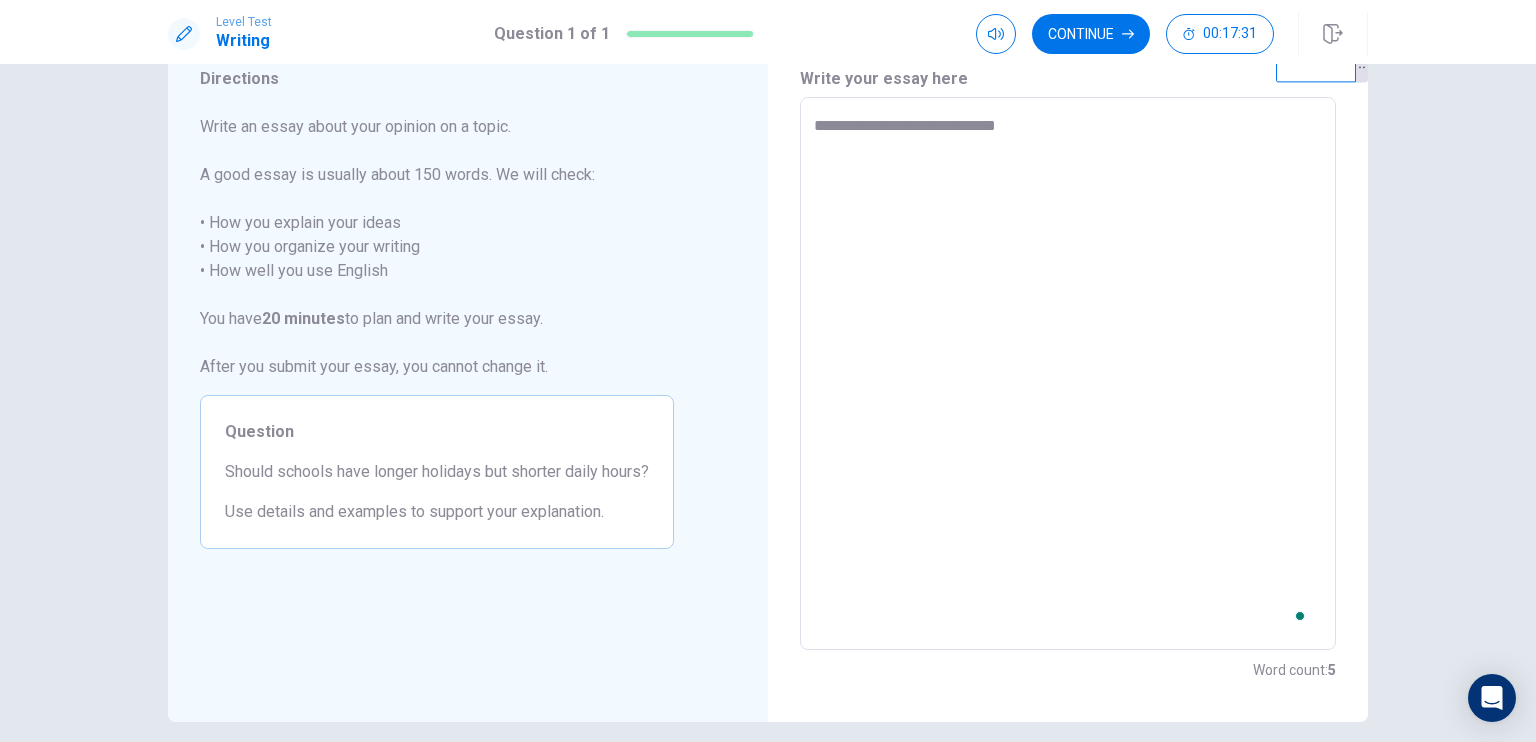 type on "**********" 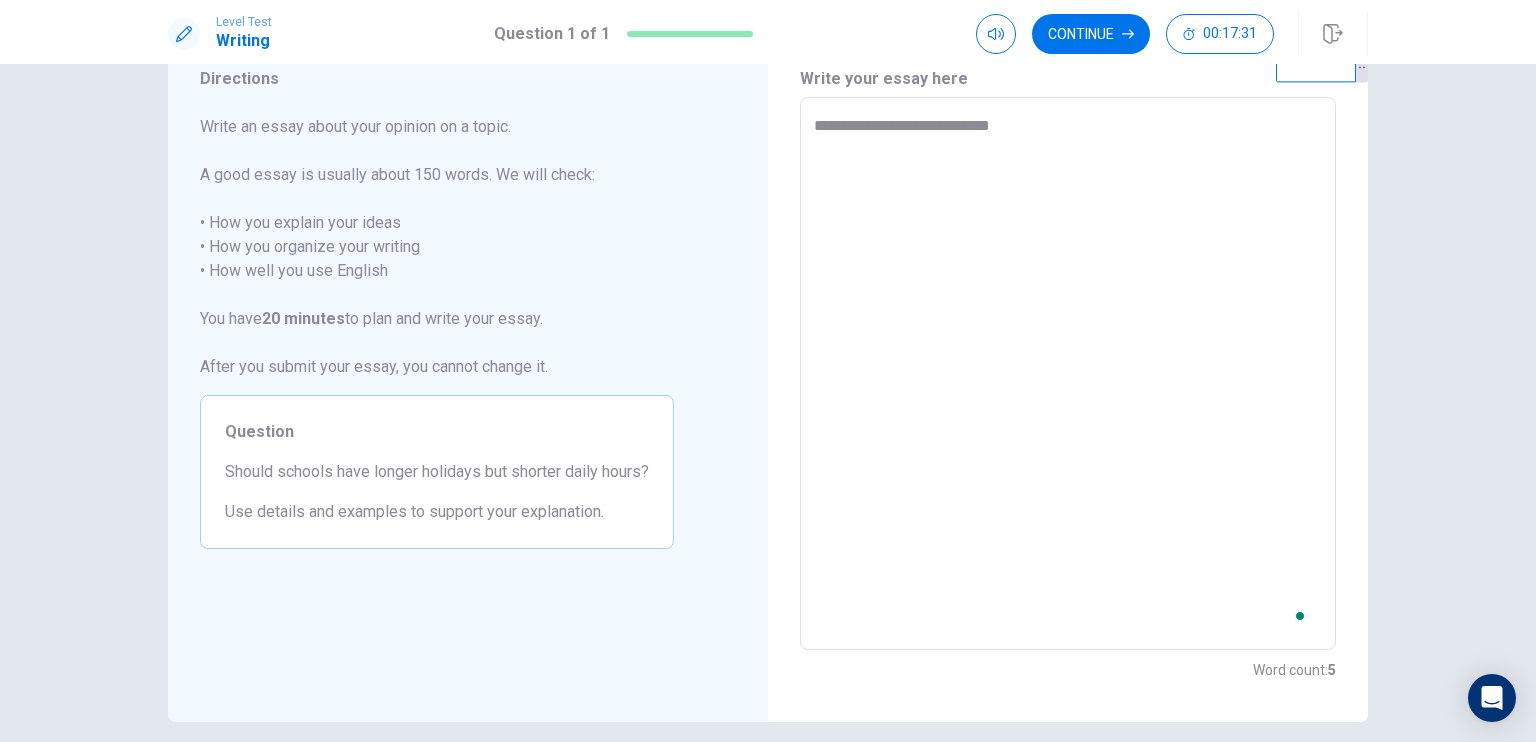 type on "*" 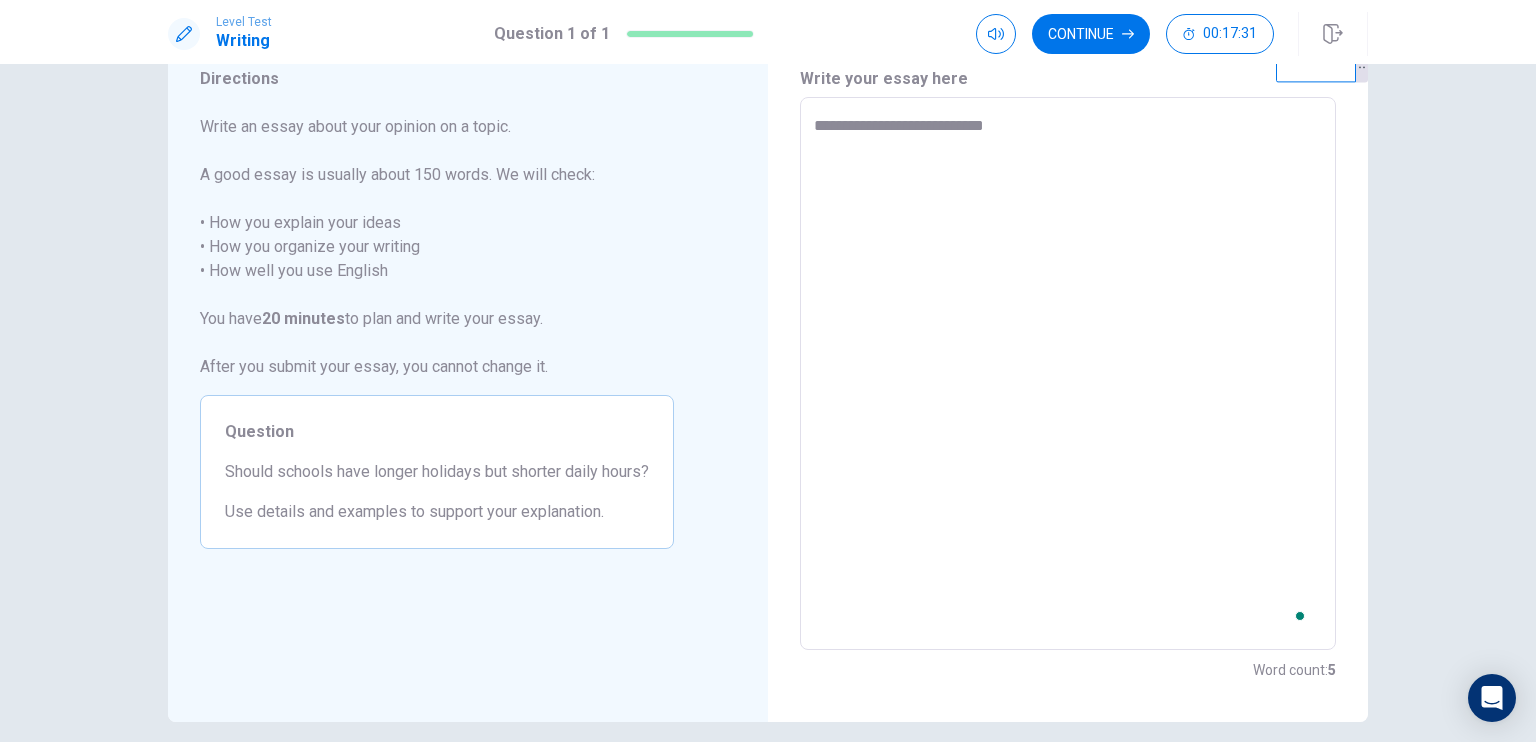 type on "*" 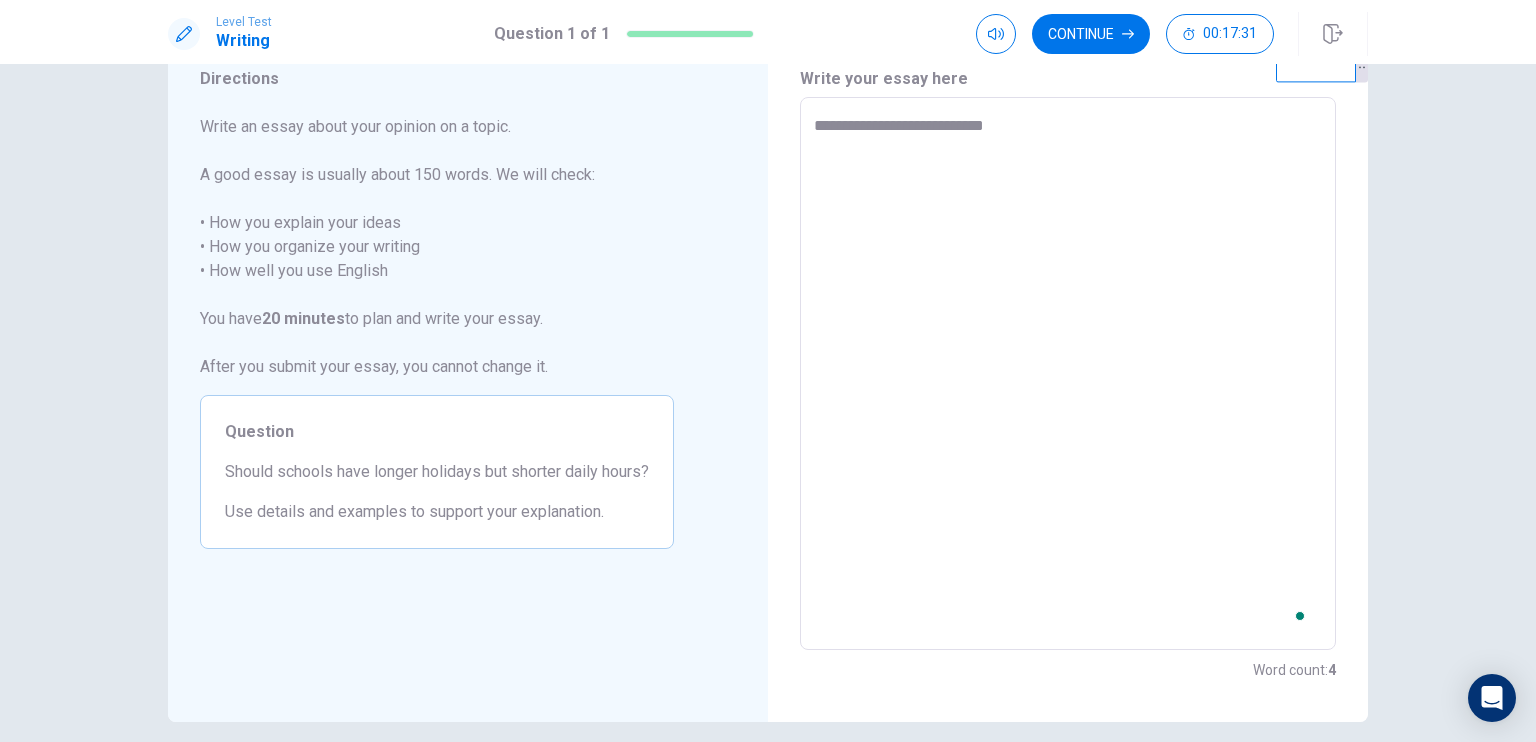 type on "**********" 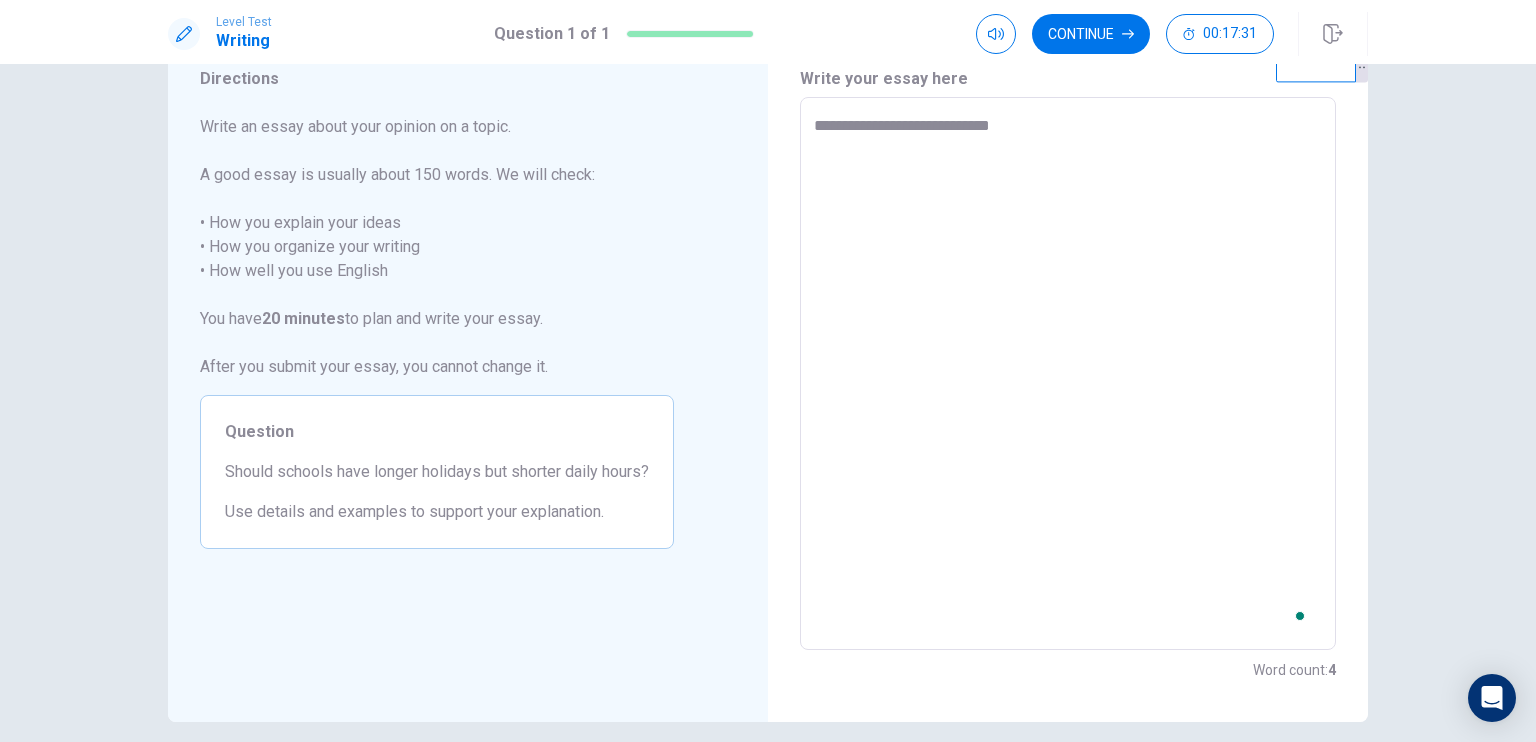 type on "*" 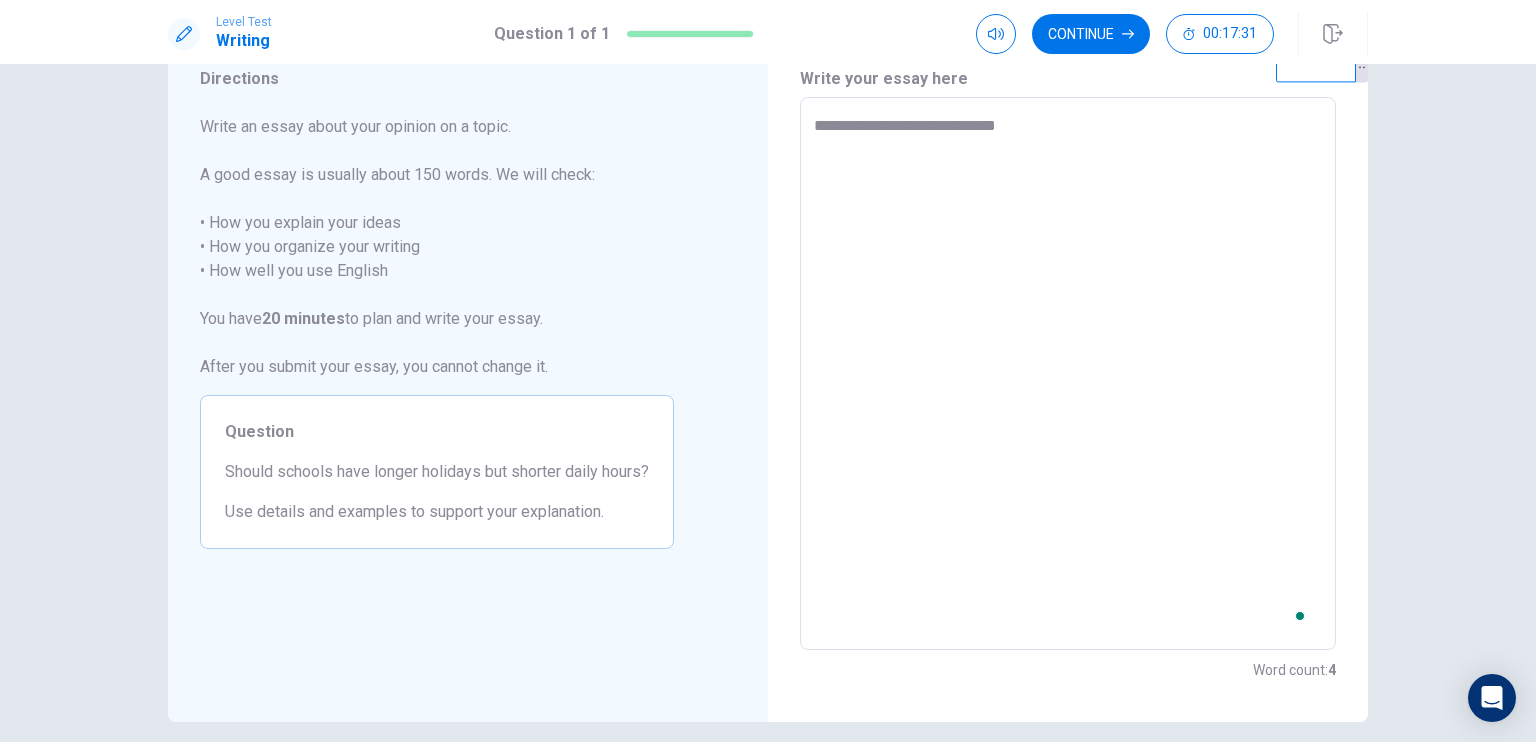 type on "*" 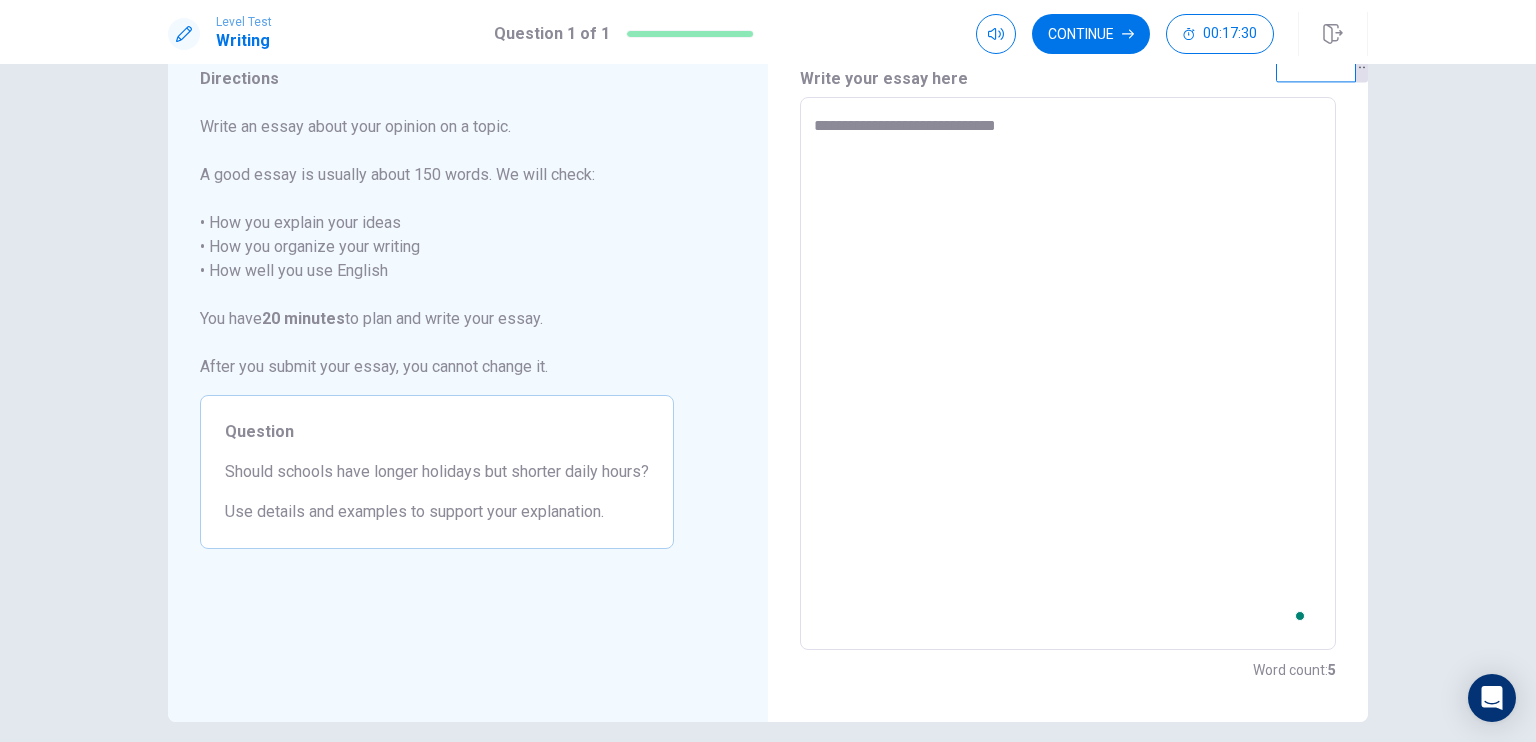 type on "**********" 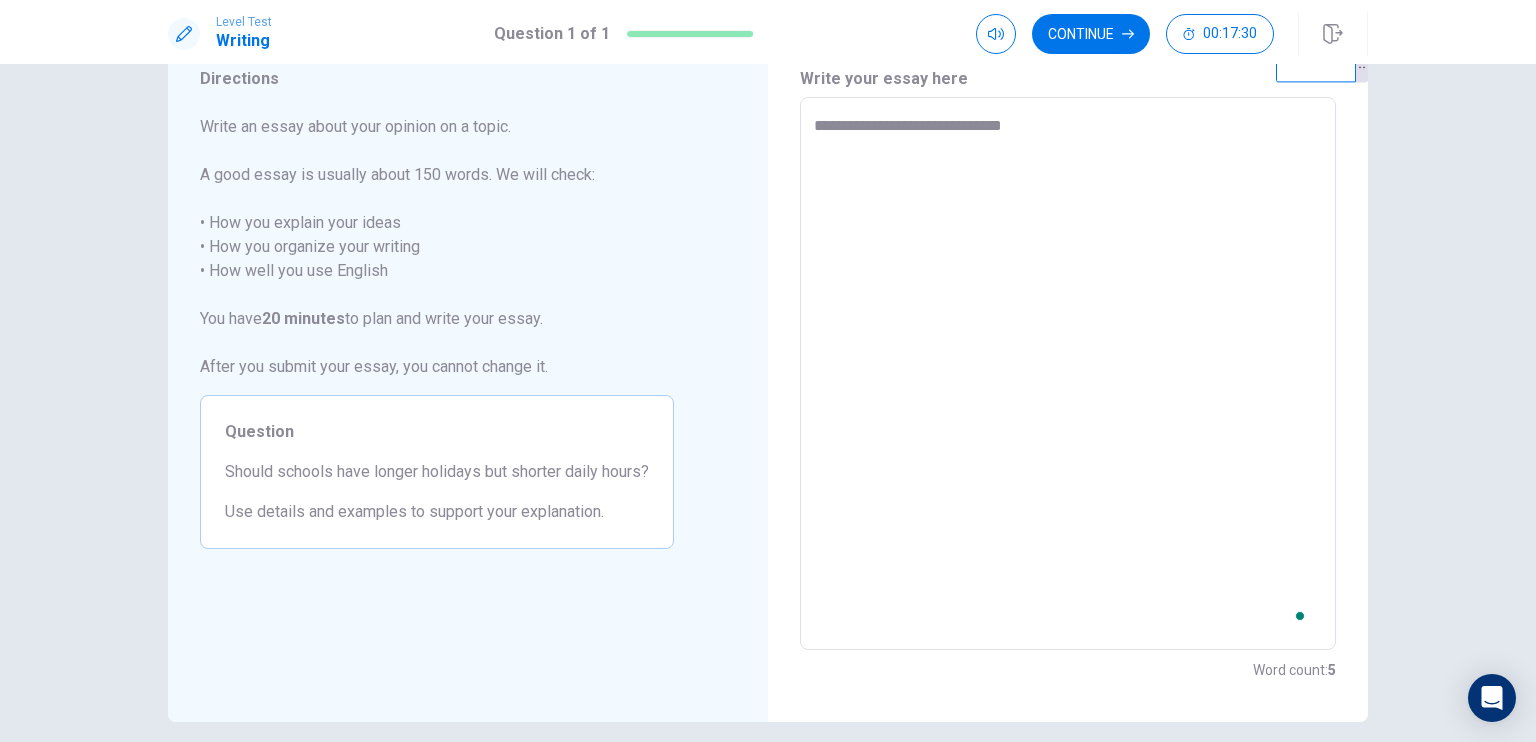 type on "*" 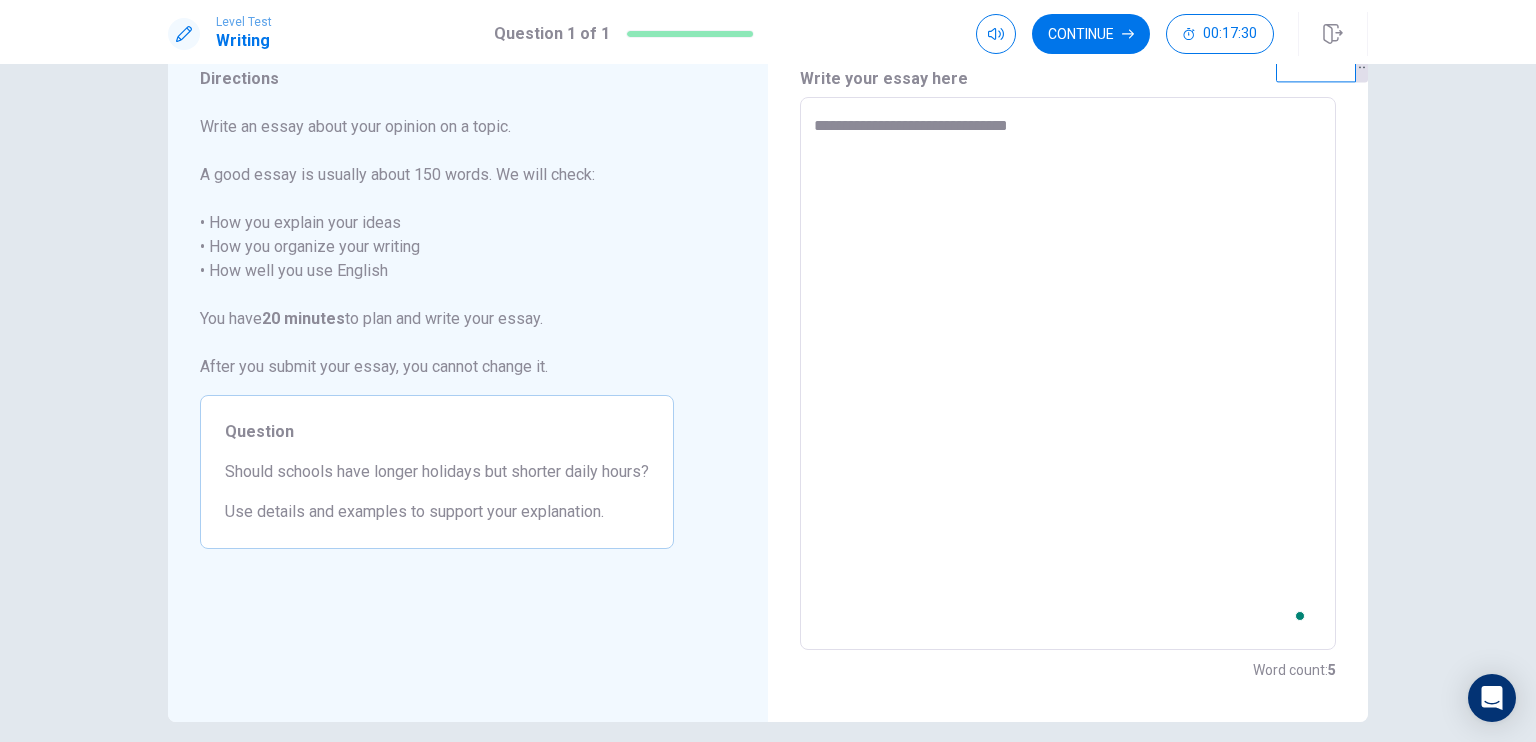 type on "*" 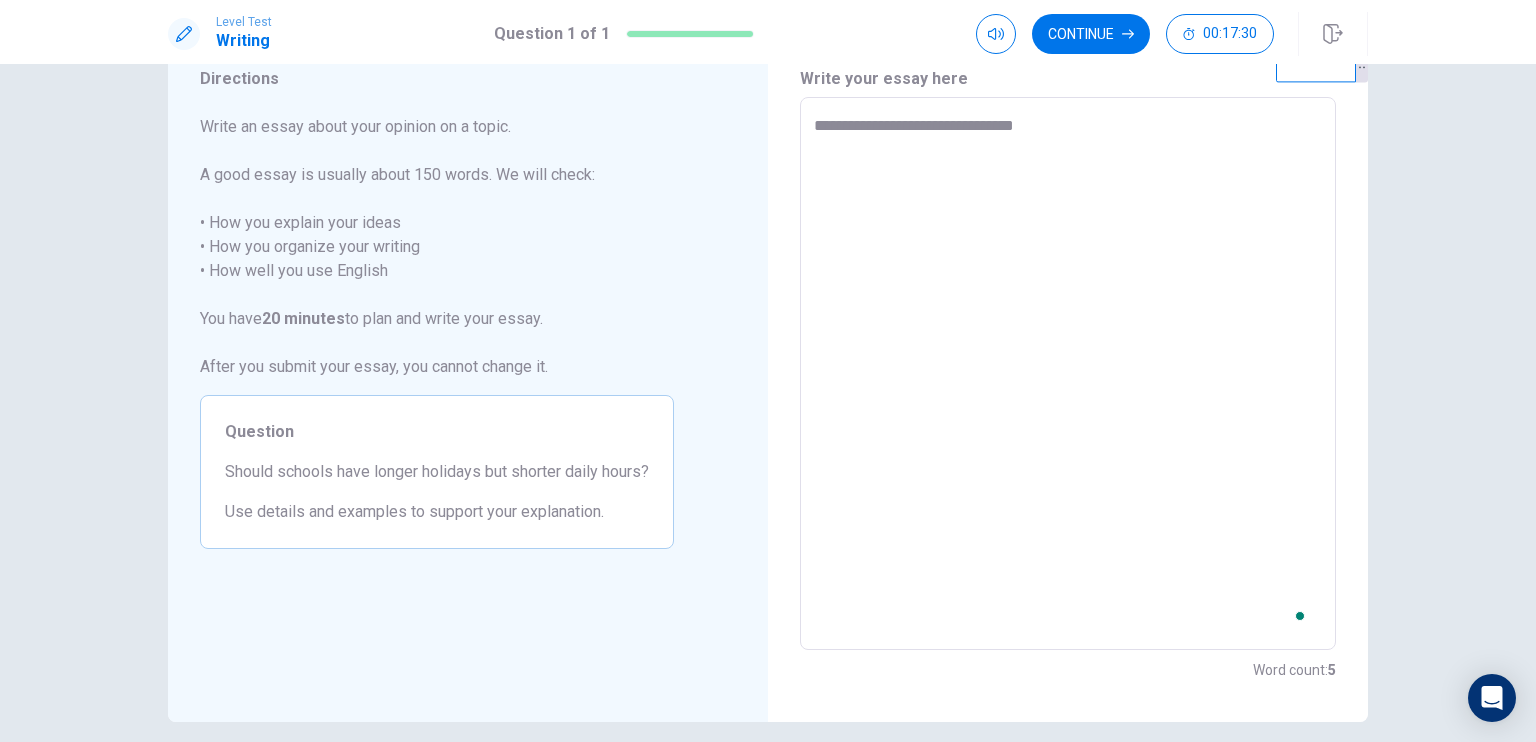 type on "*" 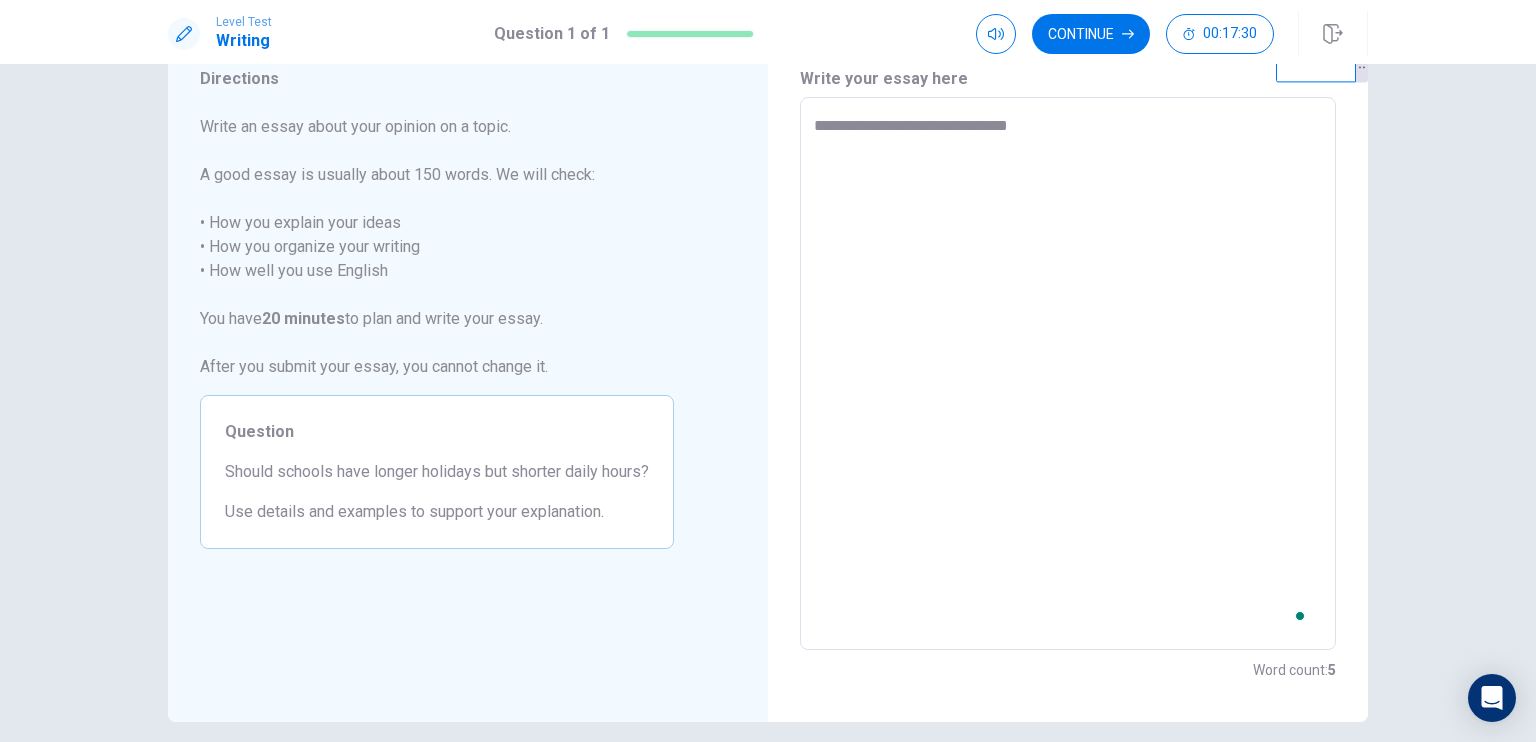type on "*" 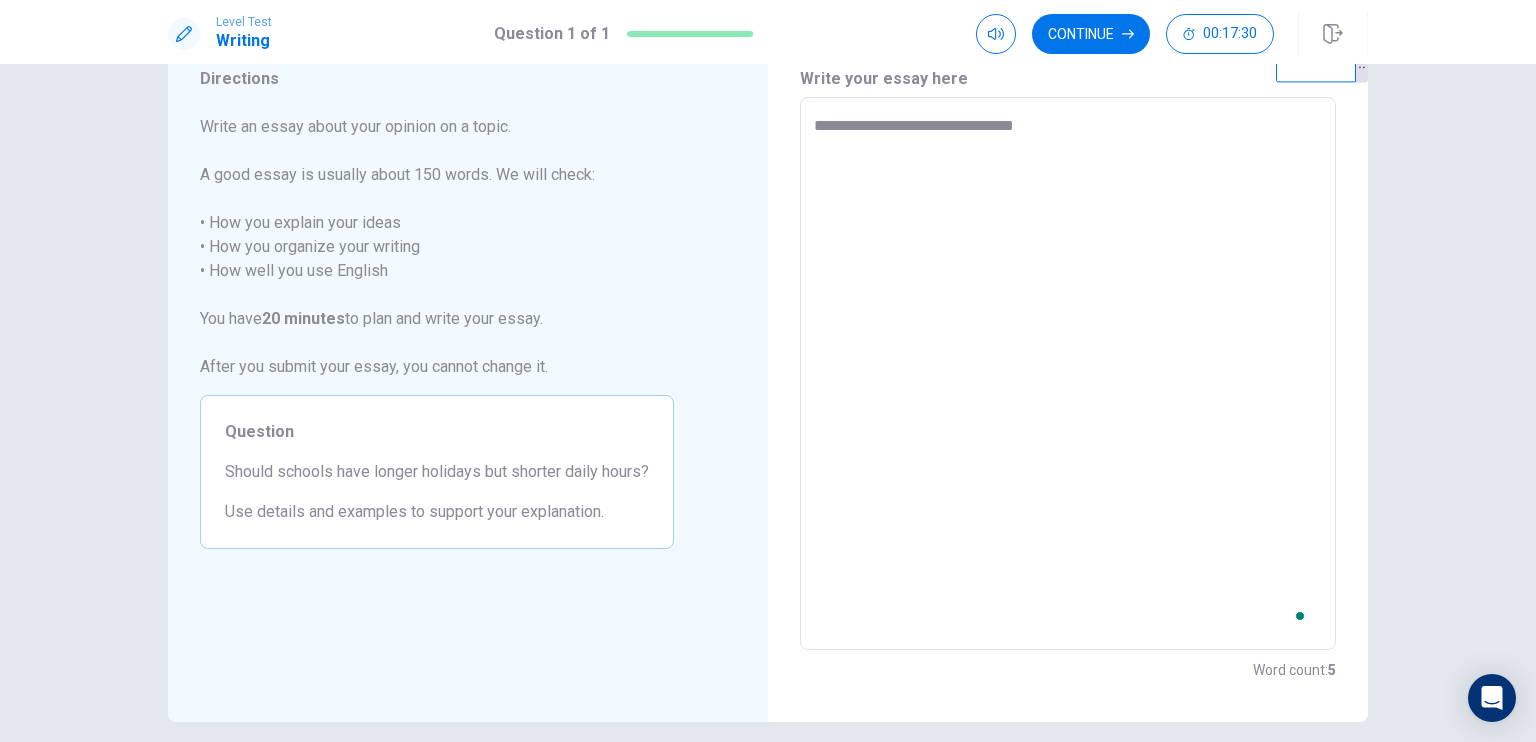 type on "*" 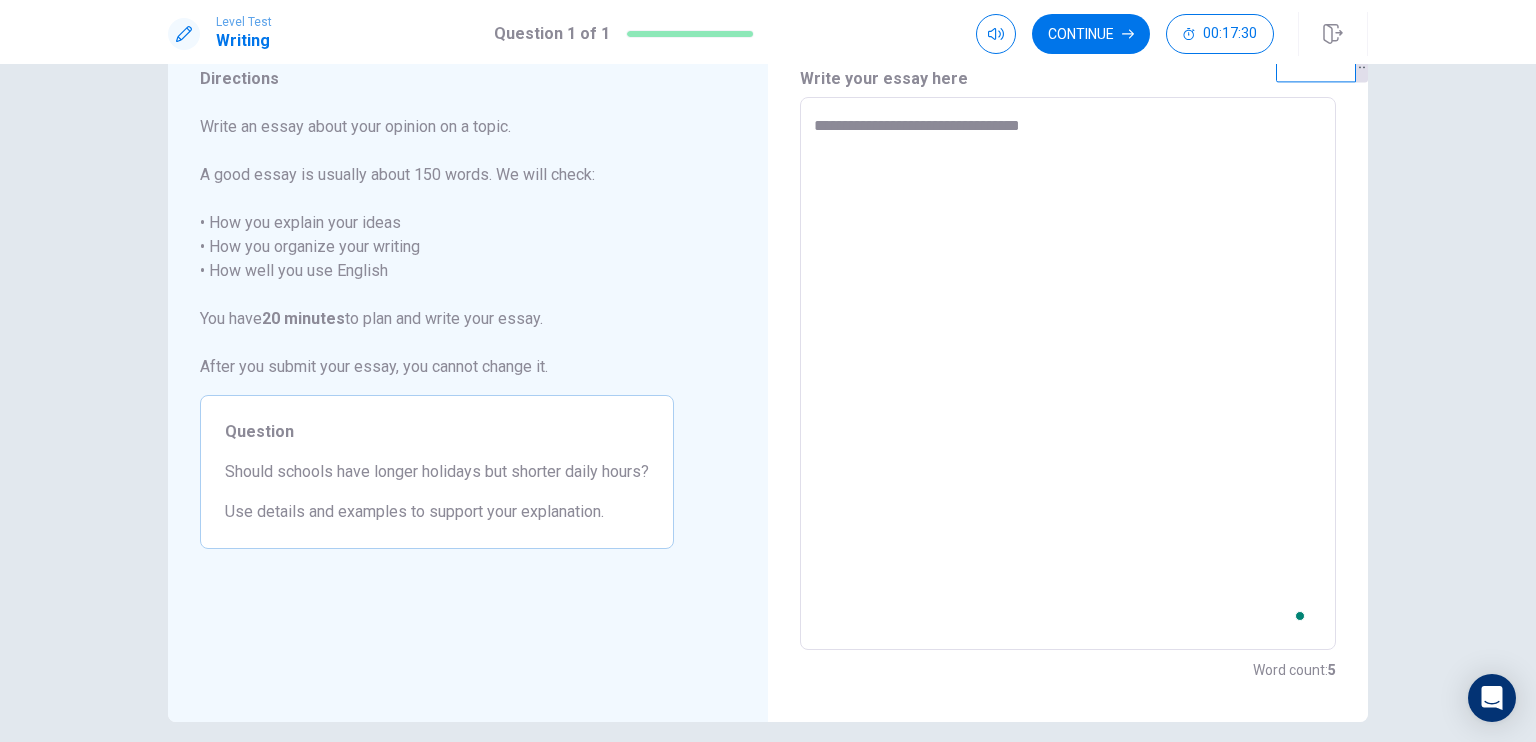type on "*" 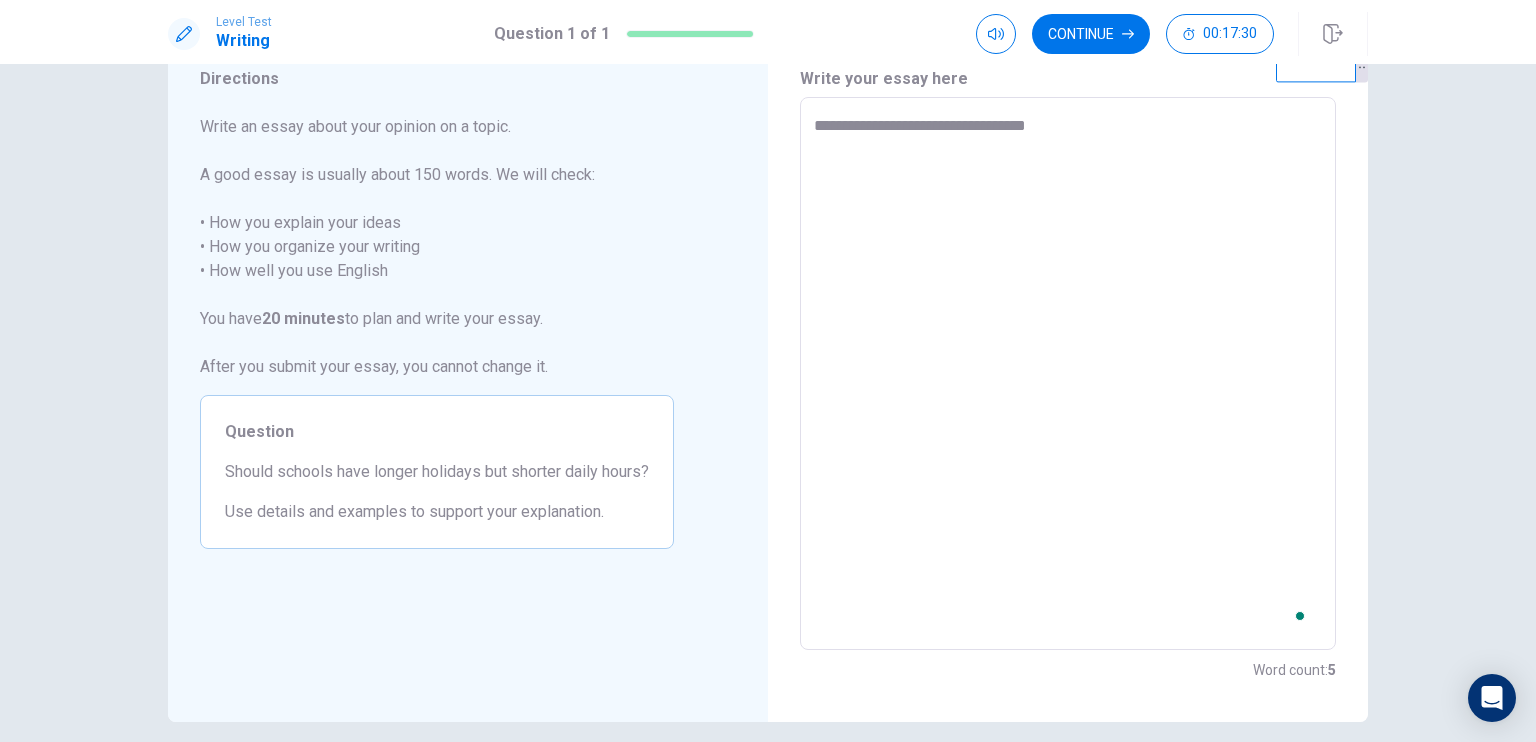 type on "*" 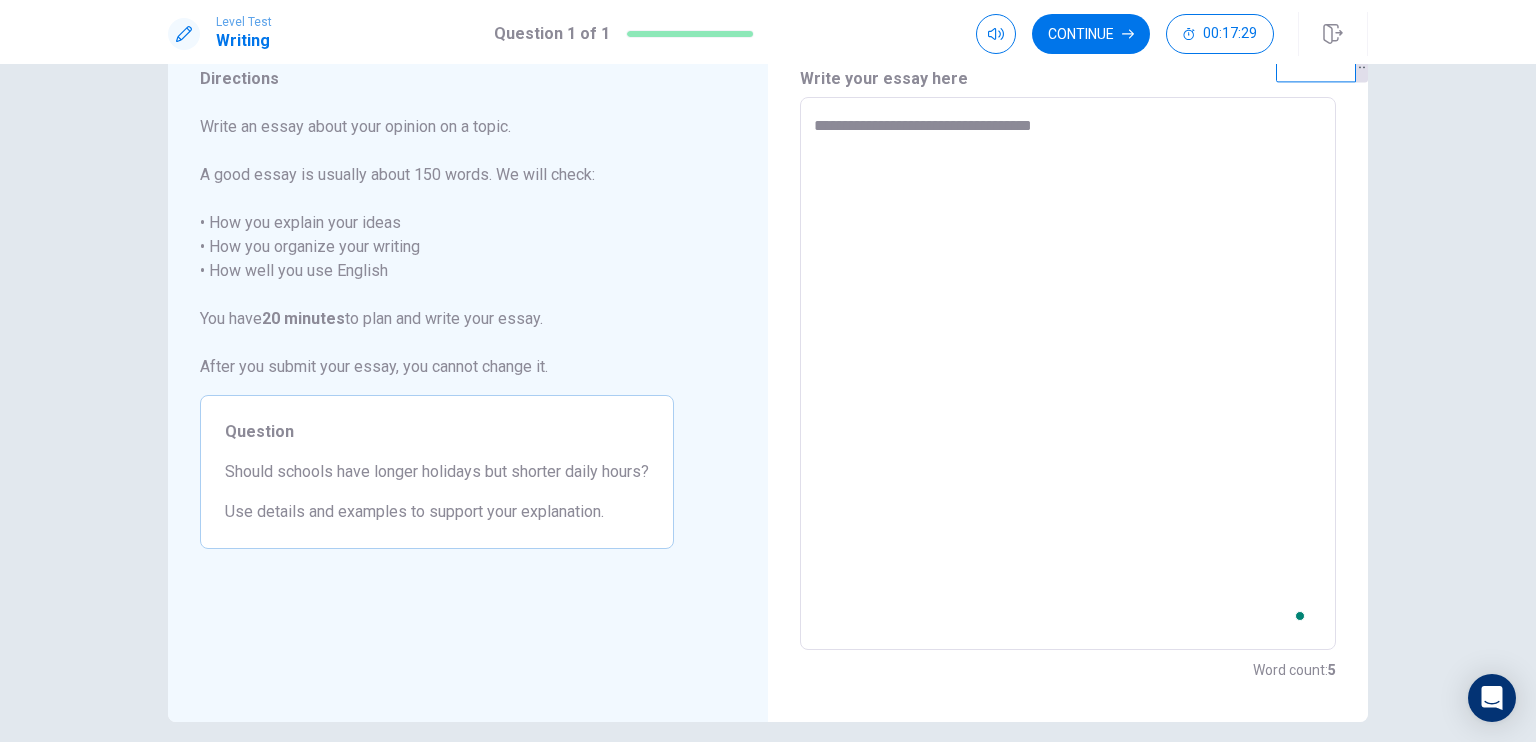 type on "*" 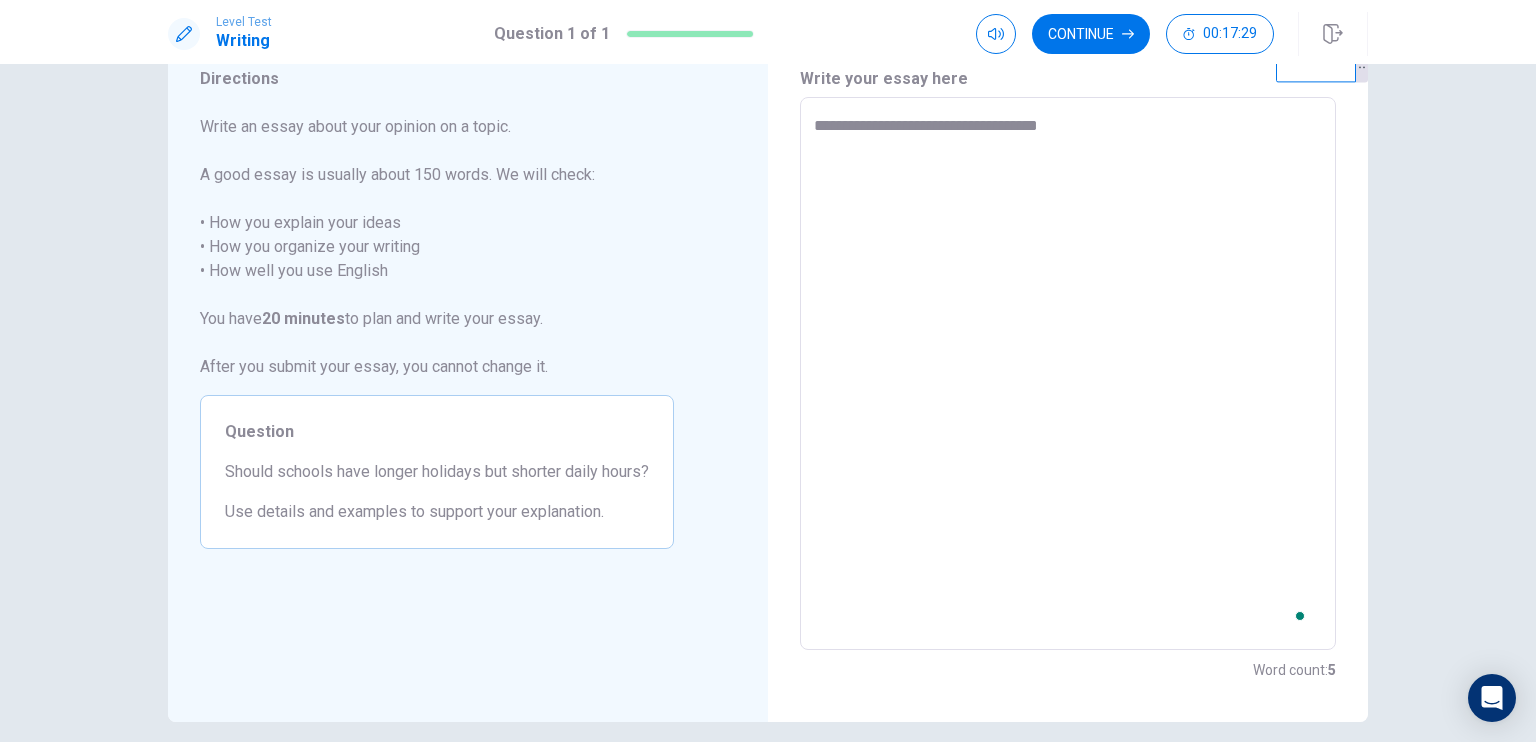 type on "*" 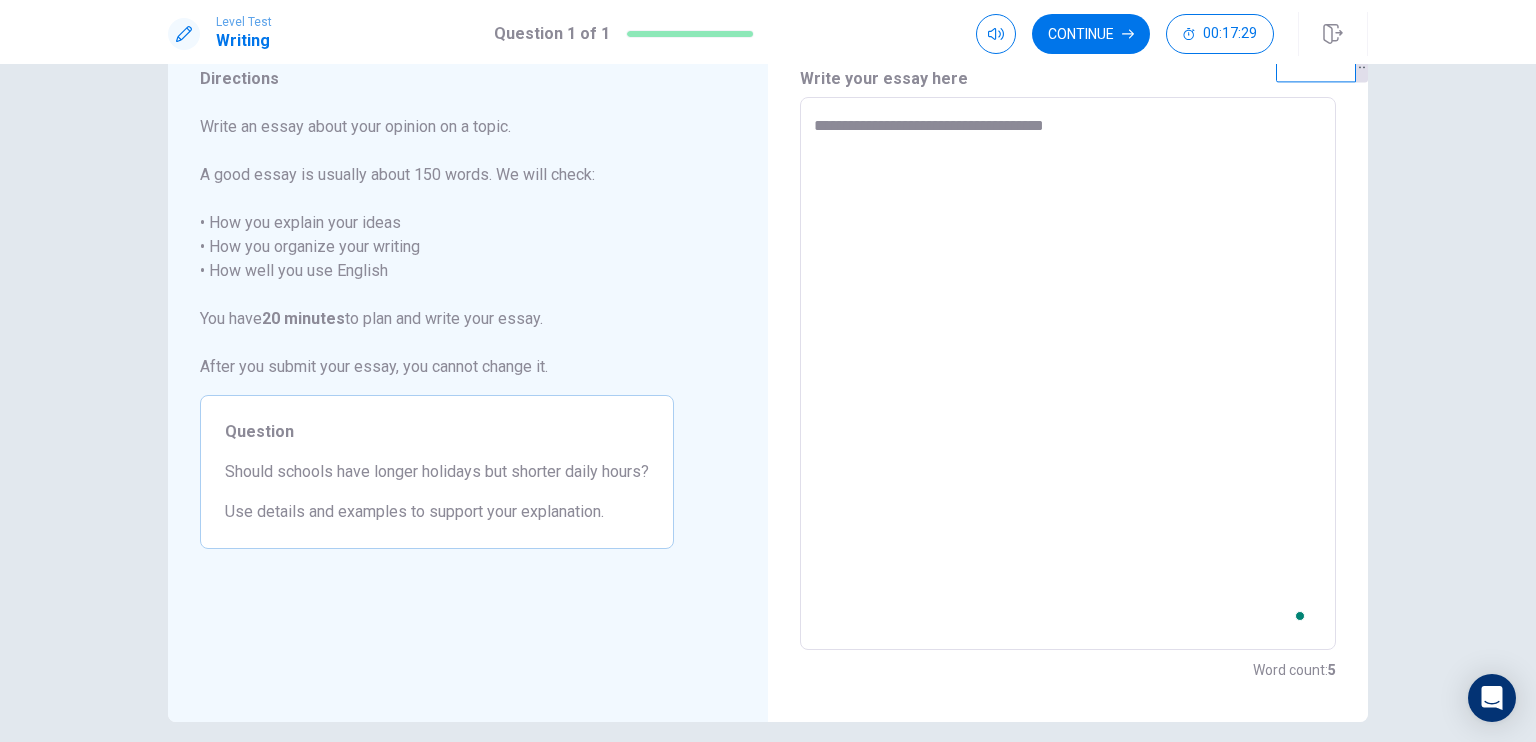 type on "*" 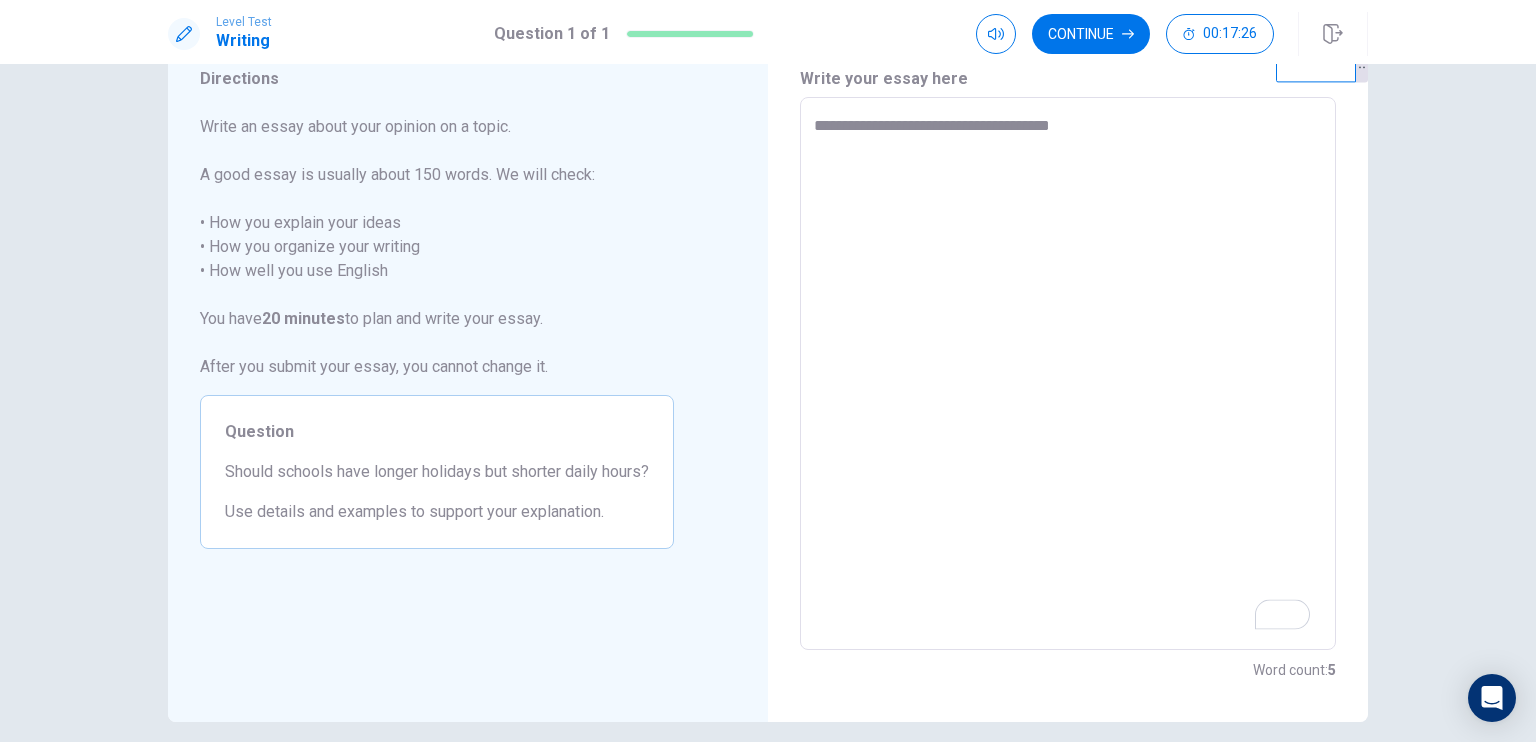 type on "*" 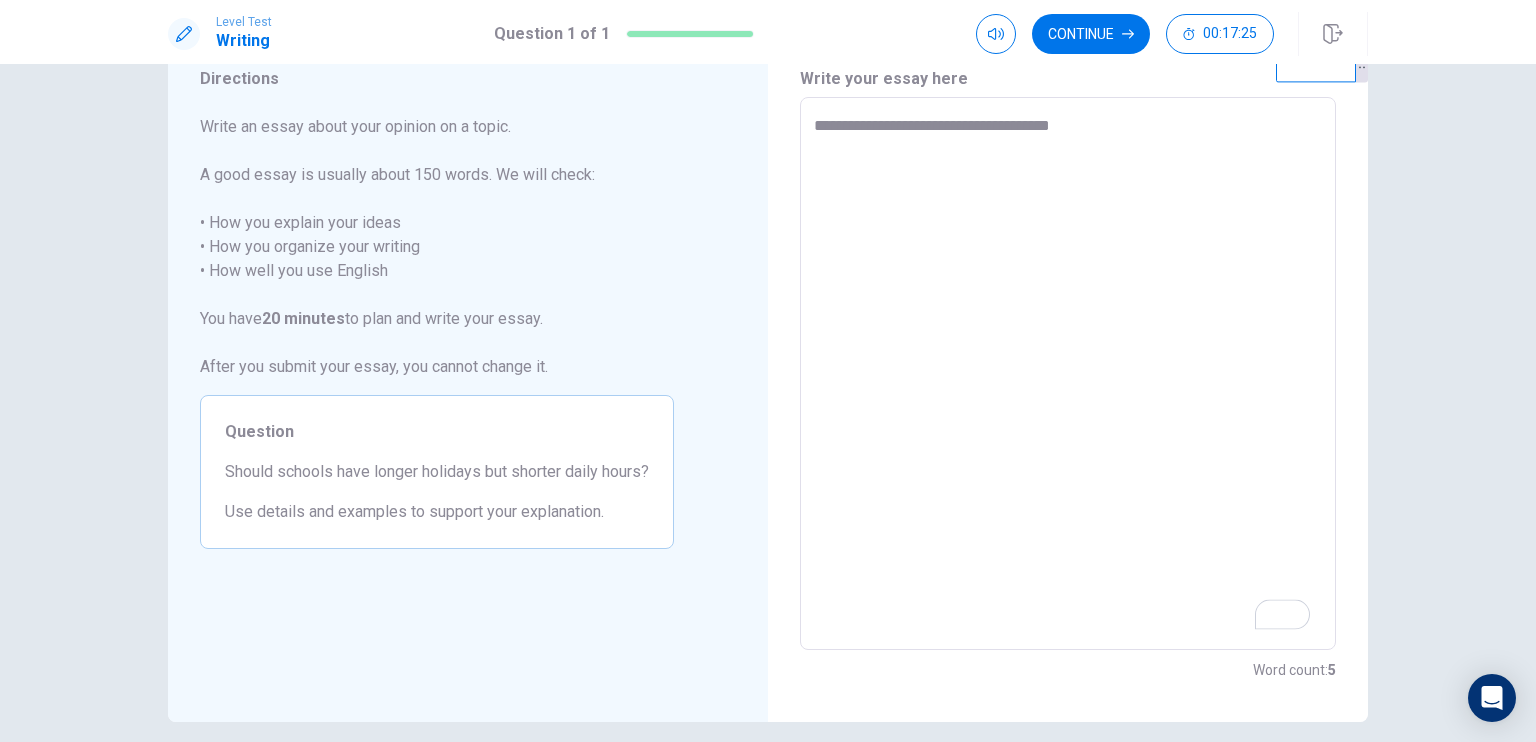 type on "**********" 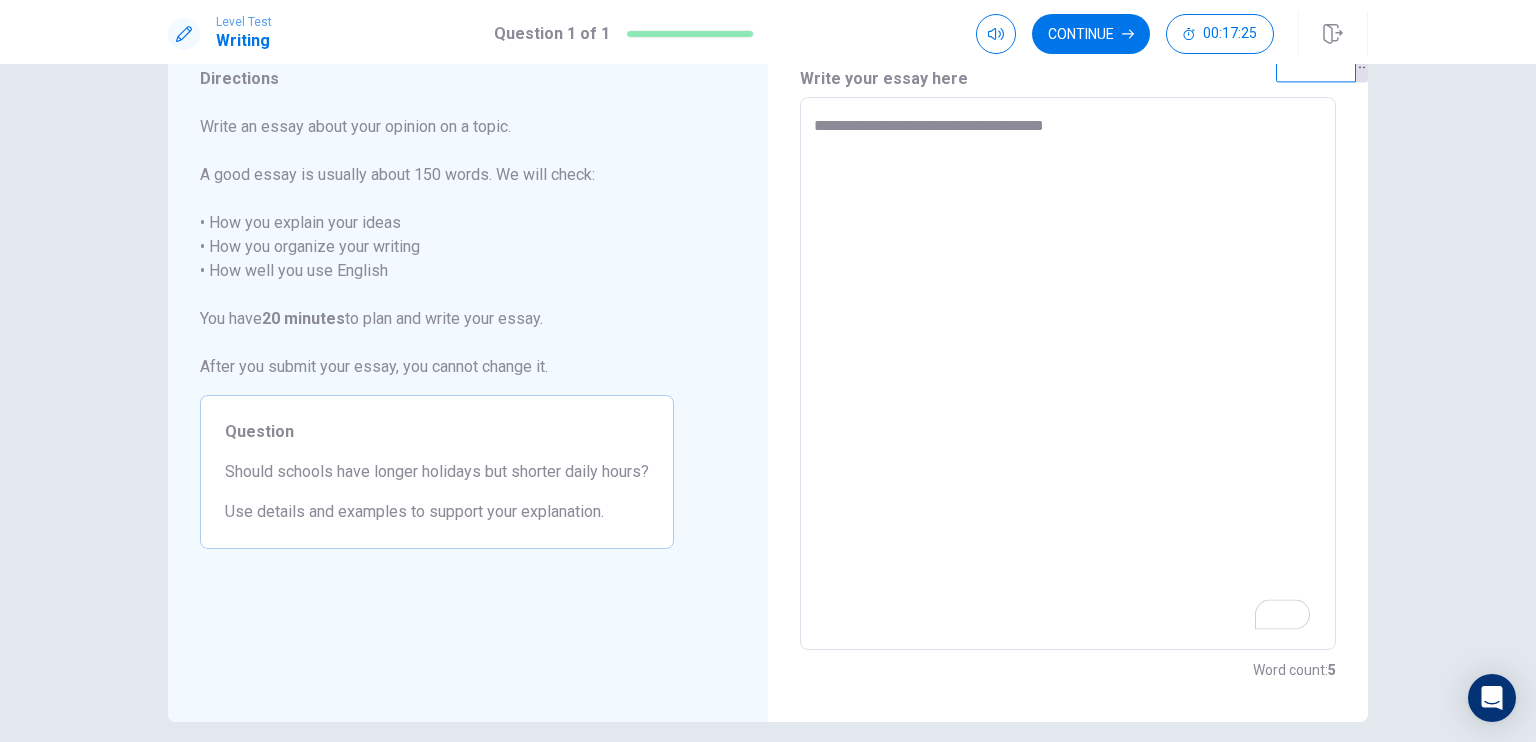 type on "*" 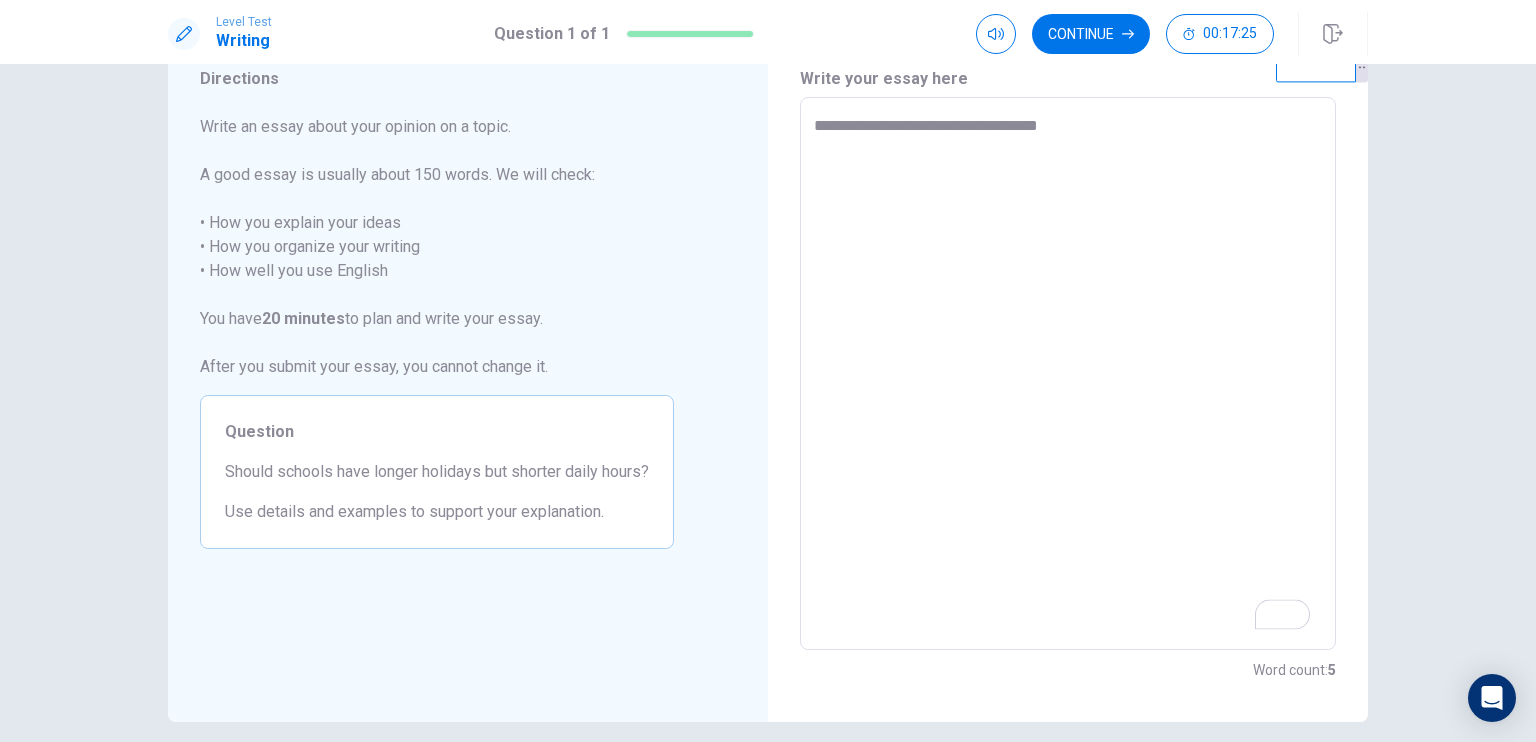 type on "*" 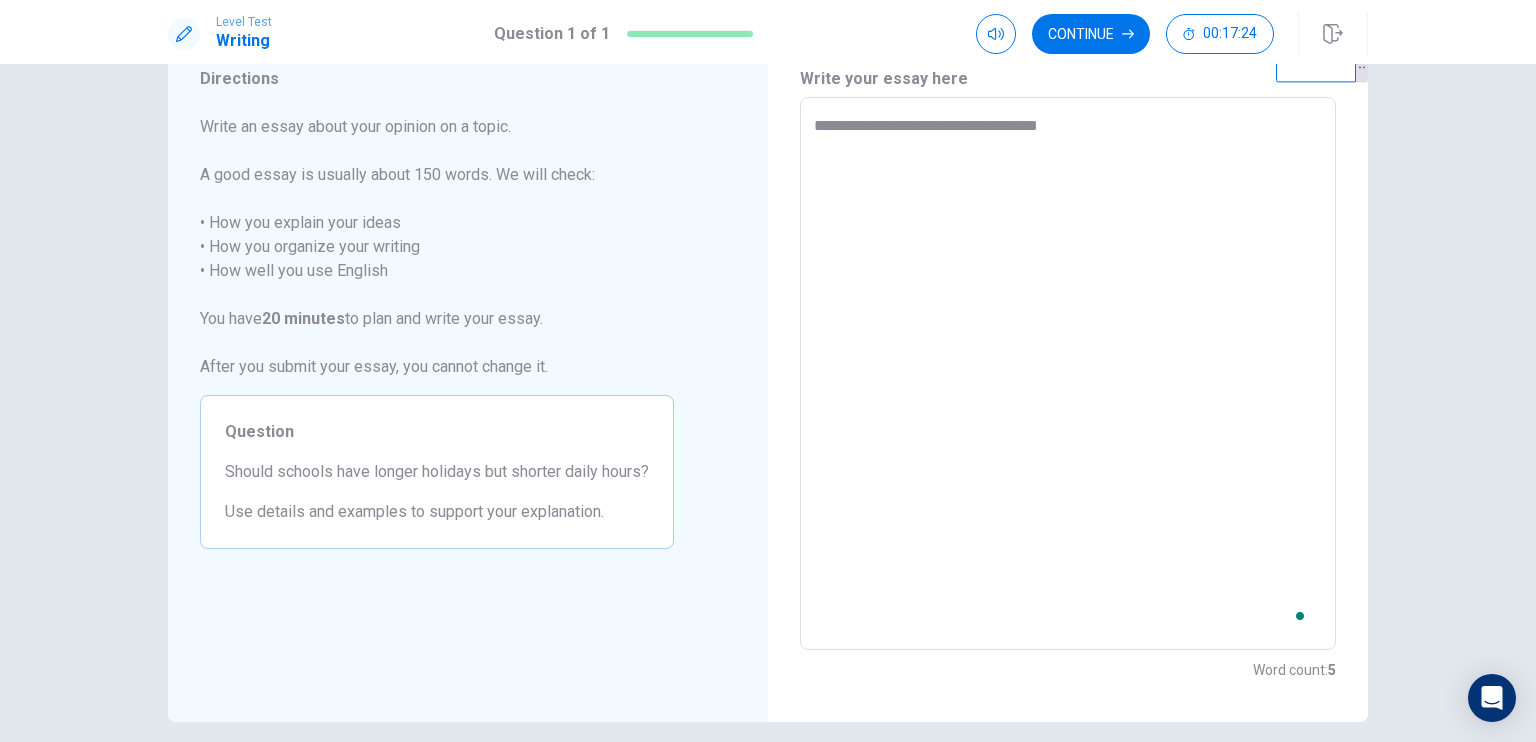 type on "**********" 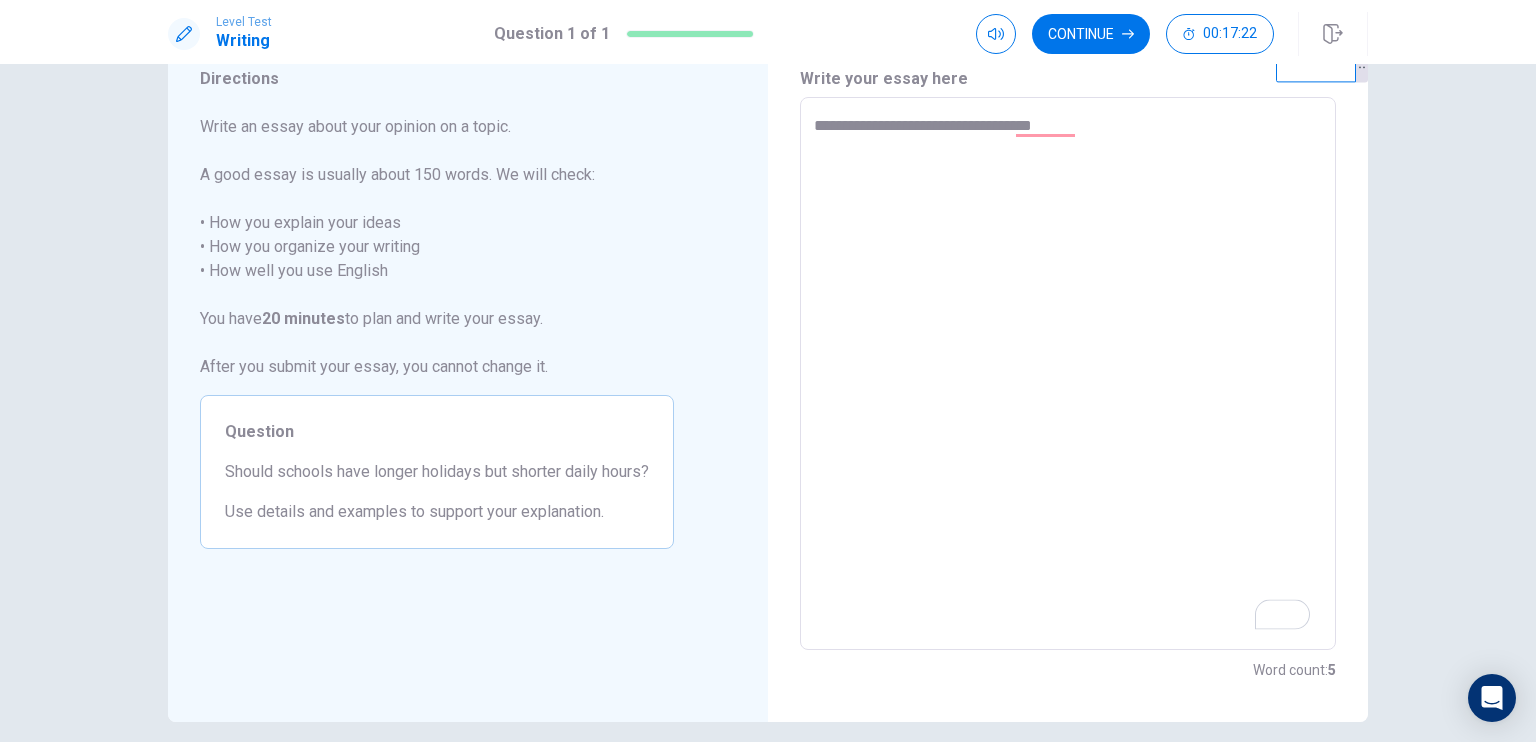 type on "*" 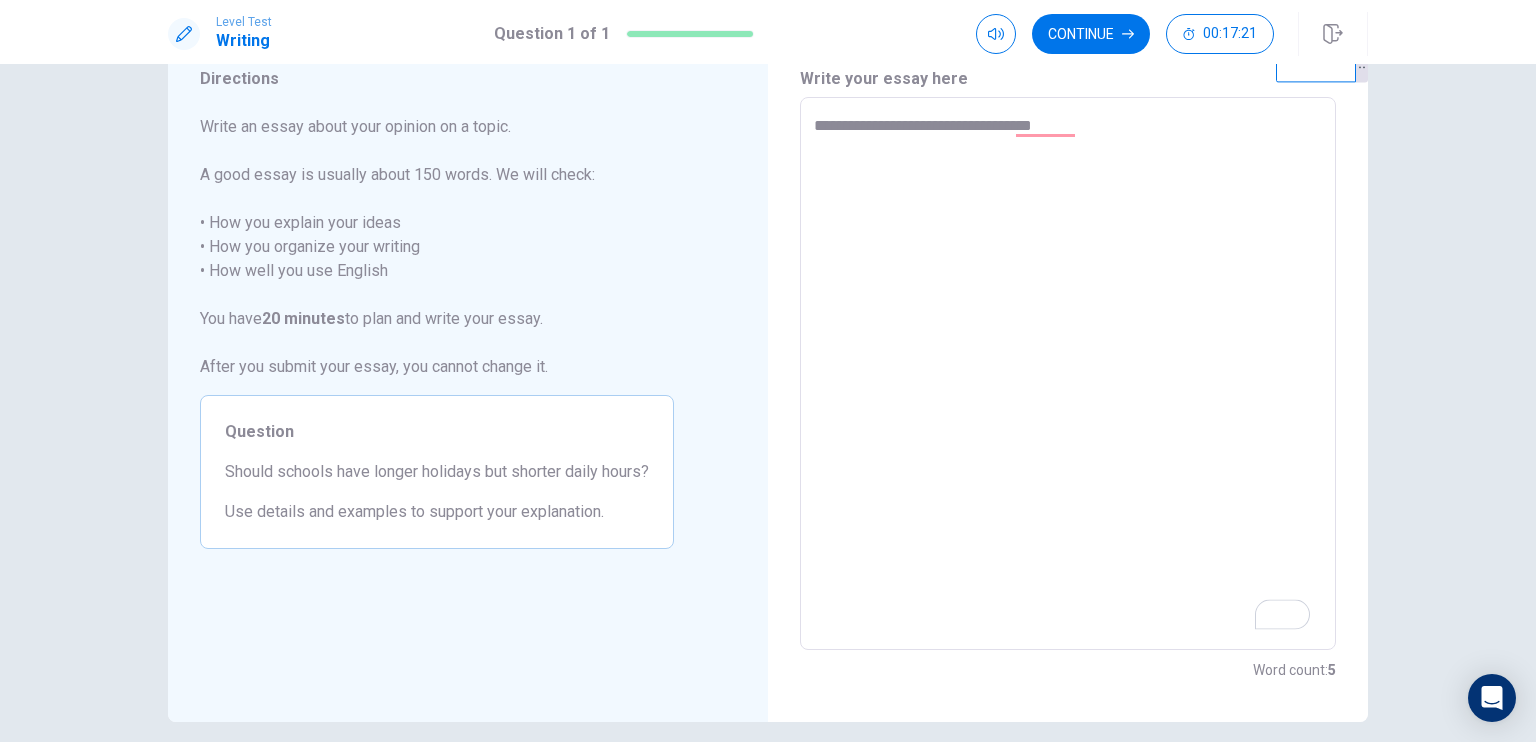 type on "**********" 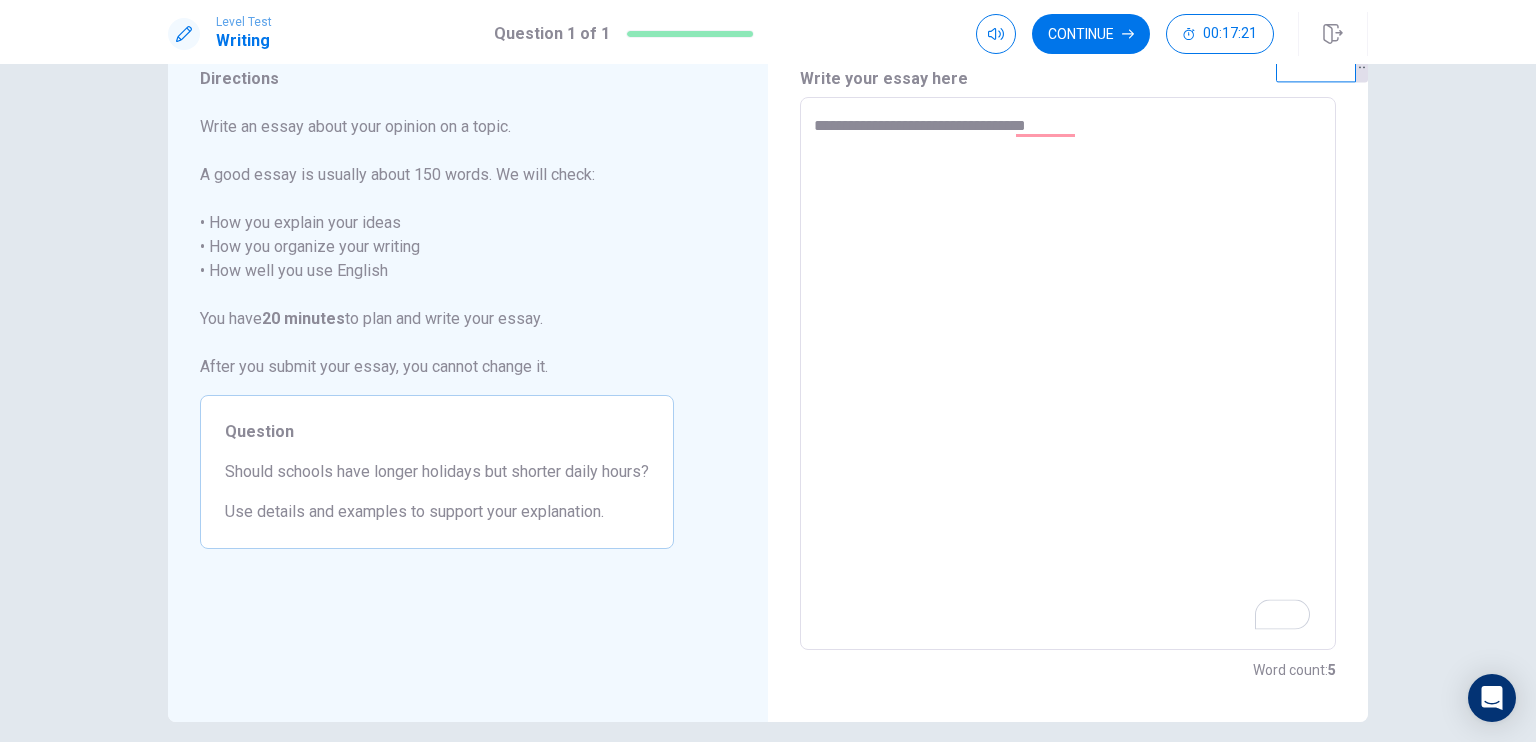 type on "*" 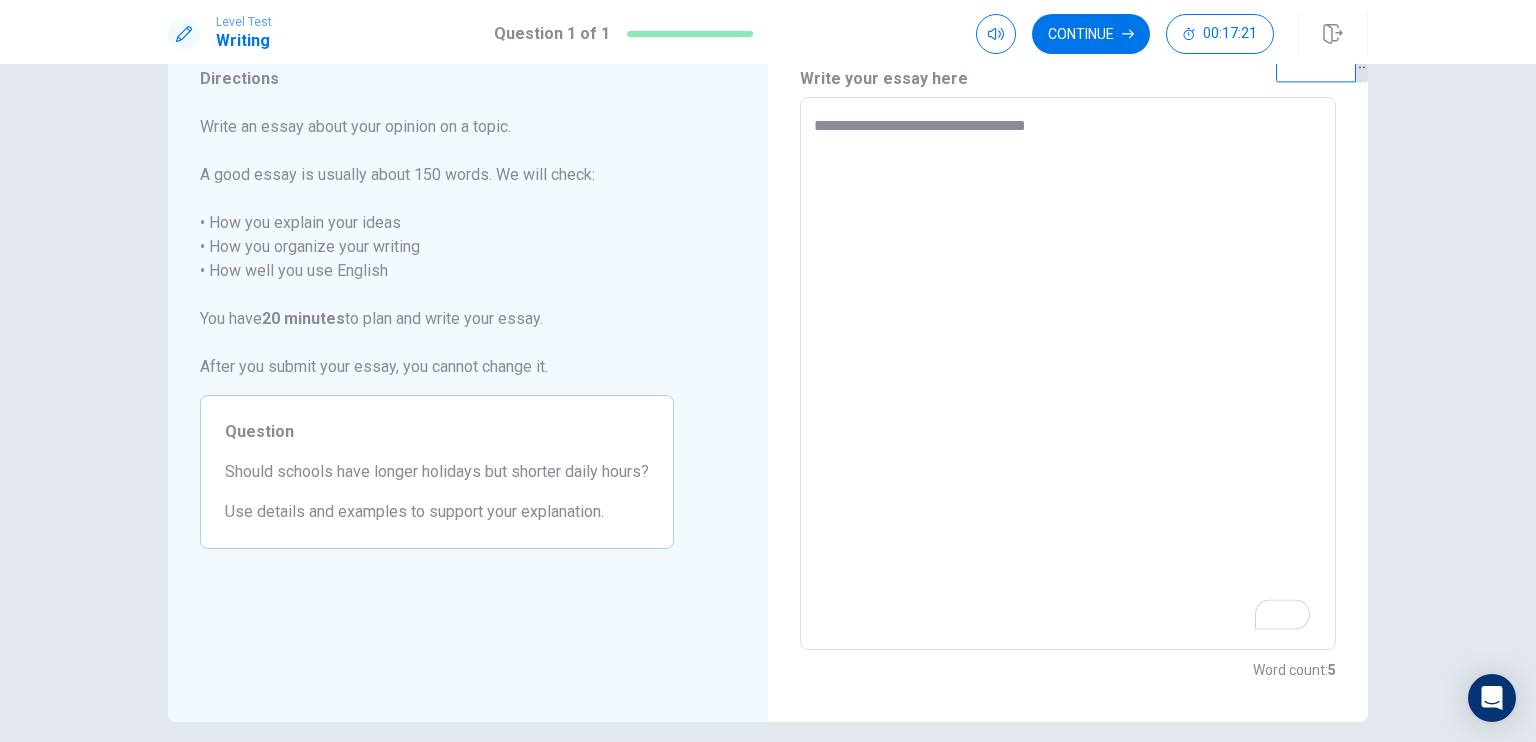 type on "**********" 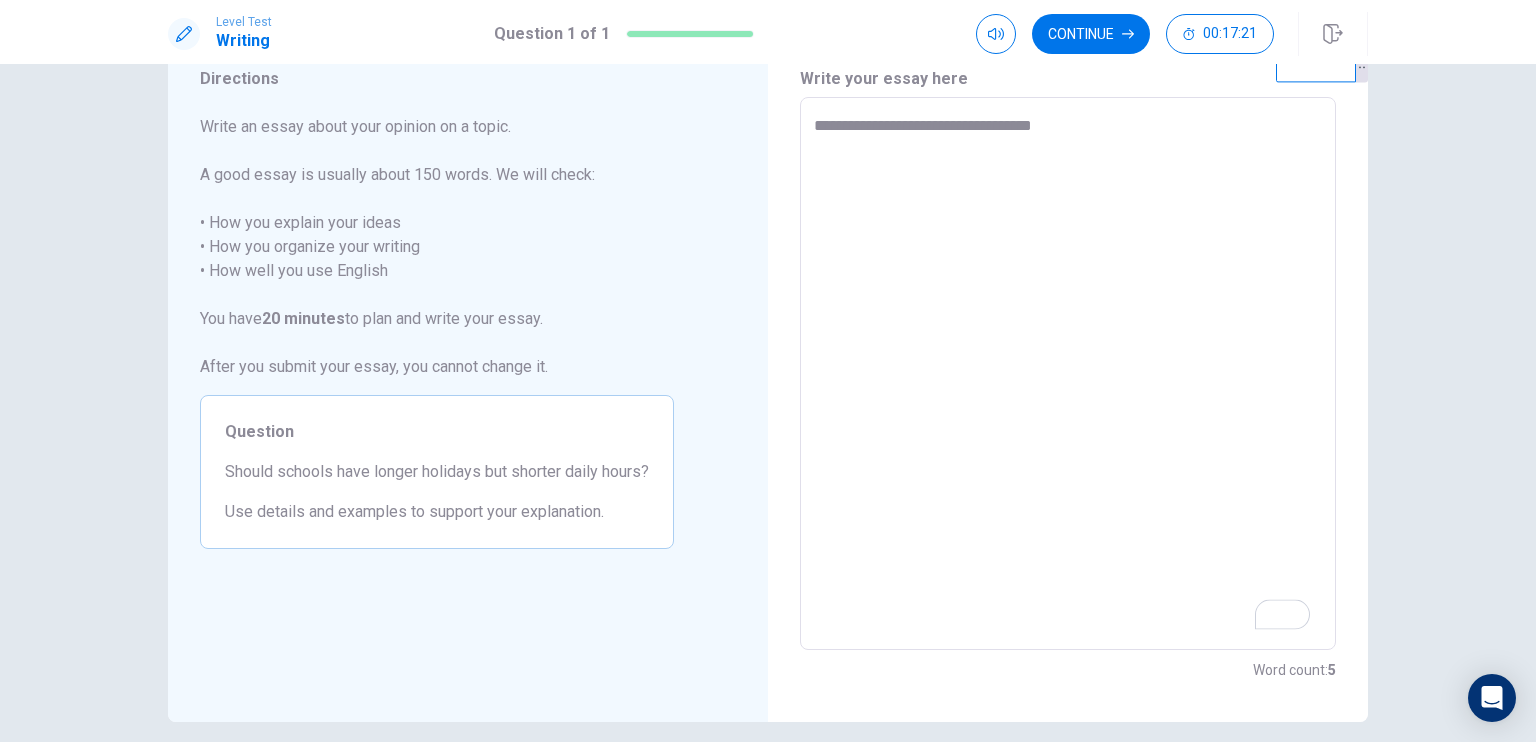 type on "*" 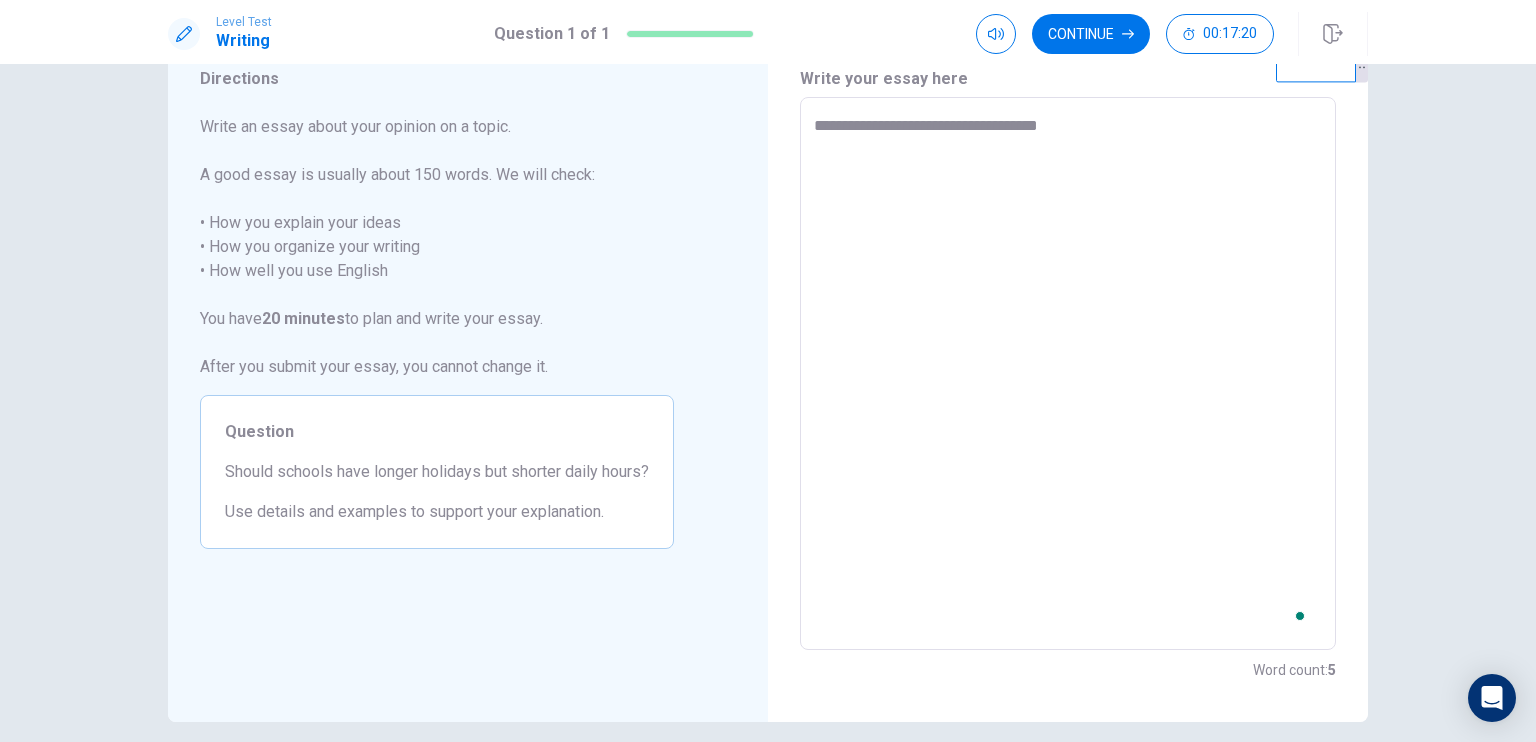 type on "*" 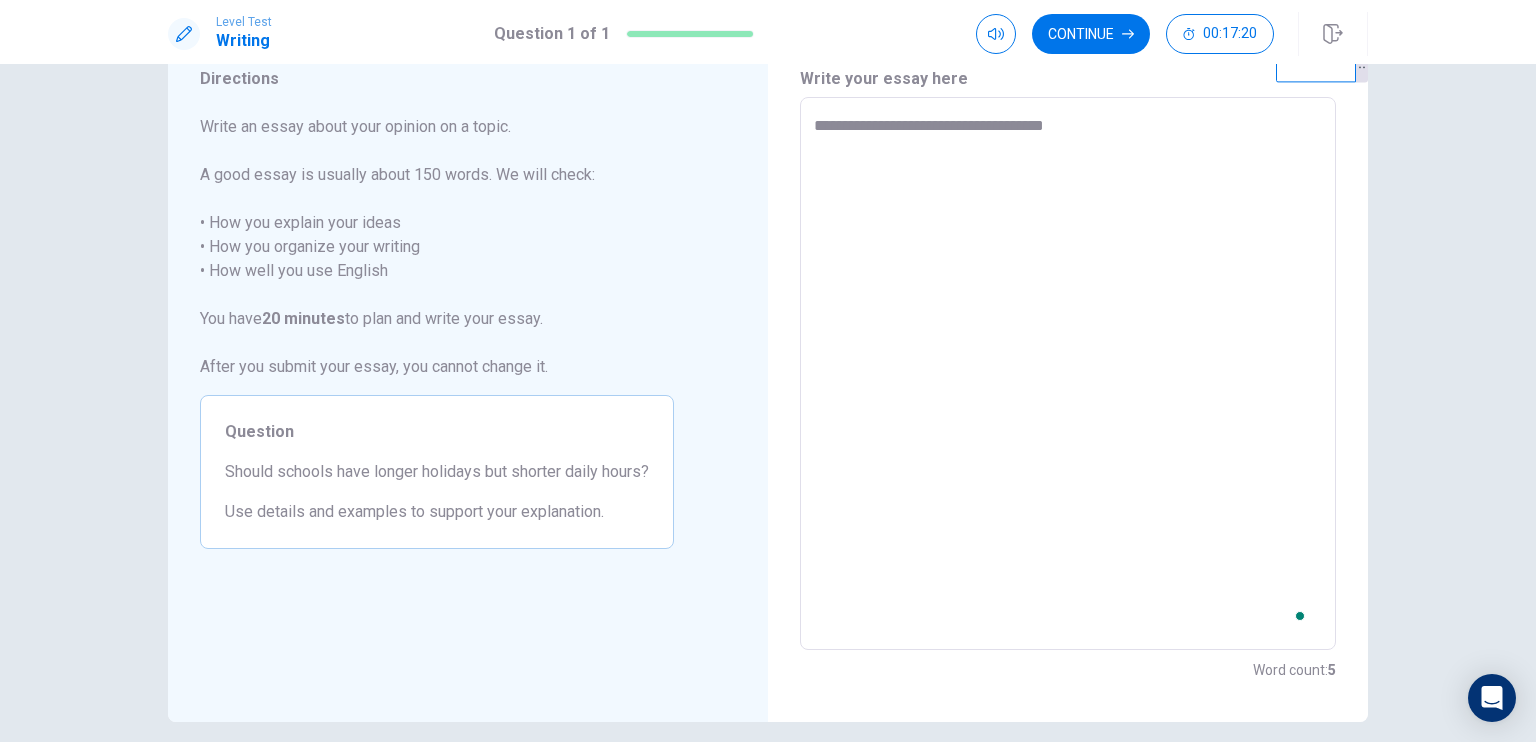 type 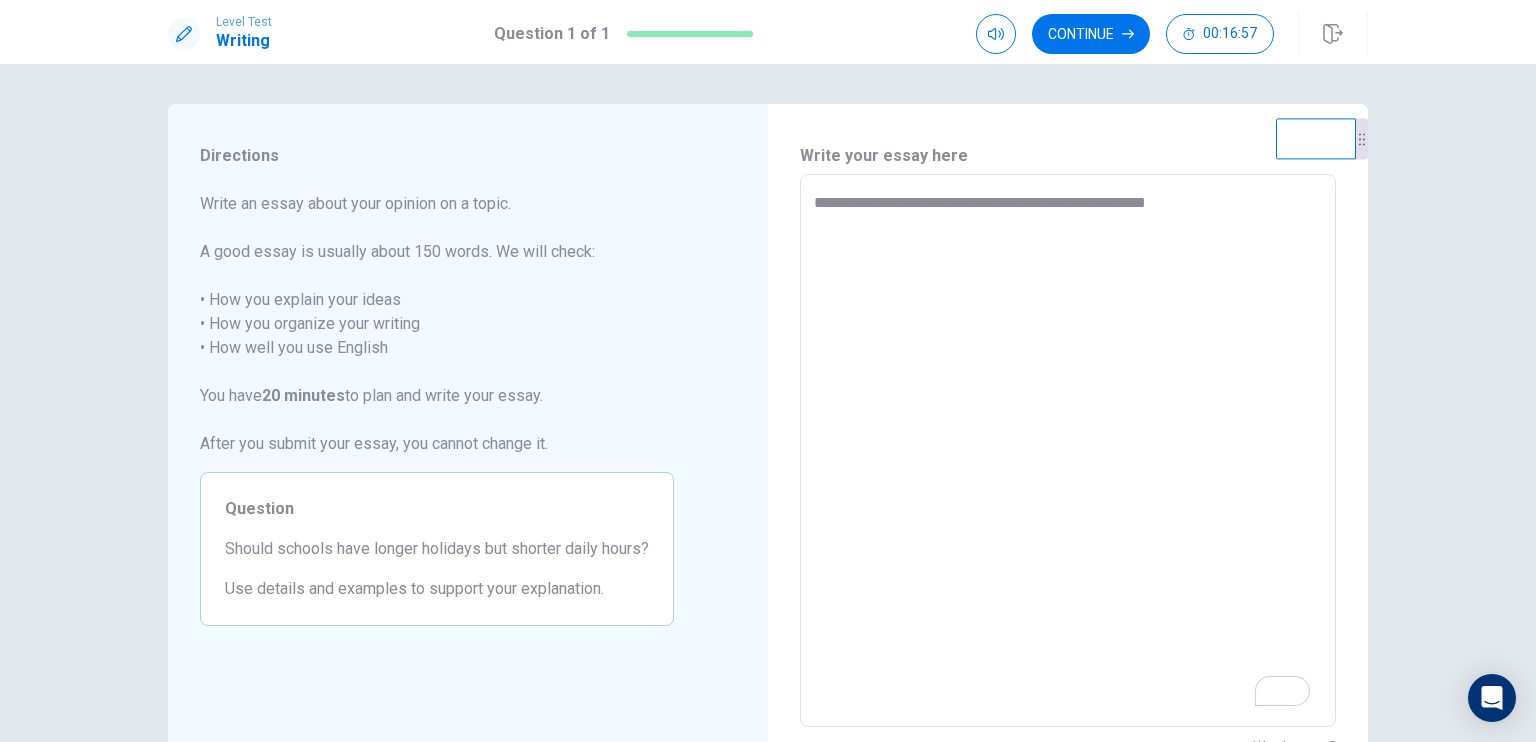 scroll, scrollTop: 32, scrollLeft: 0, axis: vertical 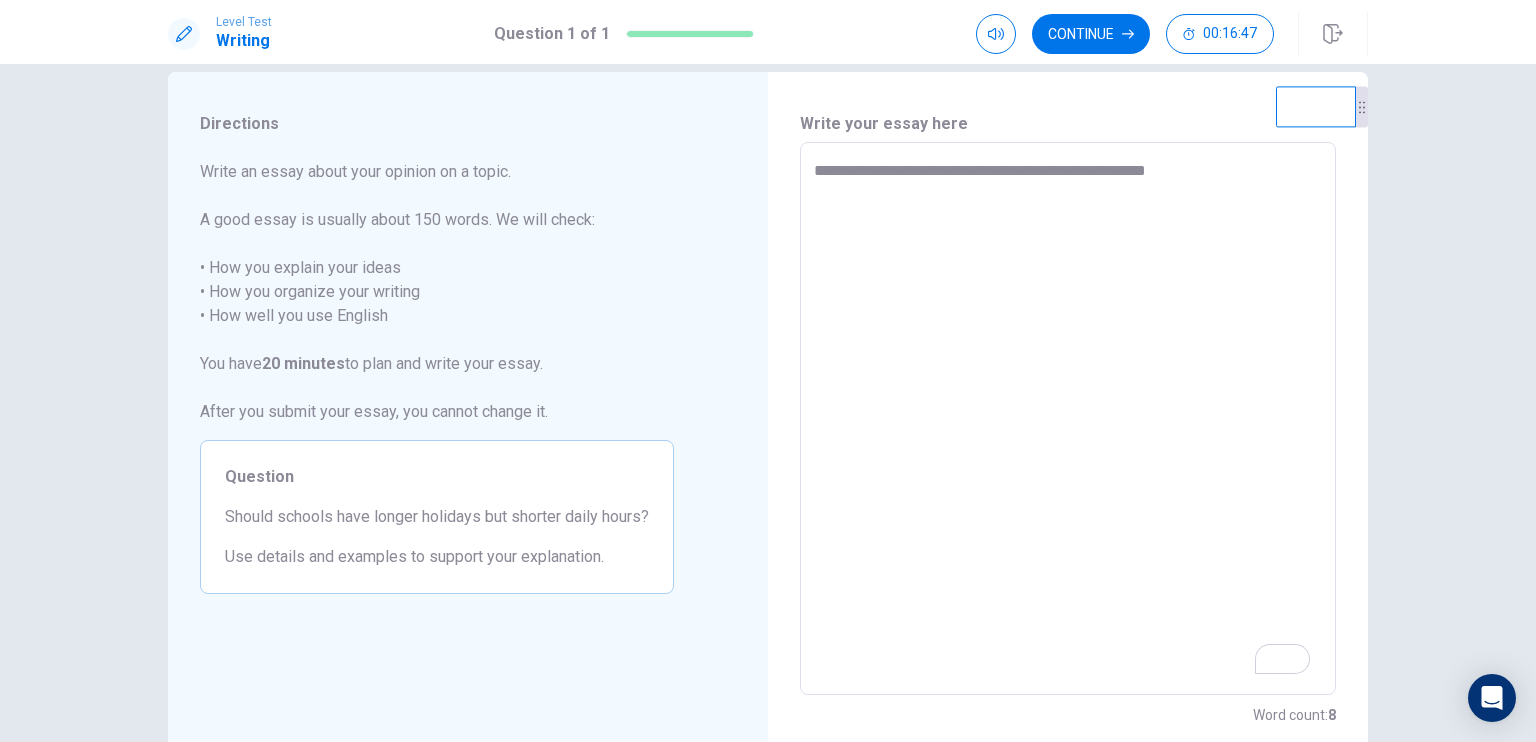 click on "**********" at bounding box center [1068, 419] 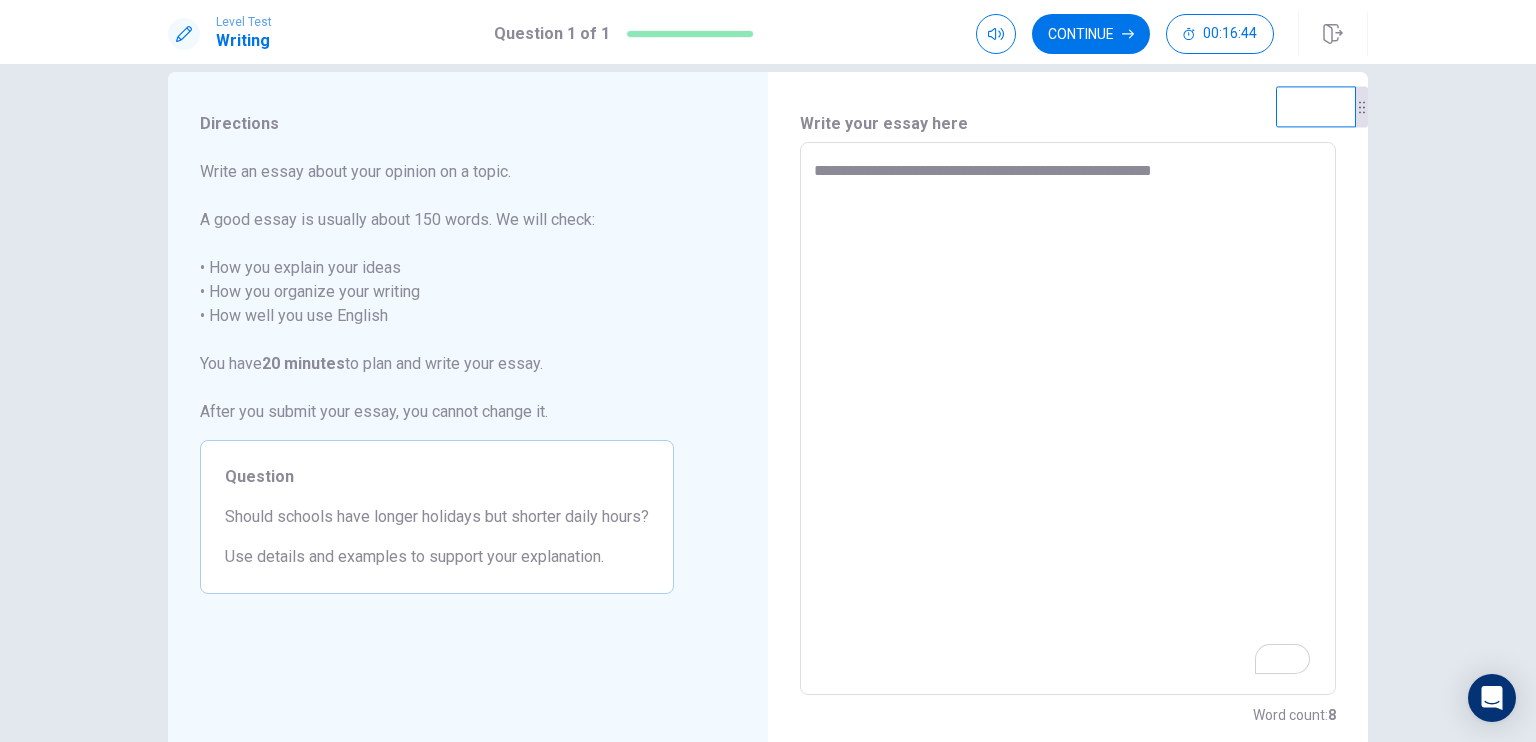 click on "**********" at bounding box center [1068, 419] 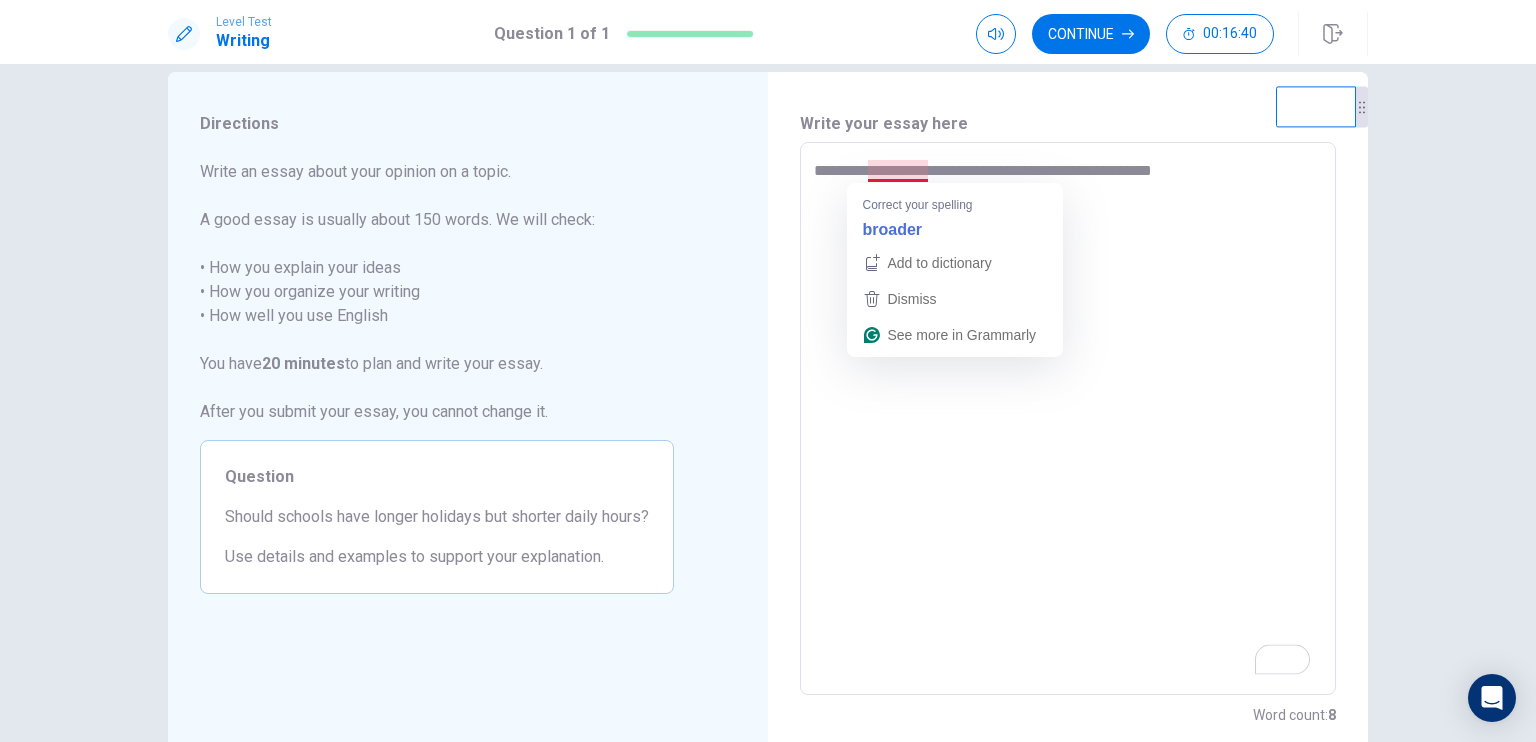 click on "**********" at bounding box center [1068, 419] 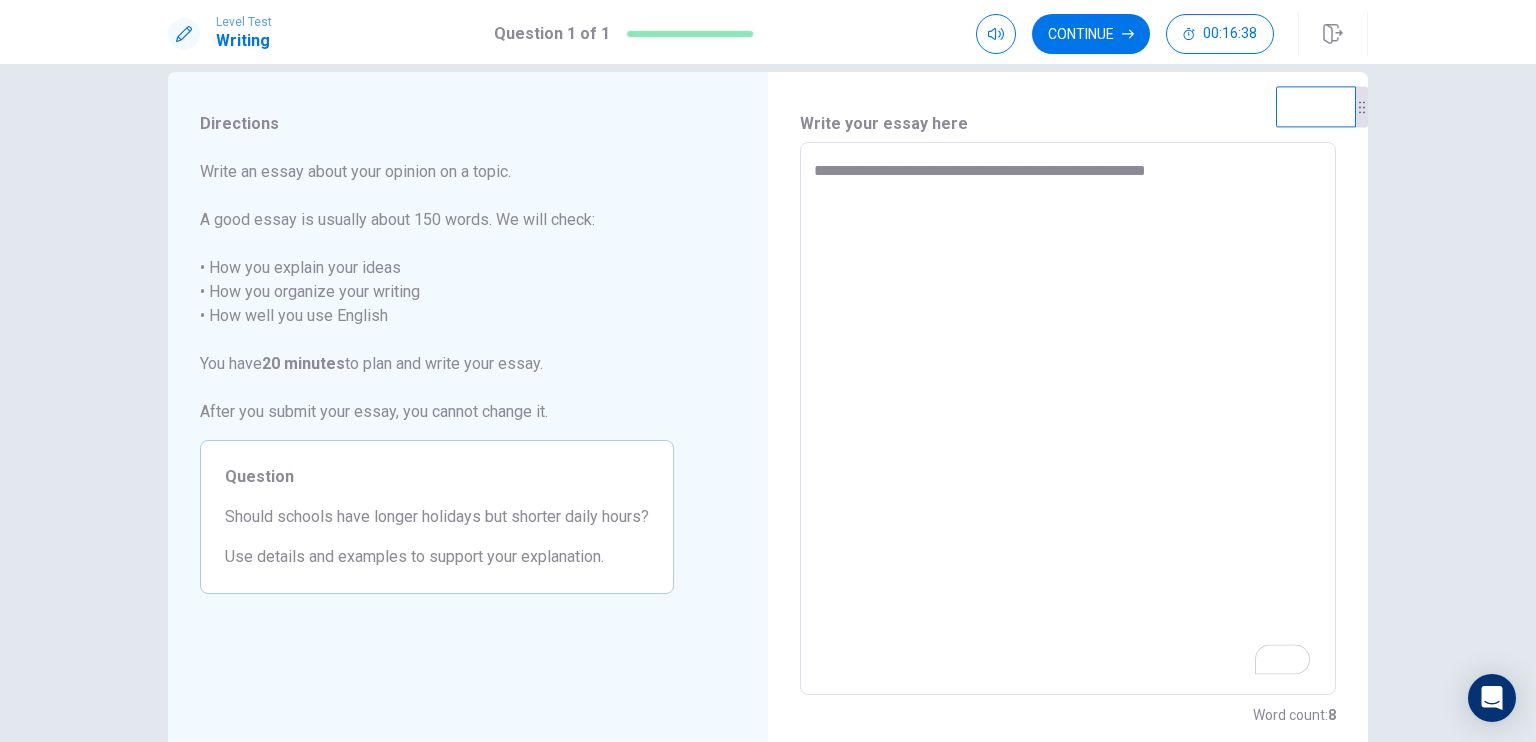 click on "**********" at bounding box center [1068, 419] 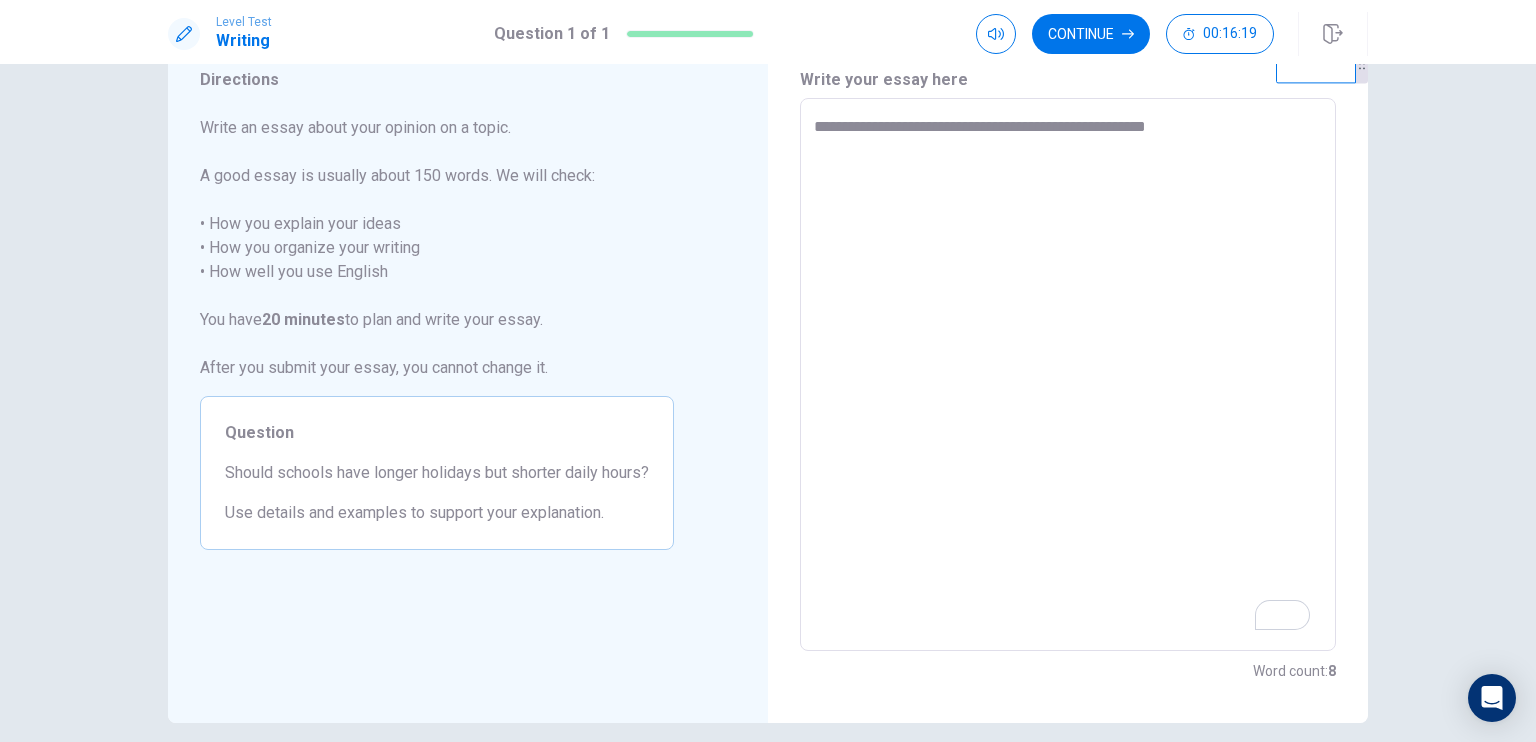 scroll, scrollTop: 0, scrollLeft: 0, axis: both 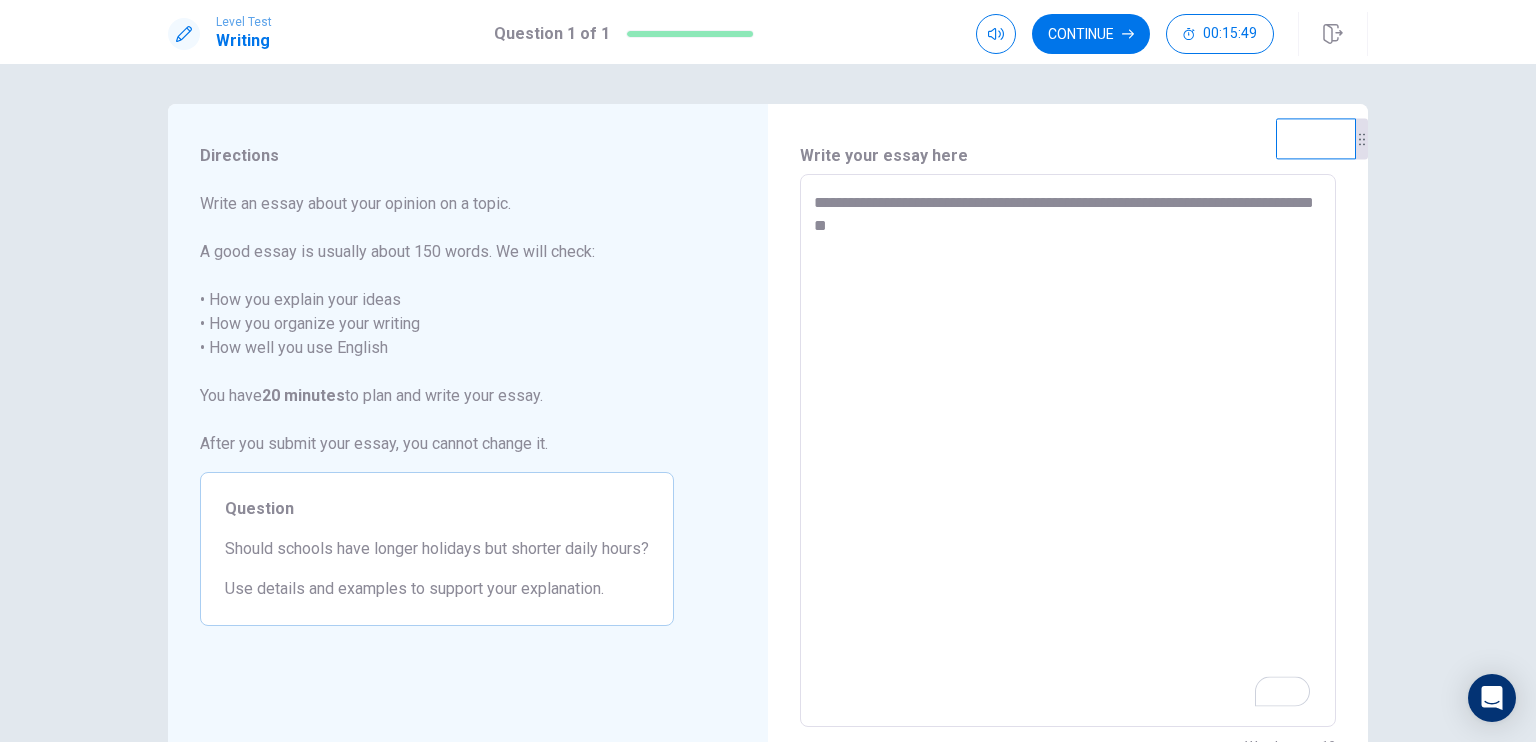 click on "**********" at bounding box center [1068, 451] 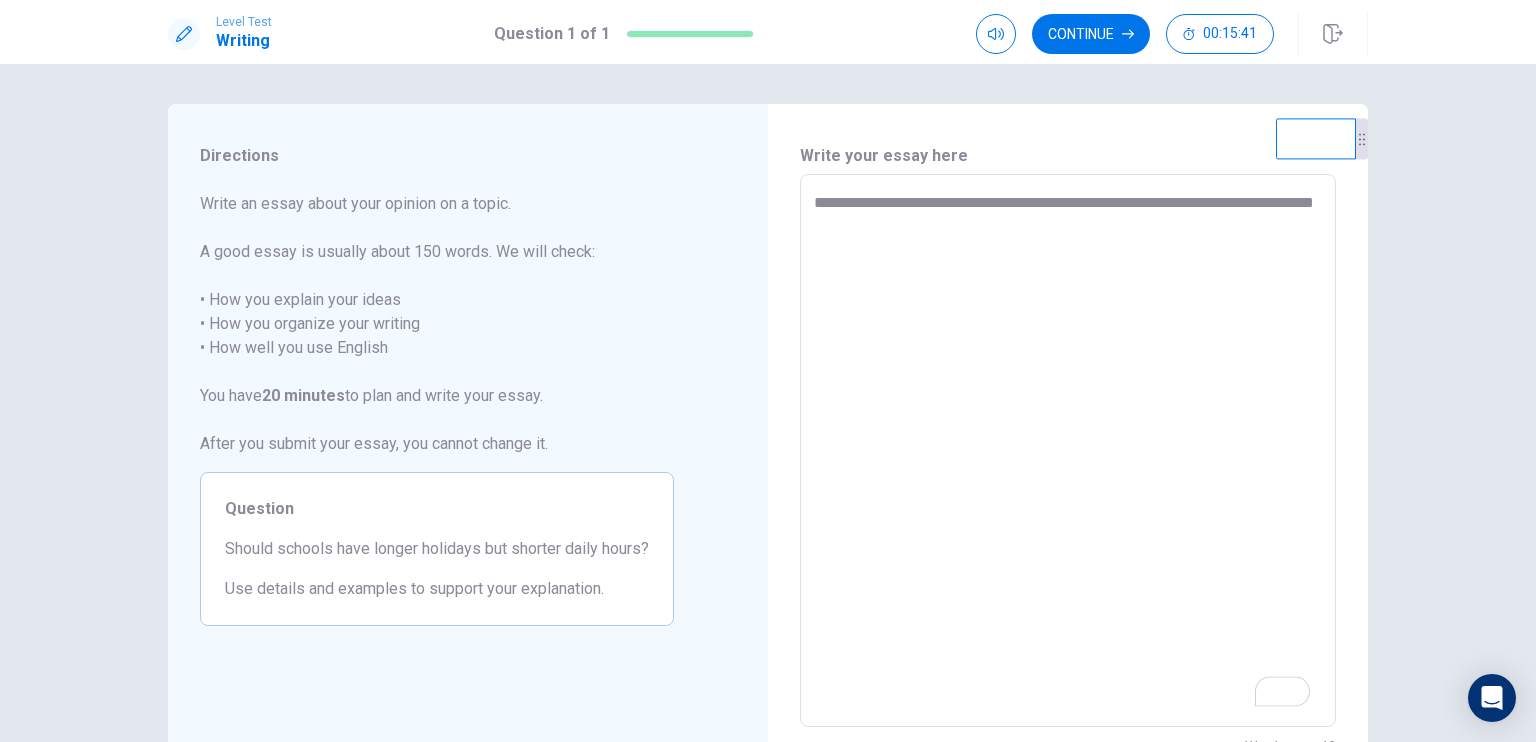 click on "**********" at bounding box center [1068, 451] 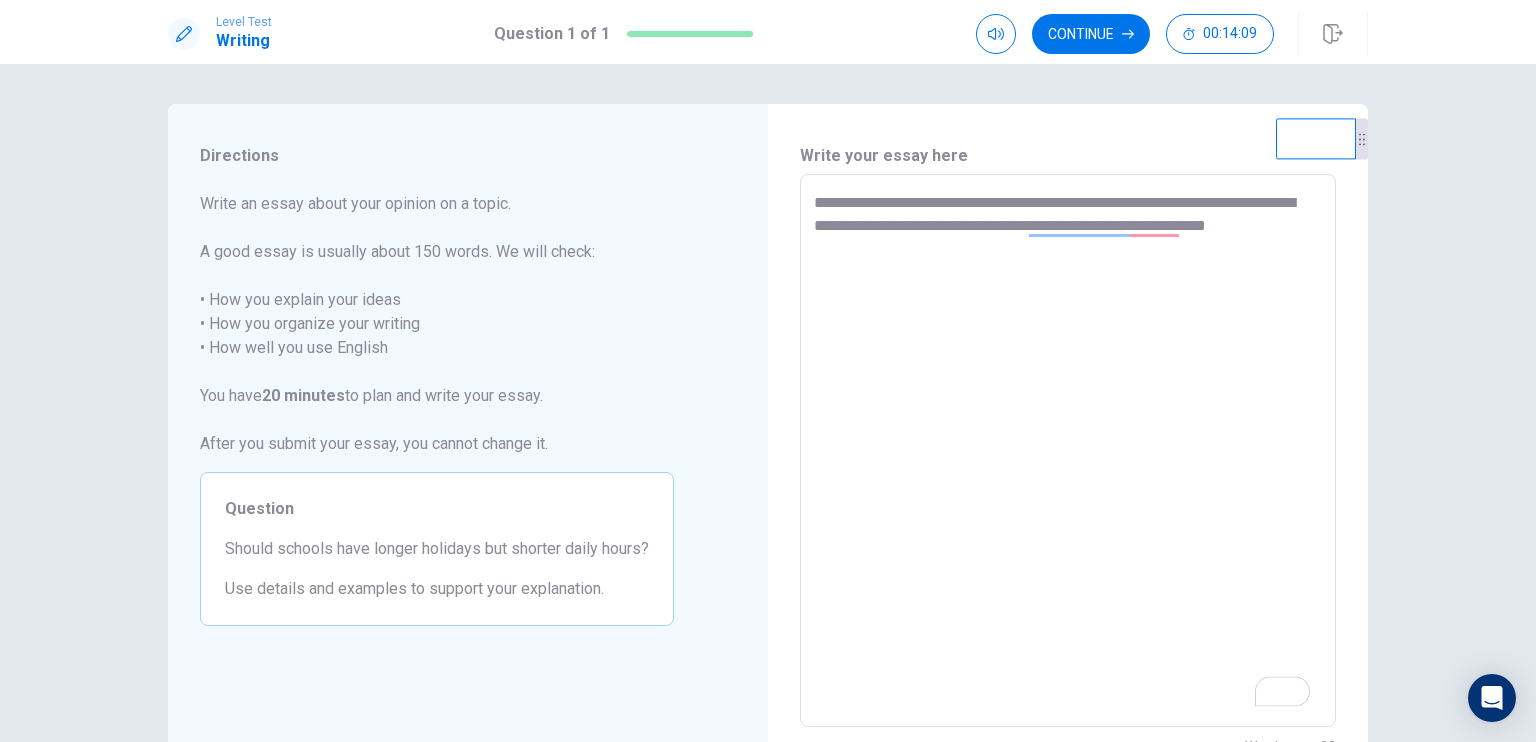 click on "**********" at bounding box center [1068, 451] 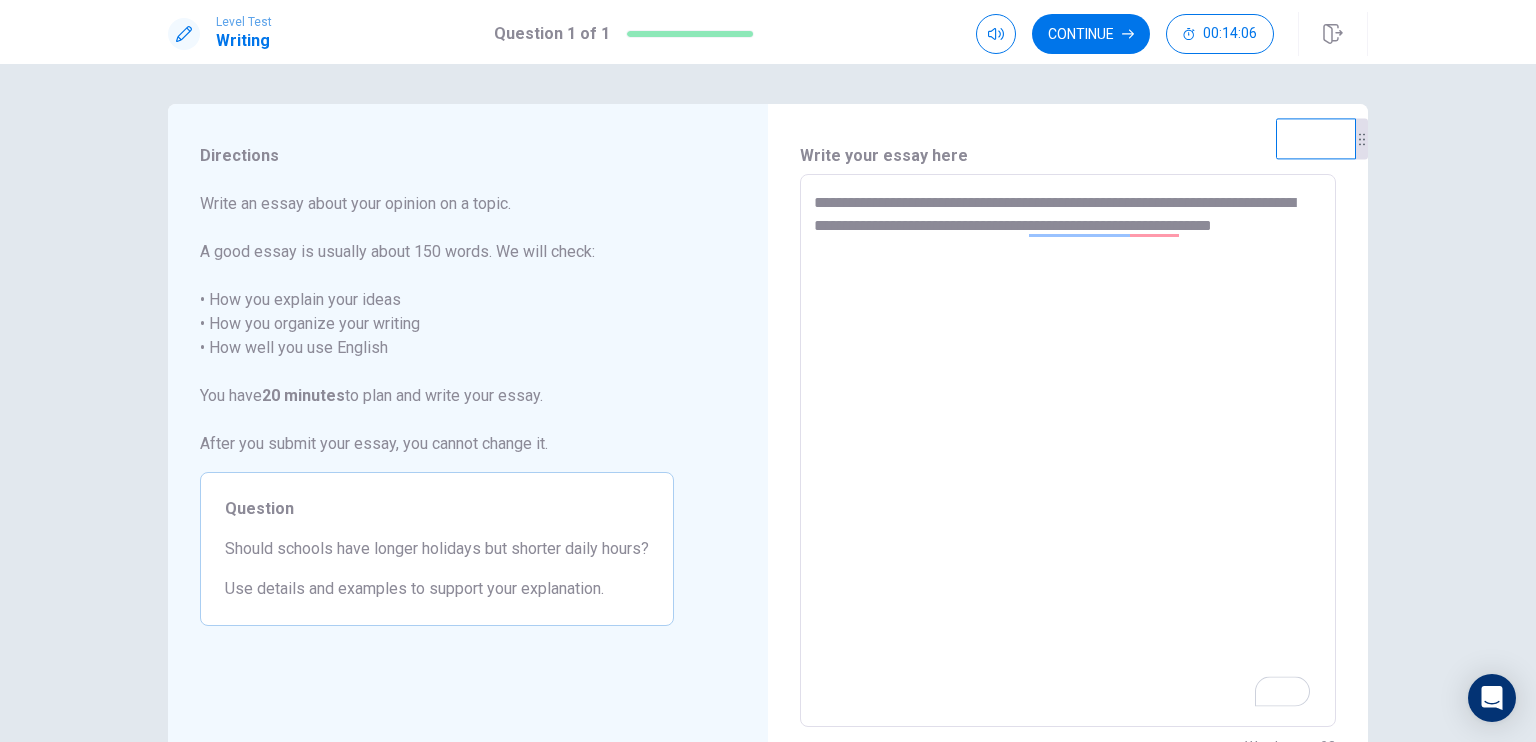 click on "**********" at bounding box center [1068, 451] 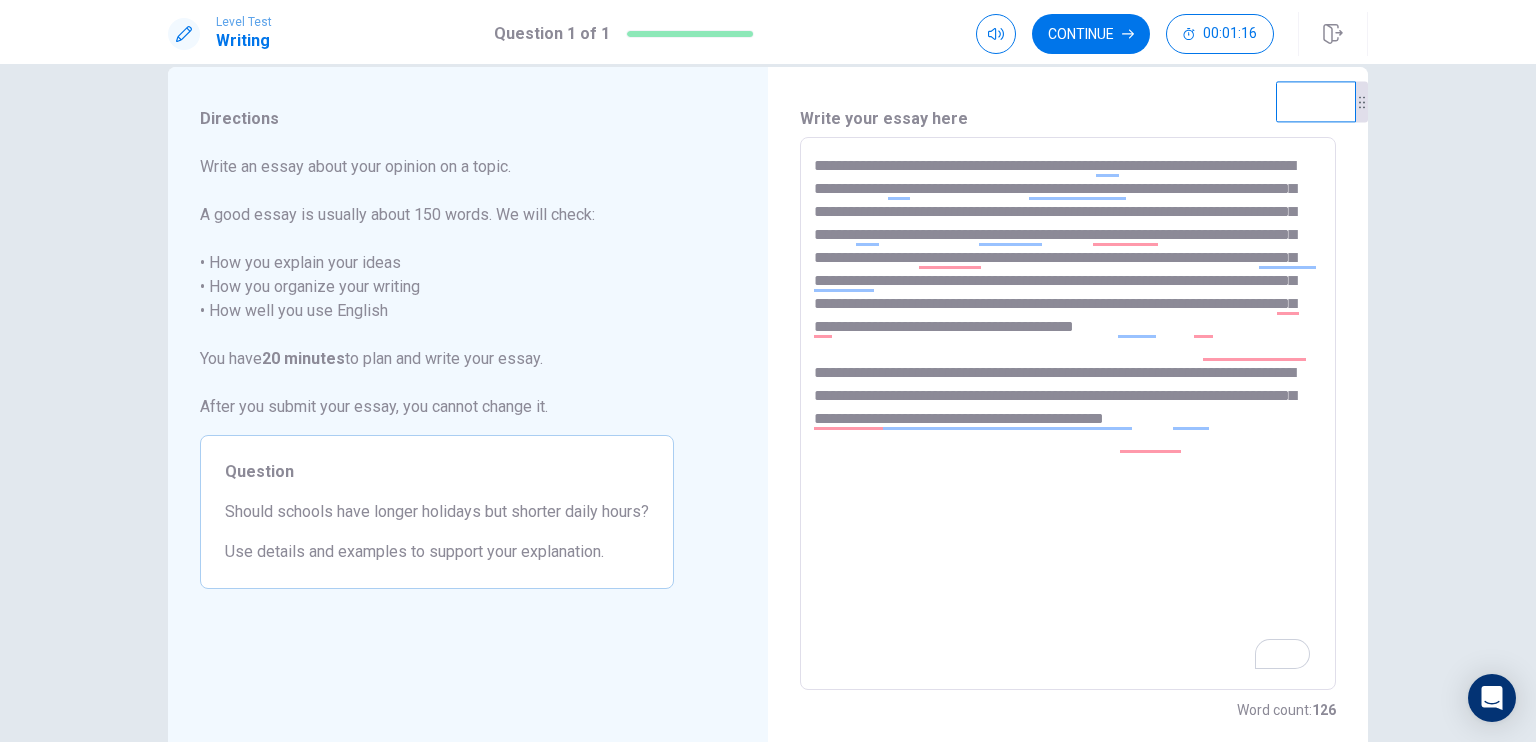 scroll, scrollTop: 16, scrollLeft: 0, axis: vertical 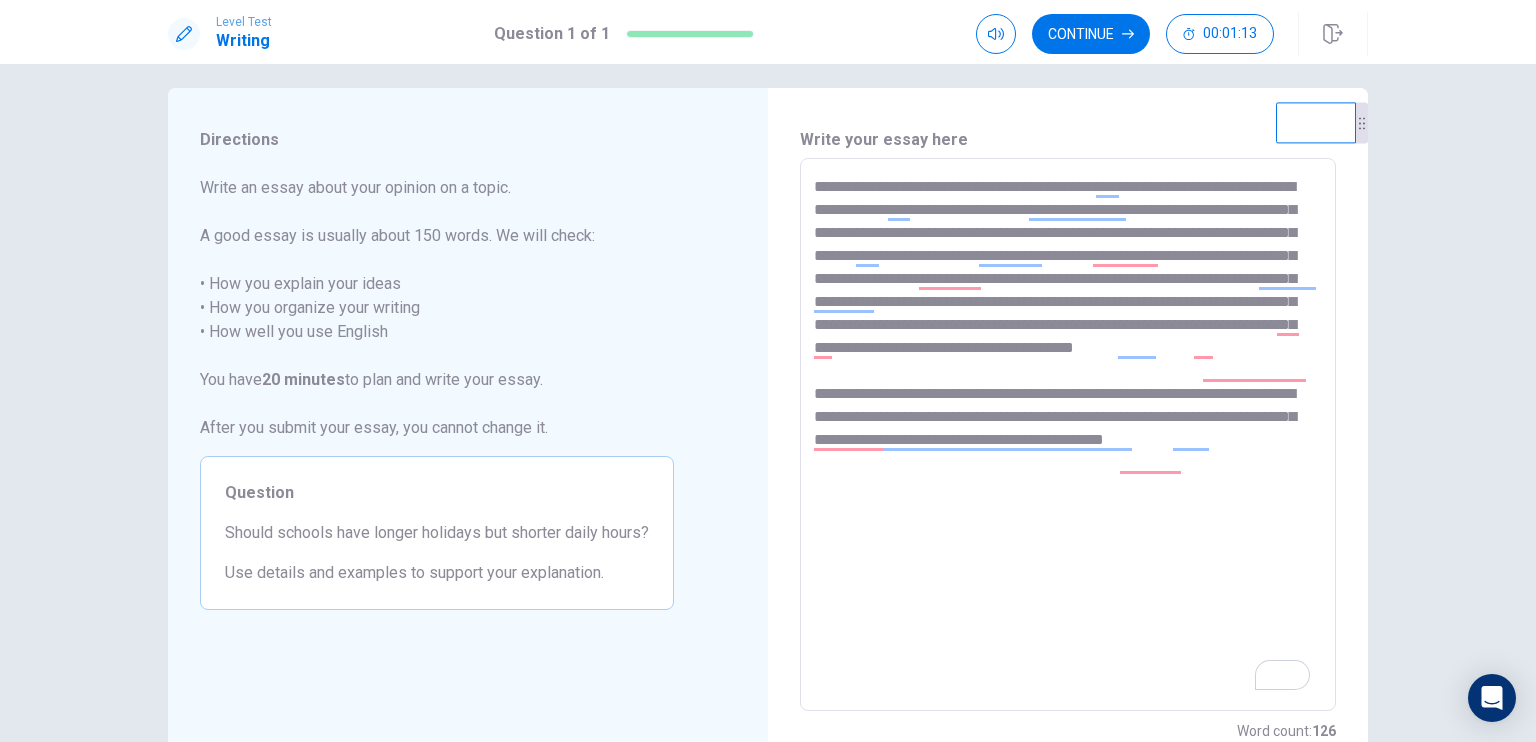 click on "**********" at bounding box center (1068, 435) 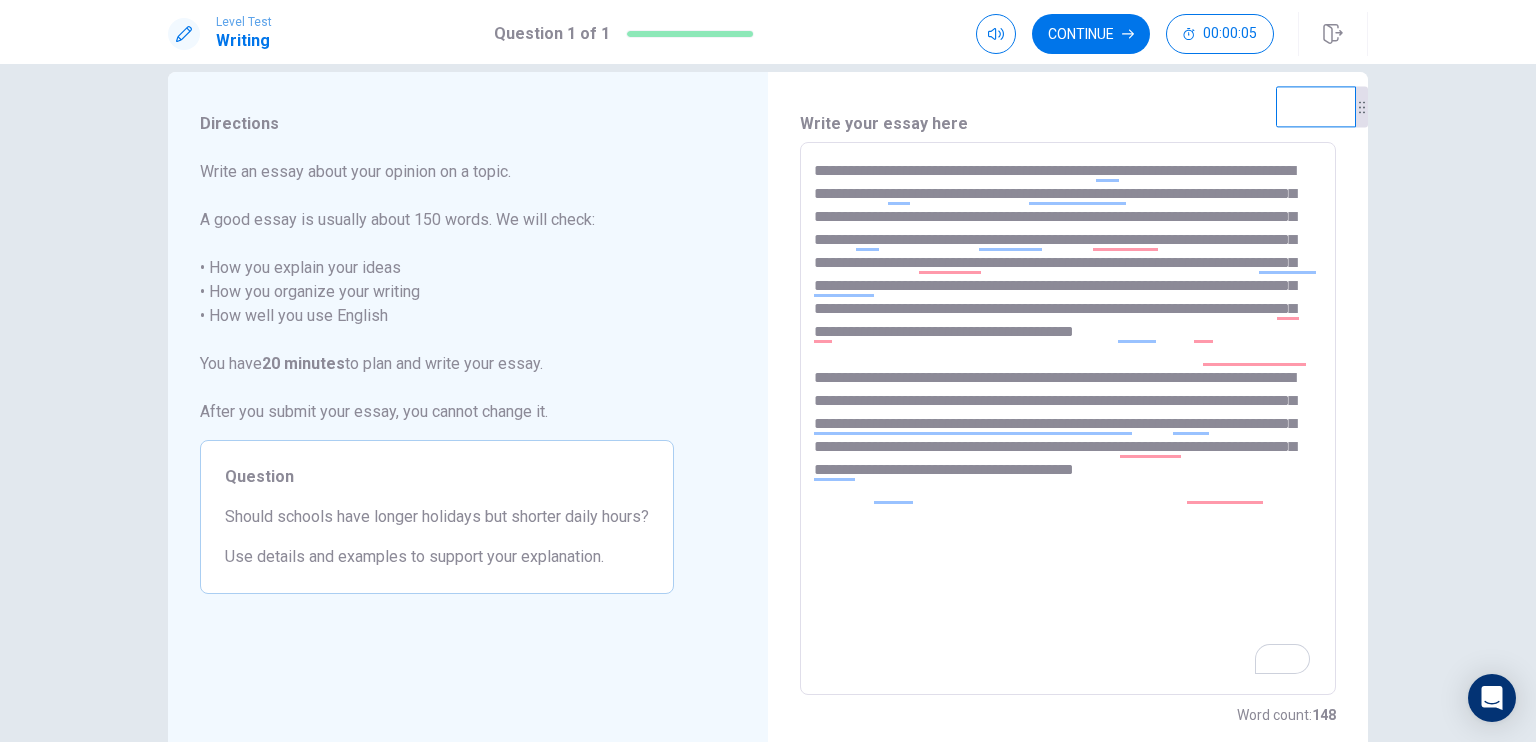 scroll, scrollTop: 71, scrollLeft: 0, axis: vertical 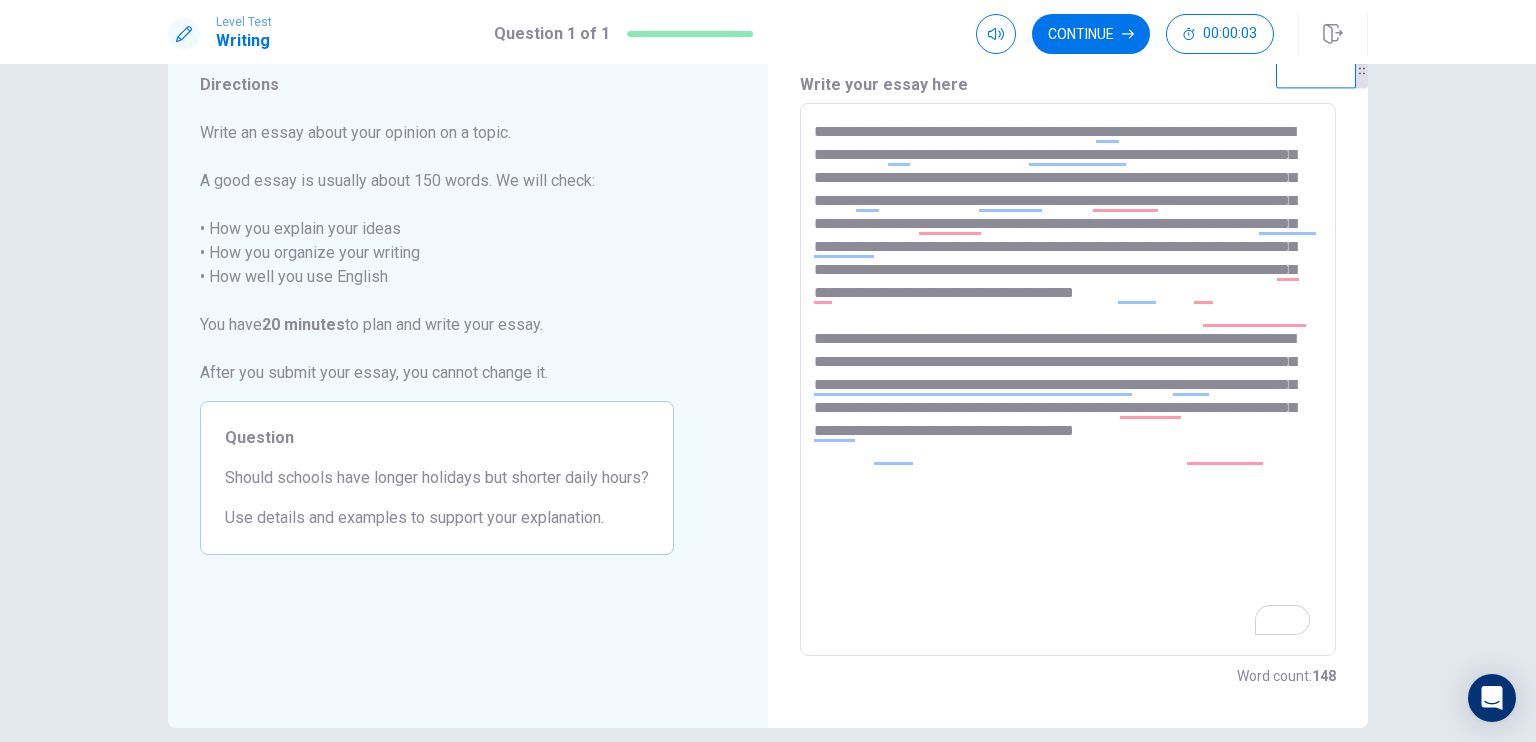 click on "**********" at bounding box center (1068, 380) 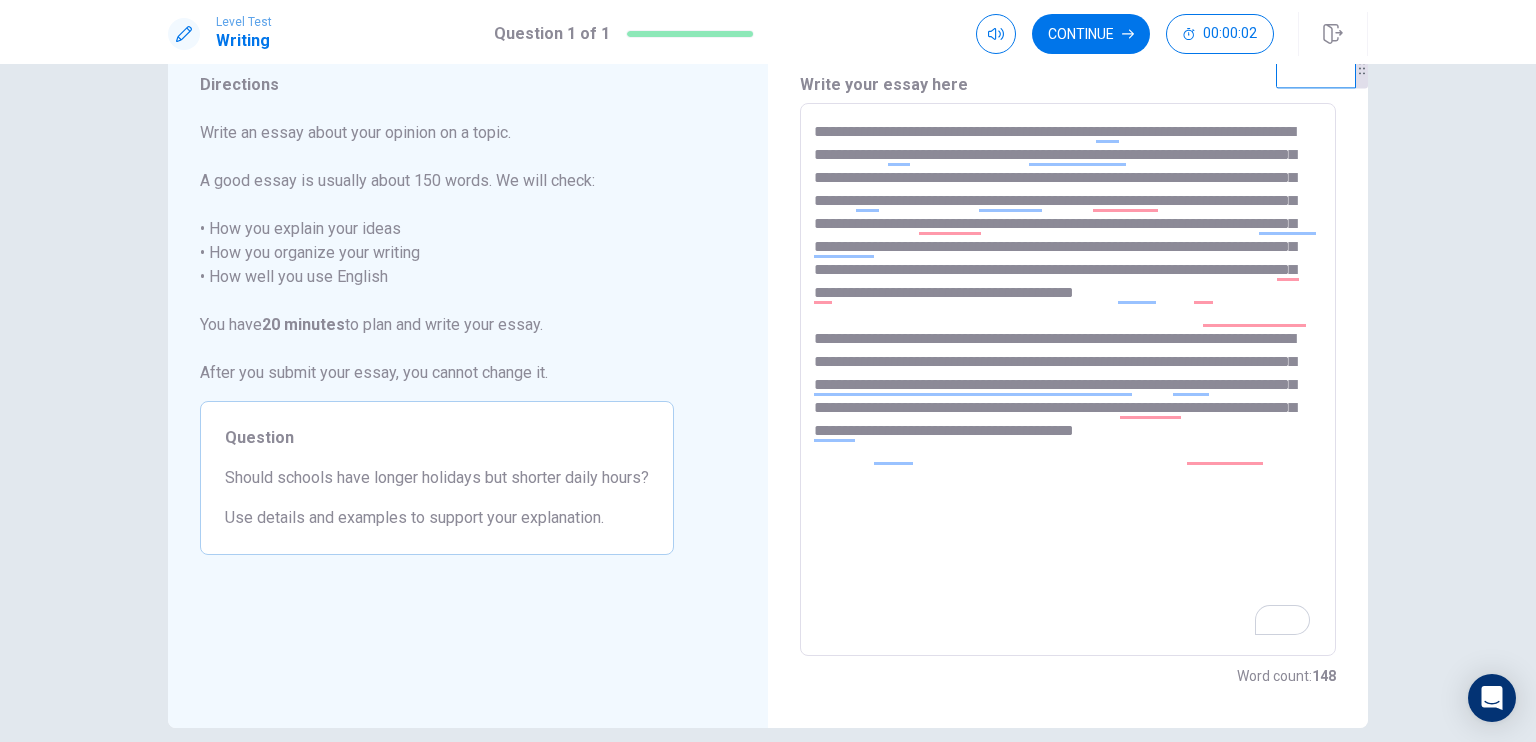 click on "**********" at bounding box center (1068, 380) 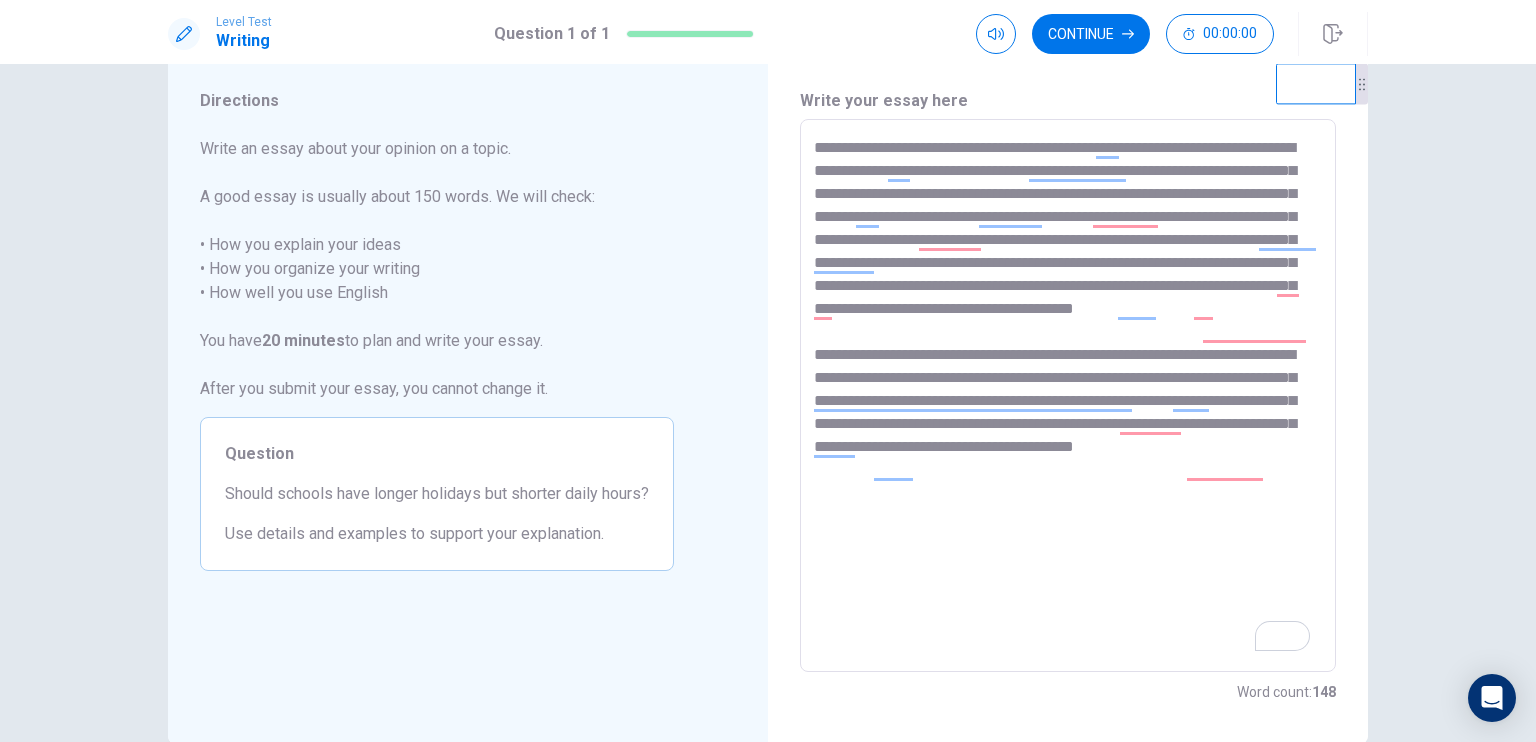 scroll, scrollTop: 51, scrollLeft: 0, axis: vertical 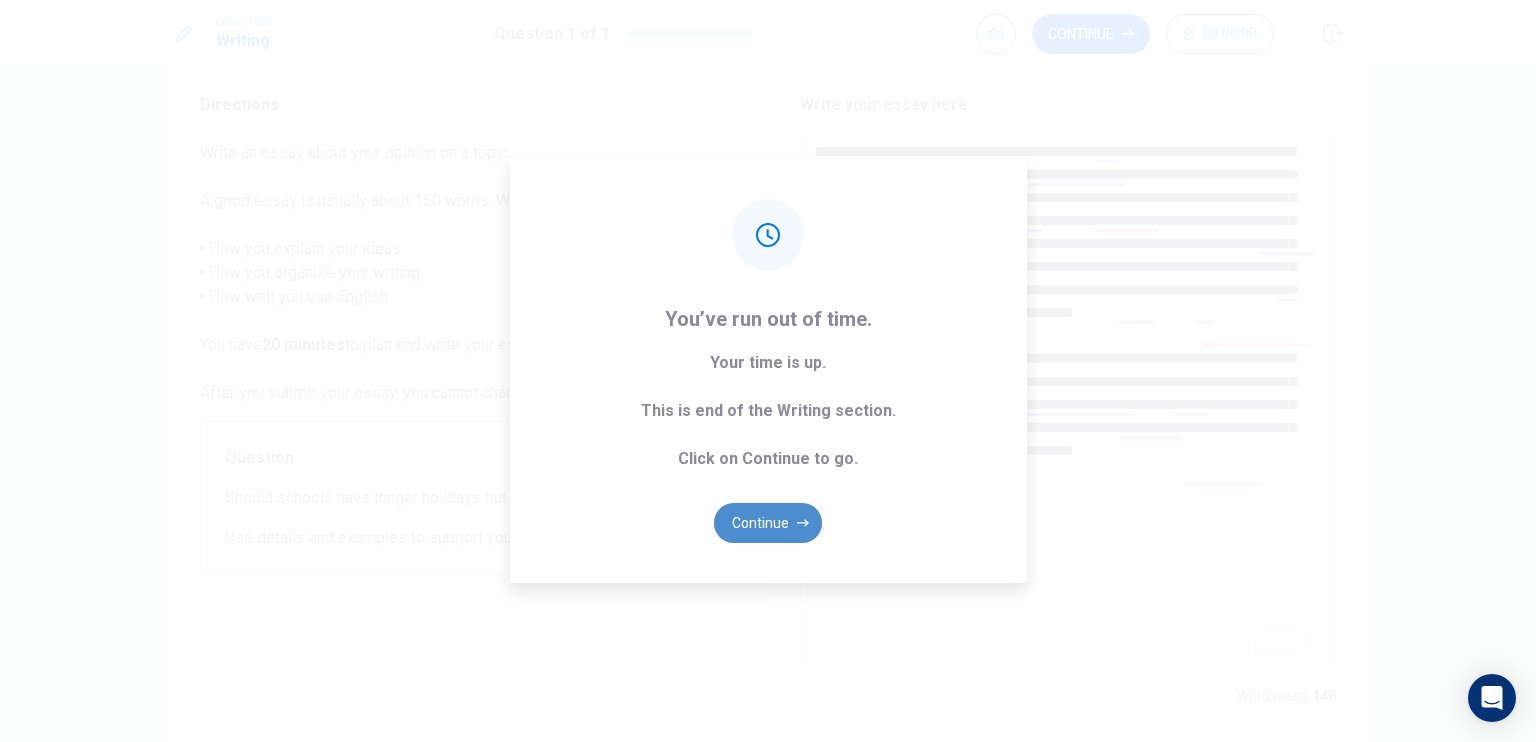 click on "Continue" at bounding box center [768, 523] 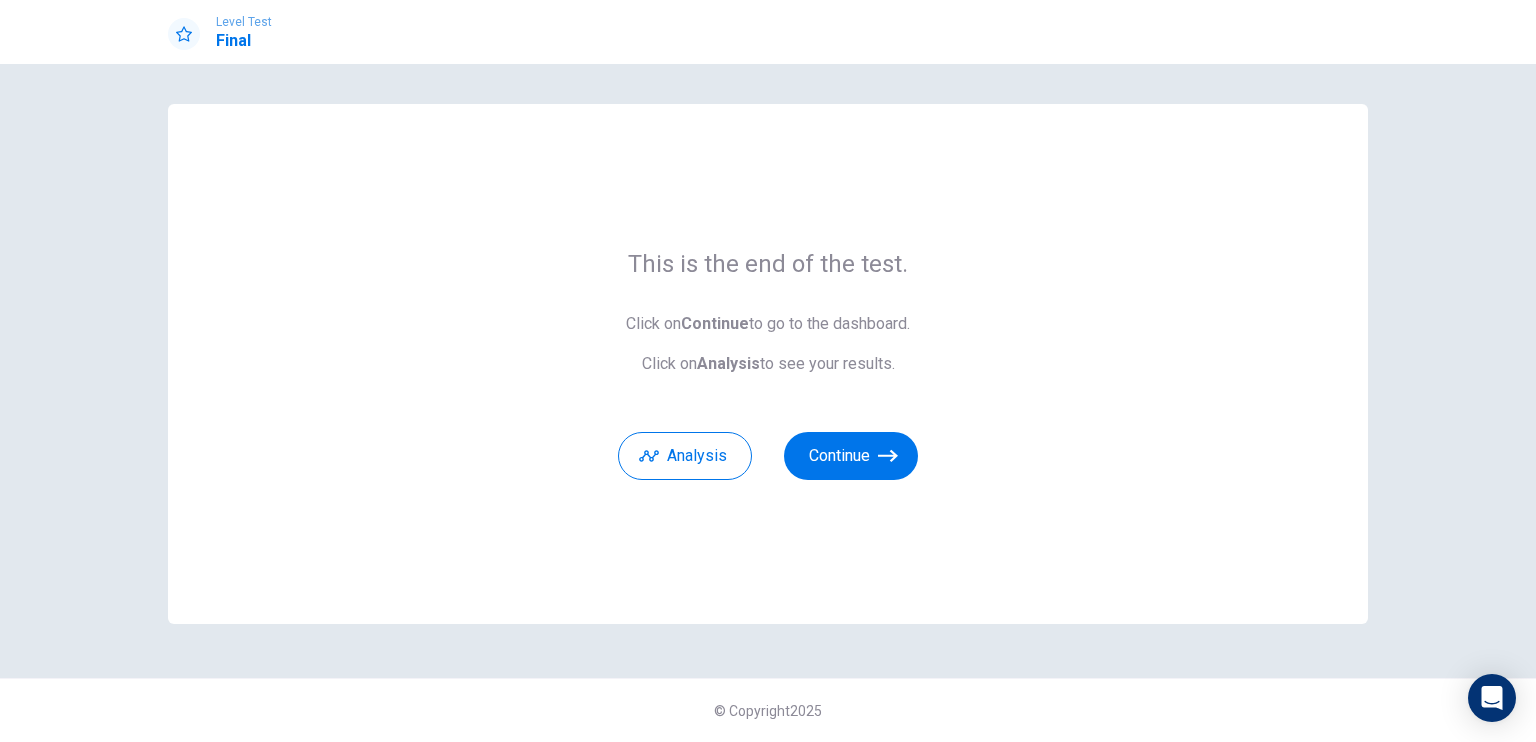 scroll, scrollTop: 0, scrollLeft: 0, axis: both 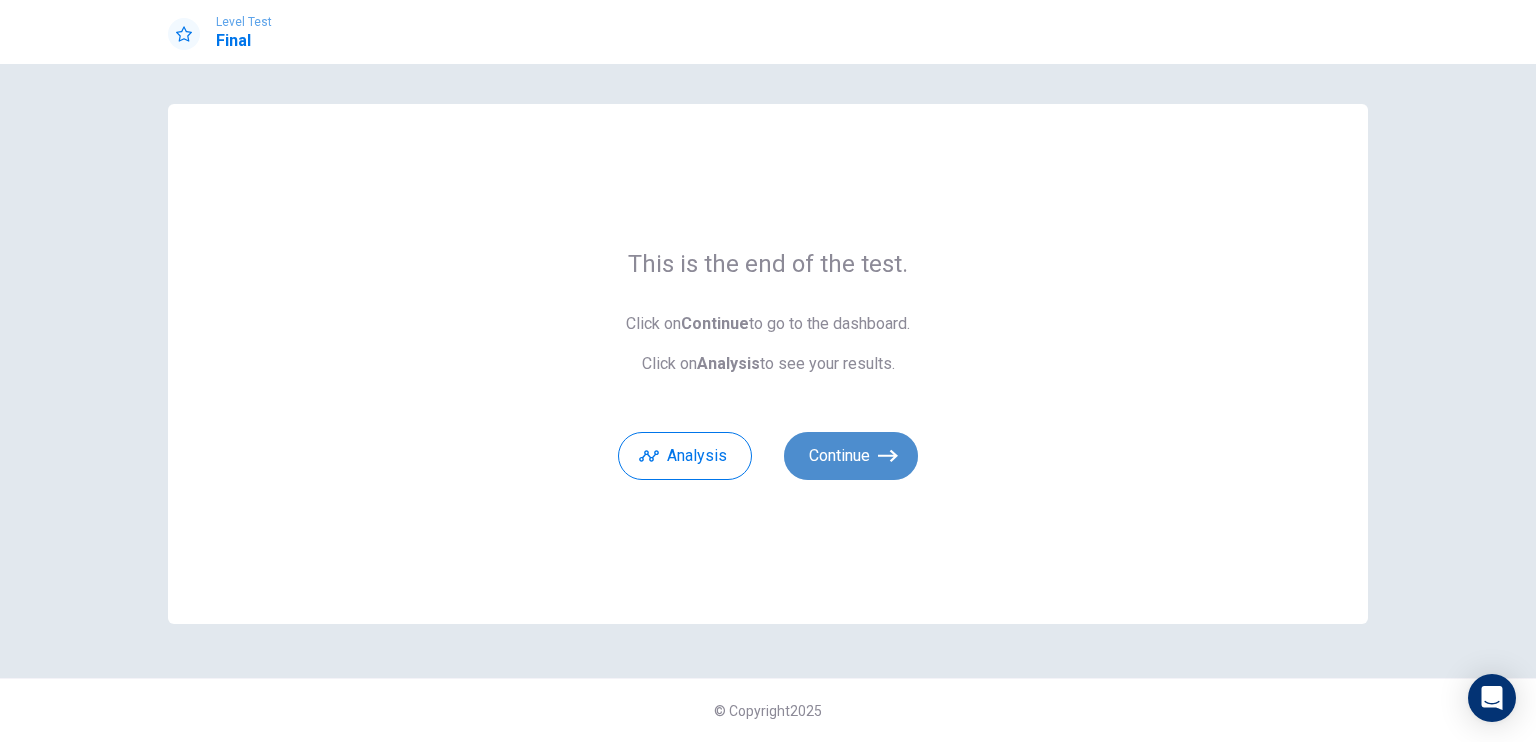 click on "Continue" at bounding box center (851, 456) 